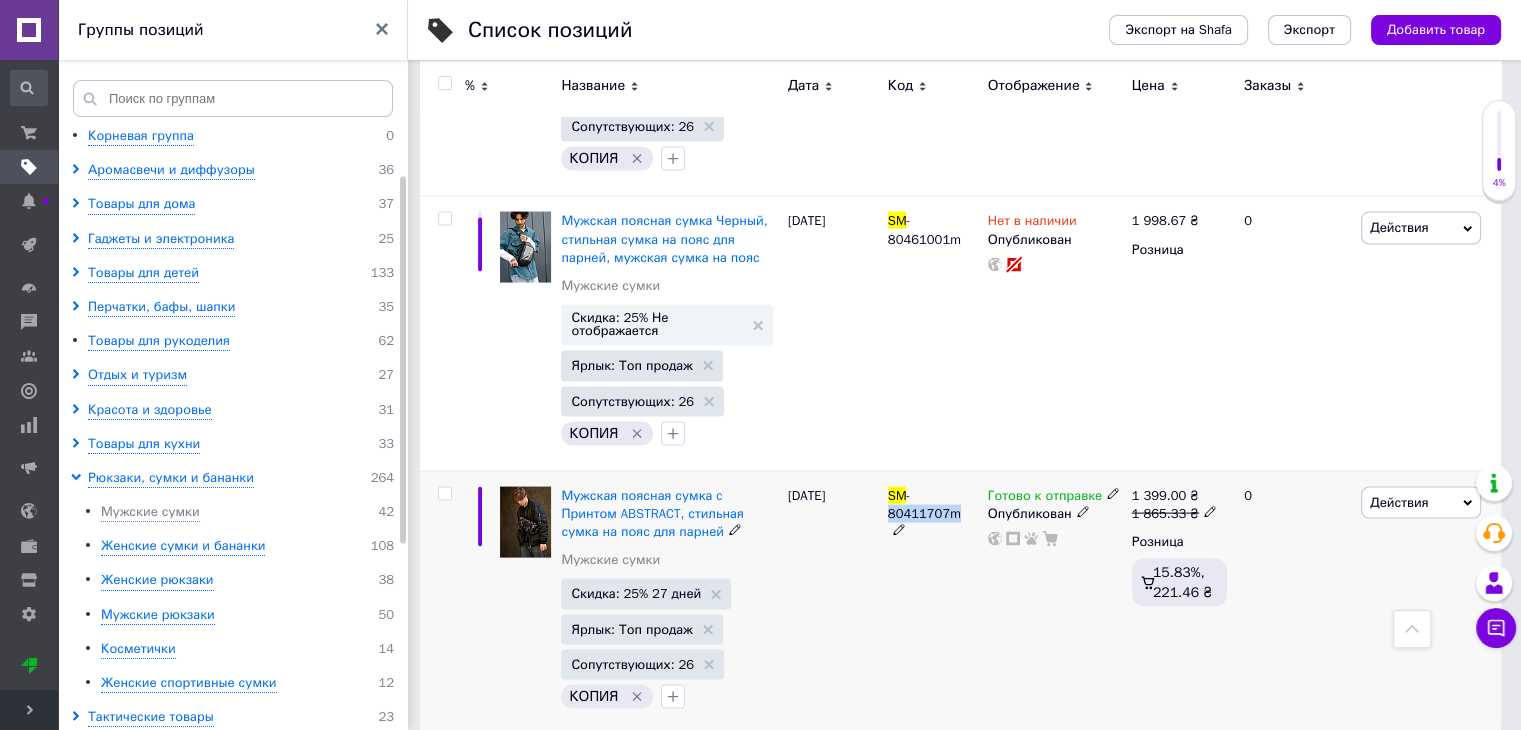 scroll, scrollTop: 4040, scrollLeft: 0, axis: vertical 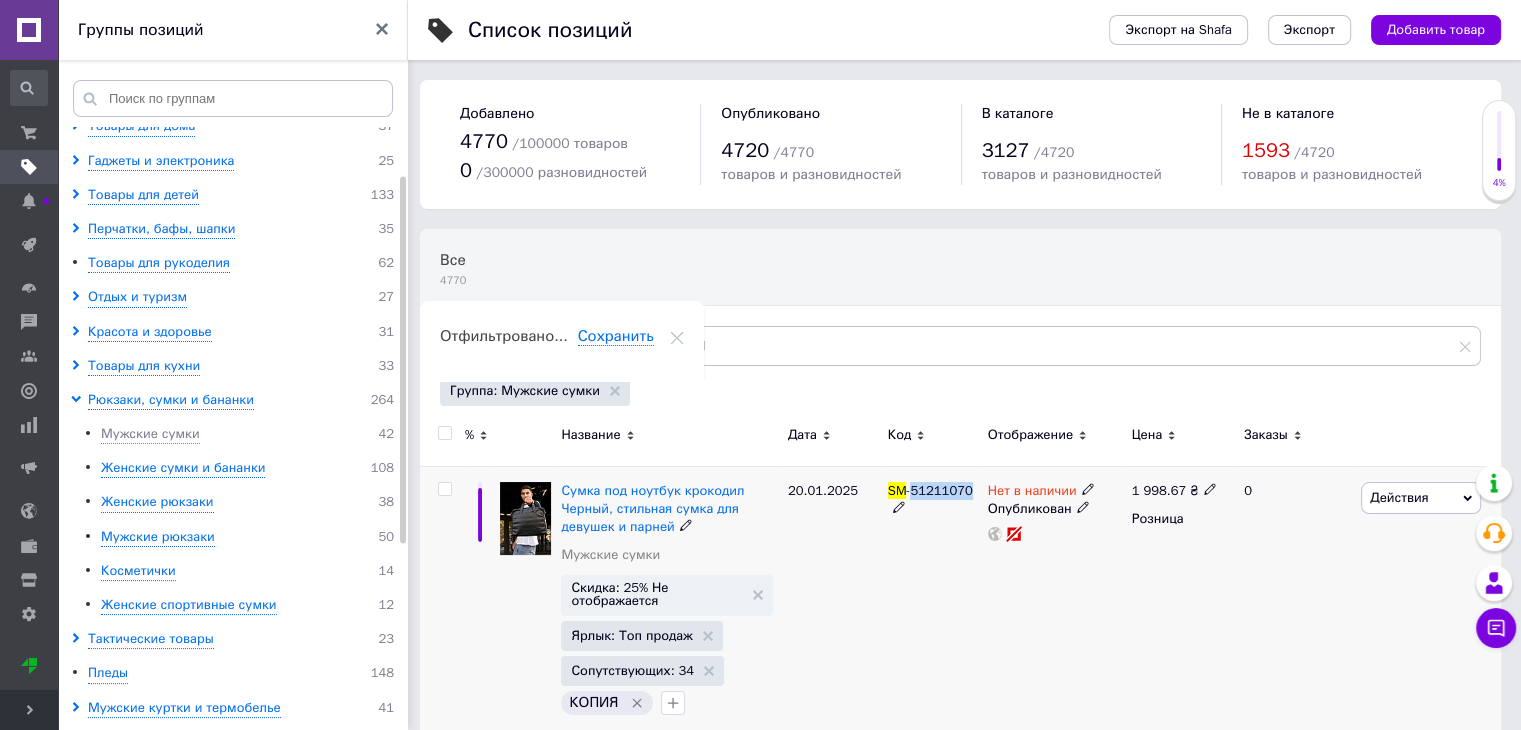 drag, startPoint x: 970, startPoint y: 494, endPoint x: 910, endPoint y: 493, distance: 60.00833 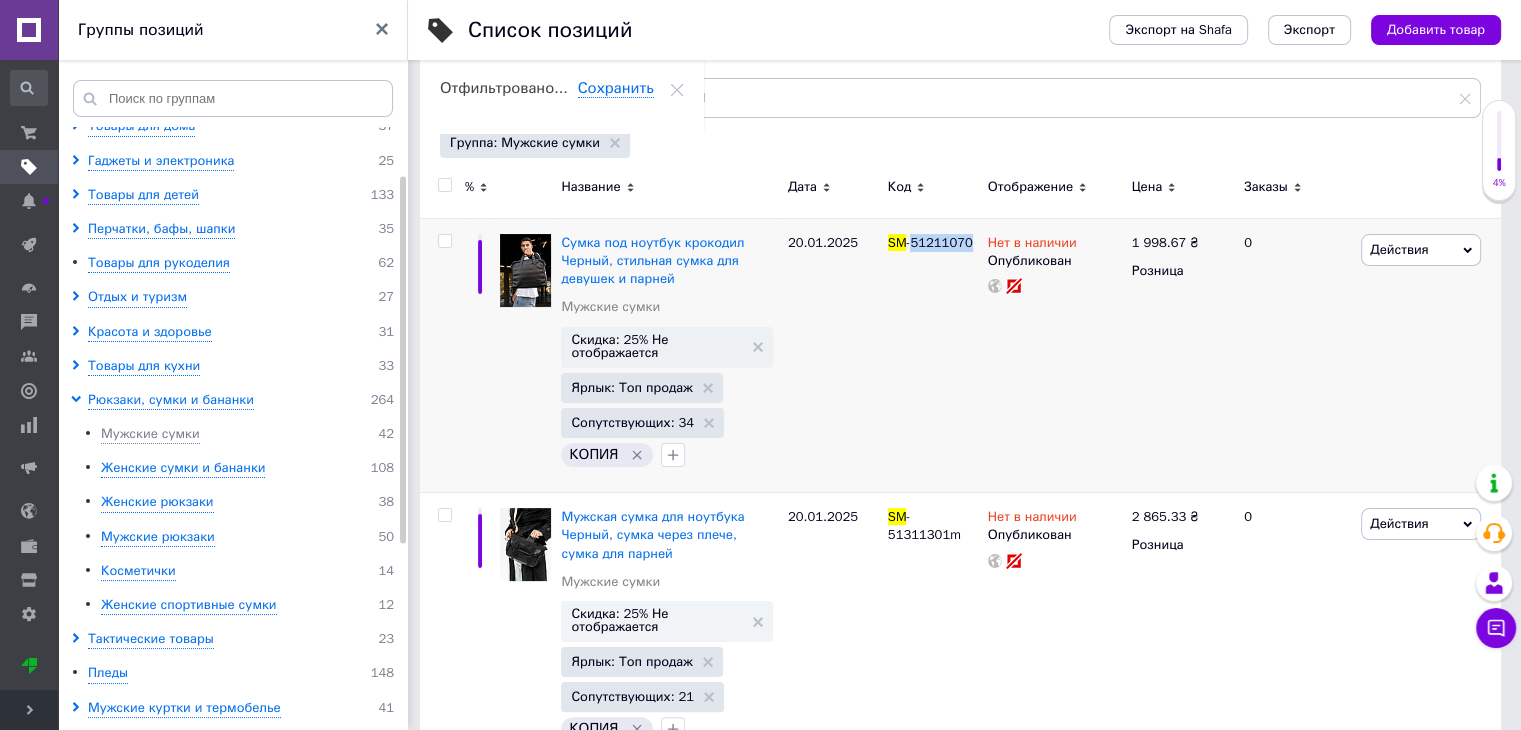 scroll, scrollTop: 300, scrollLeft: 0, axis: vertical 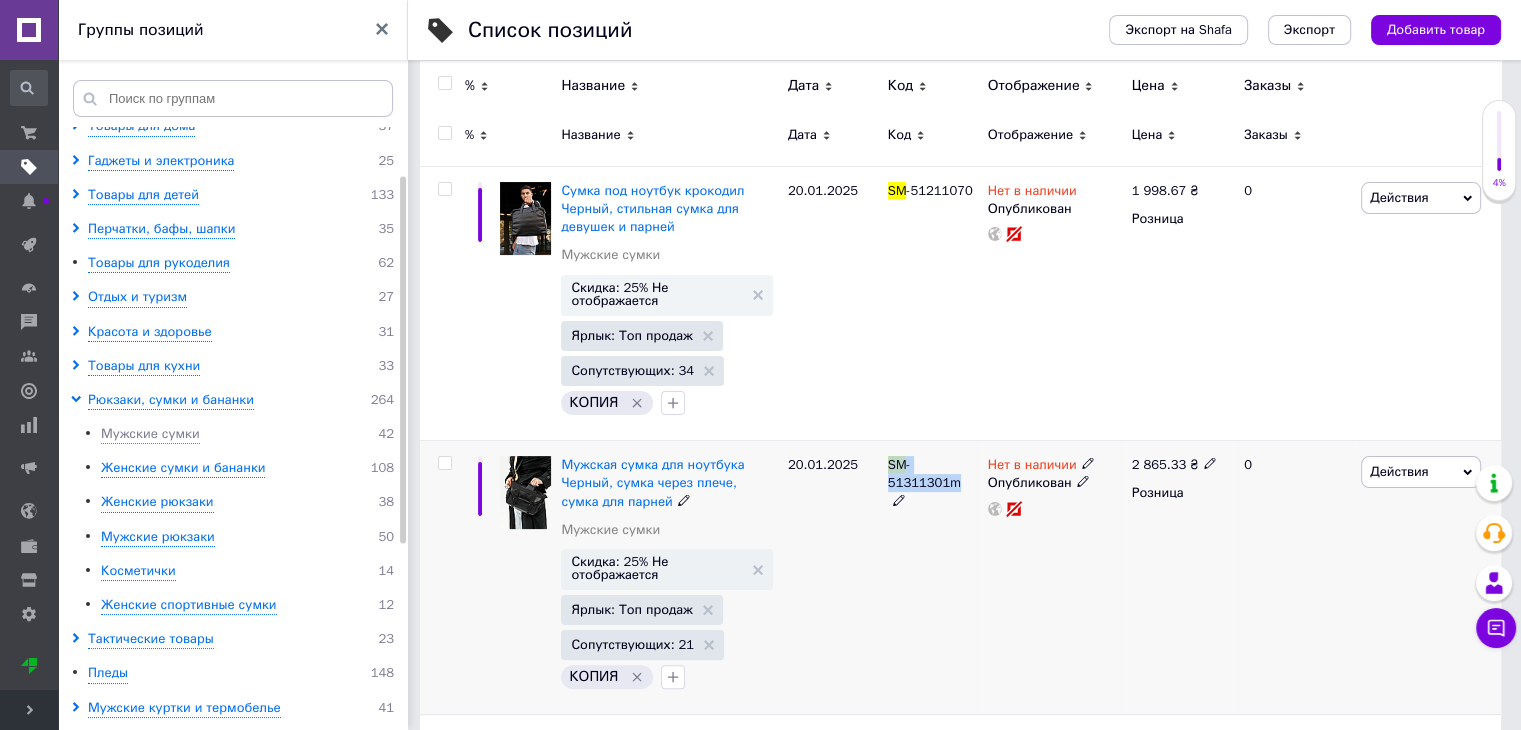 drag, startPoint x: 953, startPoint y: 483, endPoint x: 881, endPoint y: 484, distance: 72.00694 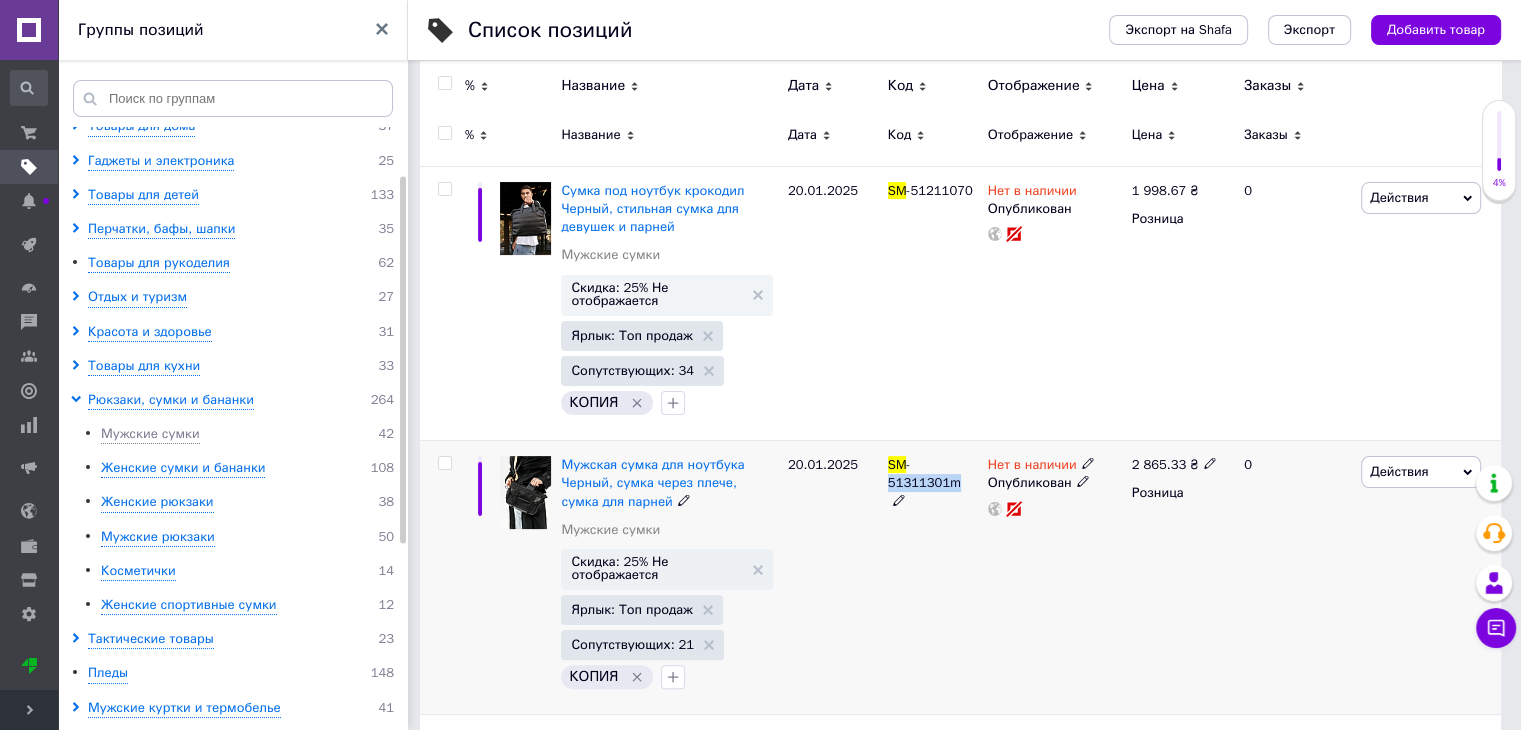 drag, startPoint x: 952, startPoint y: 483, endPoint x: 885, endPoint y: 485, distance: 67.02985 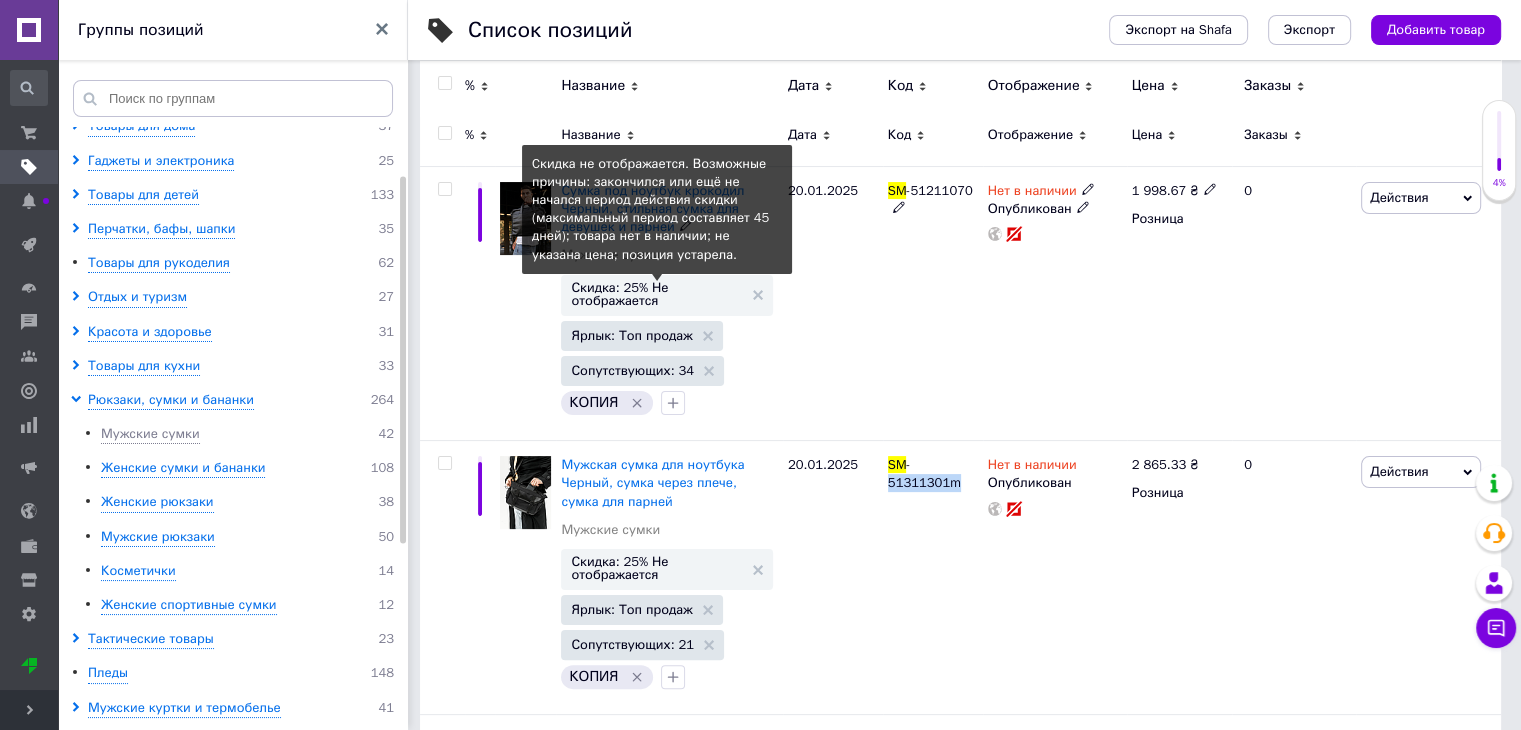 copy on "51311301m" 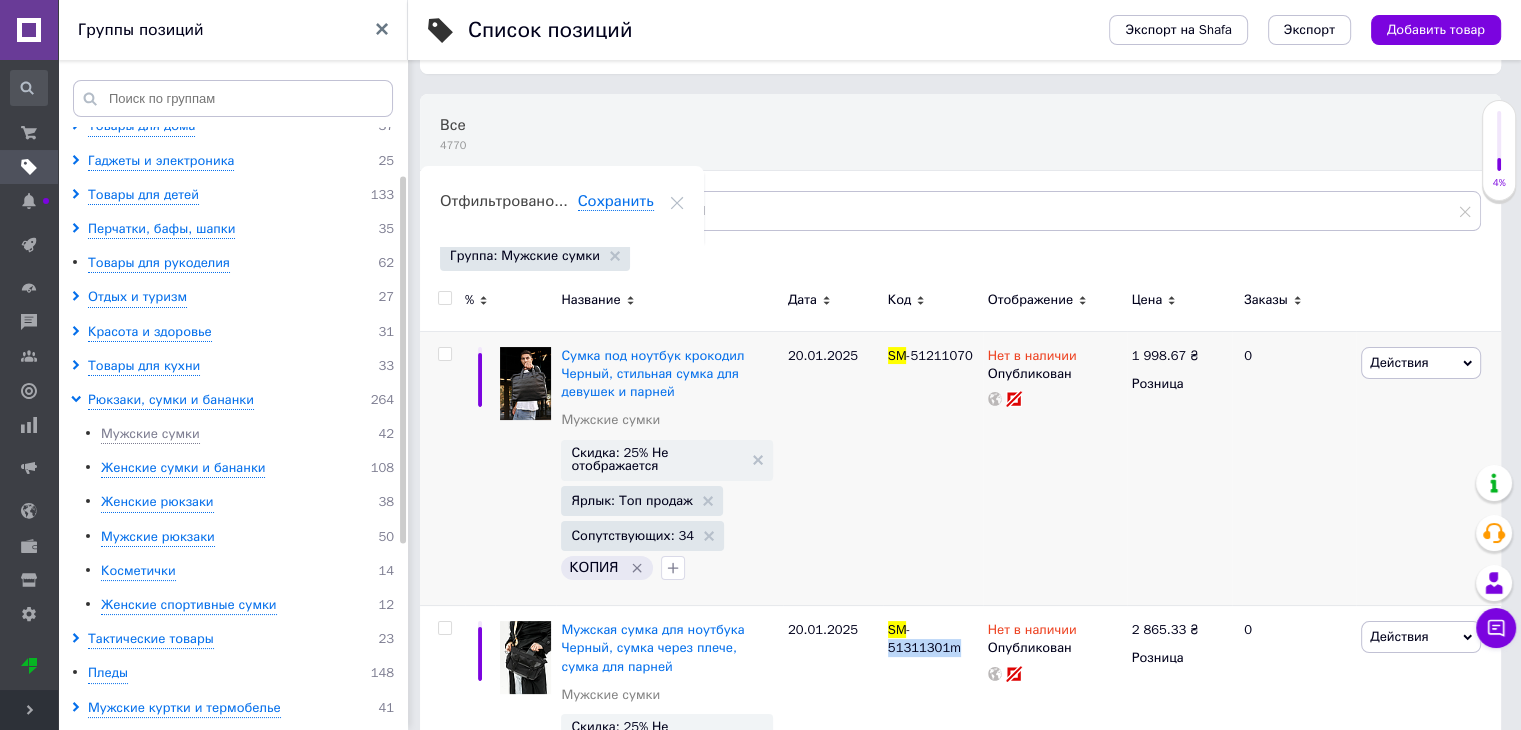 scroll, scrollTop: 400, scrollLeft: 0, axis: vertical 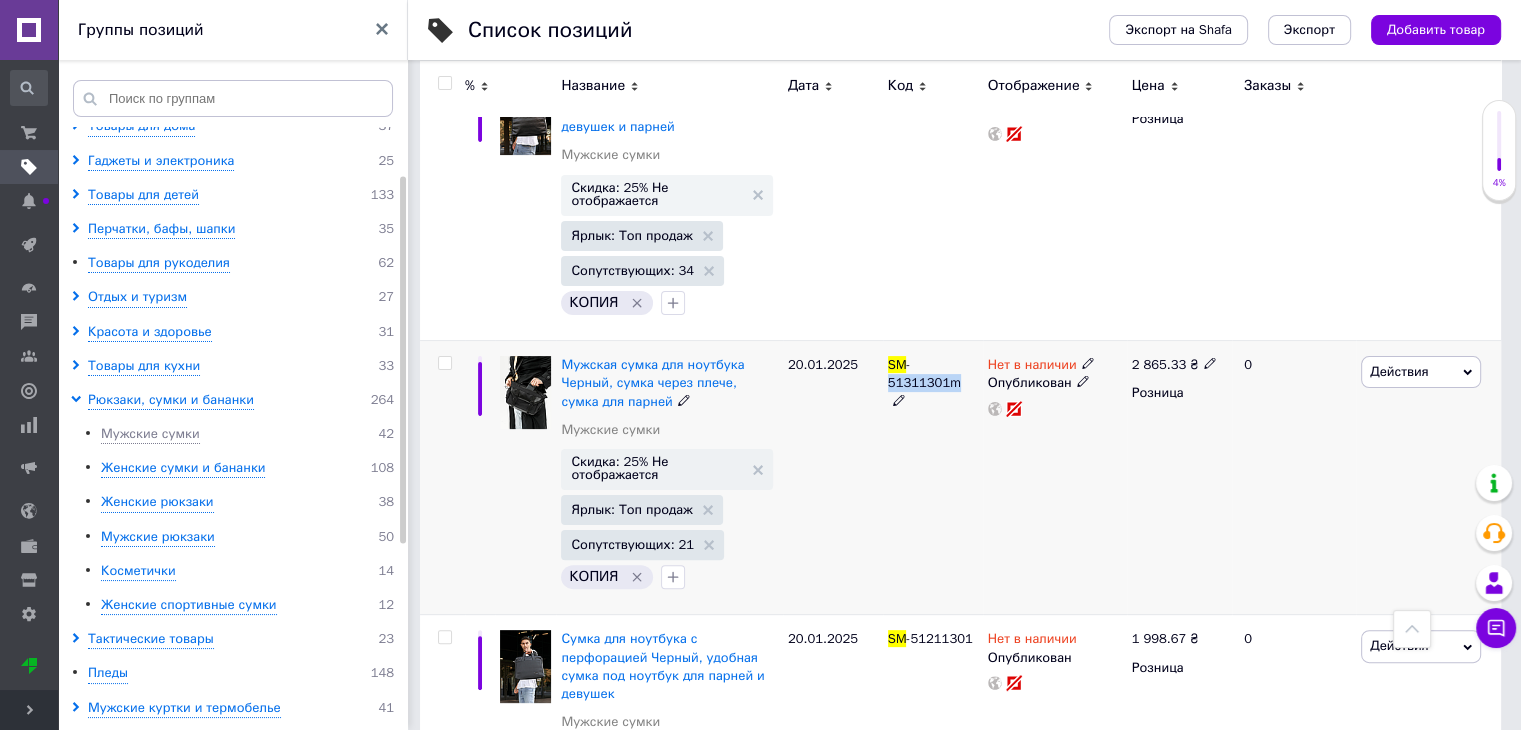 copy on "51311301m" 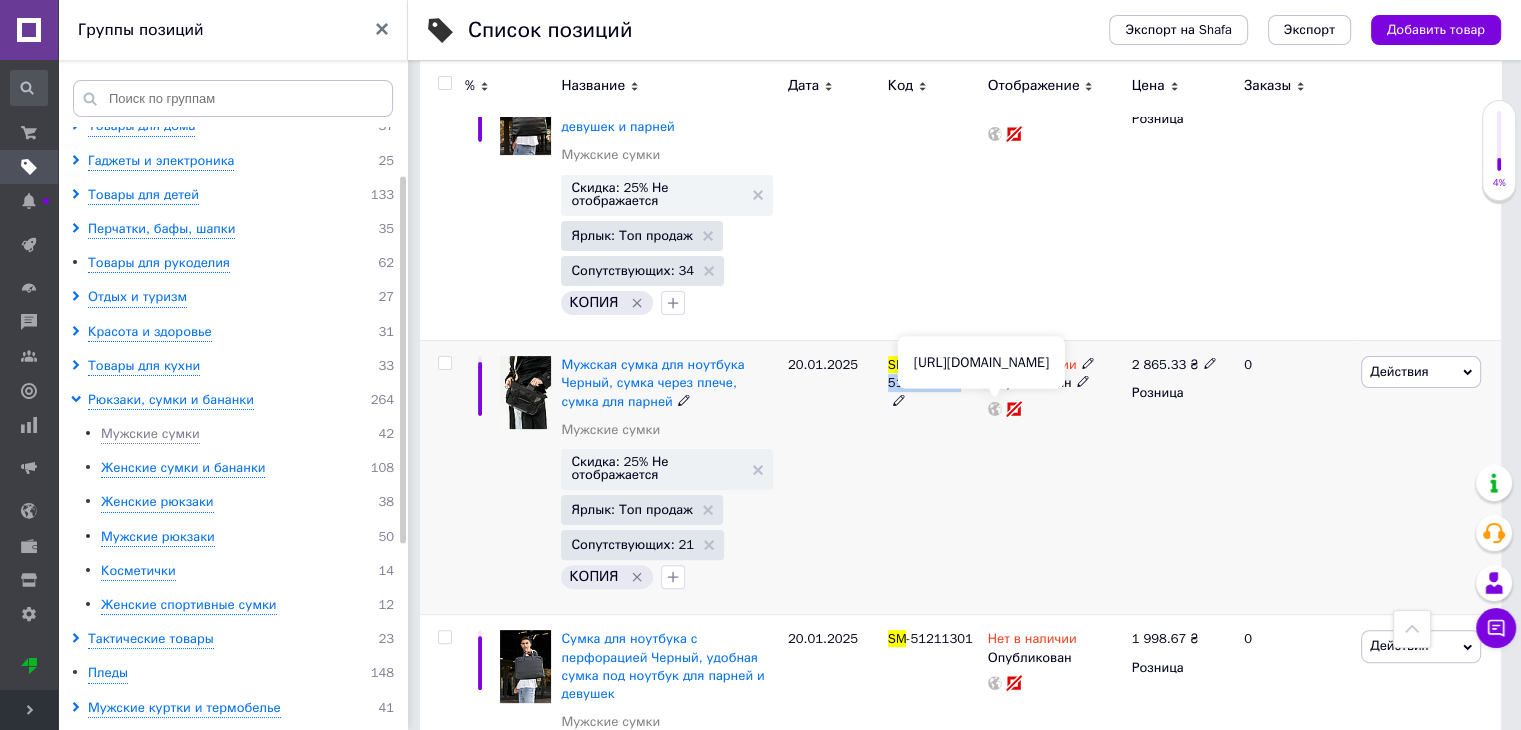 copy on "51311301m" 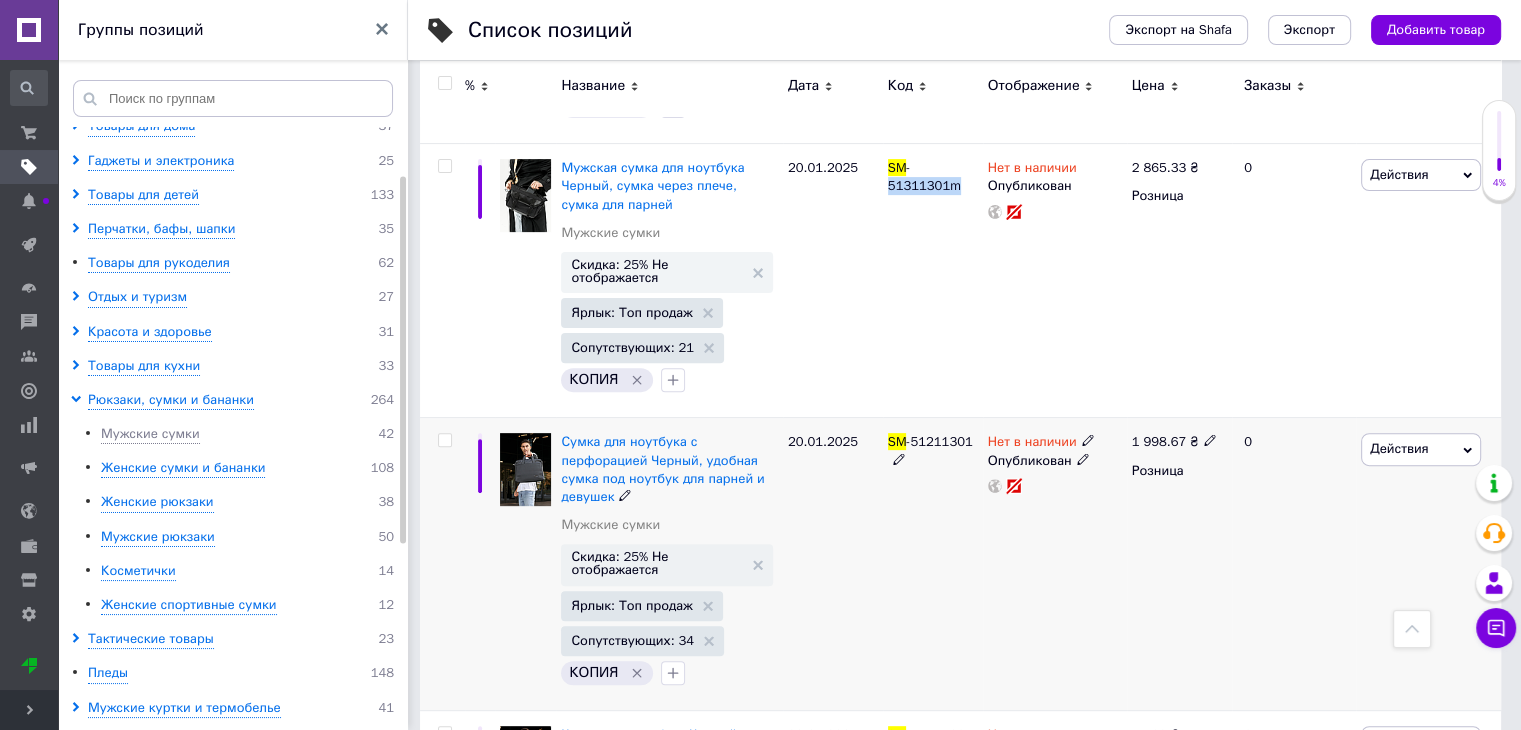 scroll, scrollTop: 600, scrollLeft: 0, axis: vertical 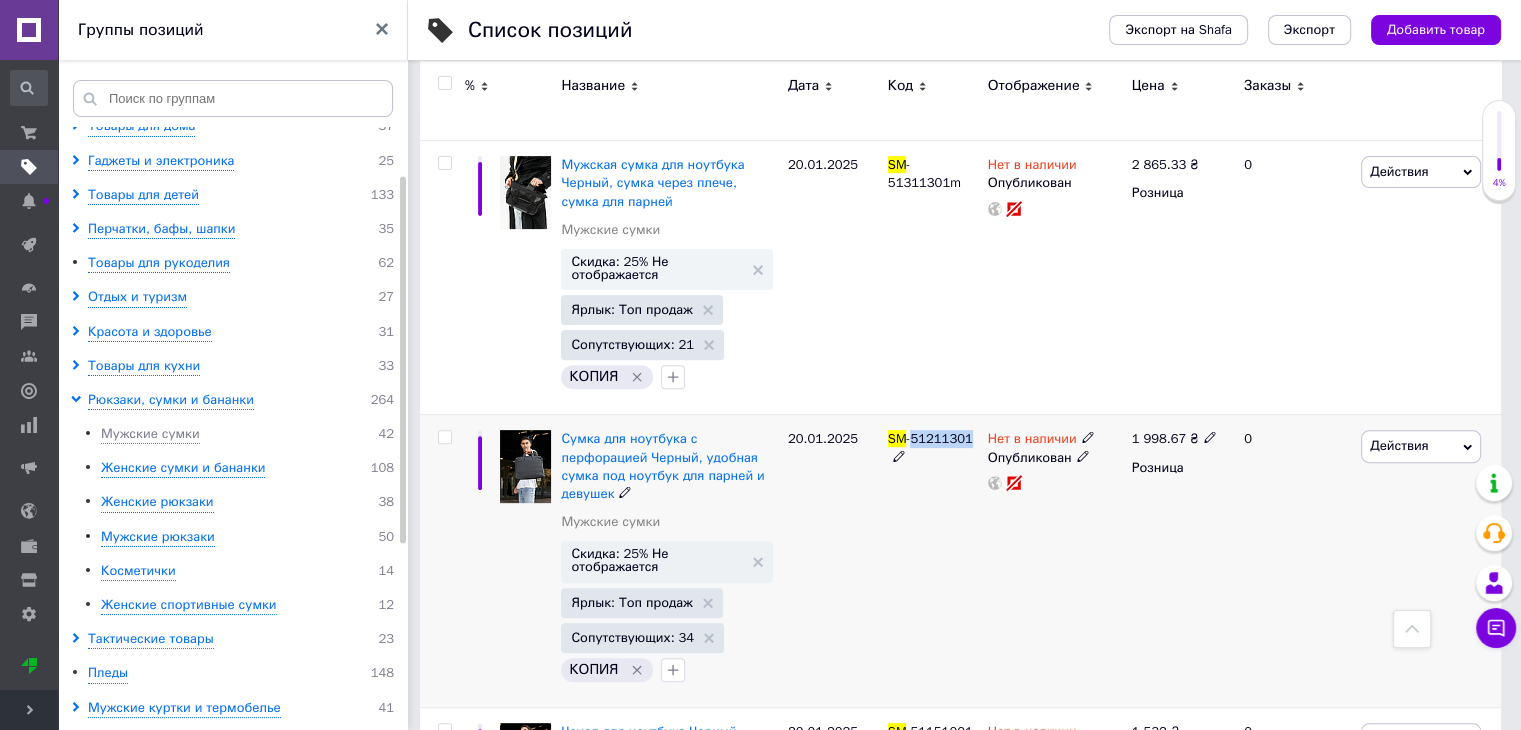 drag, startPoint x: 966, startPoint y: 438, endPoint x: 912, endPoint y: 437, distance: 54.00926 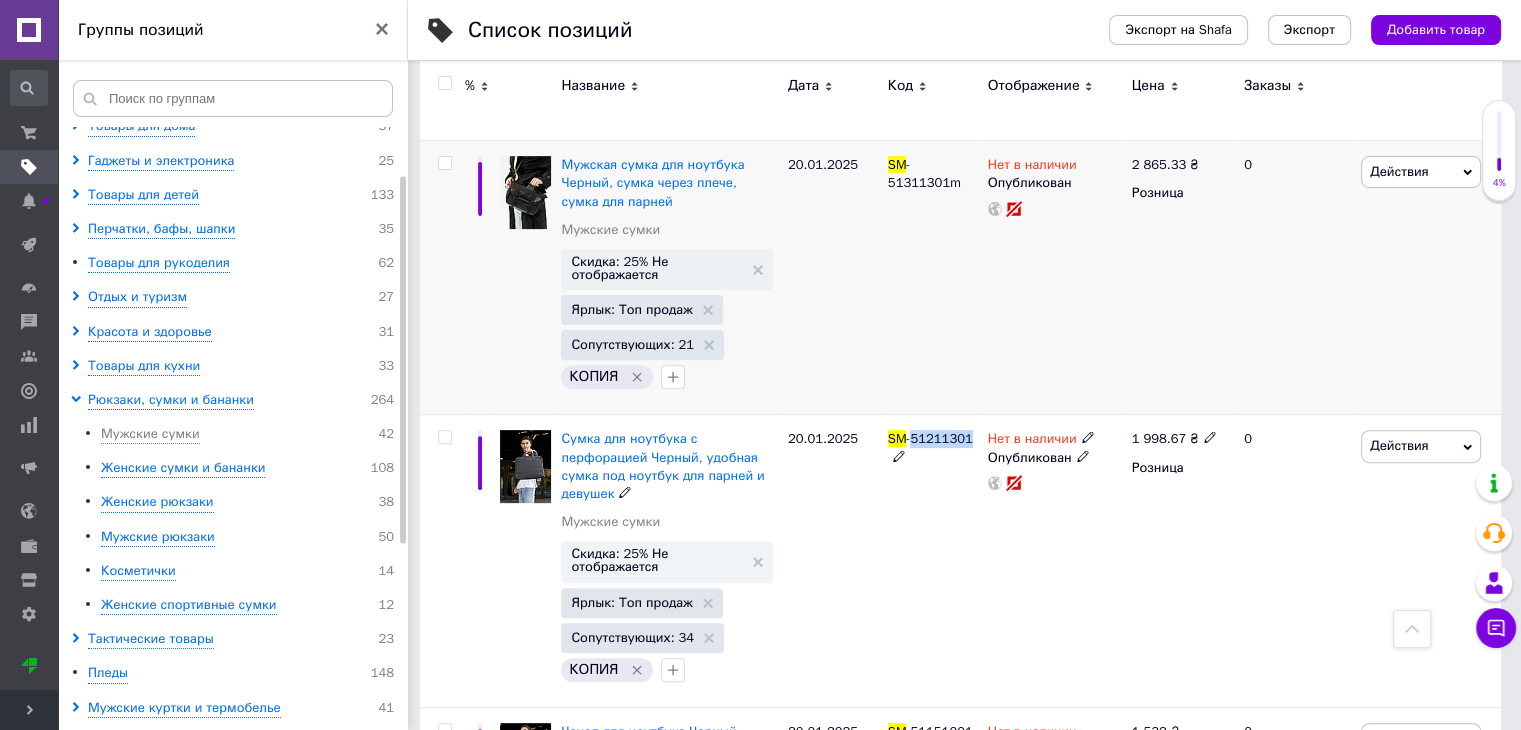 copy on "51211301" 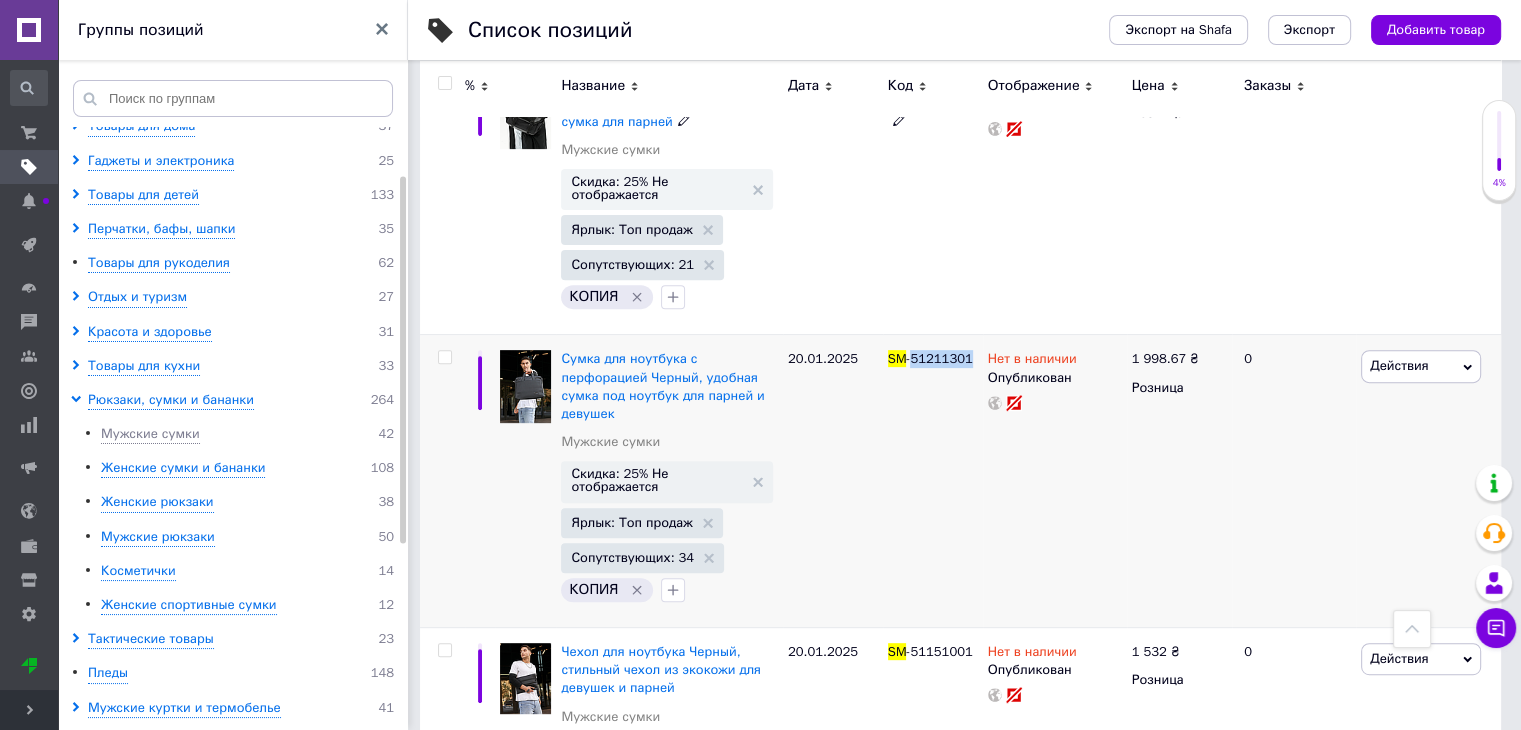 scroll, scrollTop: 800, scrollLeft: 0, axis: vertical 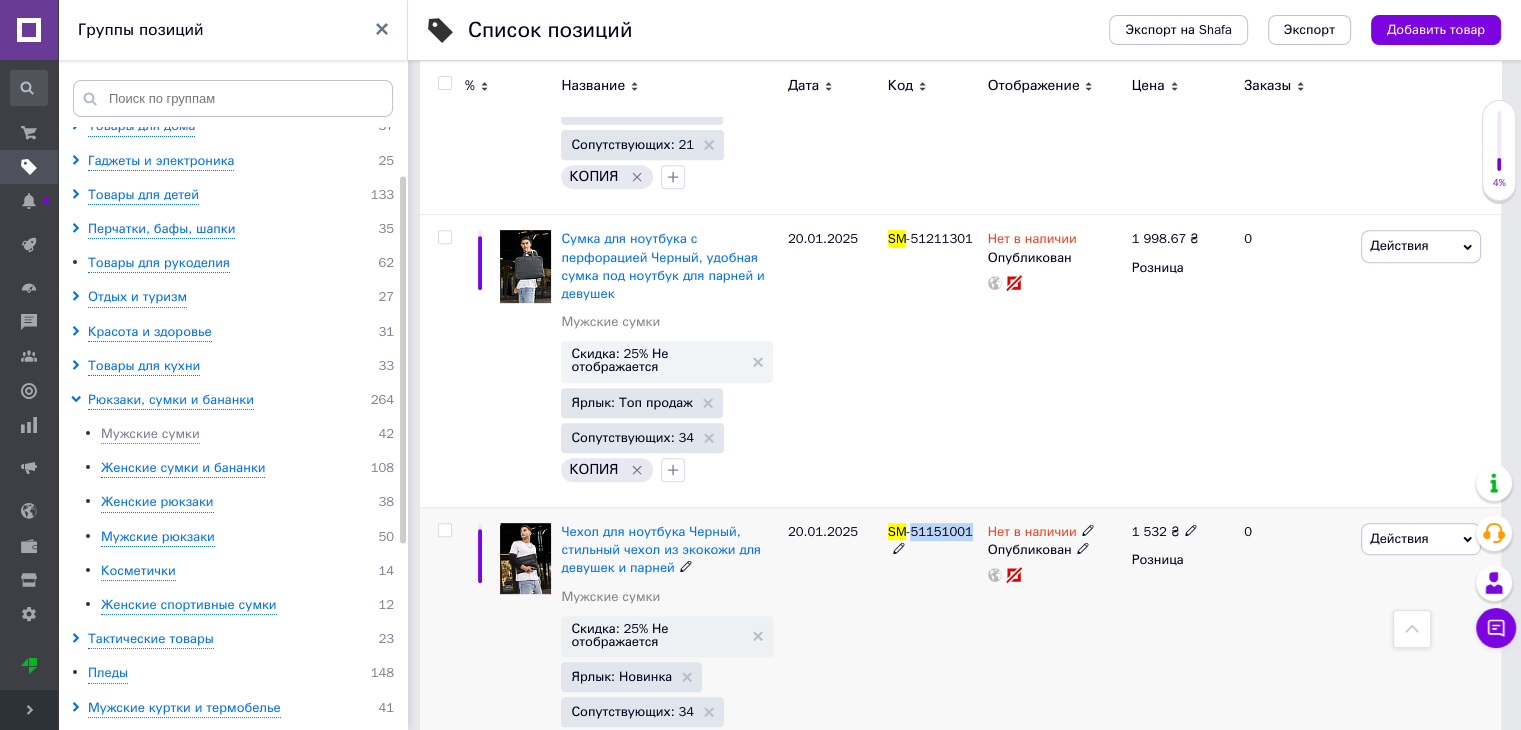 drag, startPoint x: 966, startPoint y: 509, endPoint x: 913, endPoint y: 506, distance: 53.08484 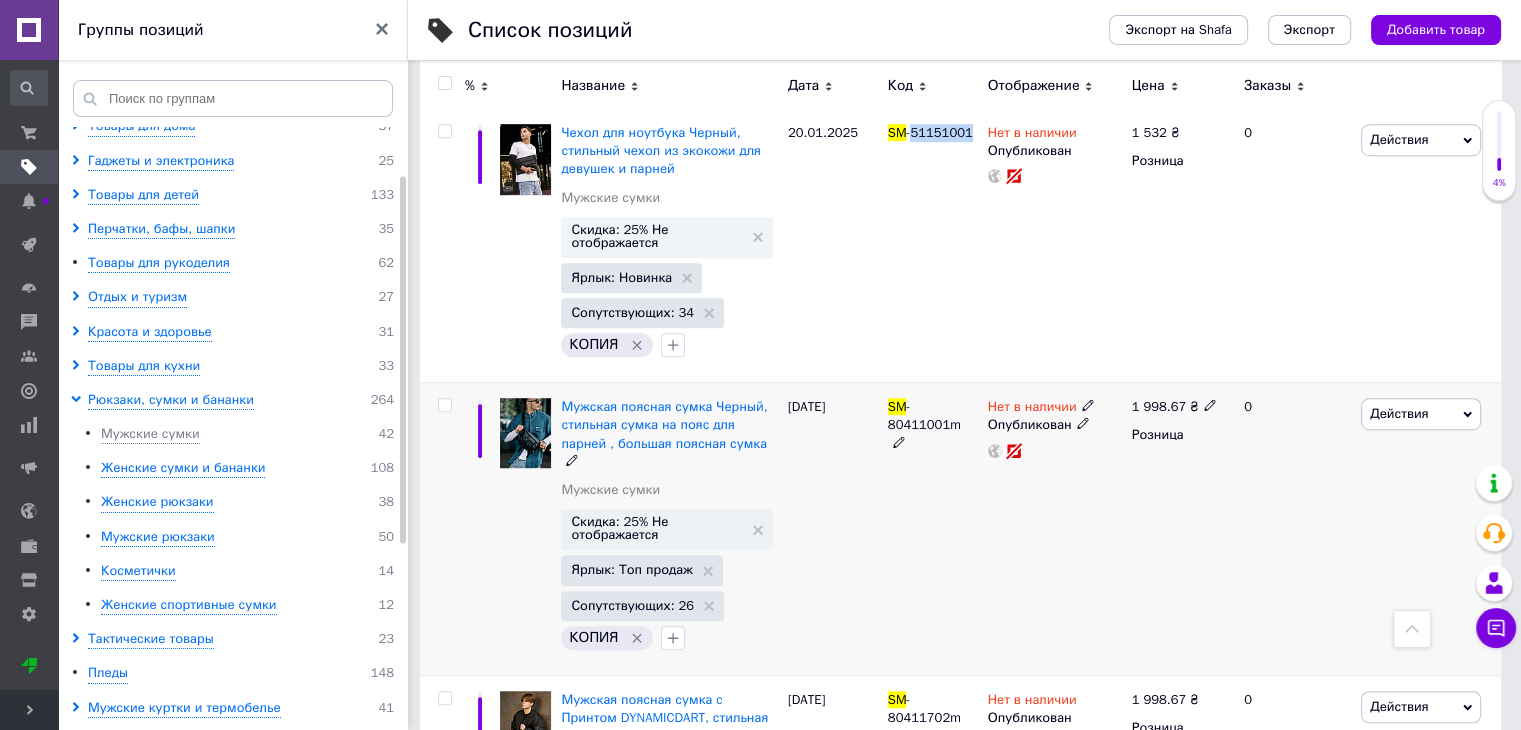 scroll, scrollTop: 1200, scrollLeft: 0, axis: vertical 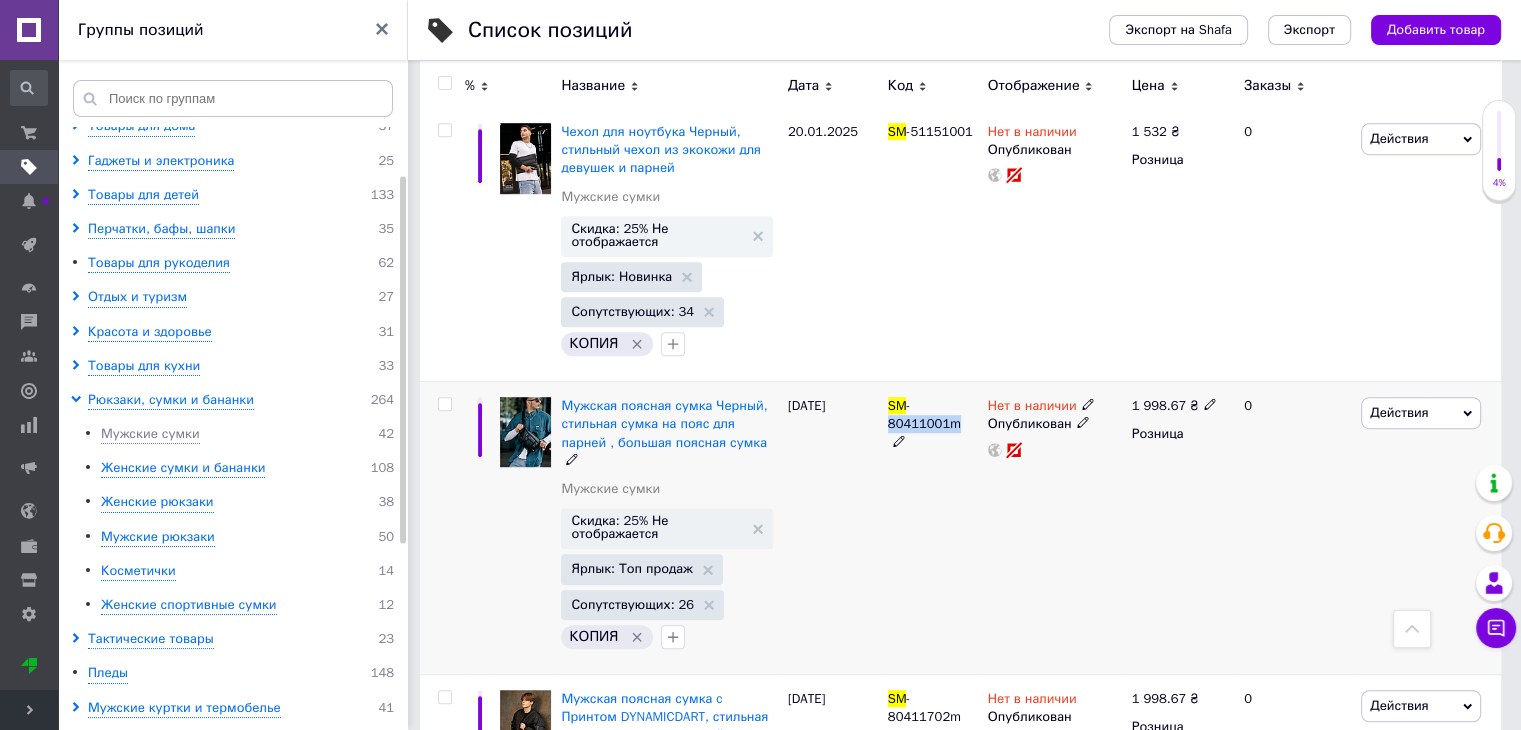 drag, startPoint x: 951, startPoint y: 402, endPoint x: 888, endPoint y: 406, distance: 63.126858 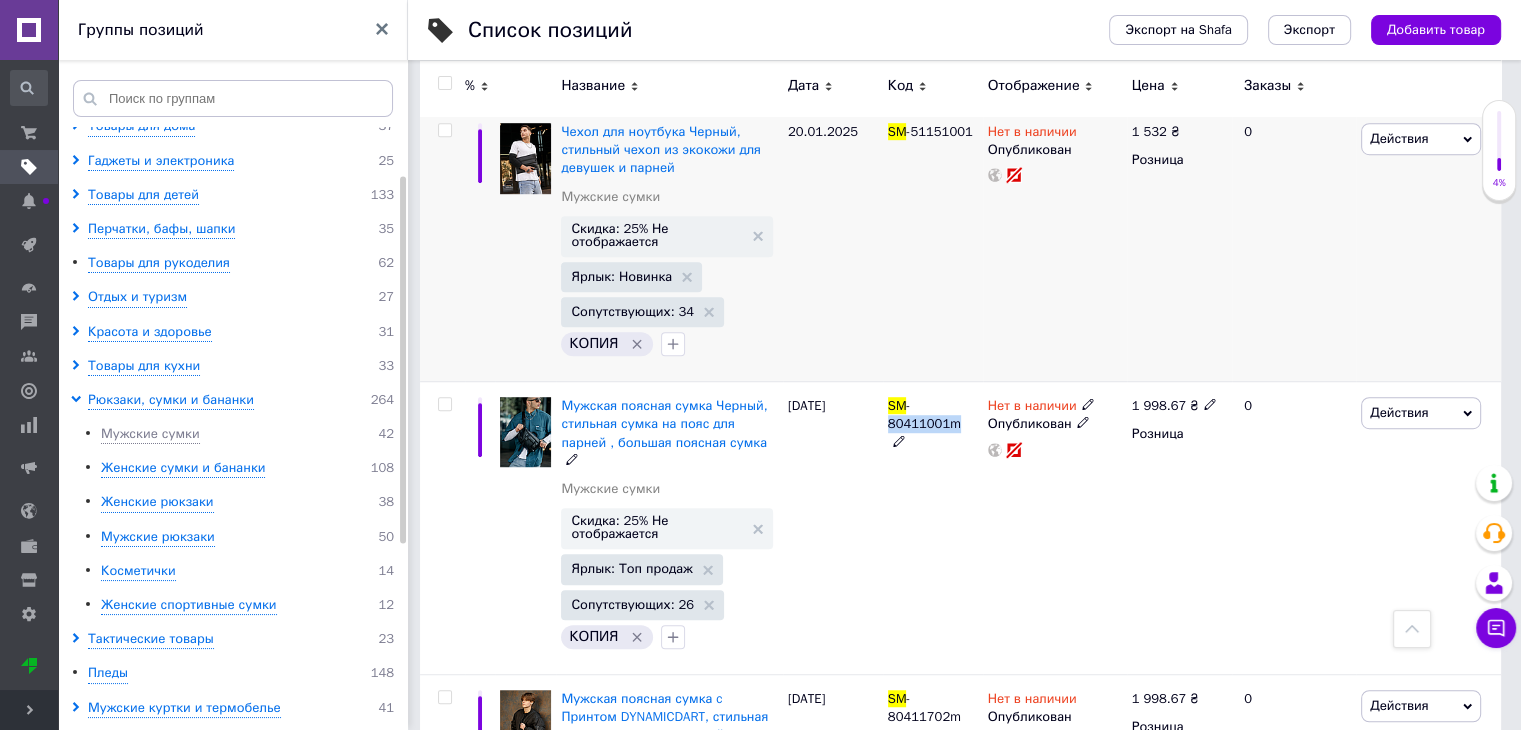 copy on "80411001m" 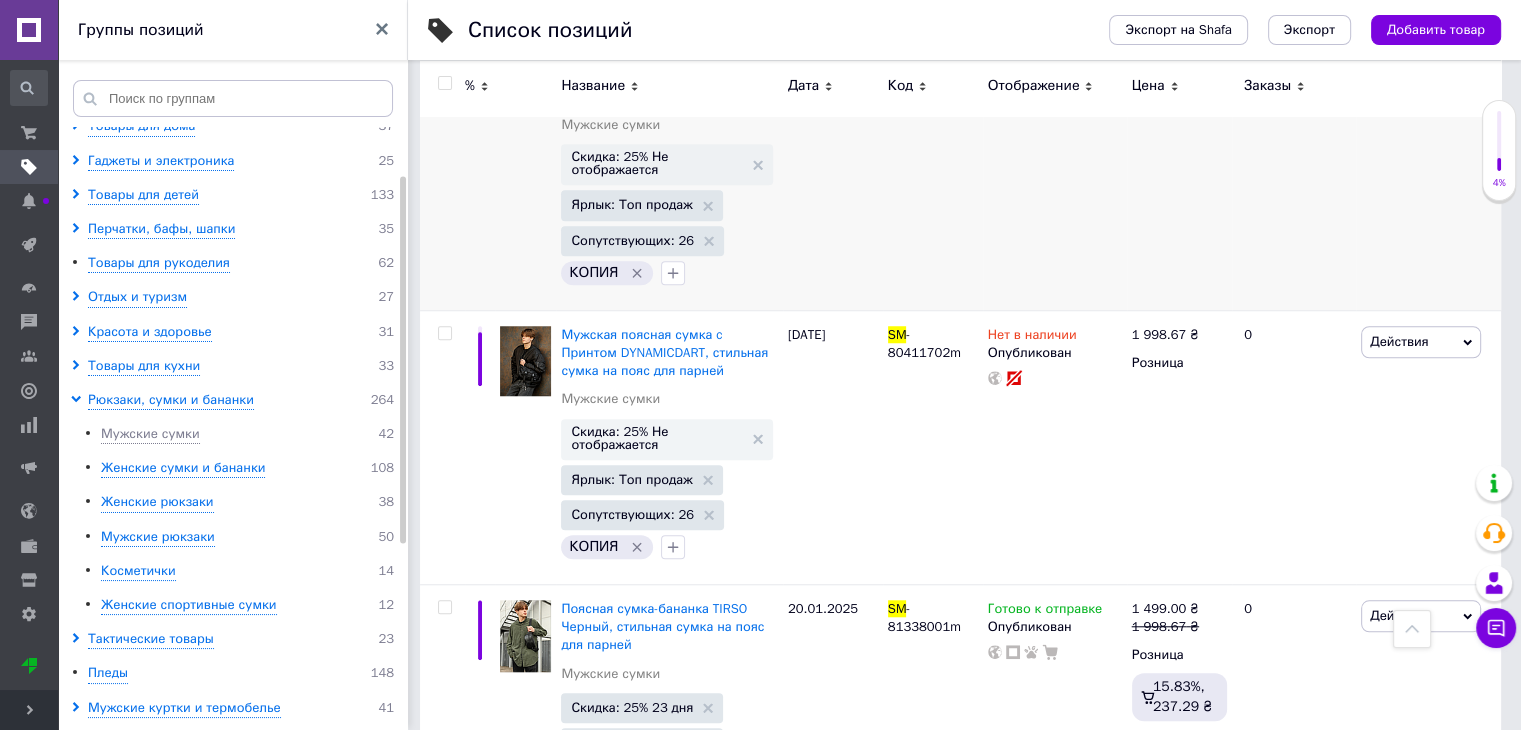 scroll, scrollTop: 1600, scrollLeft: 0, axis: vertical 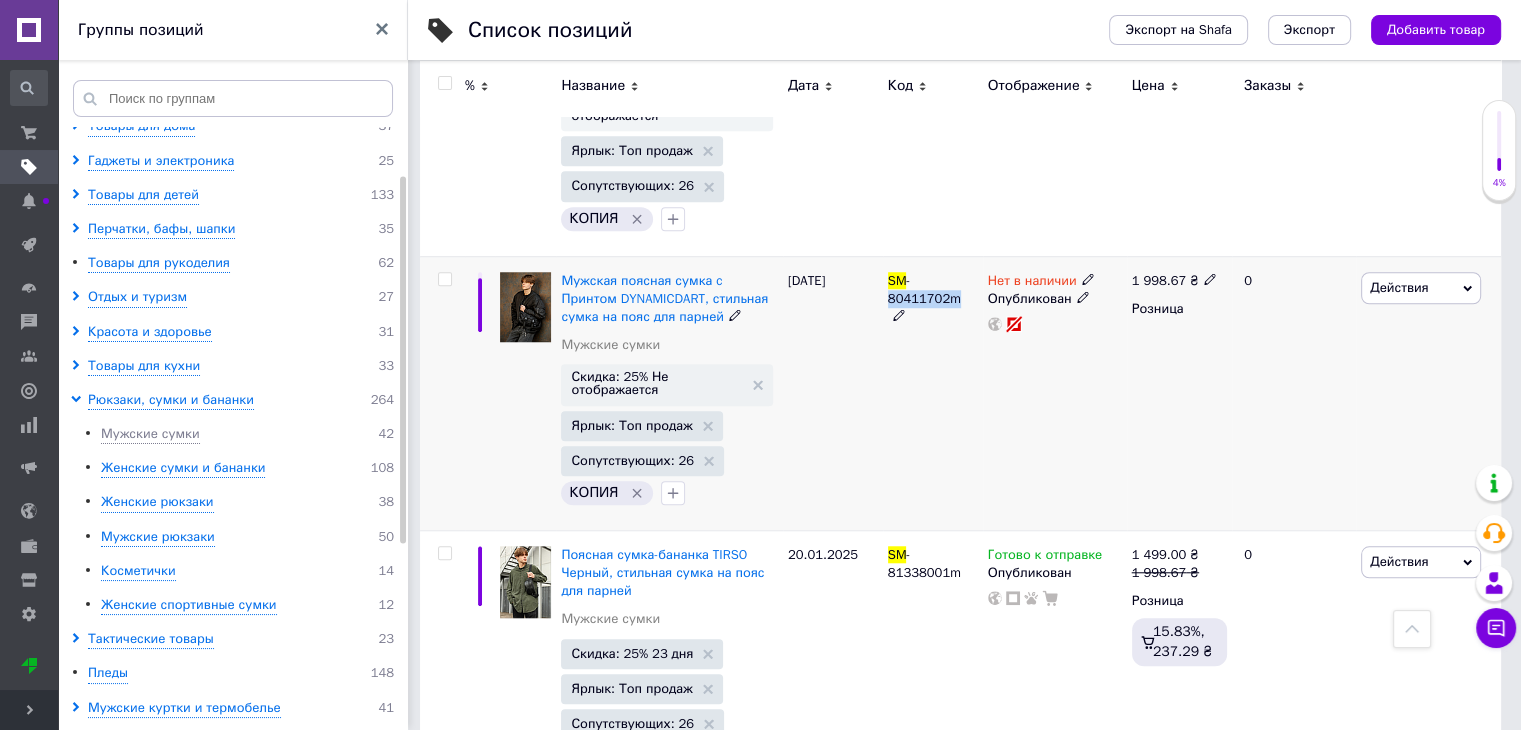 drag, startPoint x: 952, startPoint y: 273, endPoint x: 887, endPoint y: 276, distance: 65.06919 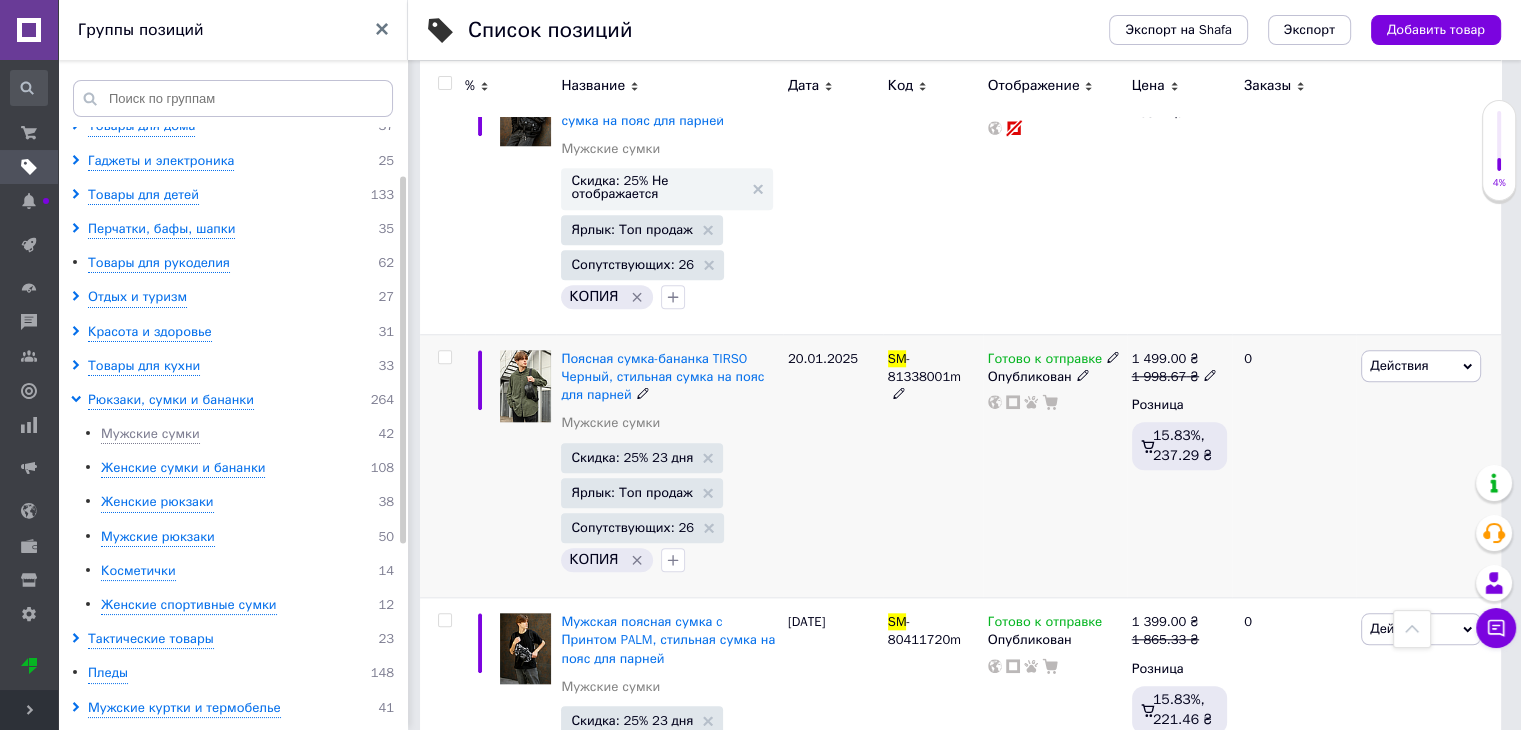 scroll, scrollTop: 1800, scrollLeft: 0, axis: vertical 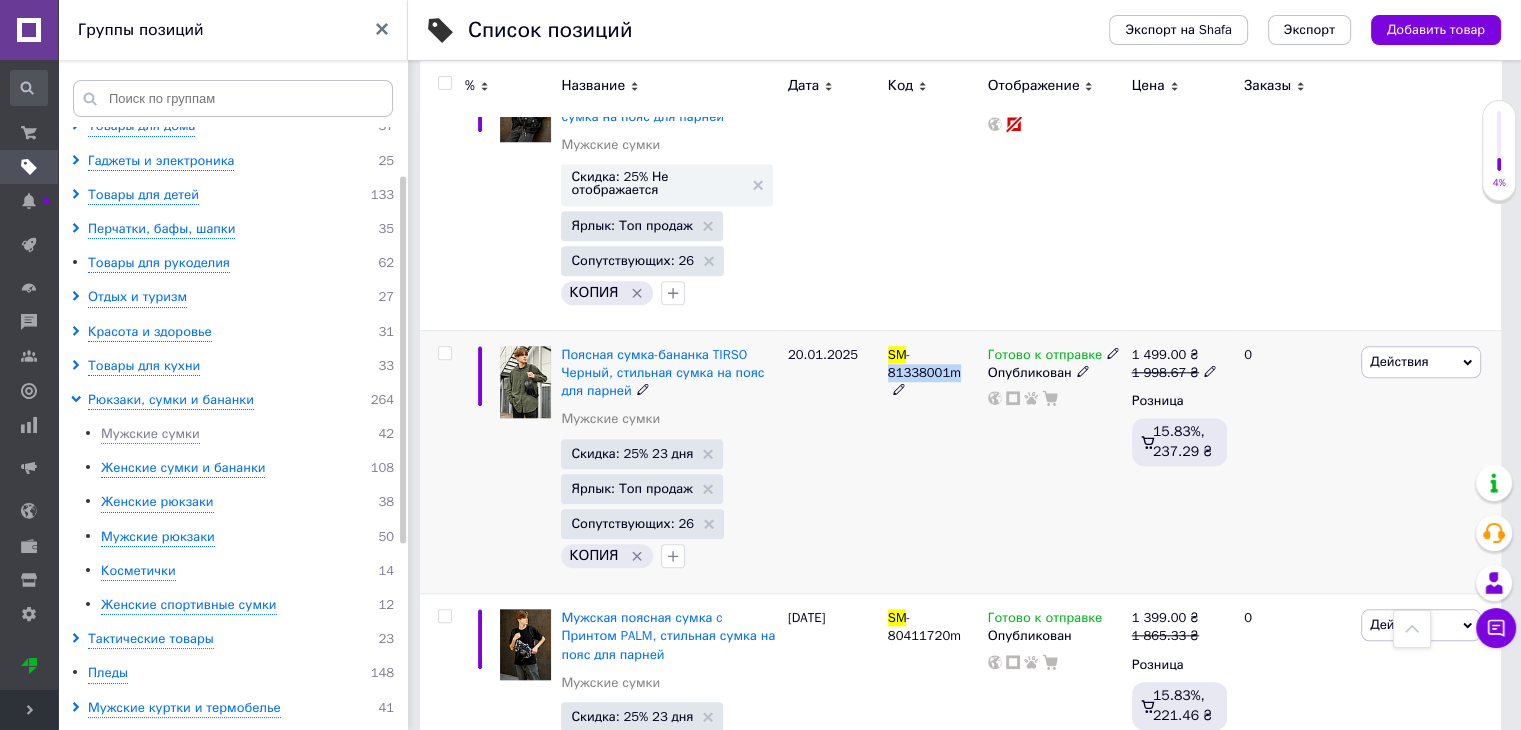 drag, startPoint x: 955, startPoint y: 351, endPoint x: 889, endPoint y: 355, distance: 66.1211 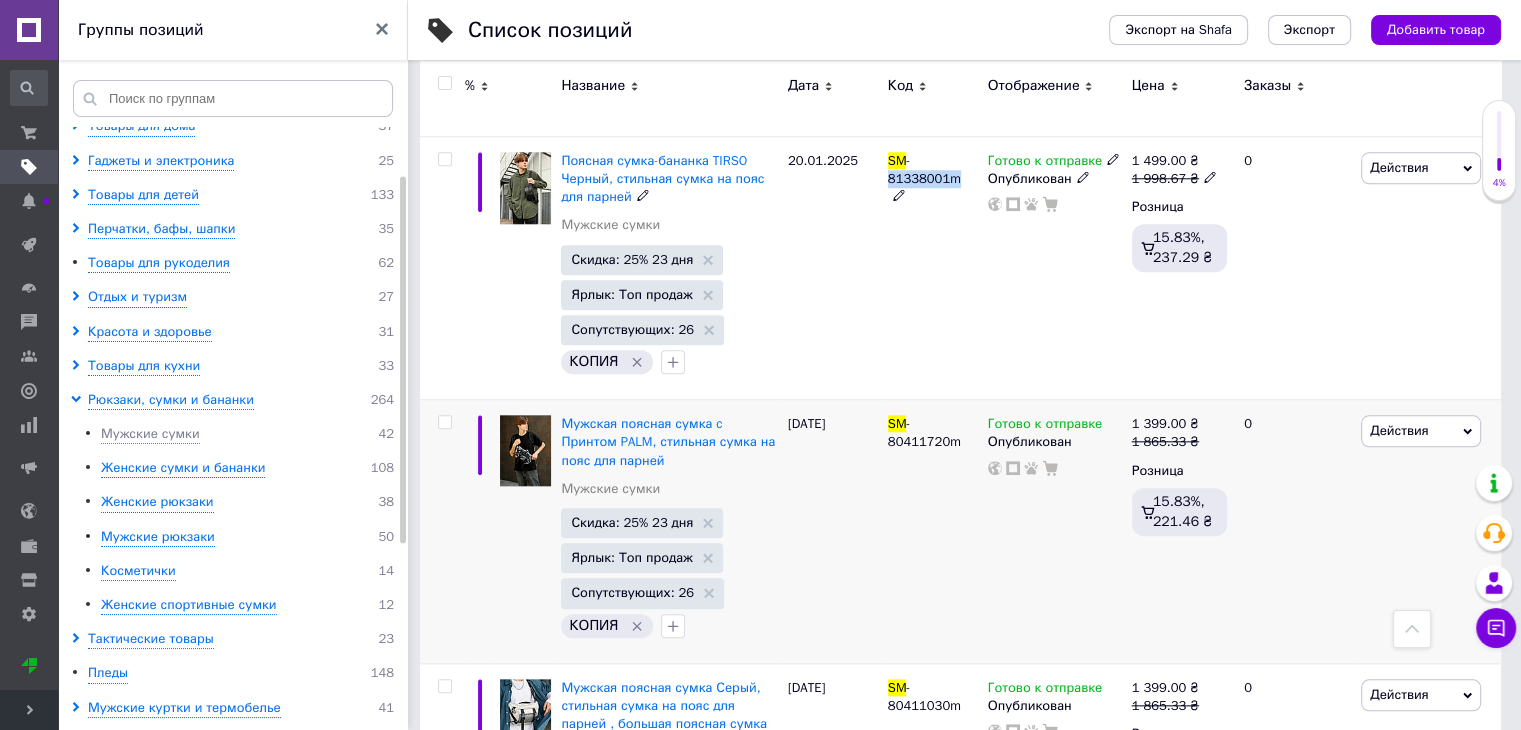 scroll, scrollTop: 2000, scrollLeft: 0, axis: vertical 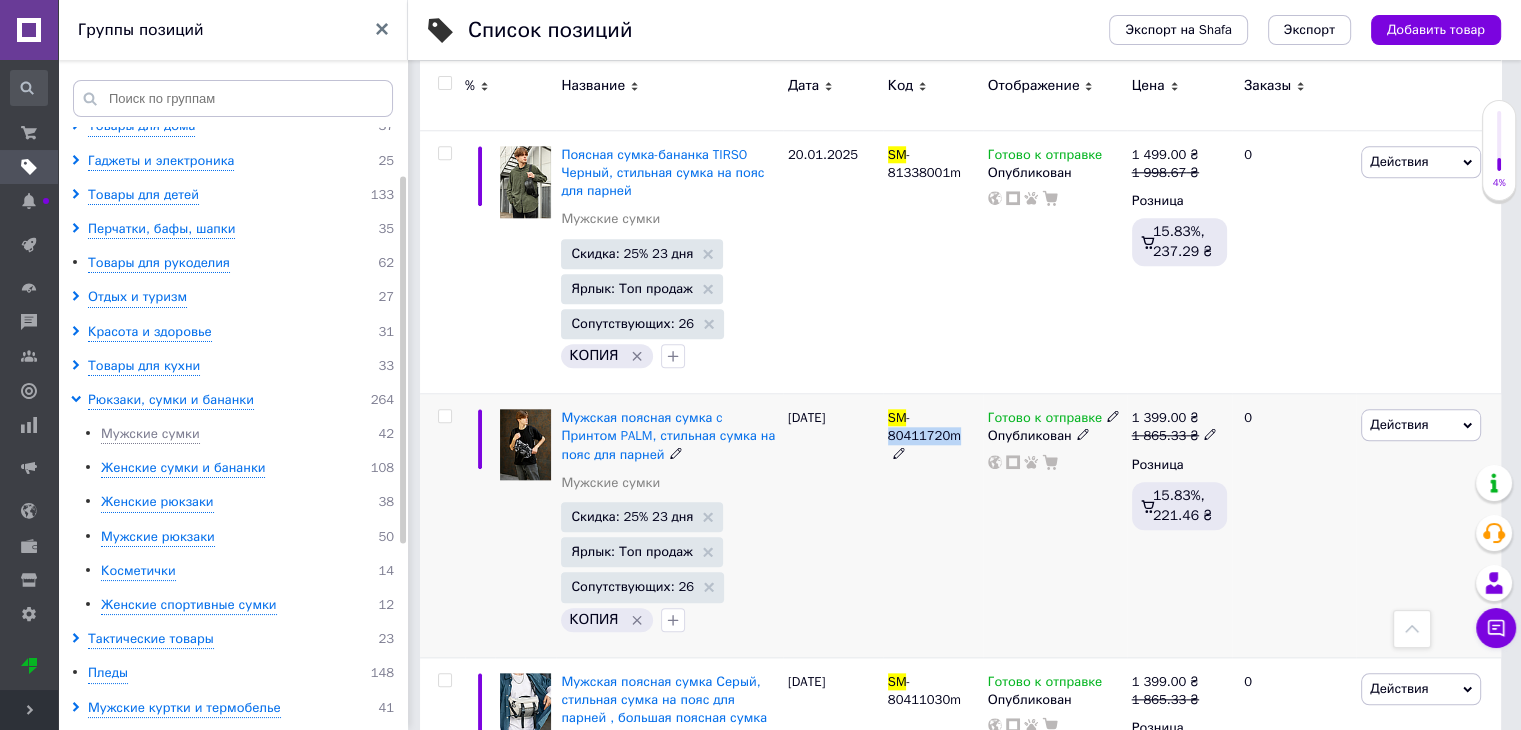 drag, startPoint x: 956, startPoint y: 421, endPoint x: 889, endPoint y: 421, distance: 67 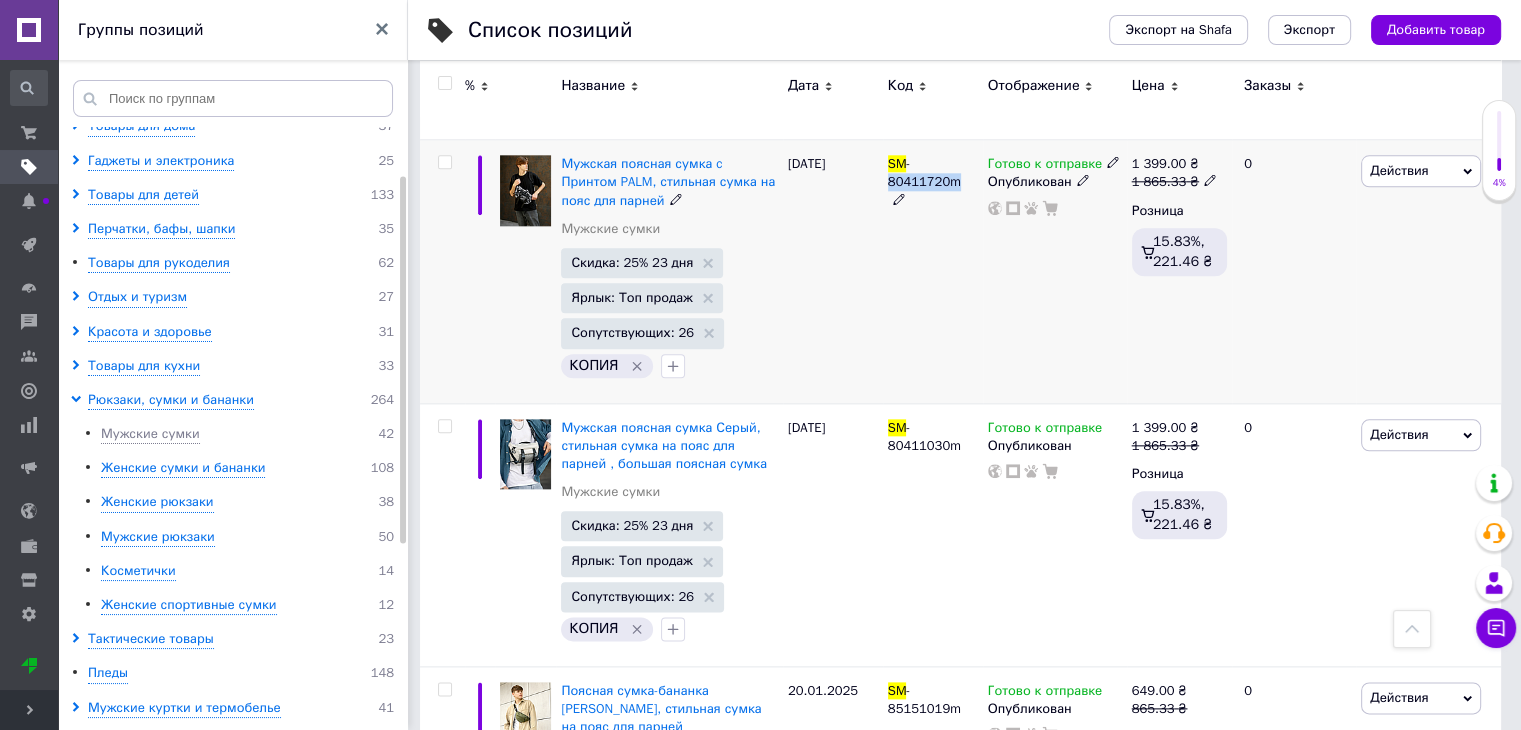 scroll, scrollTop: 2300, scrollLeft: 0, axis: vertical 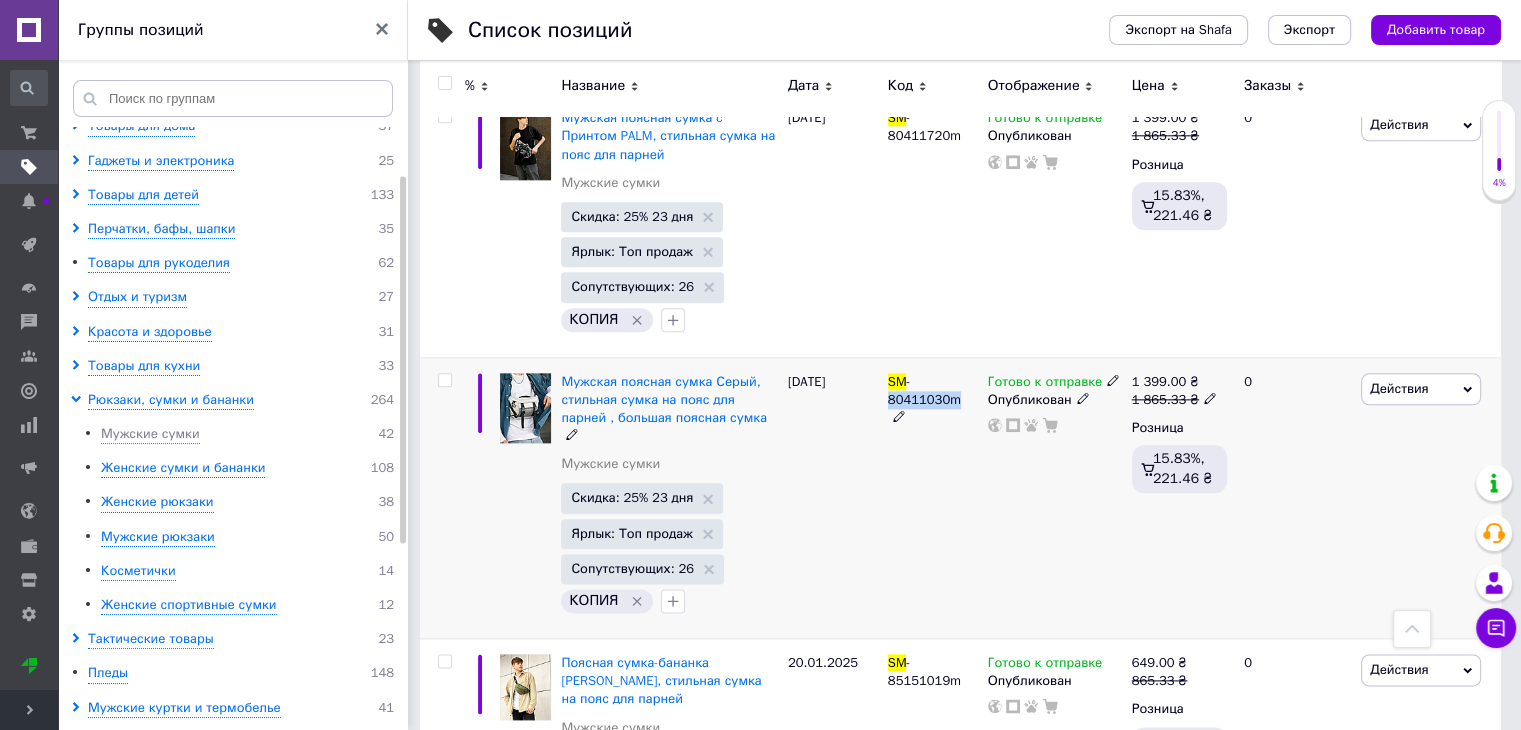 drag, startPoint x: 956, startPoint y: 381, endPoint x: 884, endPoint y: 381, distance: 72 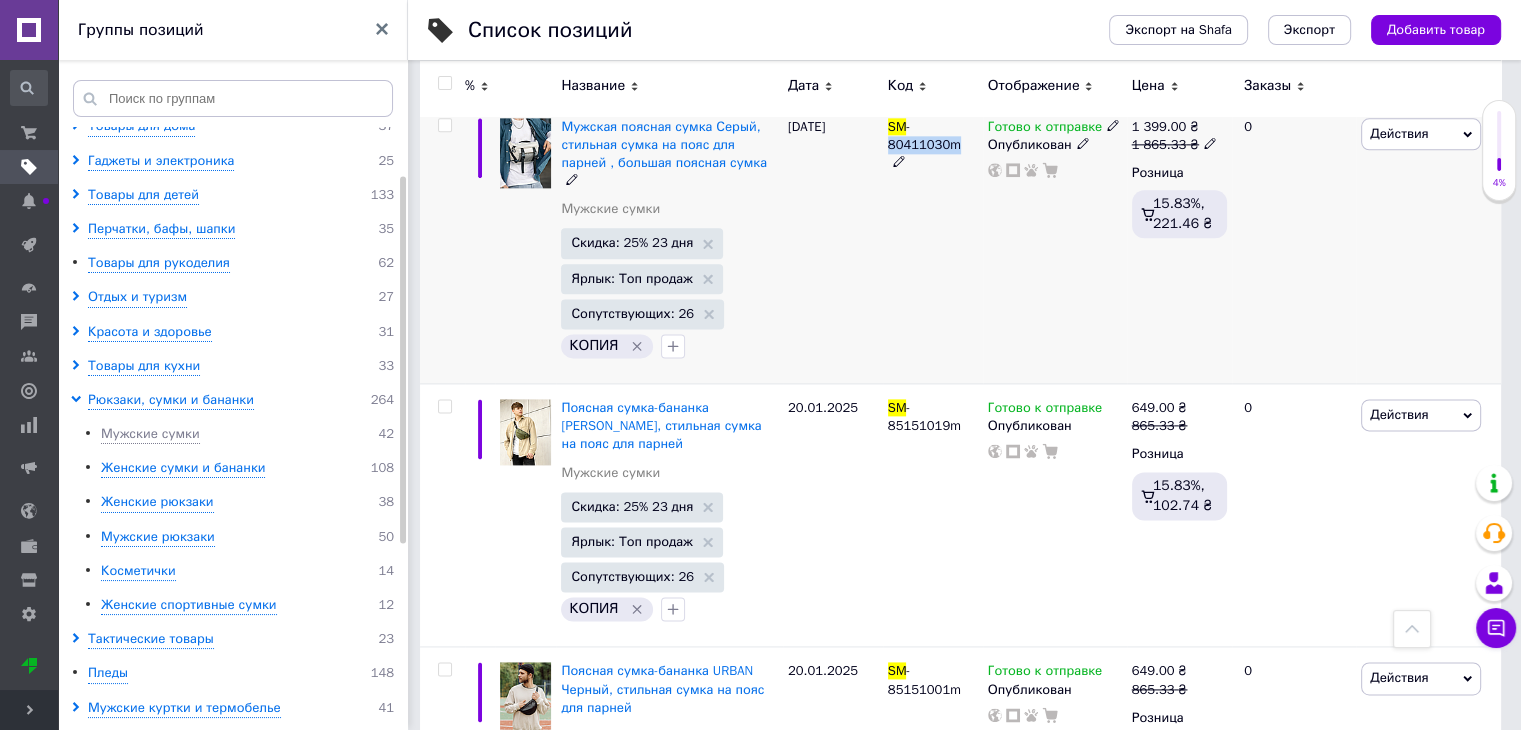 scroll, scrollTop: 2600, scrollLeft: 0, axis: vertical 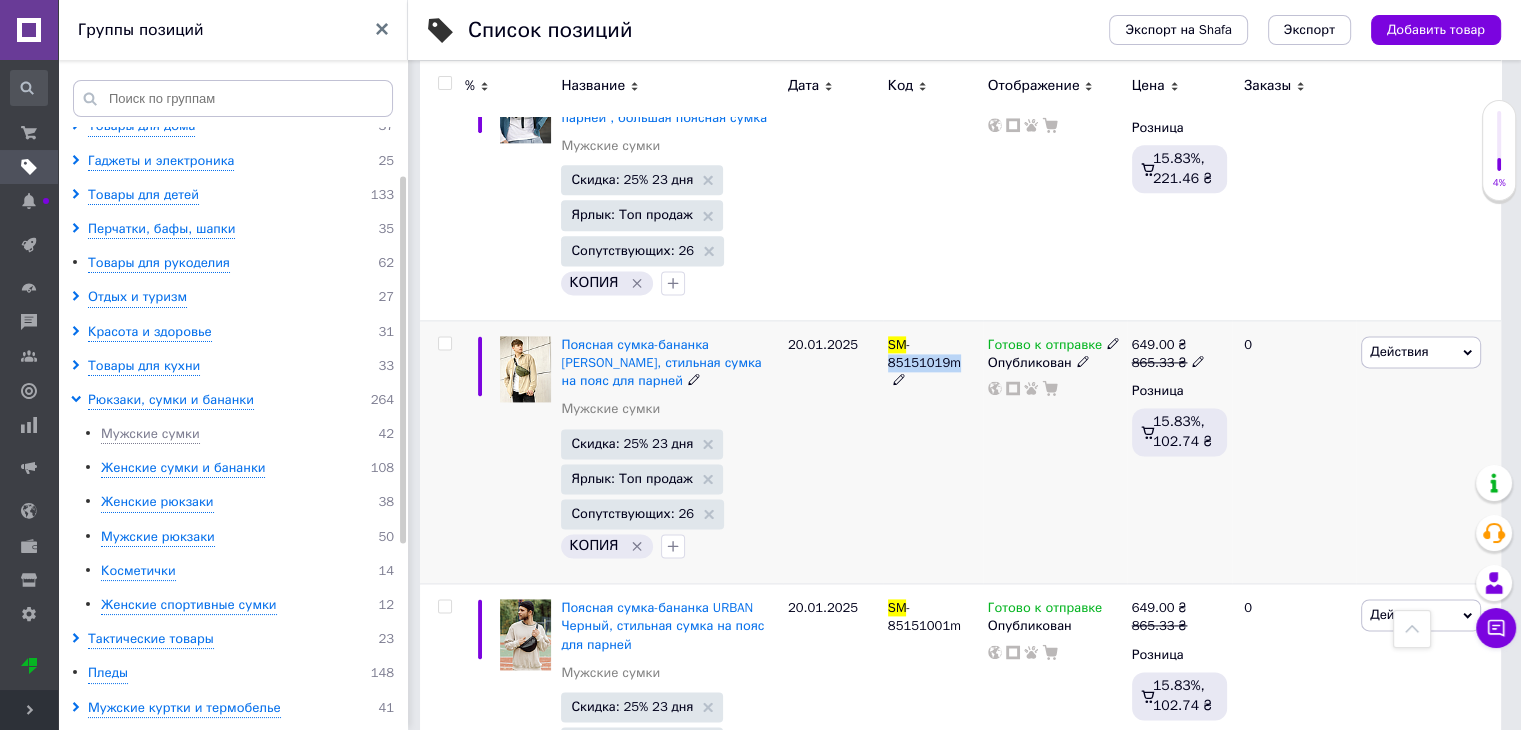 drag, startPoint x: 952, startPoint y: 341, endPoint x: 885, endPoint y: 344, distance: 67.06713 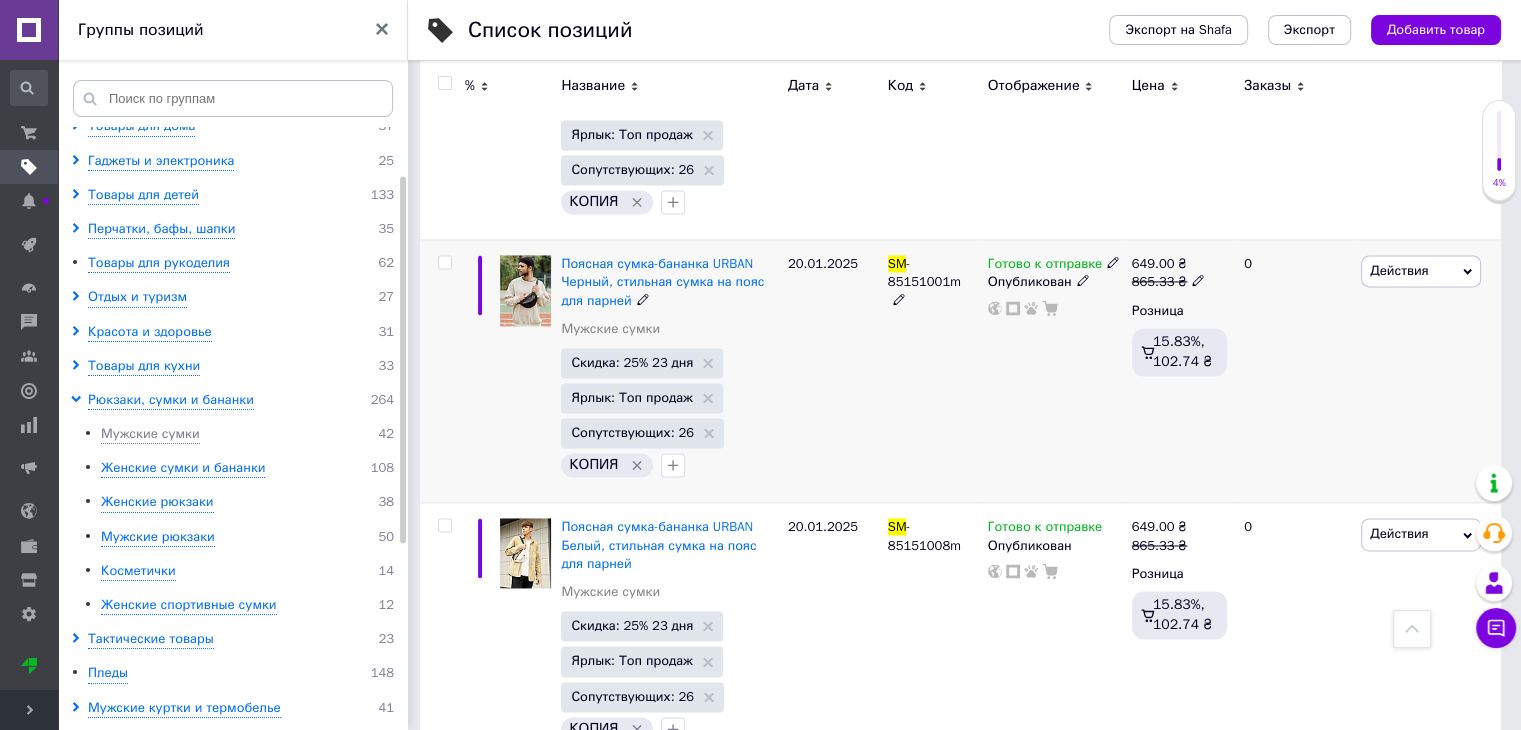 scroll, scrollTop: 2900, scrollLeft: 0, axis: vertical 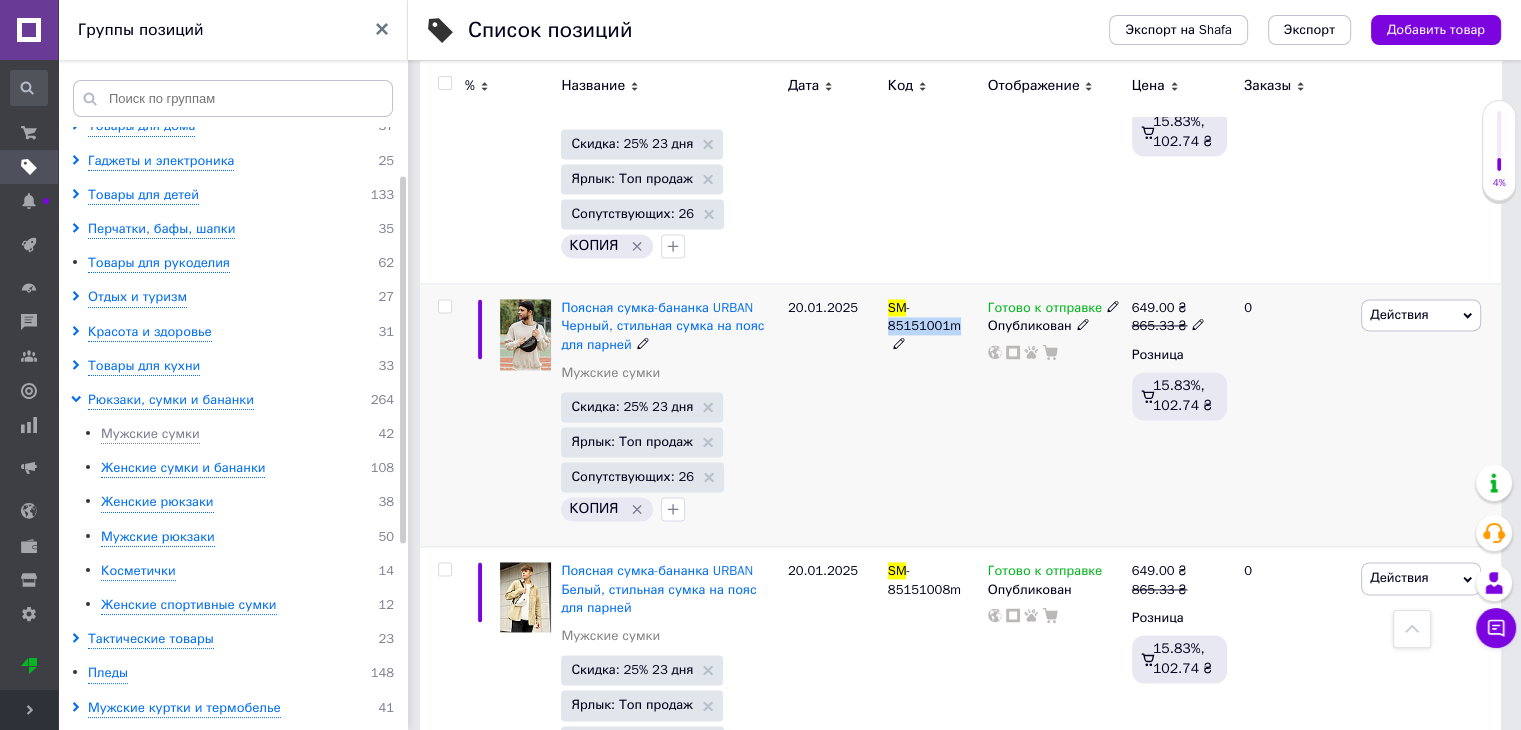 drag, startPoint x: 952, startPoint y: 307, endPoint x: 889, endPoint y: 309, distance: 63.03174 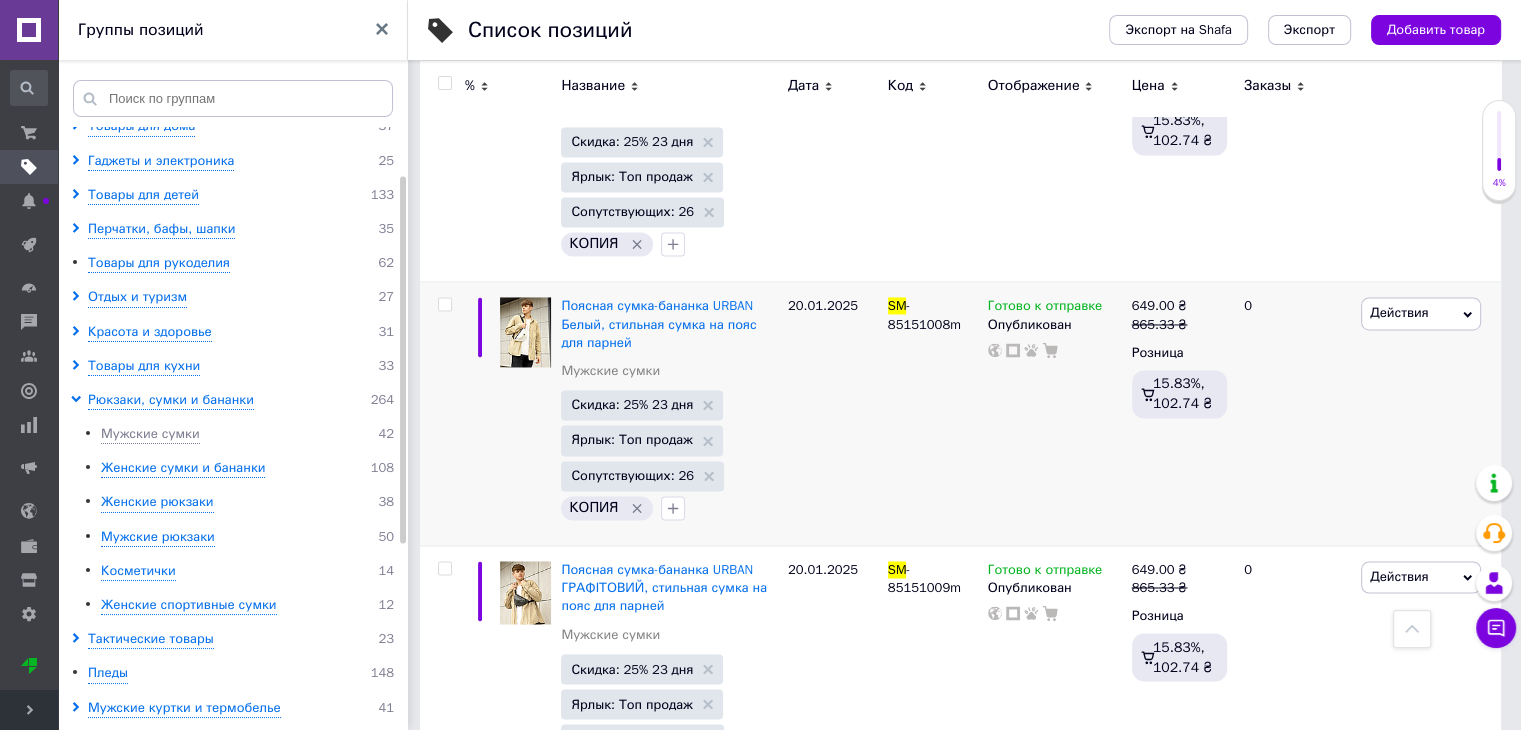 scroll, scrollTop: 3200, scrollLeft: 0, axis: vertical 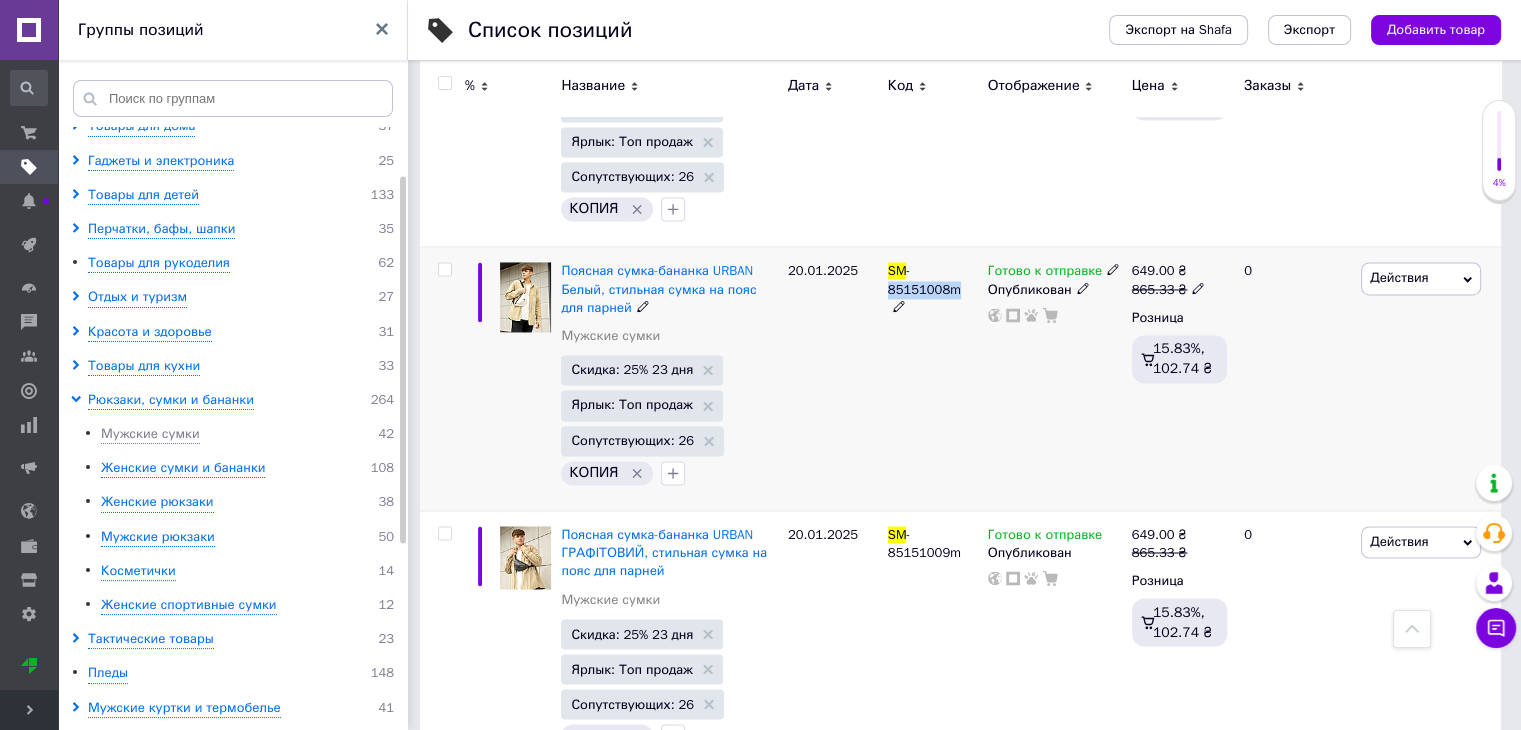 drag, startPoint x: 951, startPoint y: 271, endPoint x: 888, endPoint y: 275, distance: 63.126858 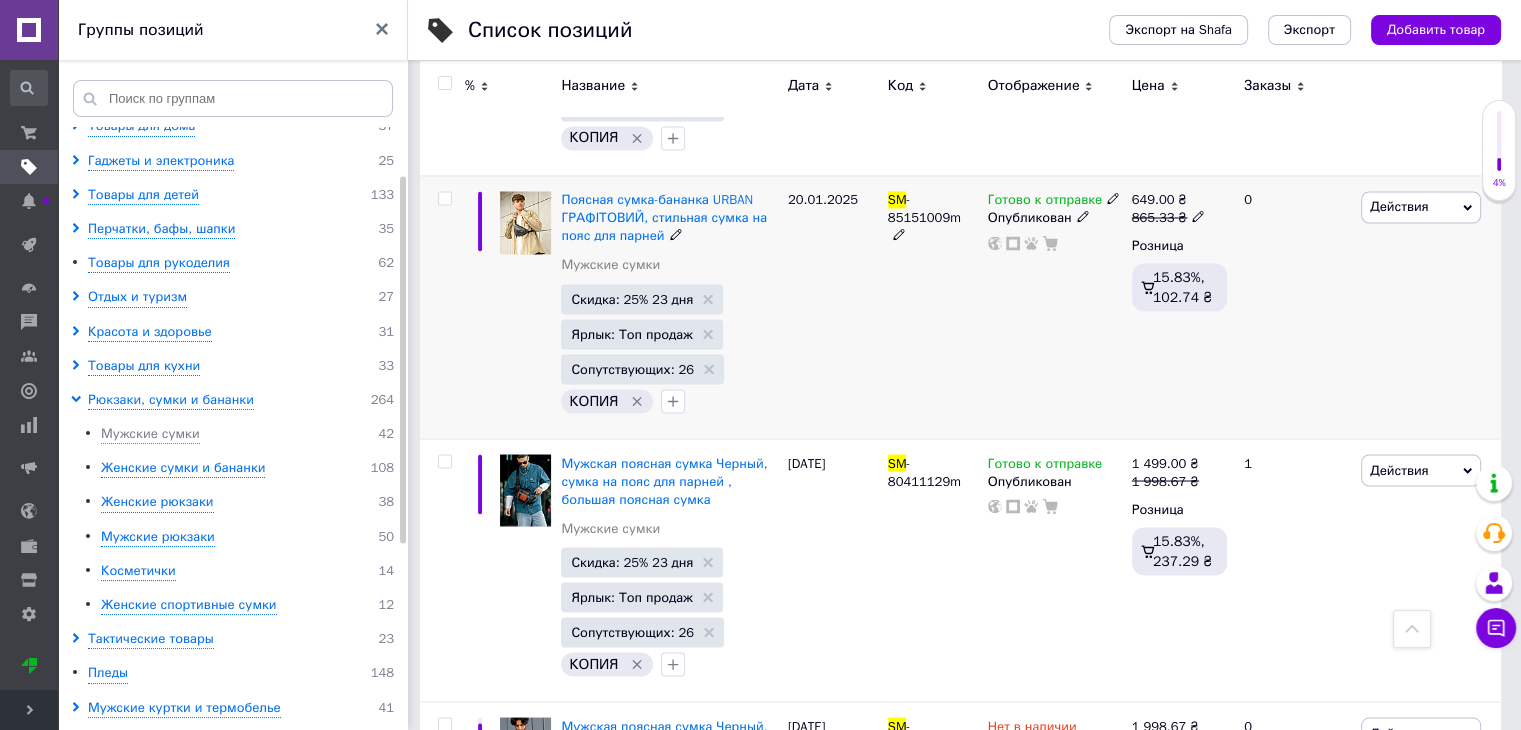 scroll, scrollTop: 3500, scrollLeft: 0, axis: vertical 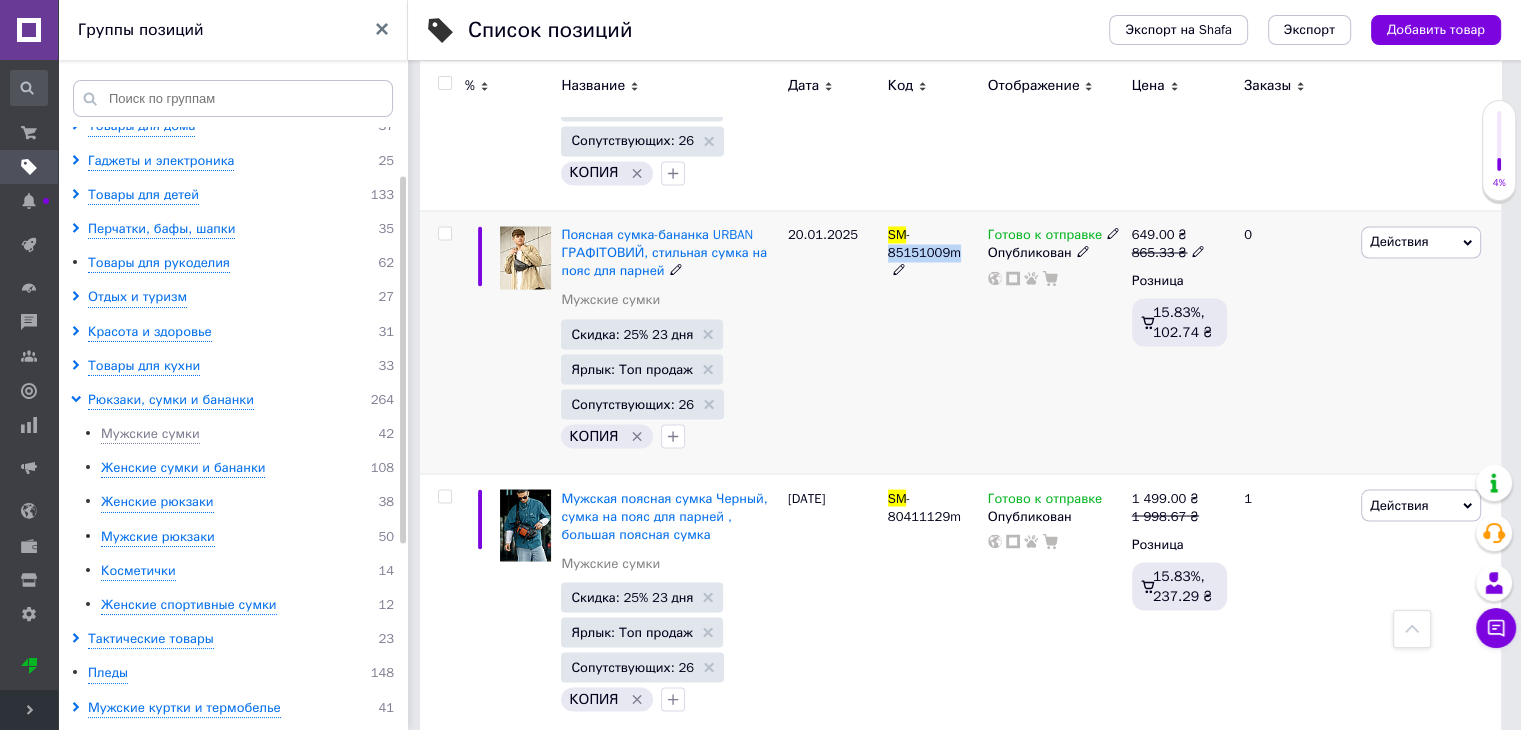 drag, startPoint x: 953, startPoint y: 234, endPoint x: 888, endPoint y: 236, distance: 65.03076 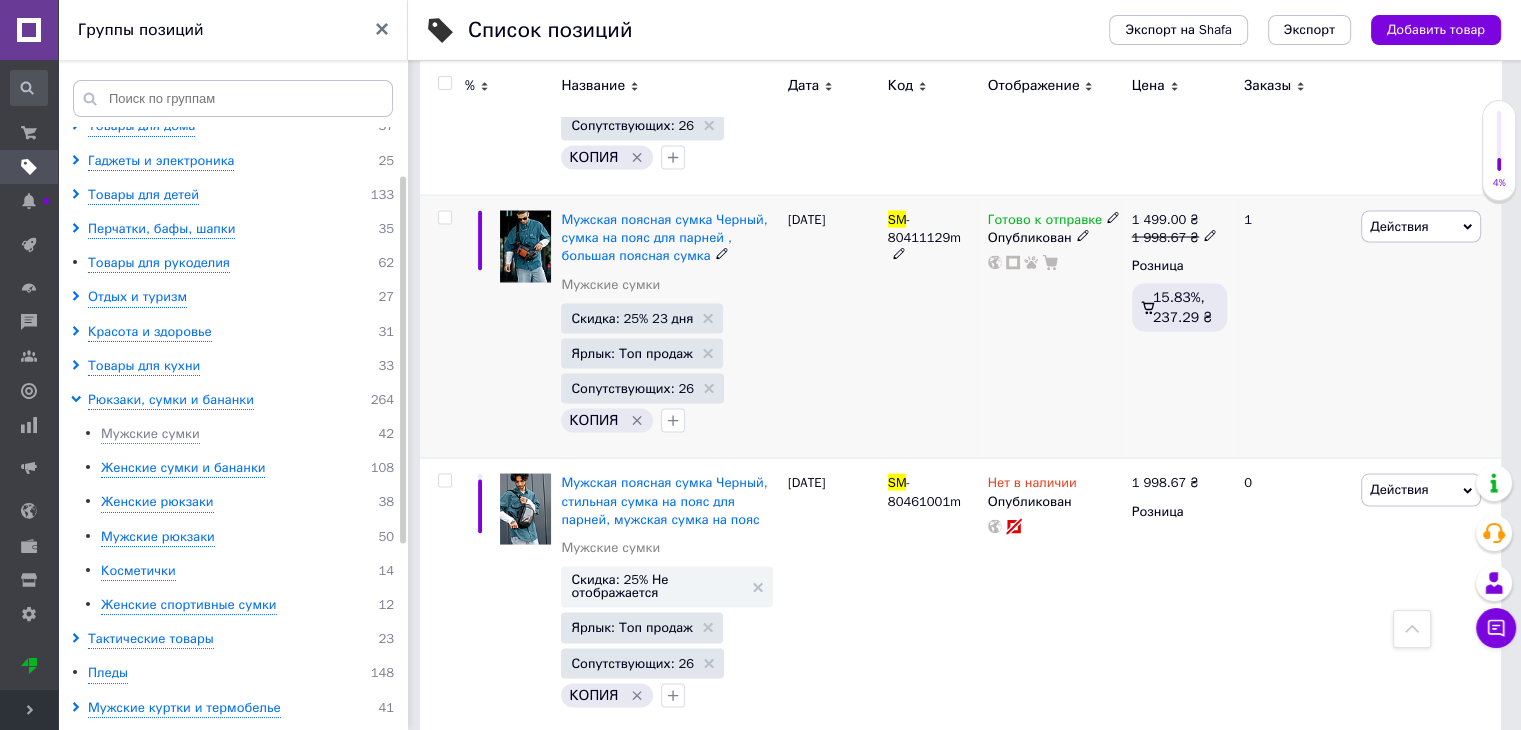 scroll, scrollTop: 3800, scrollLeft: 0, axis: vertical 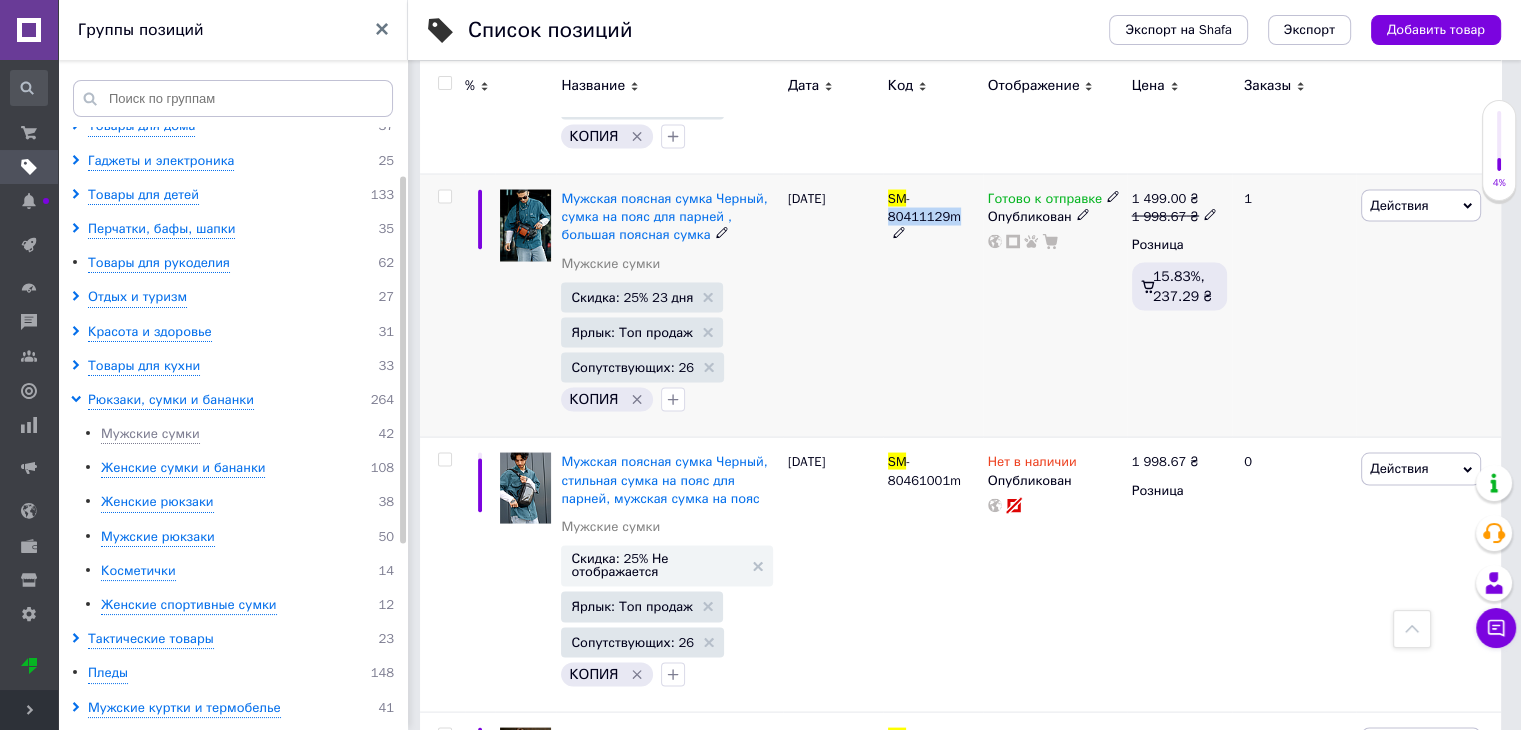 drag, startPoint x: 954, startPoint y: 197, endPoint x: 886, endPoint y: 198, distance: 68.007355 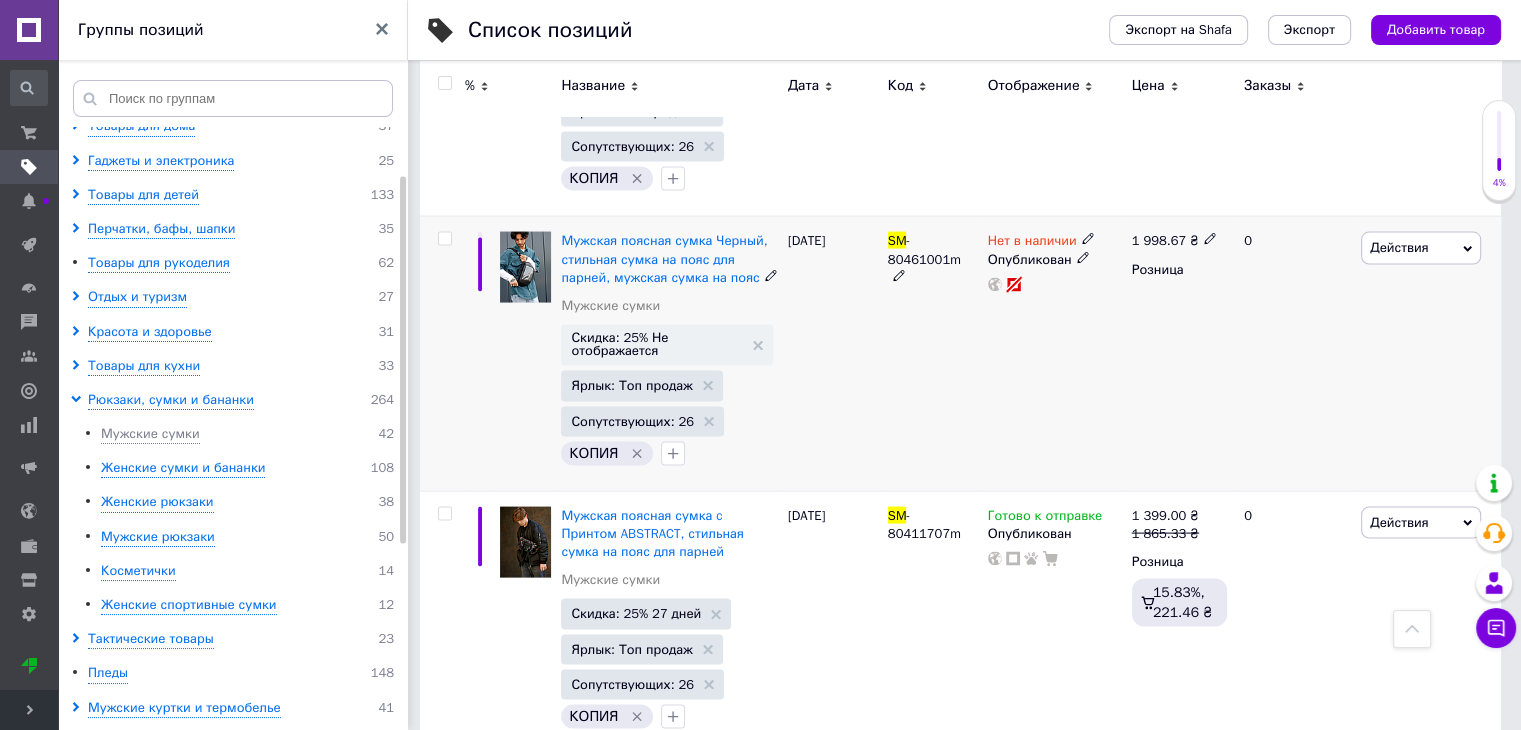 scroll, scrollTop: 4040, scrollLeft: 0, axis: vertical 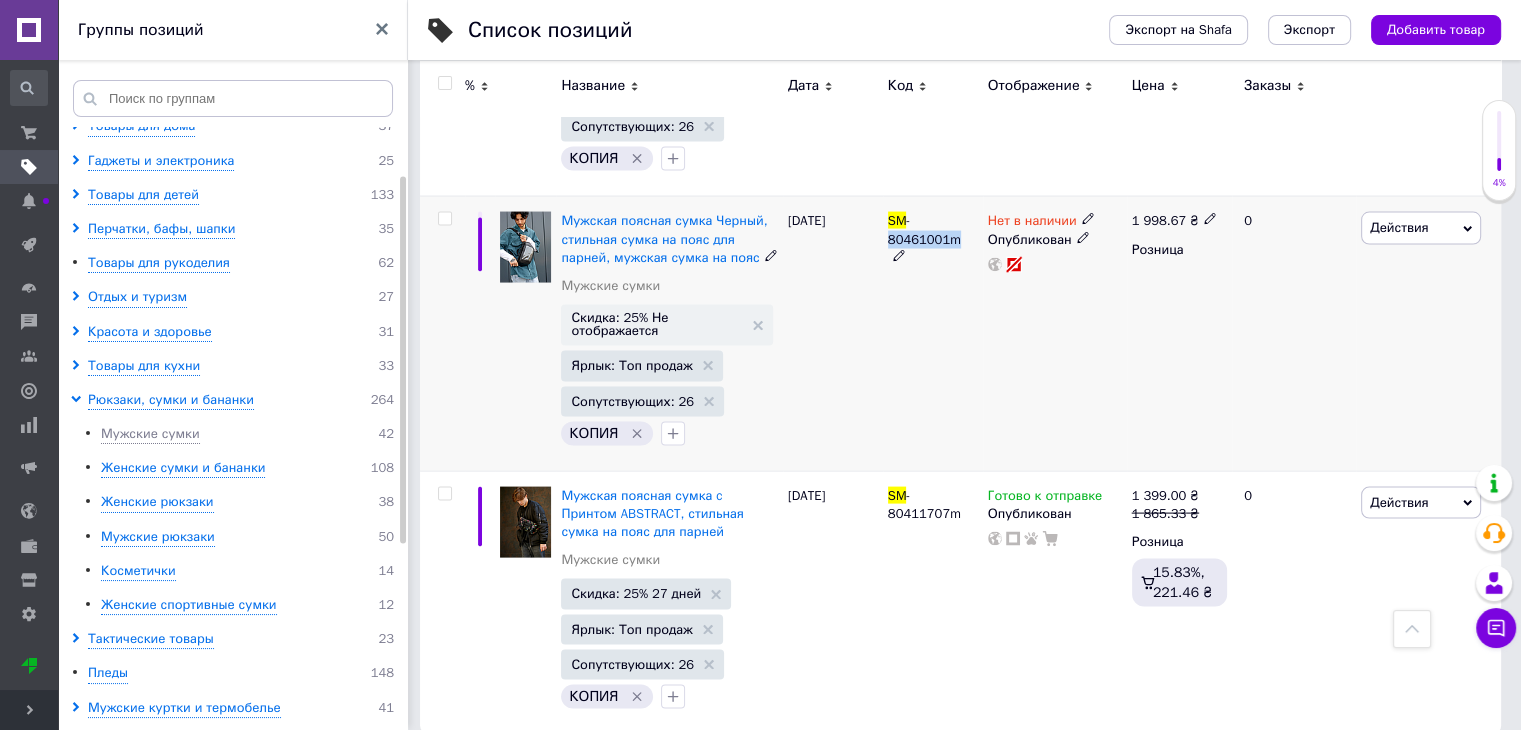 drag, startPoint x: 954, startPoint y: 219, endPoint x: 888, endPoint y: 220, distance: 66.007576 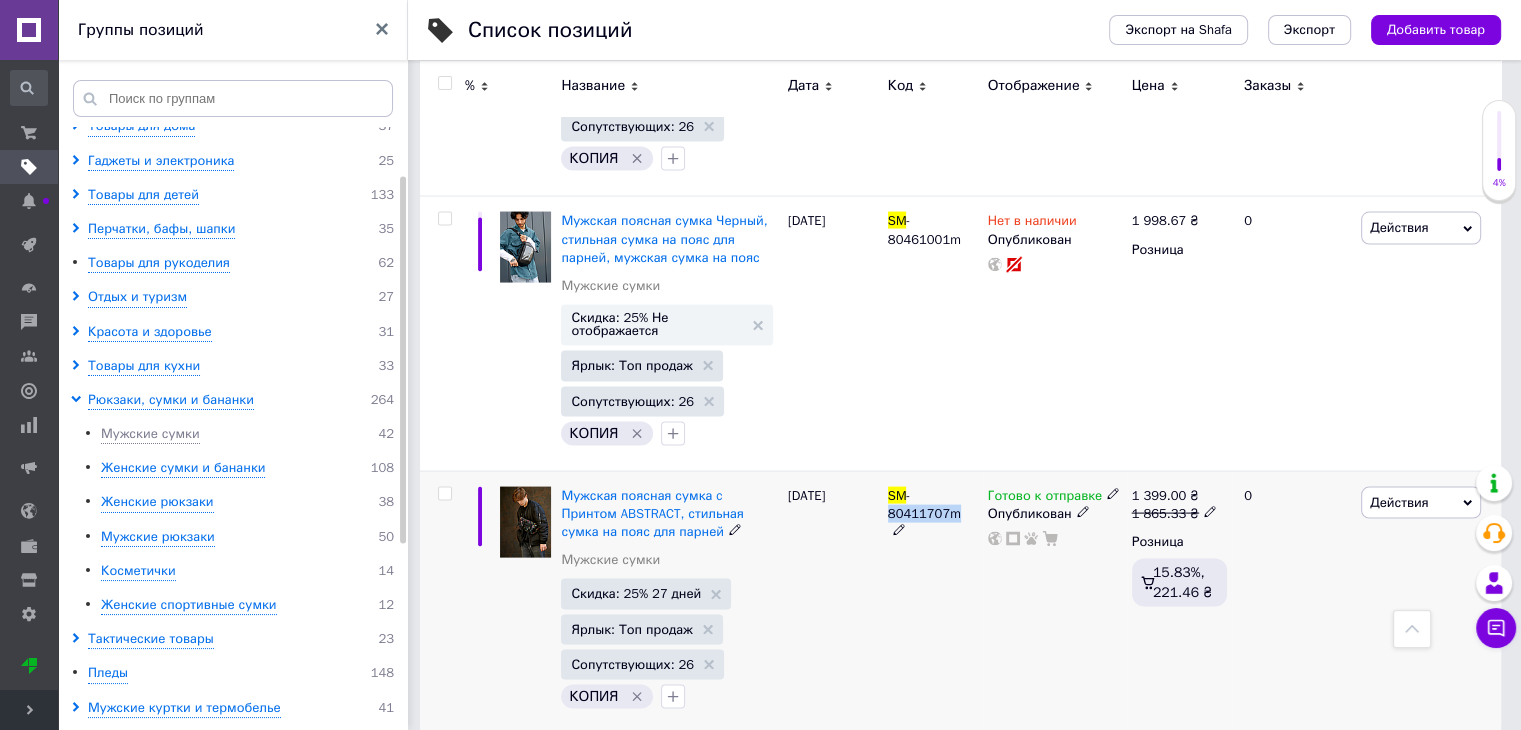 drag, startPoint x: 952, startPoint y: 492, endPoint x: 944, endPoint y: 461, distance: 32.01562 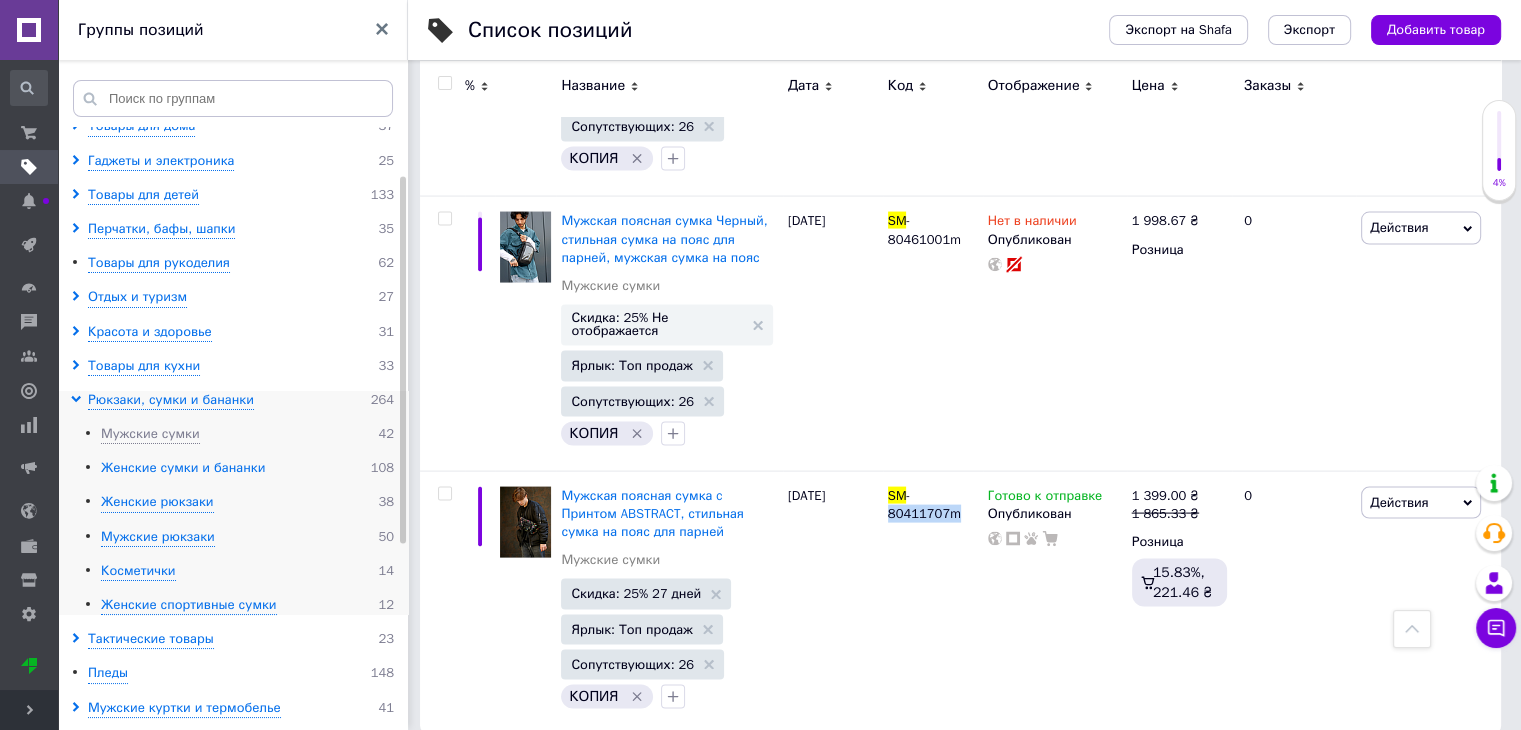 click on "Женские сумки и бананки" at bounding box center [183, 468] 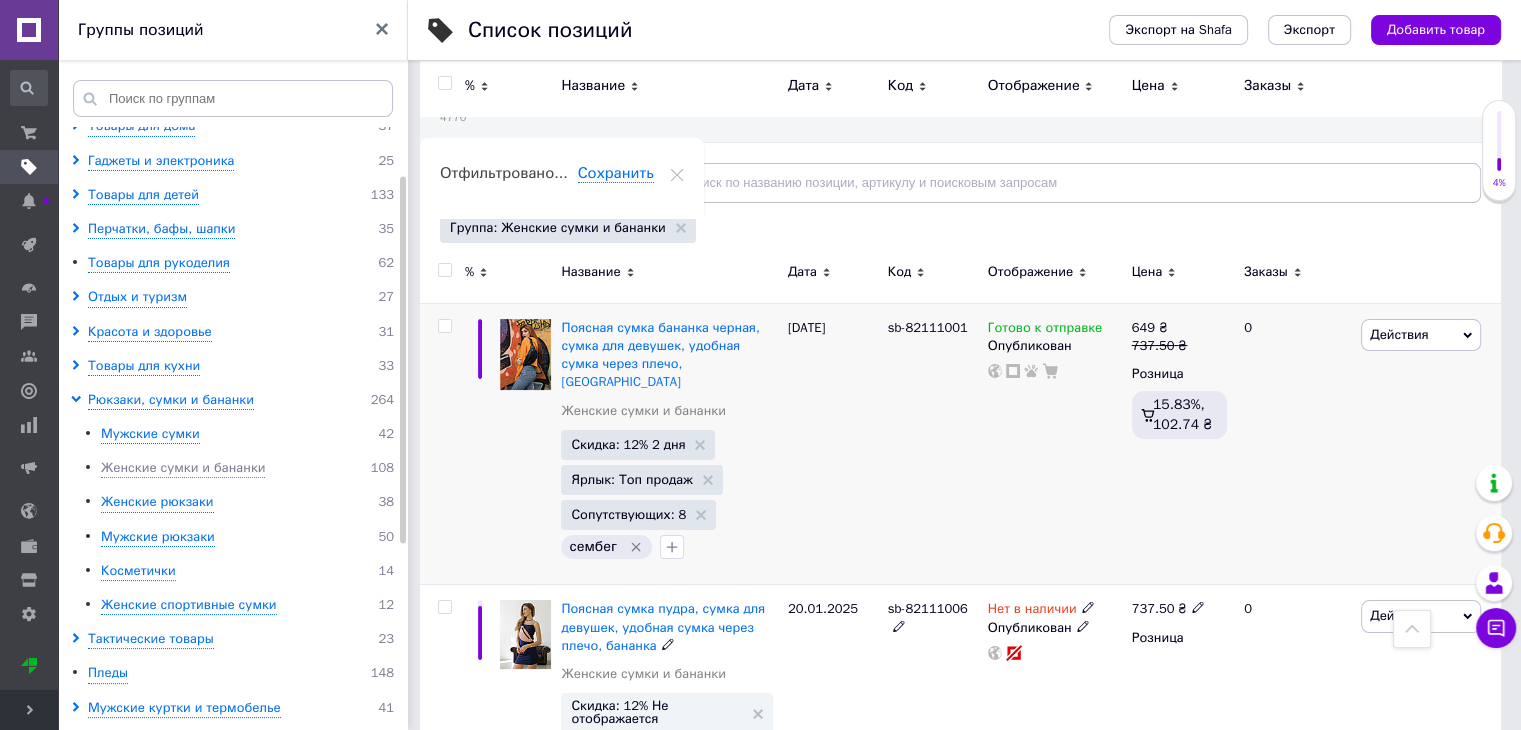 scroll, scrollTop: 140, scrollLeft: 0, axis: vertical 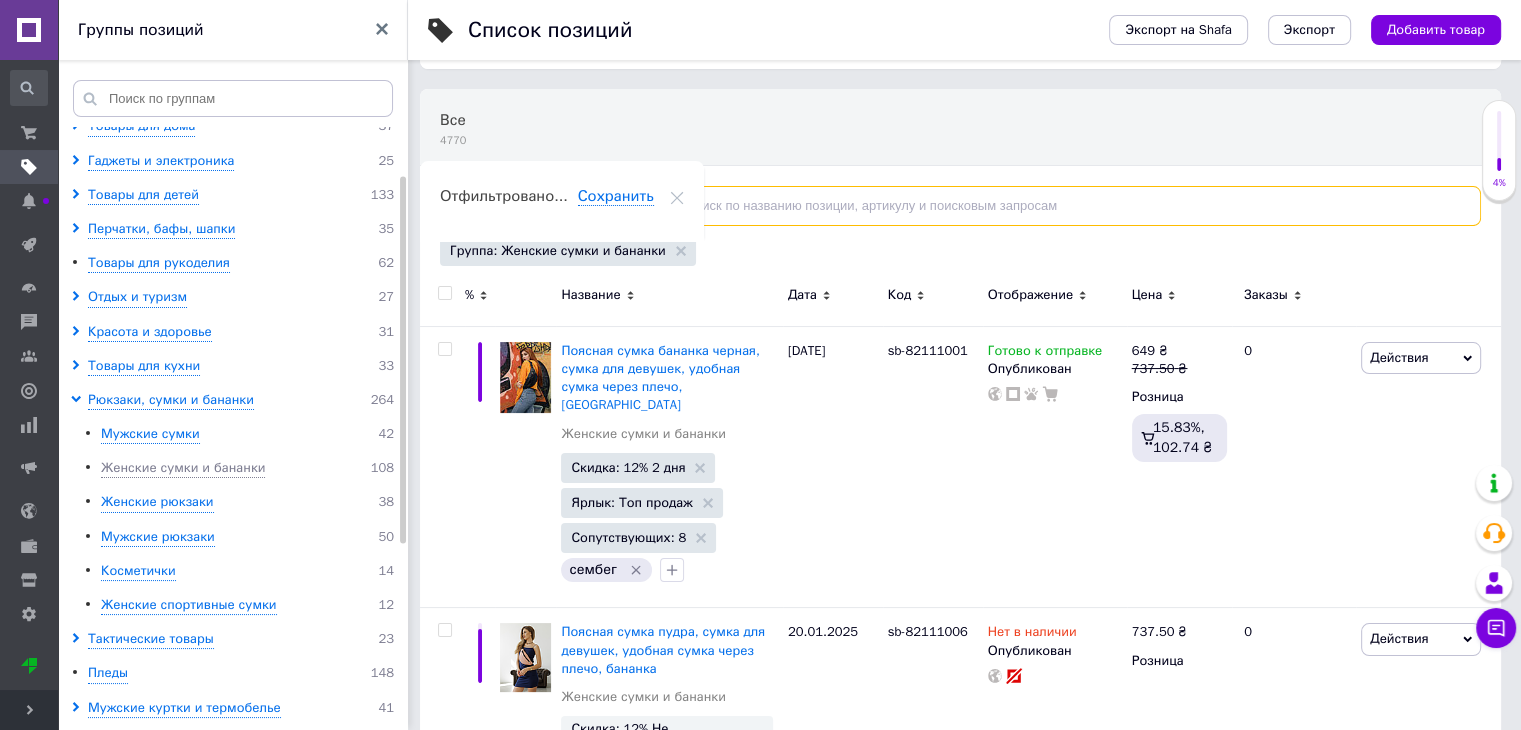 click at bounding box center [1065, 206] 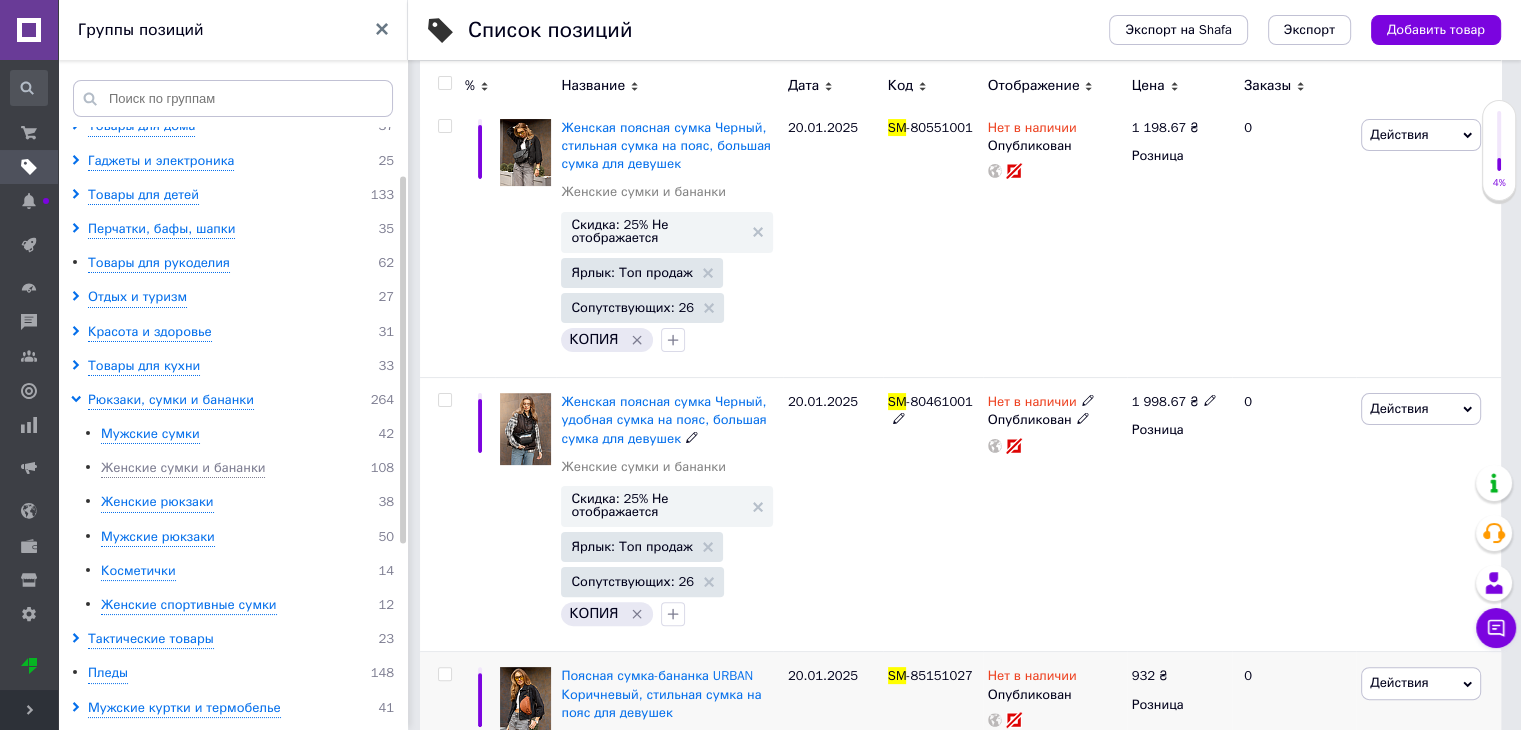 scroll, scrollTop: 1040, scrollLeft: 0, axis: vertical 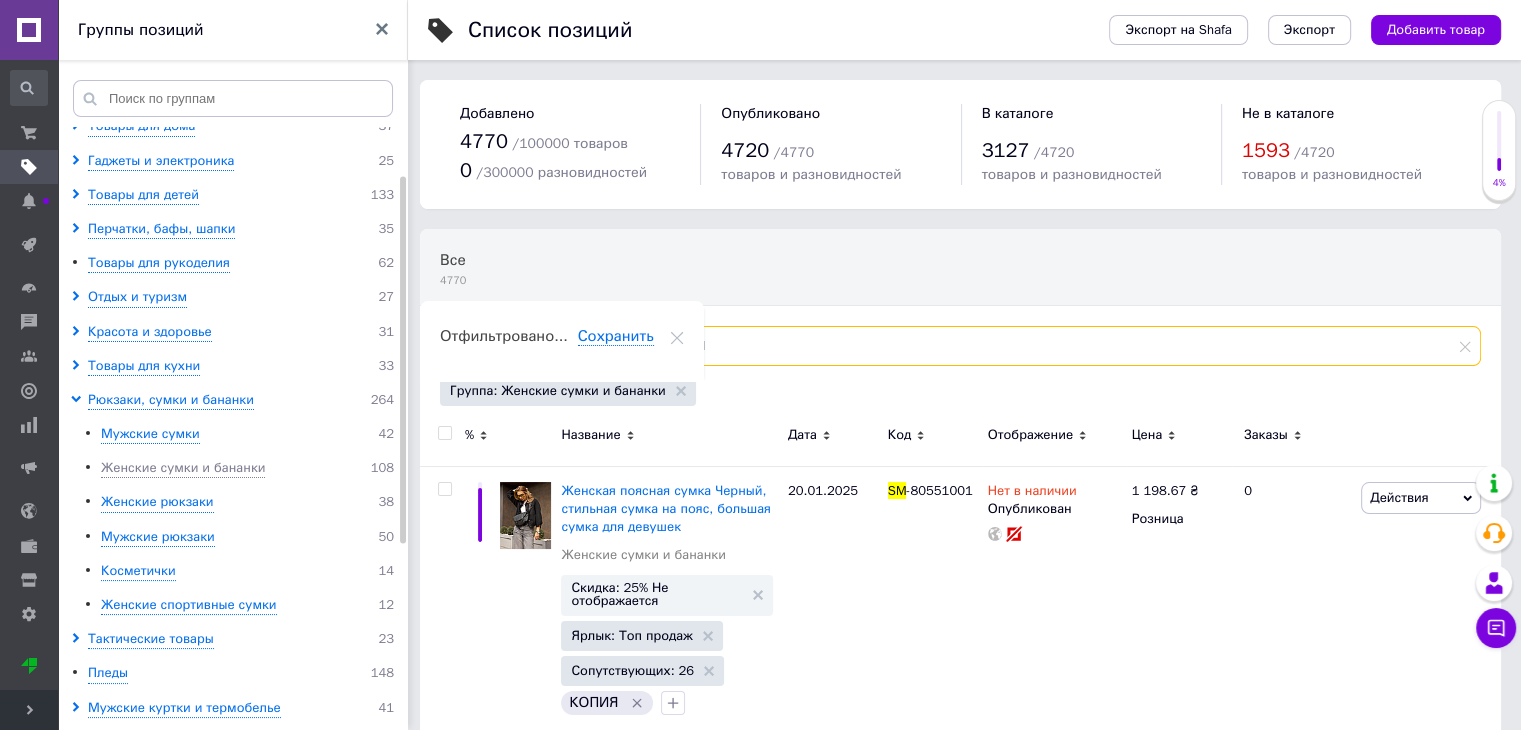 type on "S" 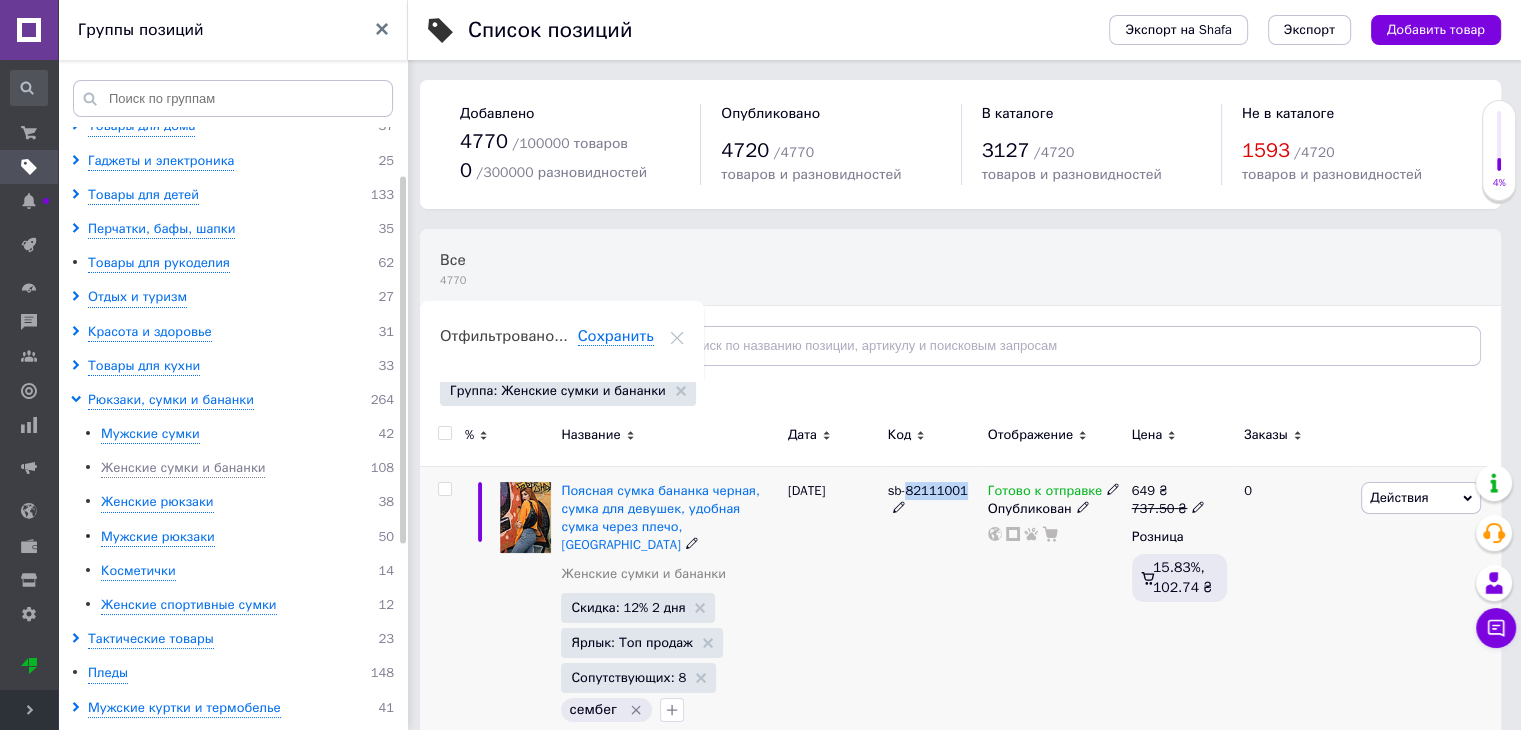 drag, startPoint x: 966, startPoint y: 489, endPoint x: 905, endPoint y: 493, distance: 61.13101 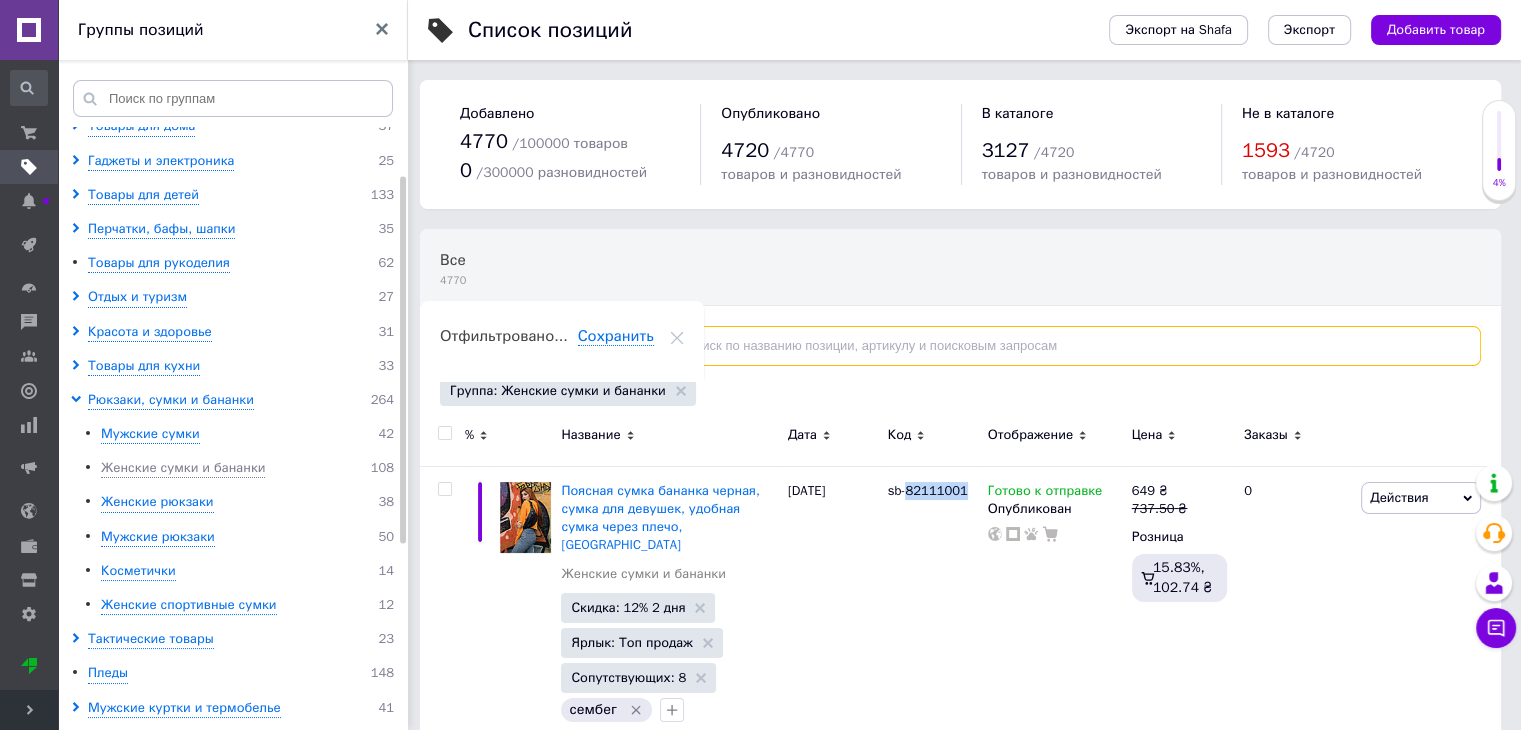 click at bounding box center [1065, 346] 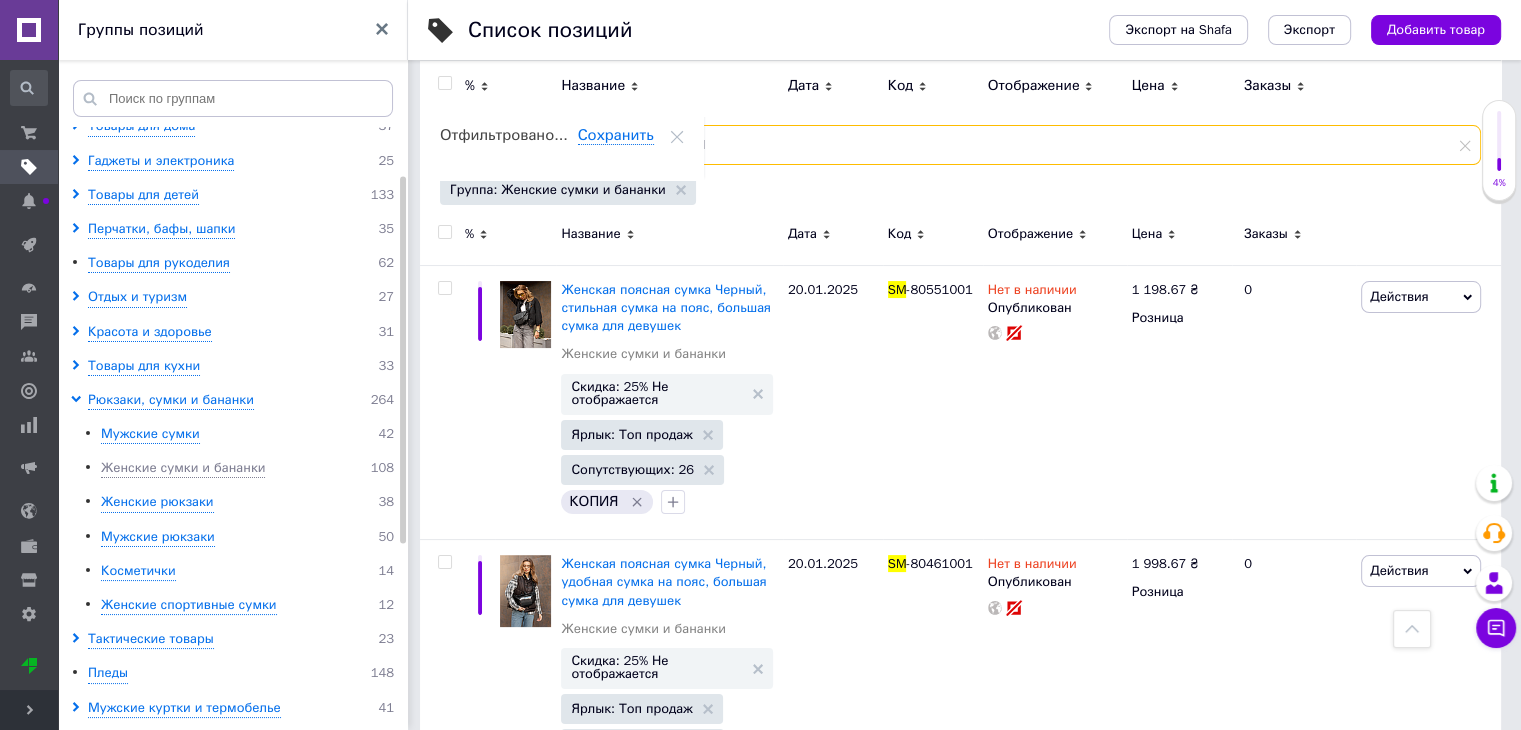 scroll, scrollTop: 0, scrollLeft: 0, axis: both 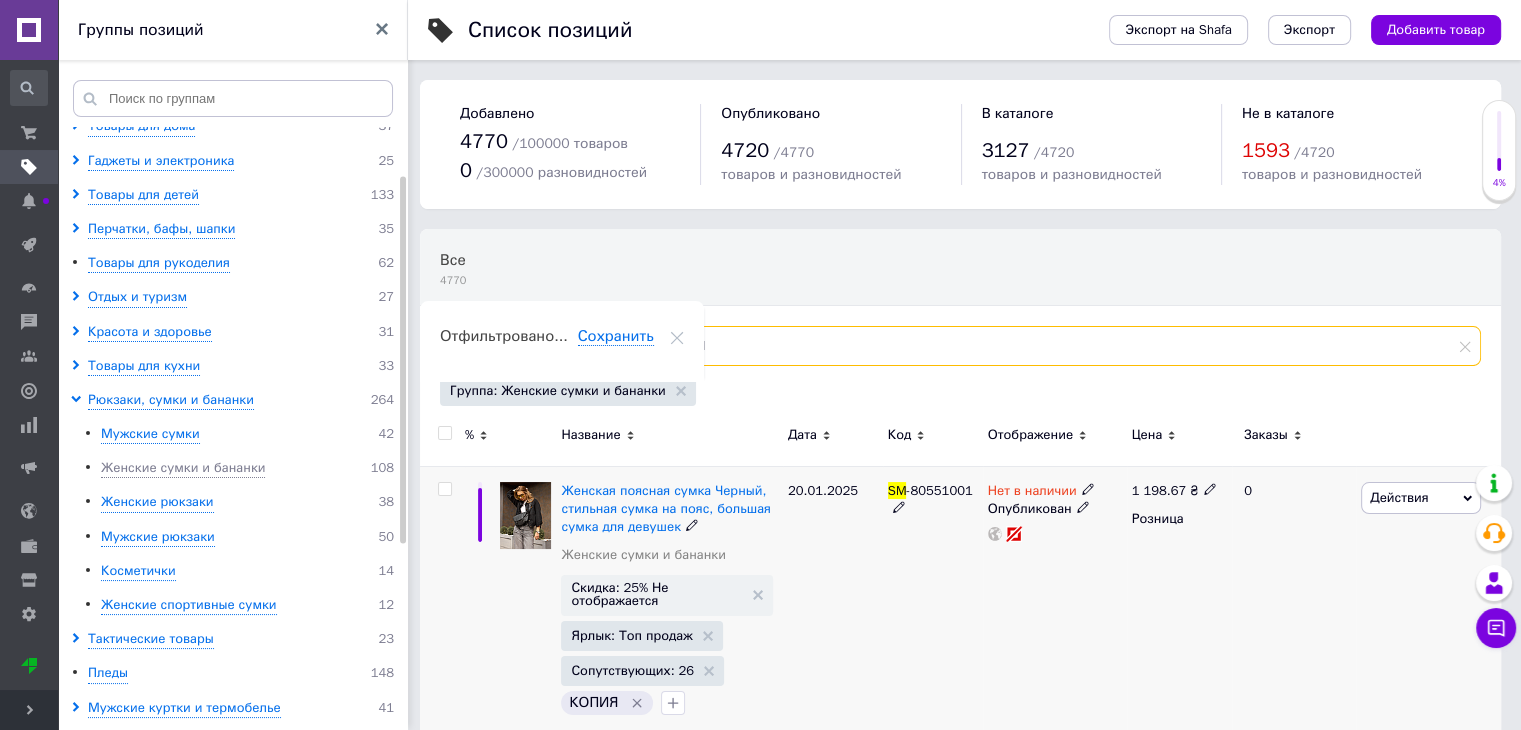 type on "SM" 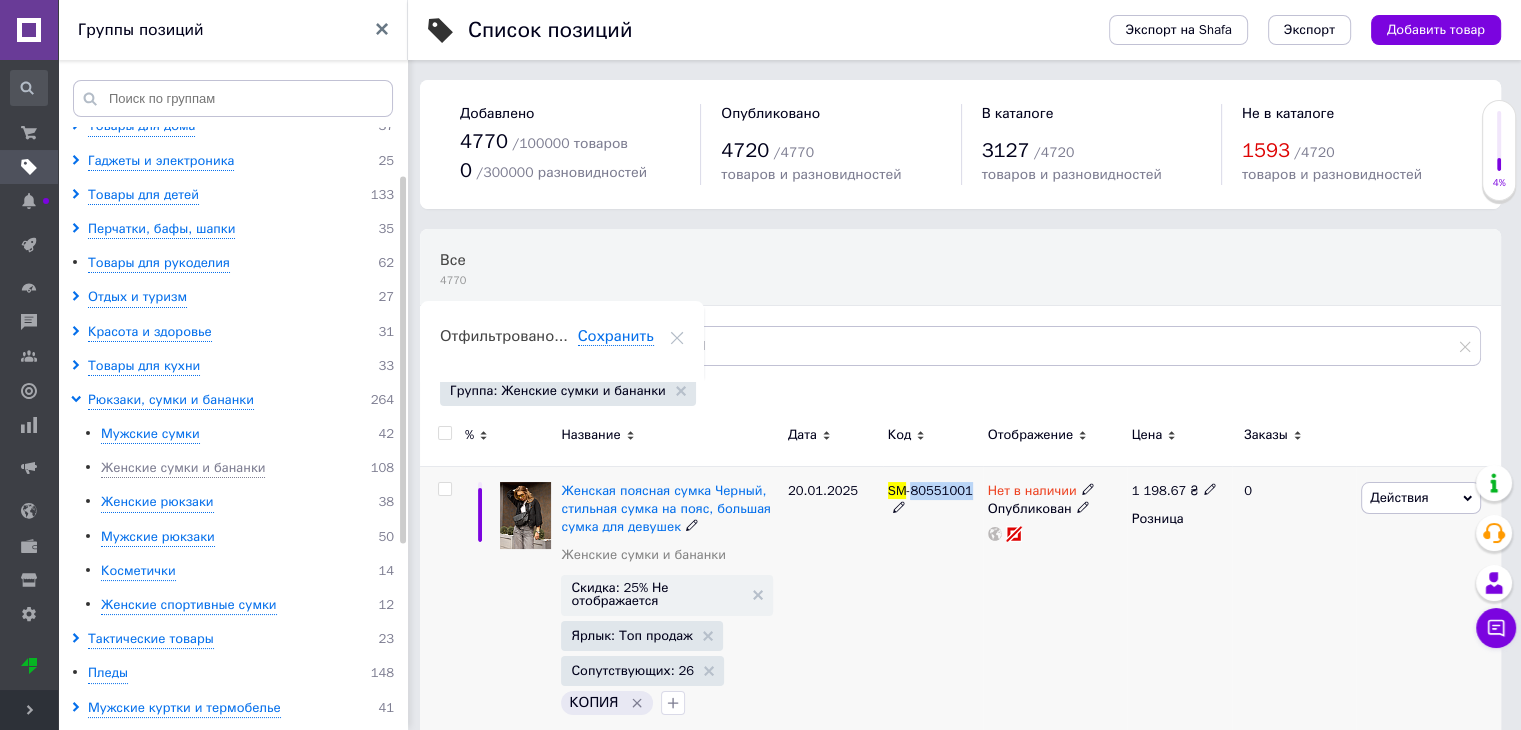 drag, startPoint x: 965, startPoint y: 491, endPoint x: 913, endPoint y: 495, distance: 52.153618 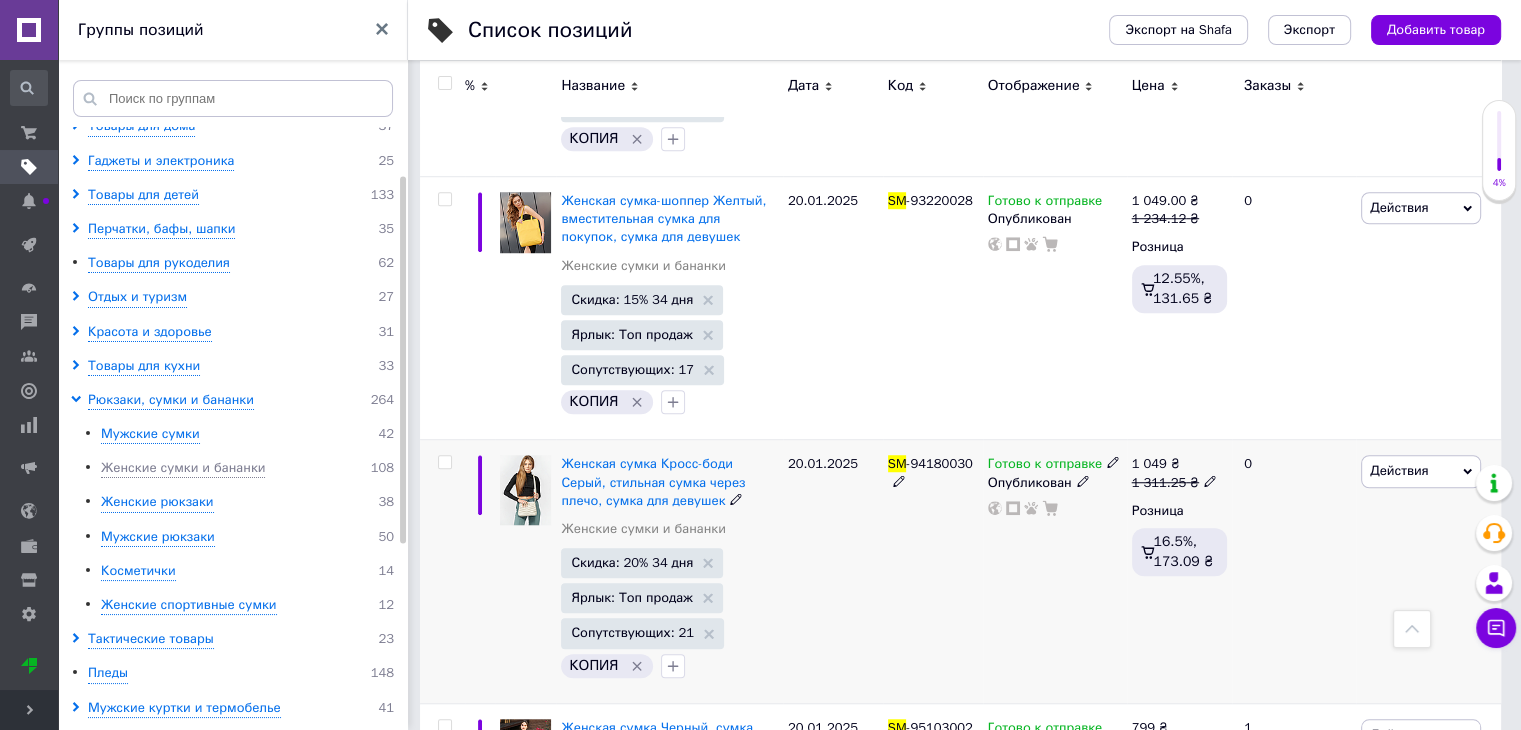 scroll, scrollTop: 9100, scrollLeft: 0, axis: vertical 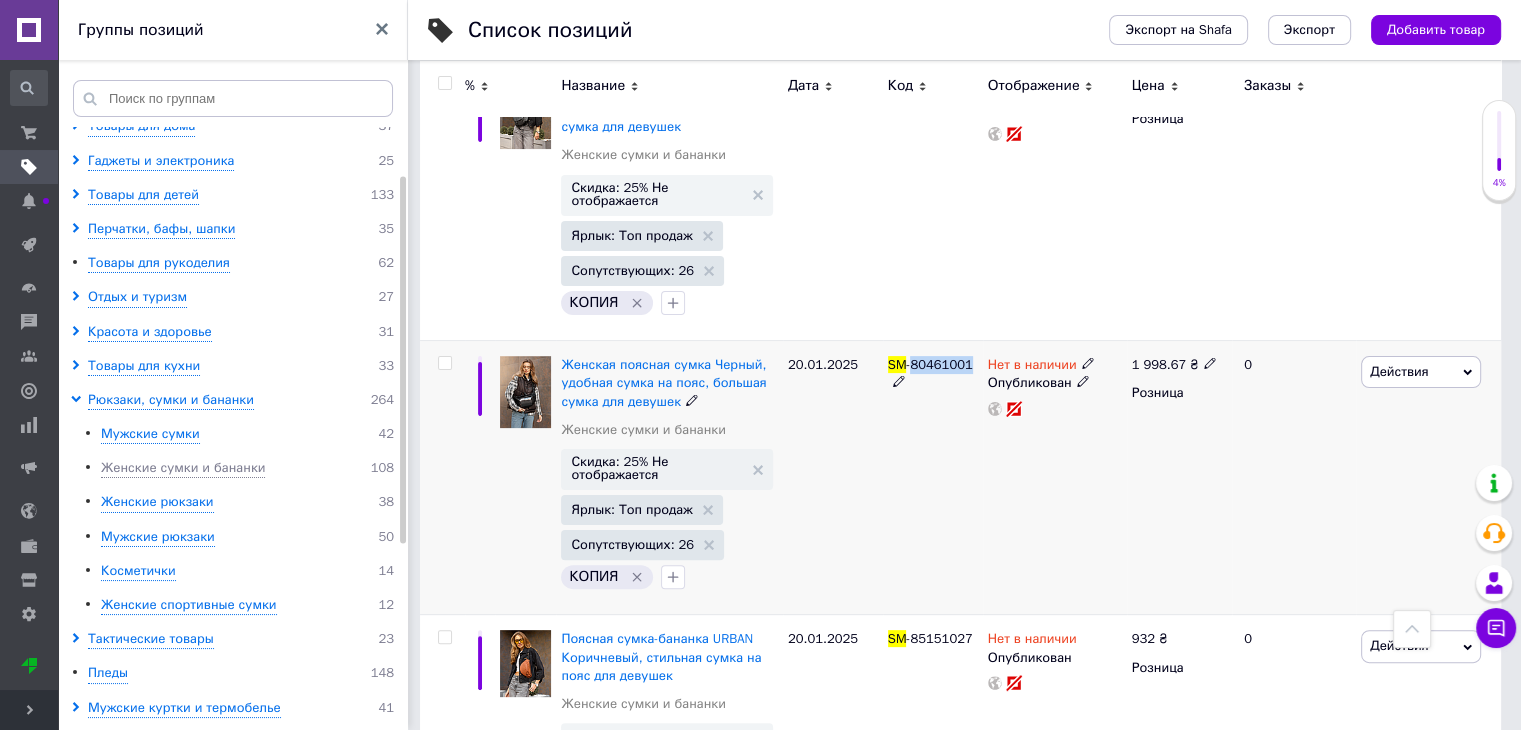 drag, startPoint x: 964, startPoint y: 362, endPoint x: 913, endPoint y: 362, distance: 51 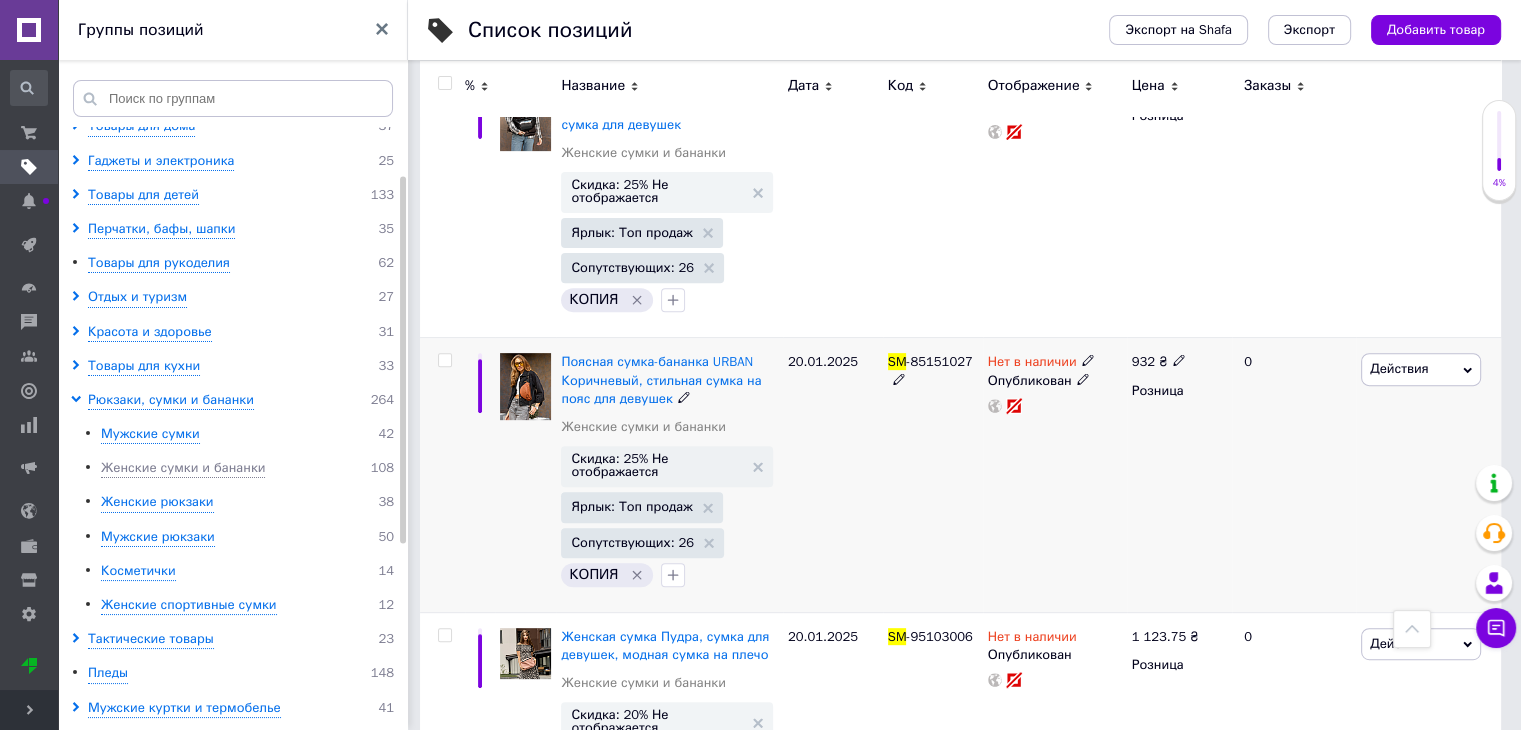 scroll, scrollTop: 700, scrollLeft: 0, axis: vertical 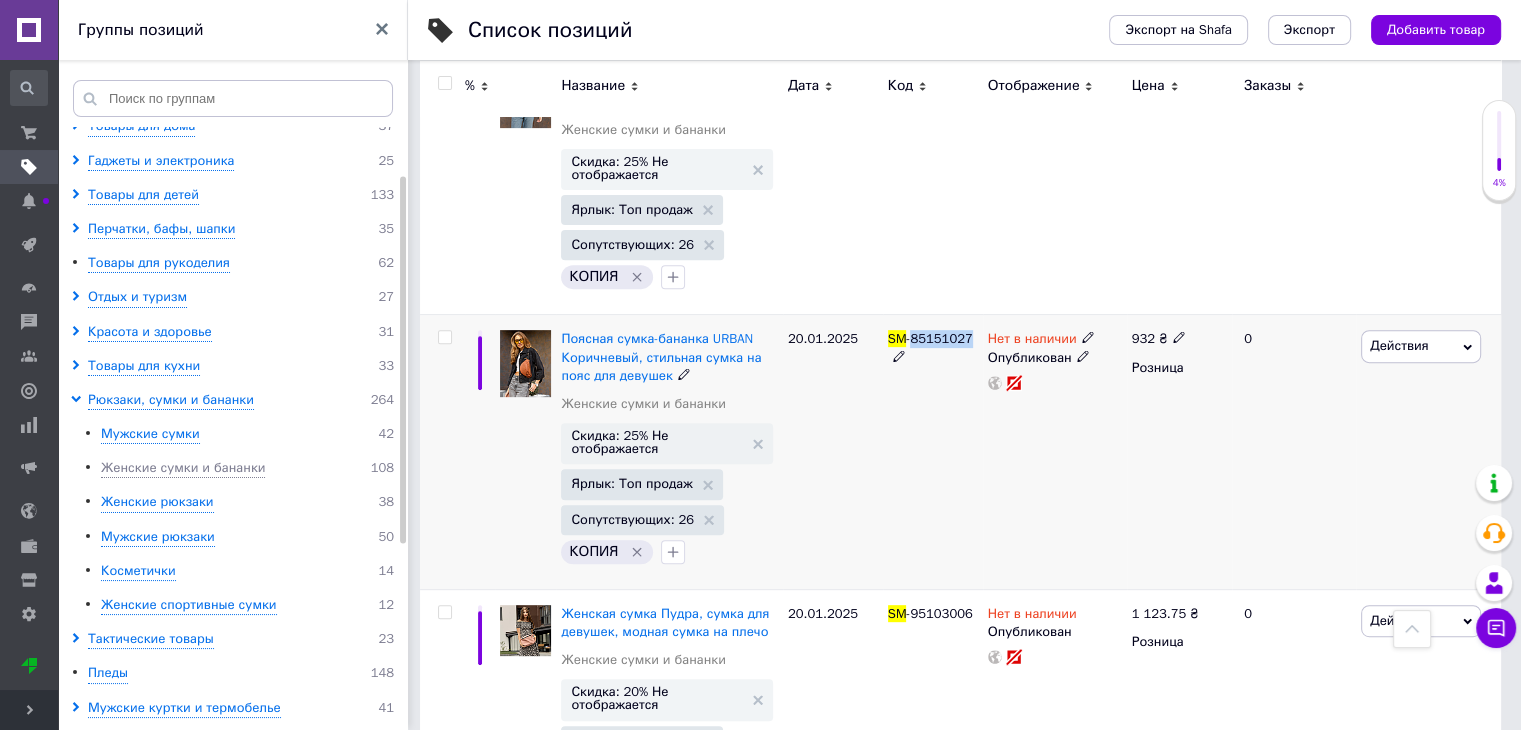 drag, startPoint x: 966, startPoint y: 343, endPoint x: 911, endPoint y: 346, distance: 55.081757 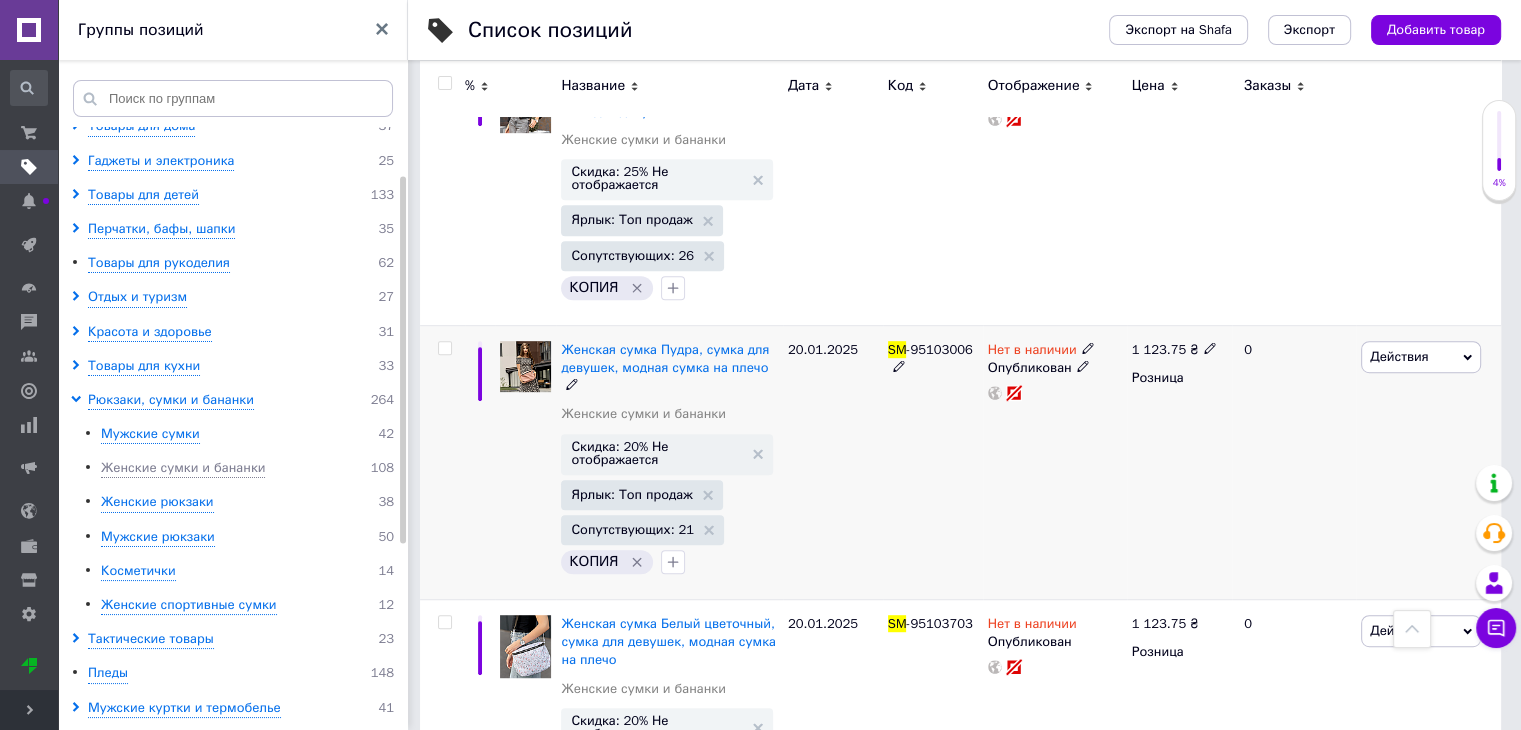 scroll, scrollTop: 1000, scrollLeft: 0, axis: vertical 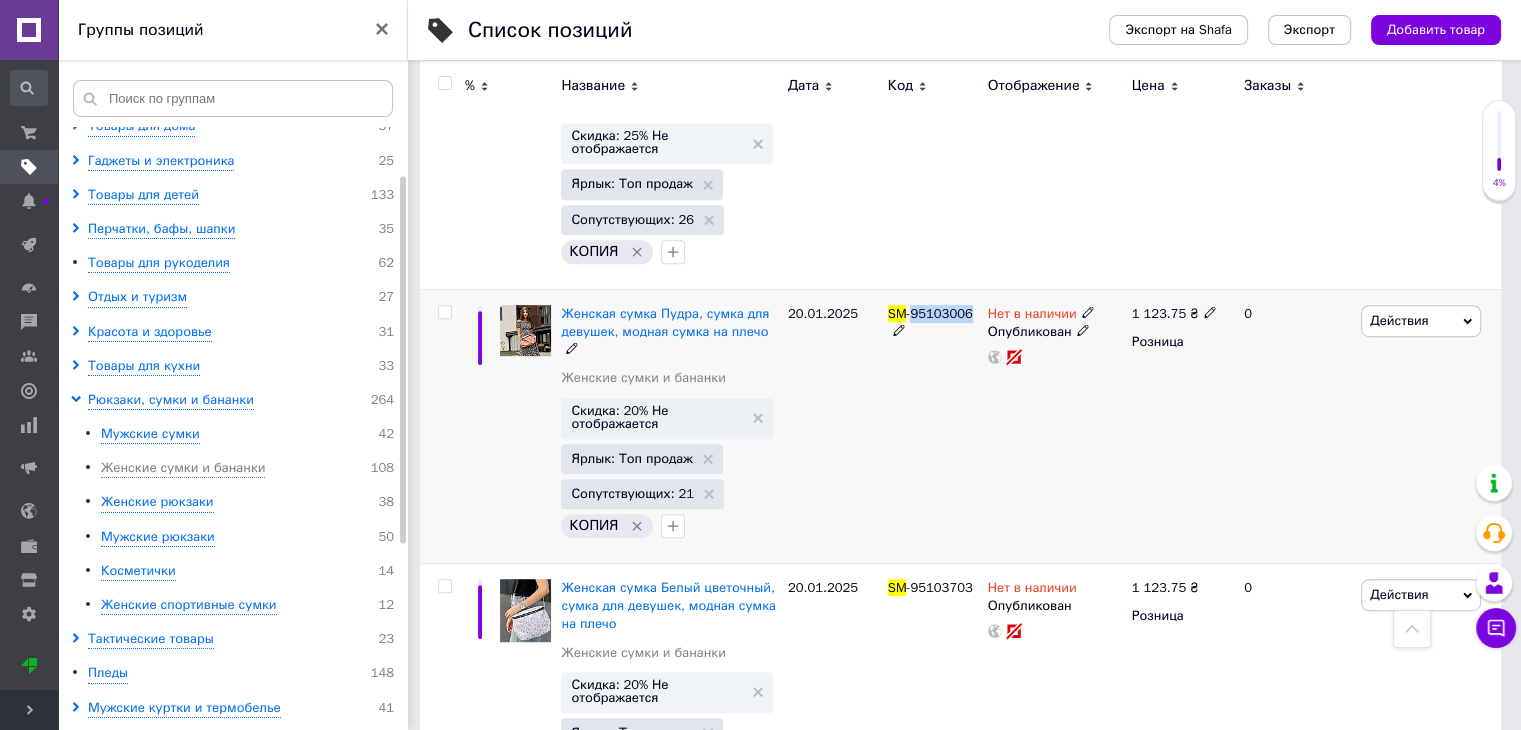 drag, startPoint x: 967, startPoint y: 310, endPoint x: 913, endPoint y: 309, distance: 54.00926 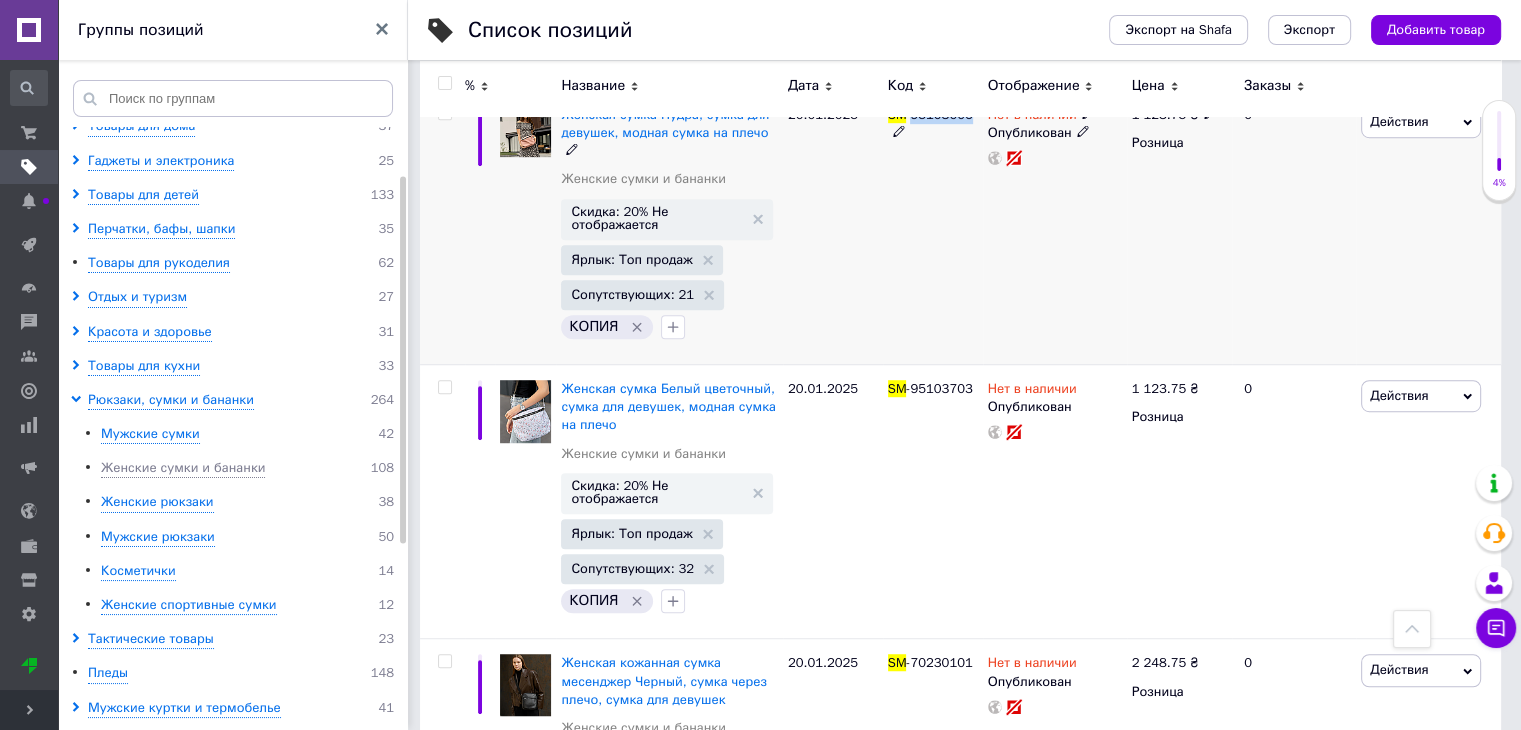 scroll, scrollTop: 1200, scrollLeft: 0, axis: vertical 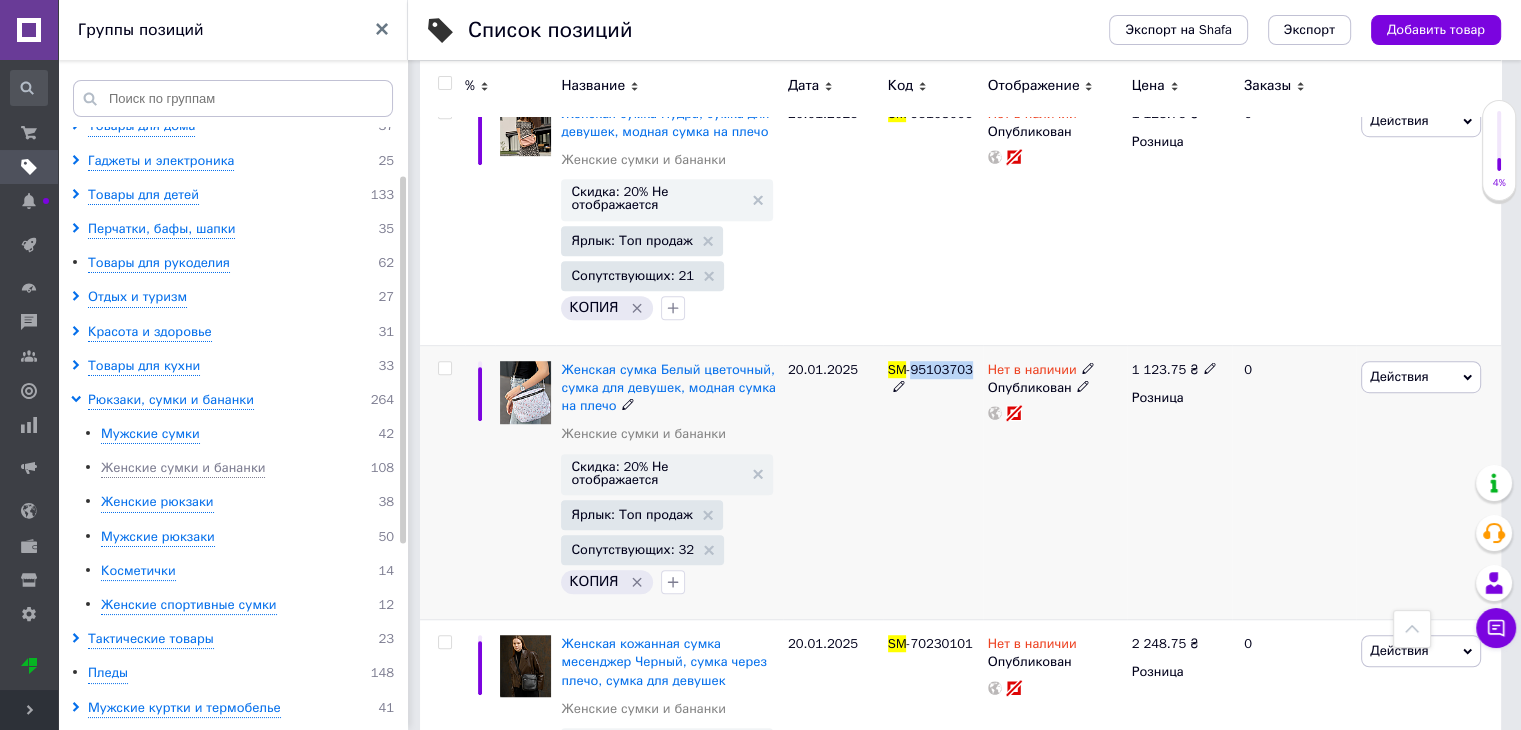 drag, startPoint x: 971, startPoint y: 368, endPoint x: 912, endPoint y: 368, distance: 59 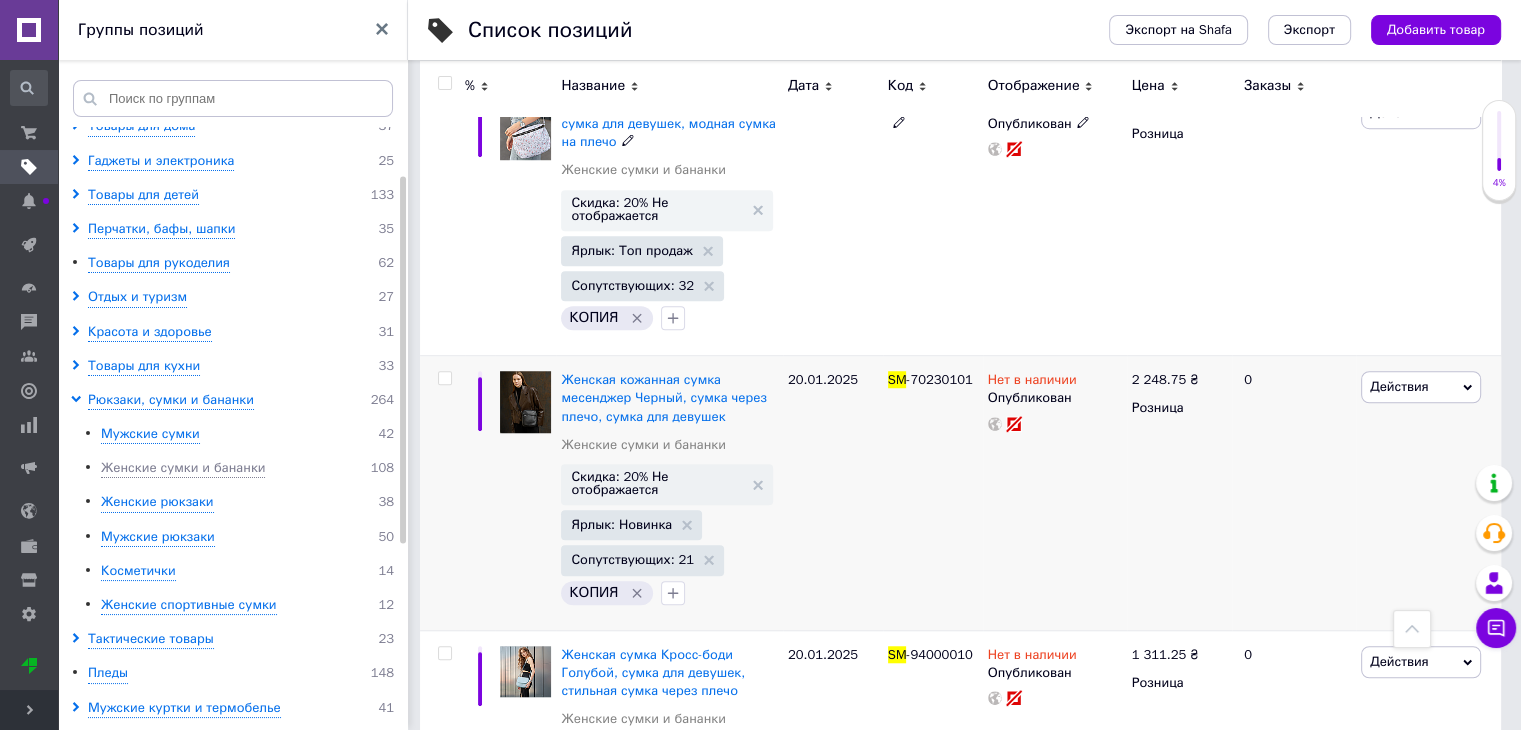 scroll, scrollTop: 1500, scrollLeft: 0, axis: vertical 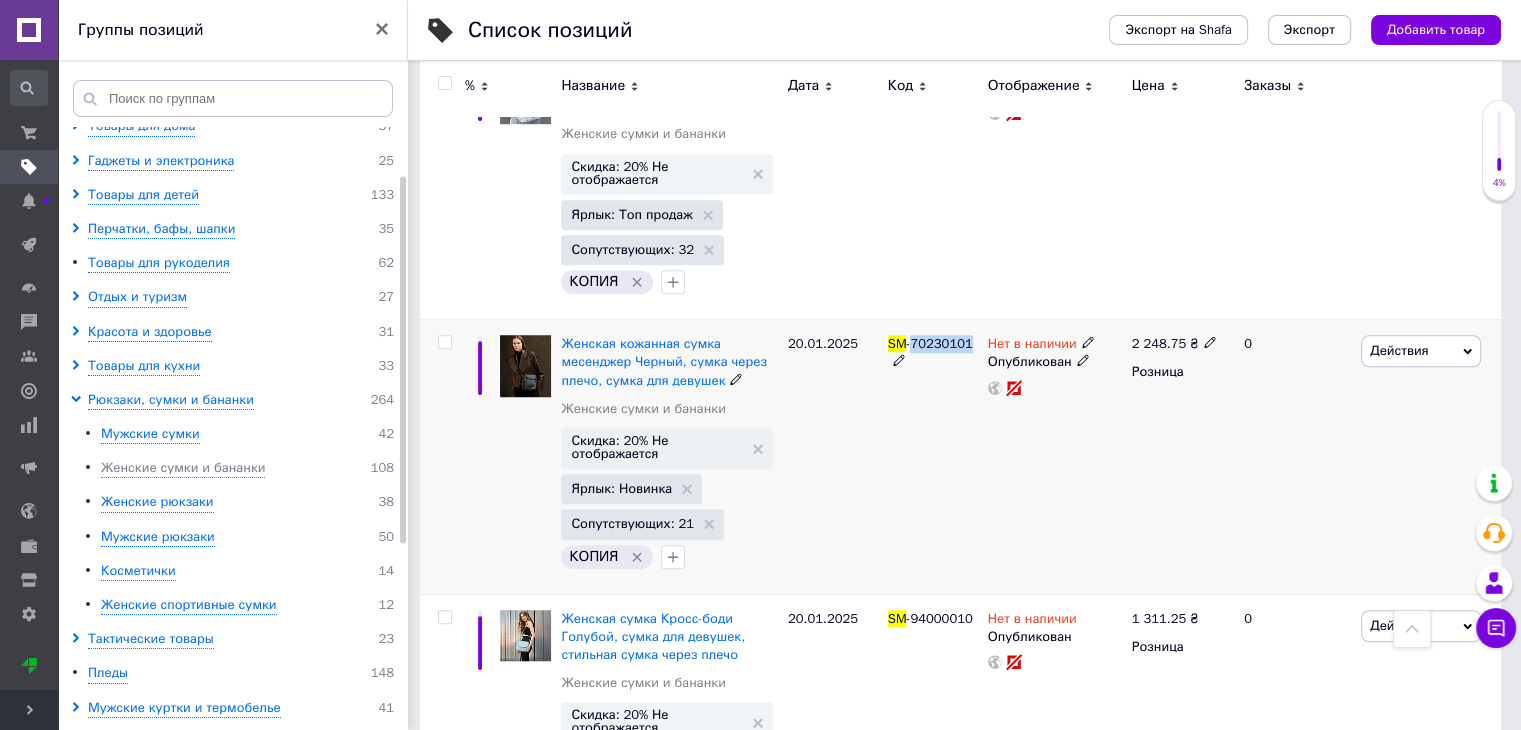 drag, startPoint x: 964, startPoint y: 340, endPoint x: 911, endPoint y: 339, distance: 53.009434 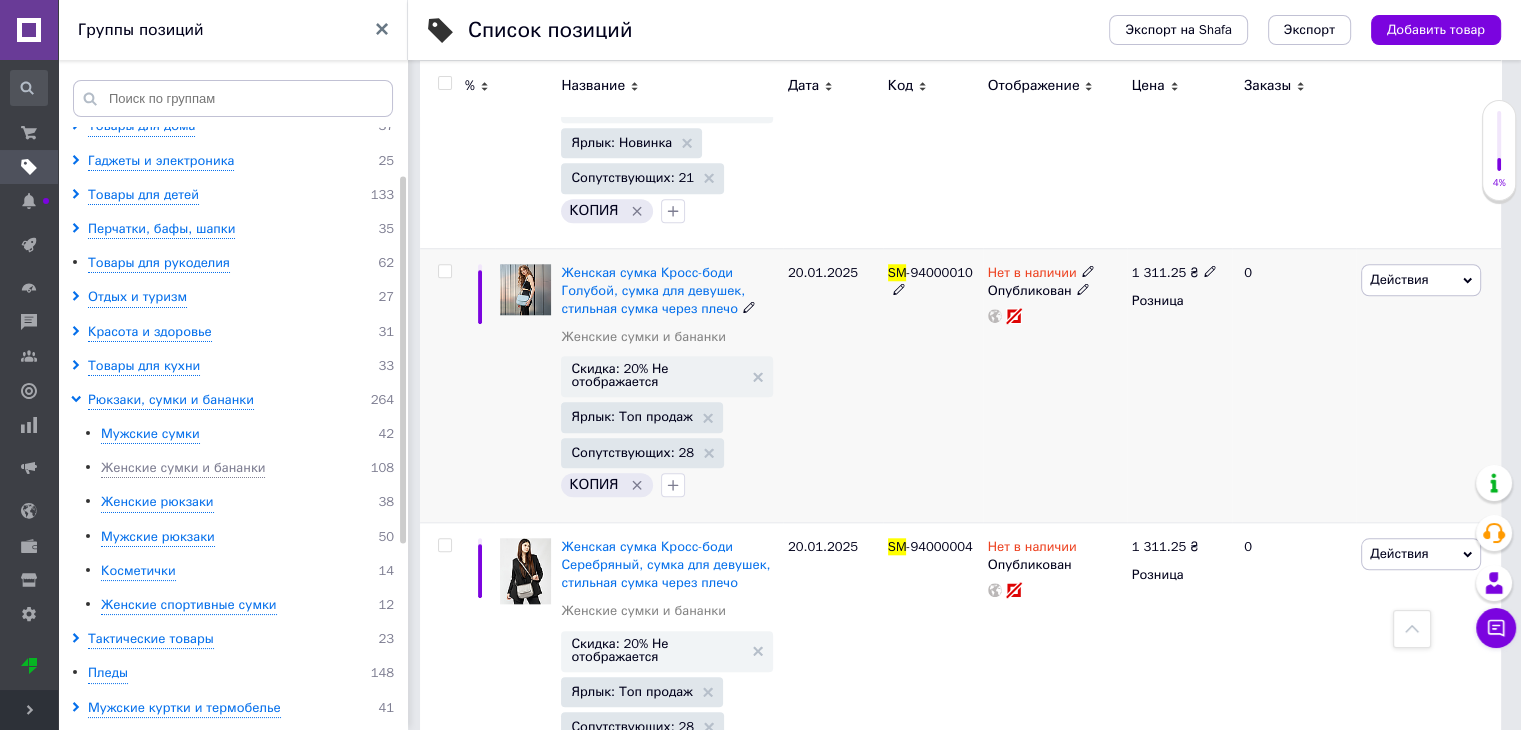 scroll, scrollTop: 1900, scrollLeft: 0, axis: vertical 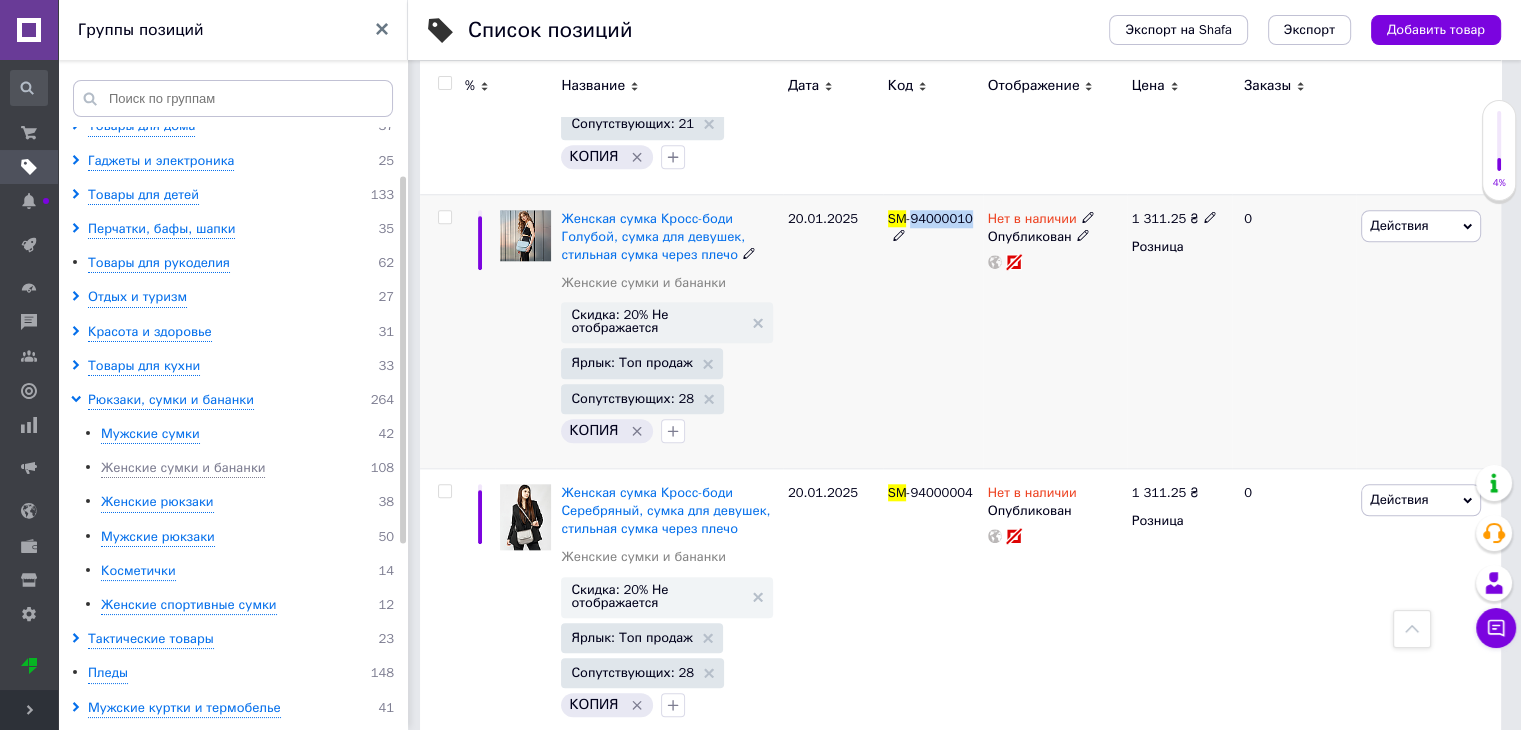 drag, startPoint x: 968, startPoint y: 216, endPoint x: 912, endPoint y: 219, distance: 56.0803 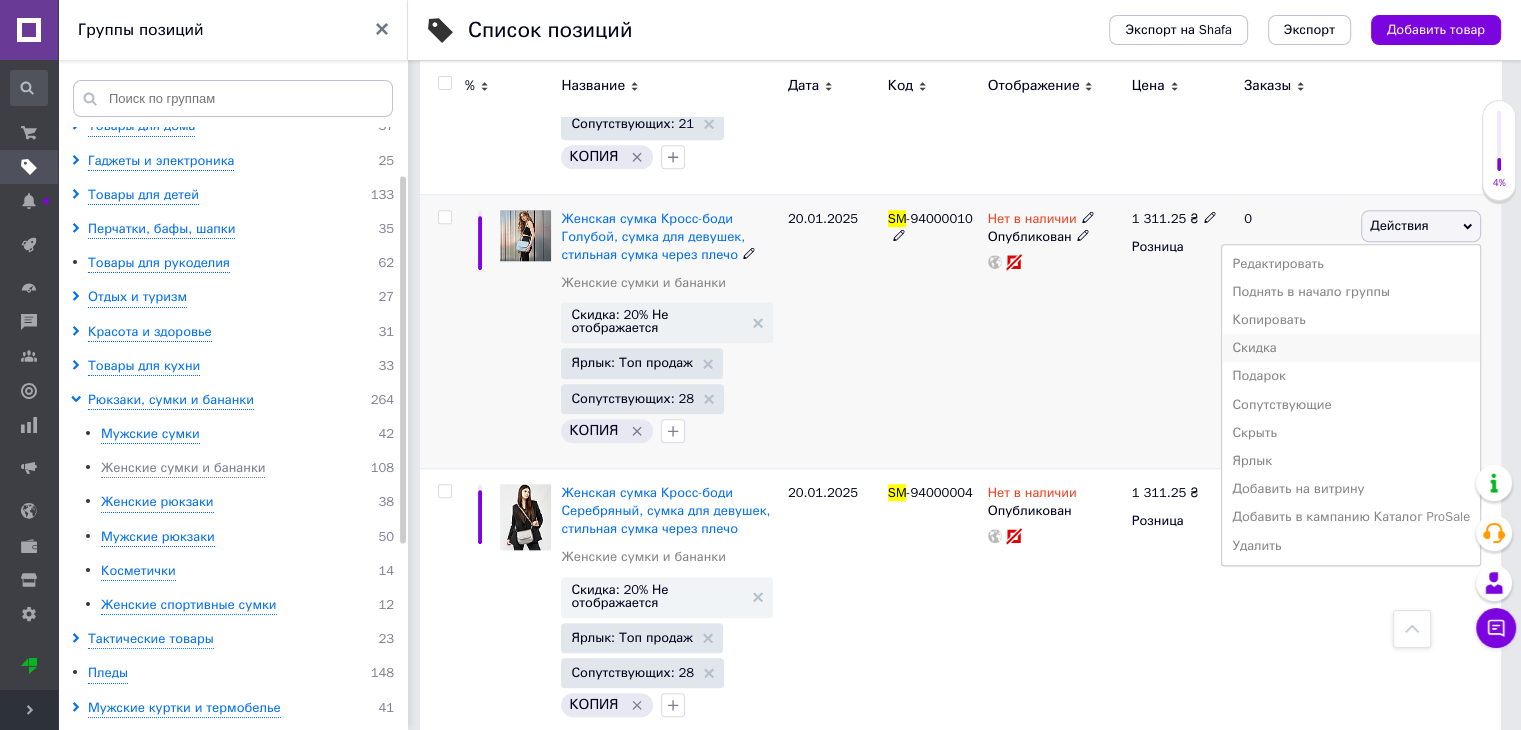 click on "Скидка" at bounding box center [1351, 348] 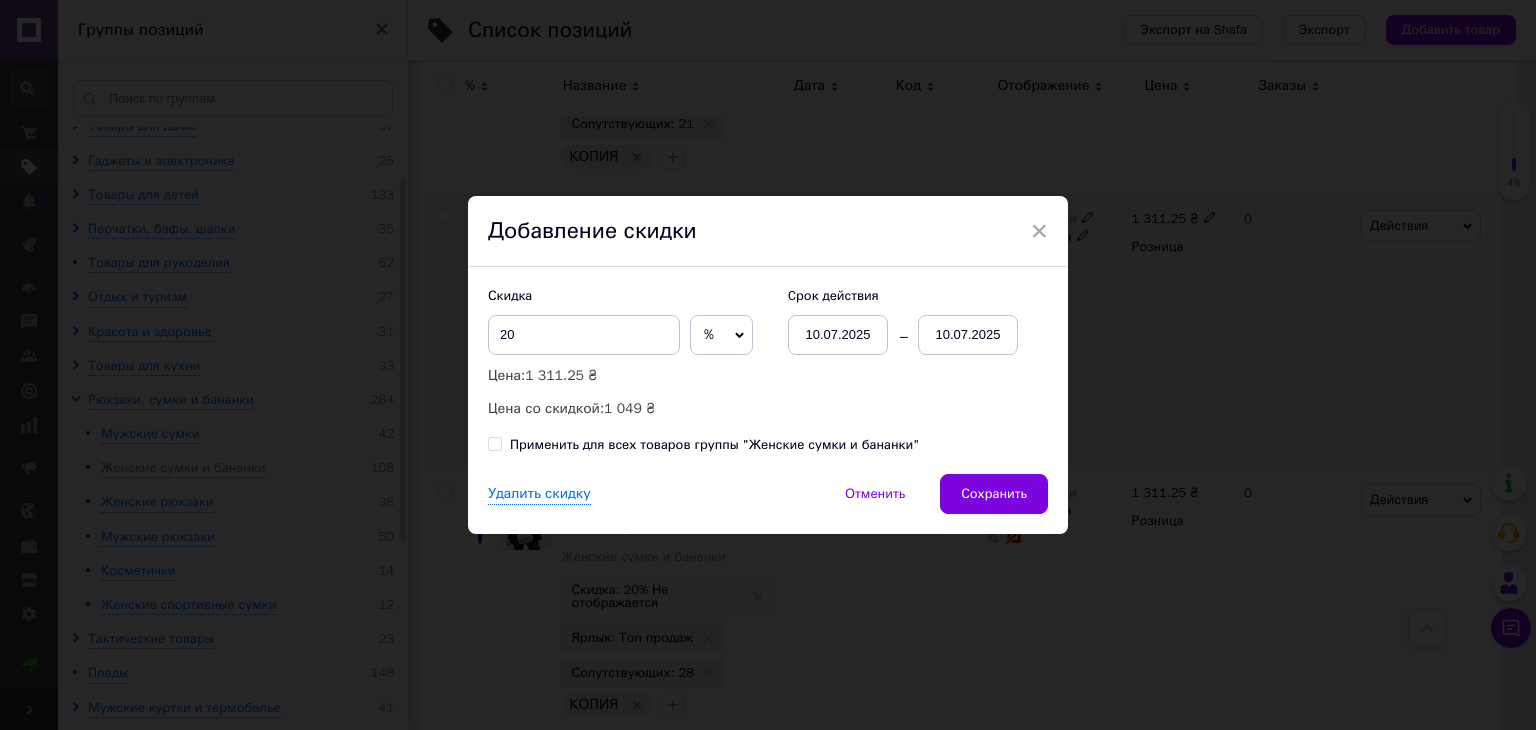 click on "× Добавление скидки Скидка 20 % ₴ Цена:  1 311.25   ₴ Цена со скидкой:  1 049   ₴ Cрок действия [DATE] [DATE] Применить для всех товаров группы "Женские сумки и бананки" Удалить скидку   Отменить   Сохранить" at bounding box center [768, 365] 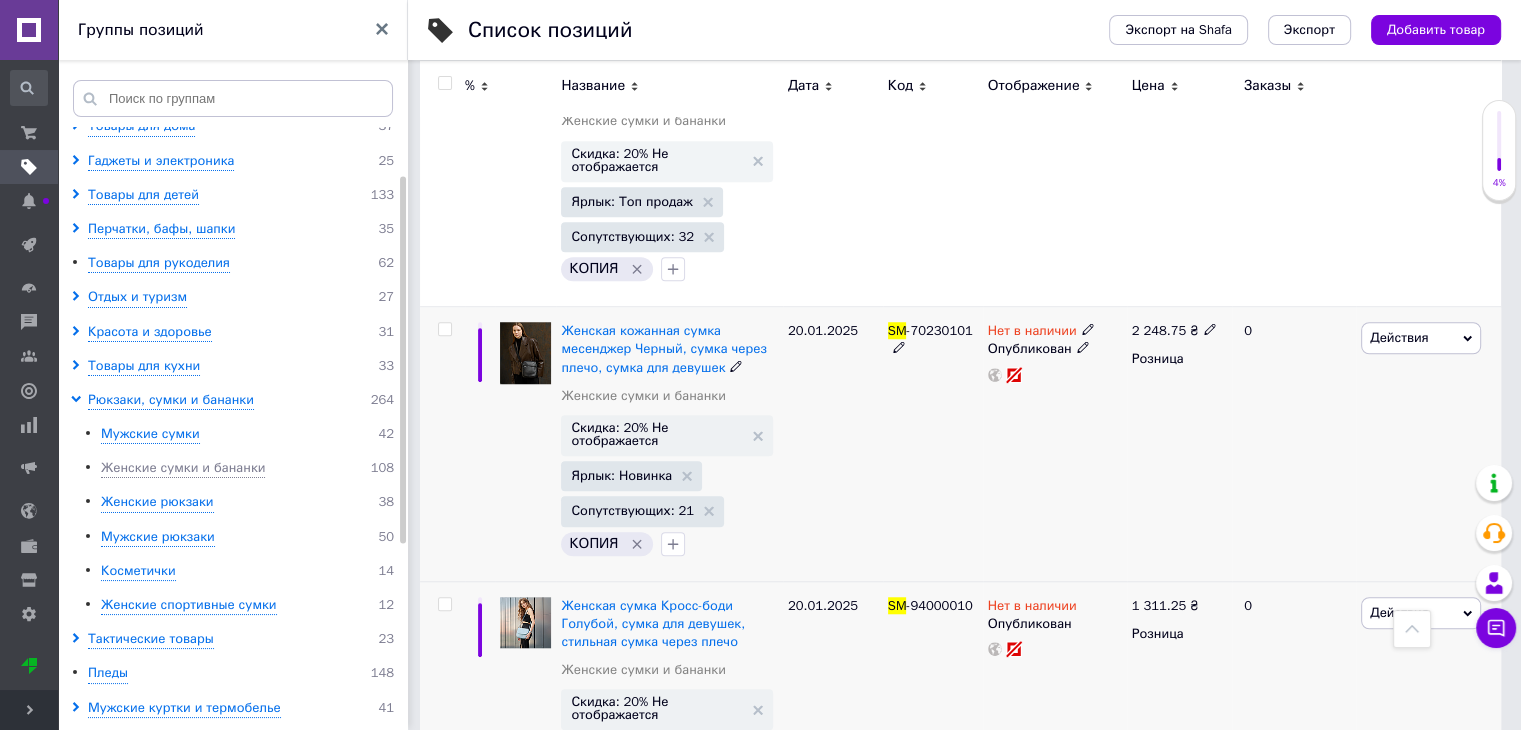 scroll, scrollTop: 1600, scrollLeft: 0, axis: vertical 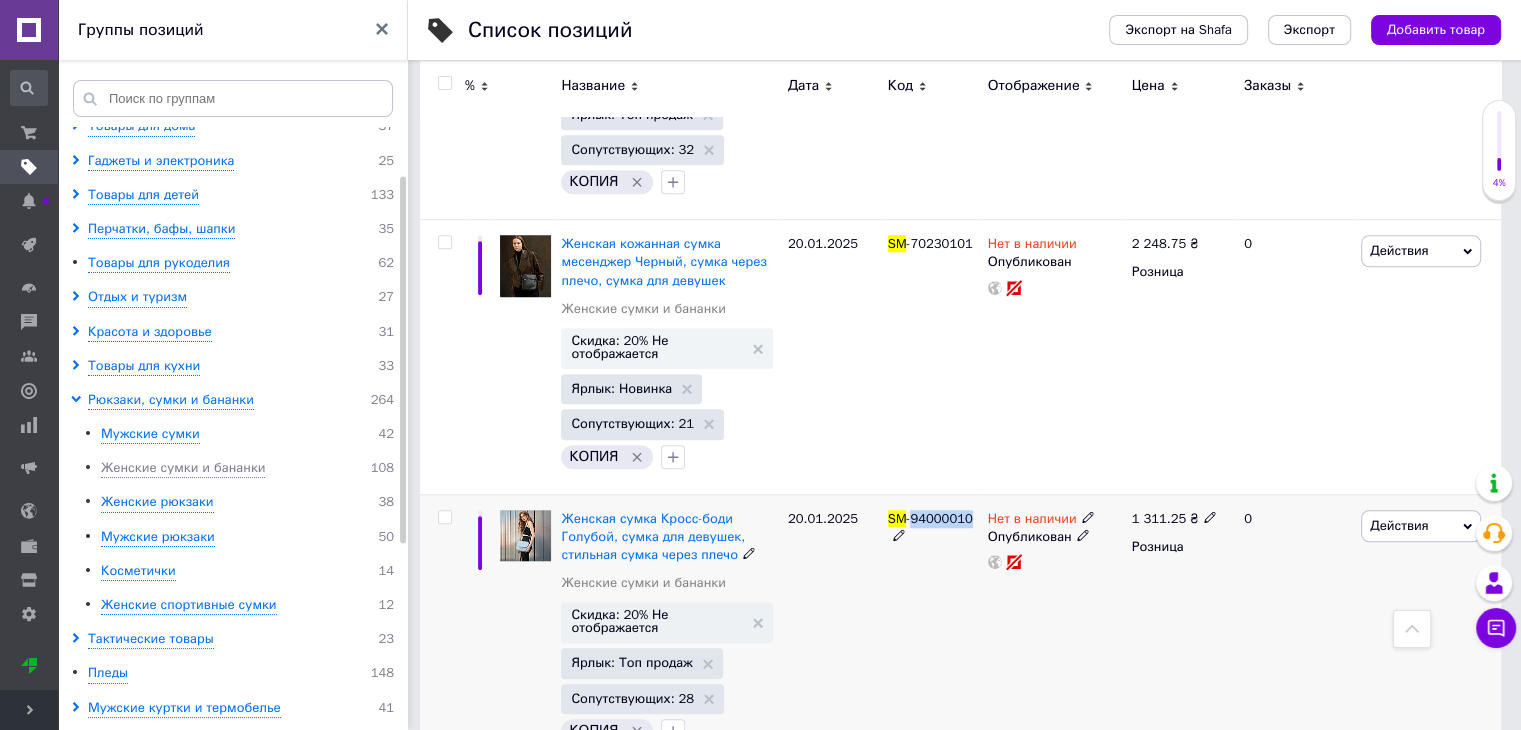 drag, startPoint x: 966, startPoint y: 518, endPoint x: 912, endPoint y: 518, distance: 54 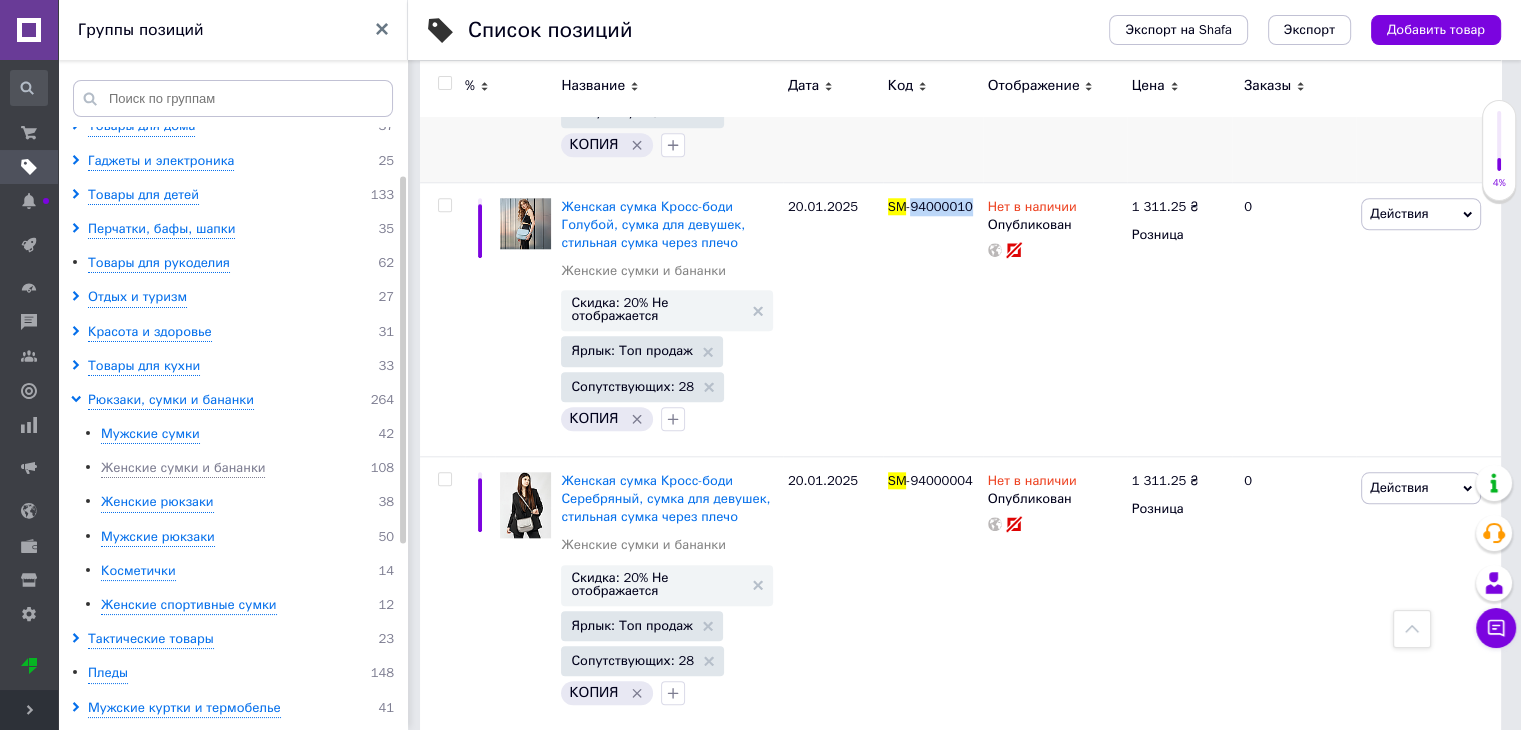 scroll, scrollTop: 2000, scrollLeft: 0, axis: vertical 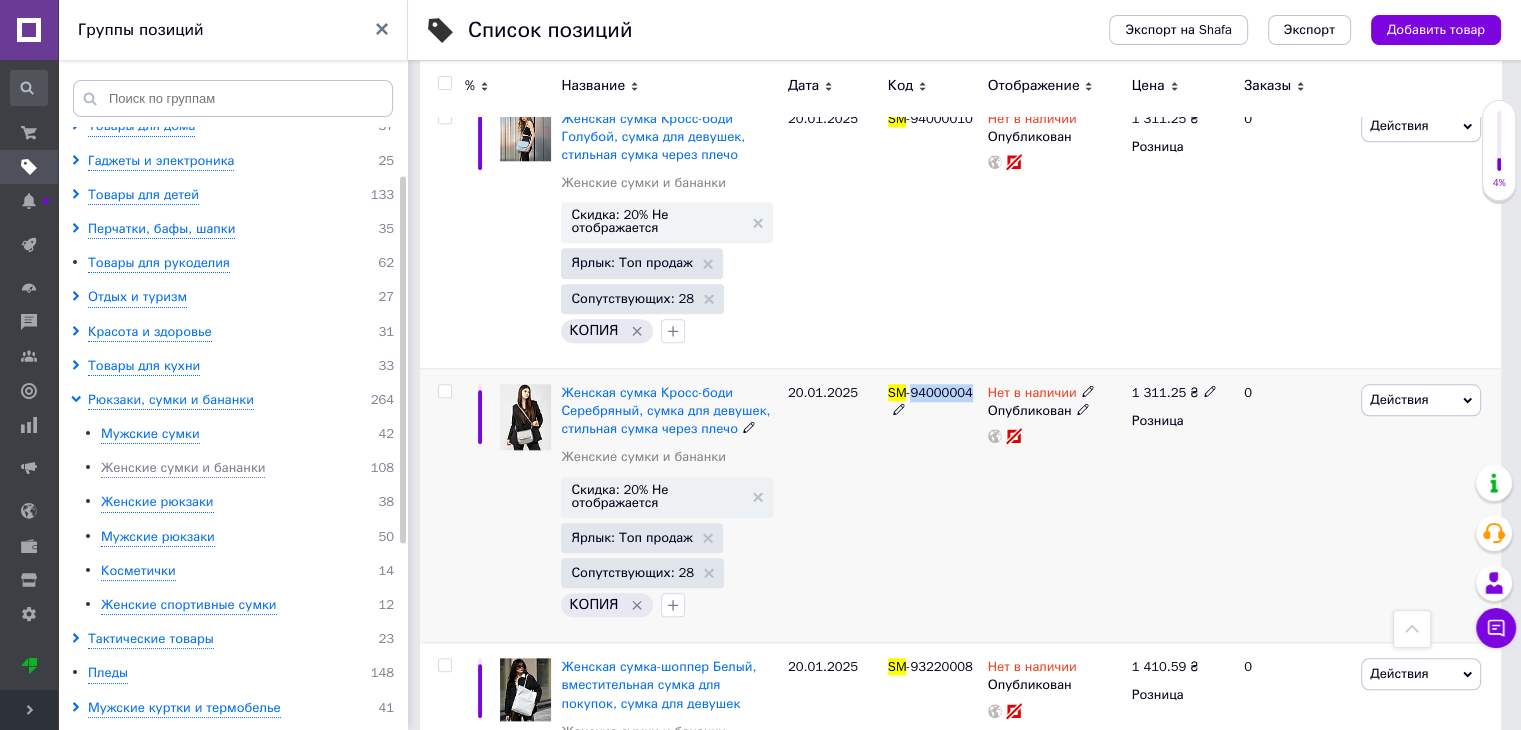 drag, startPoint x: 968, startPoint y: 389, endPoint x: 912, endPoint y: 387, distance: 56.0357 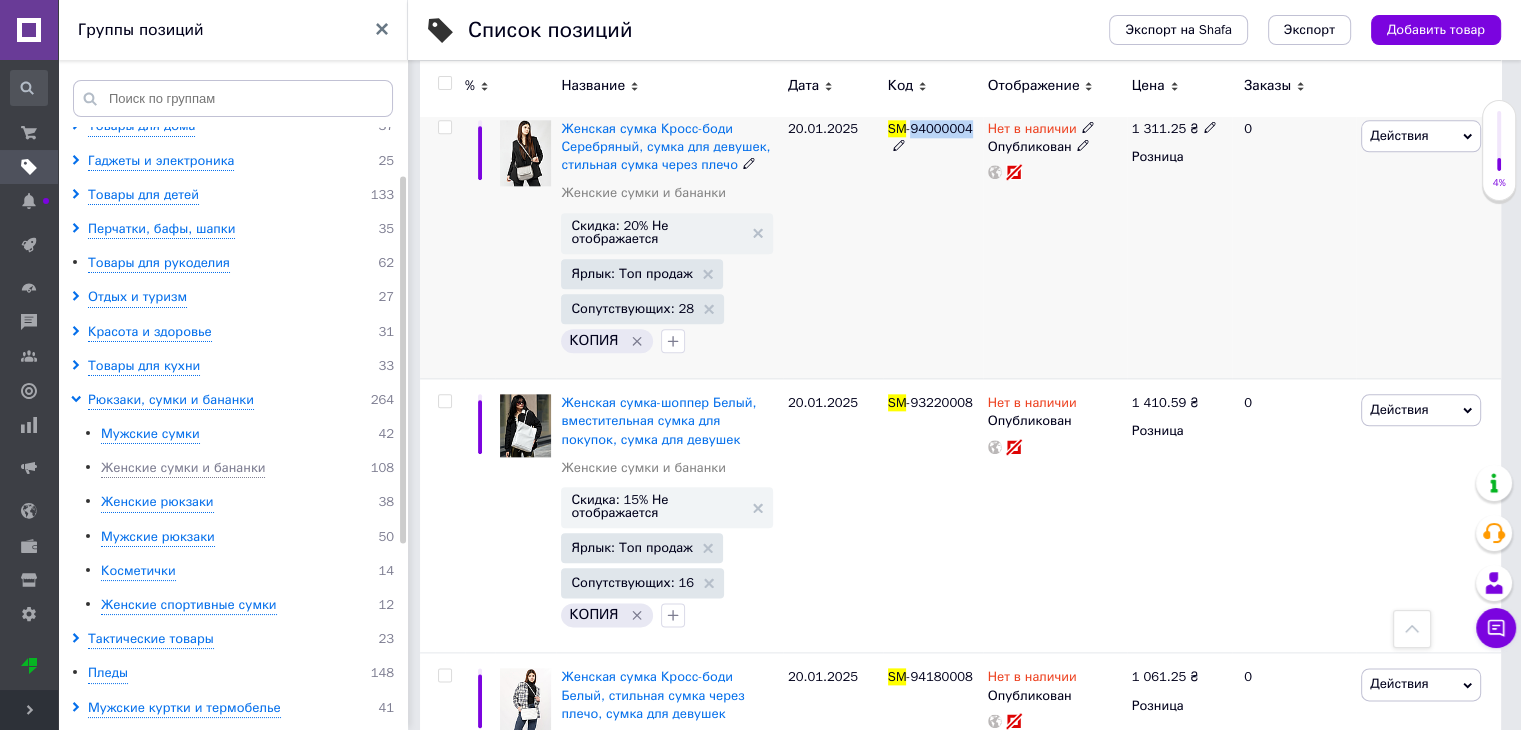 scroll, scrollTop: 2300, scrollLeft: 0, axis: vertical 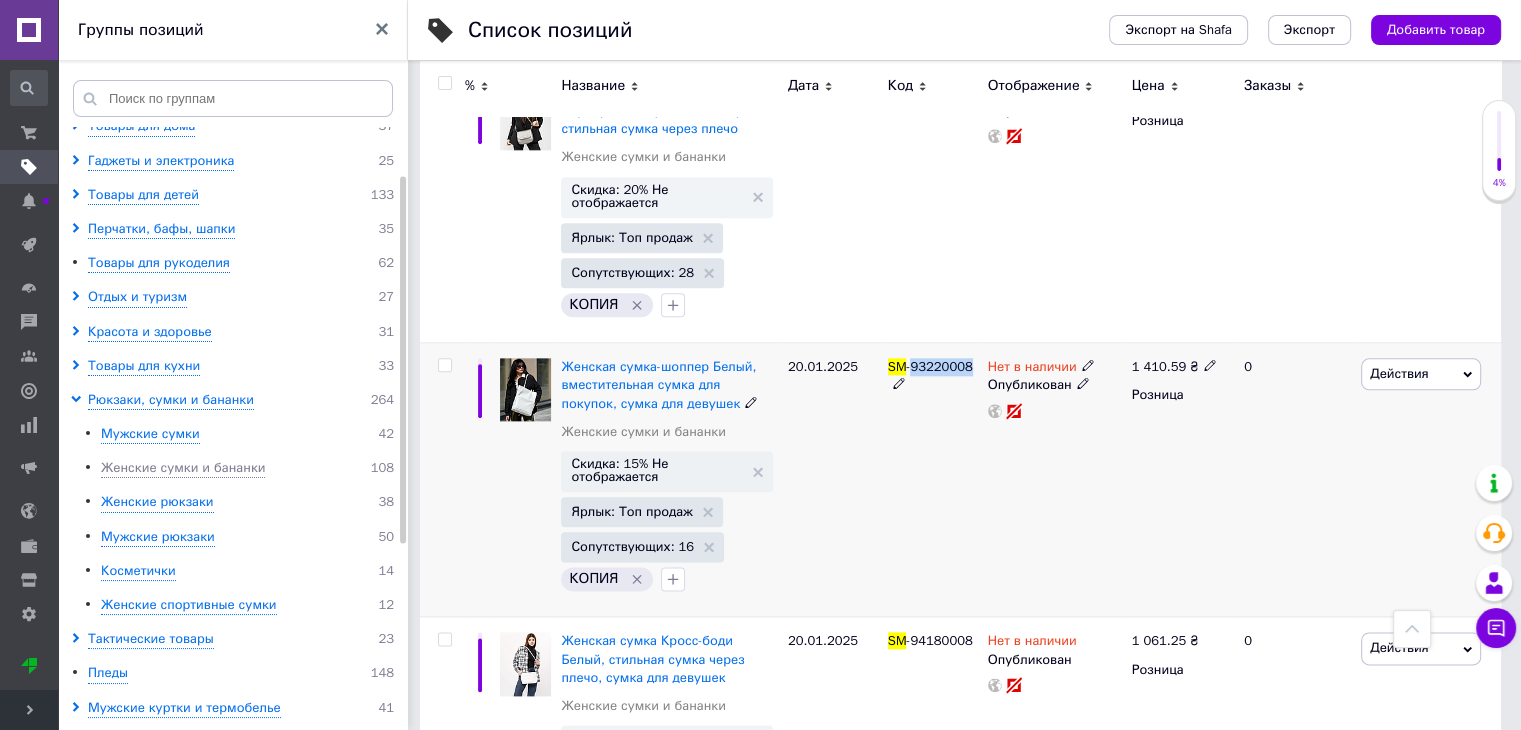drag, startPoint x: 969, startPoint y: 361, endPoint x: 912, endPoint y: 361, distance: 57 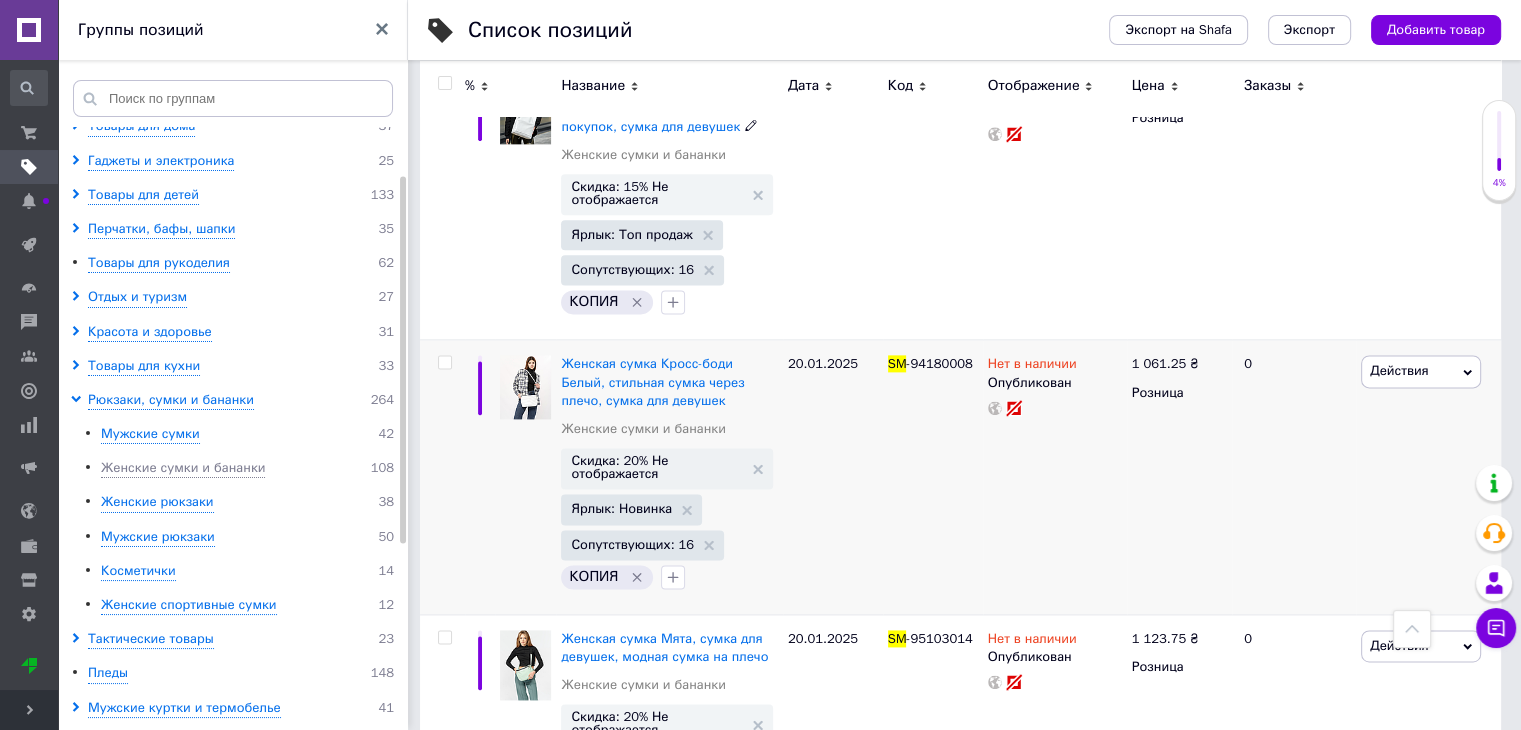 scroll, scrollTop: 2600, scrollLeft: 0, axis: vertical 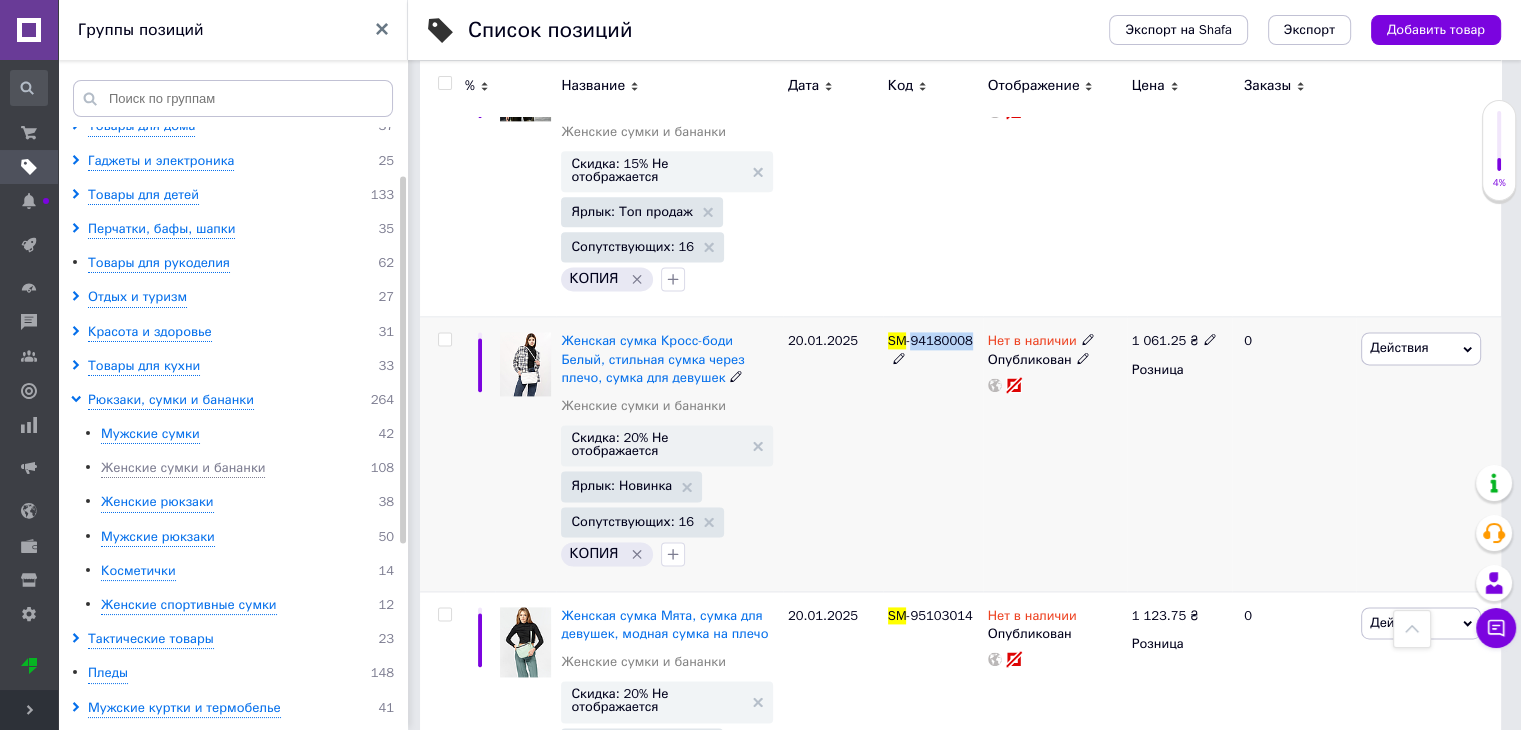 drag, startPoint x: 948, startPoint y: 343, endPoint x: 911, endPoint y: 344, distance: 37.01351 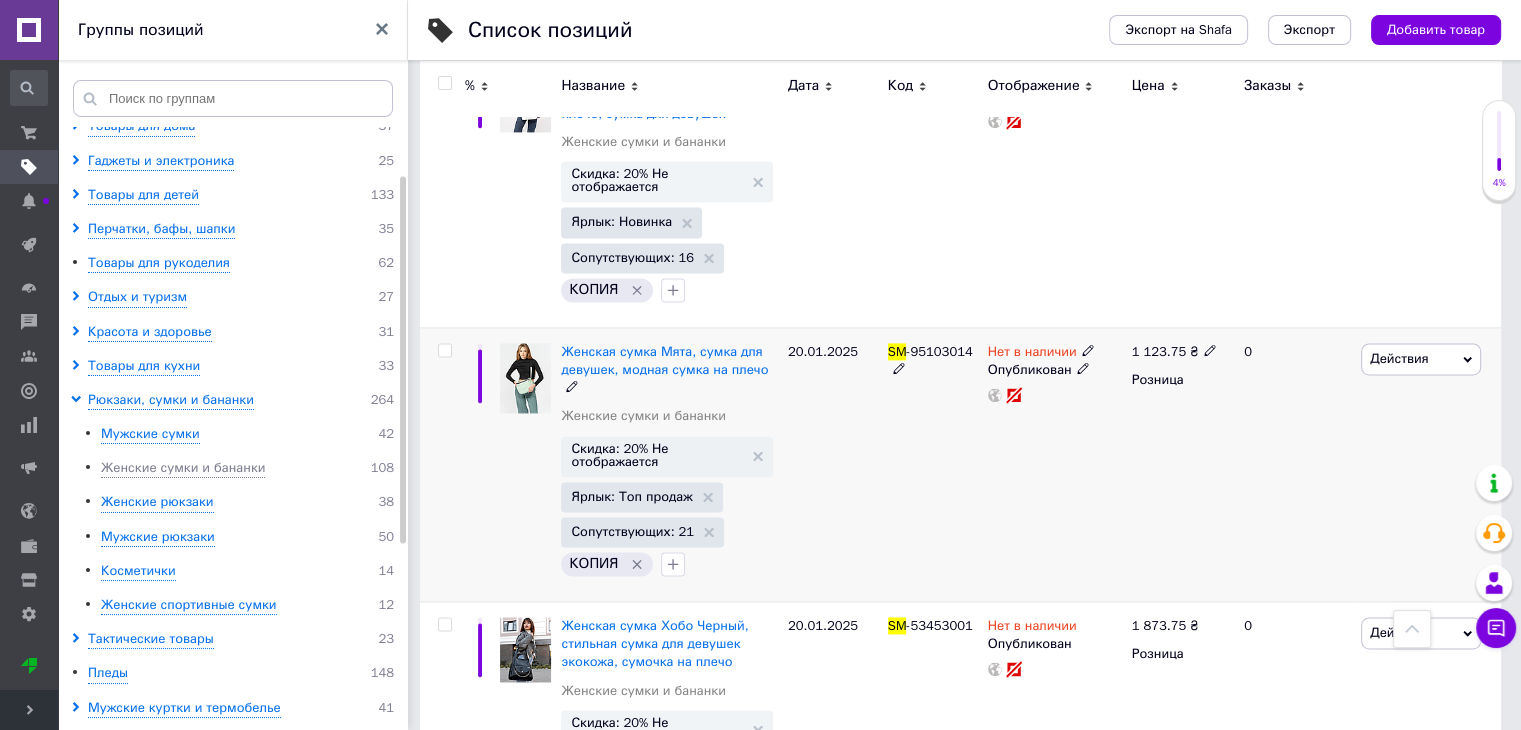 scroll, scrollTop: 2900, scrollLeft: 0, axis: vertical 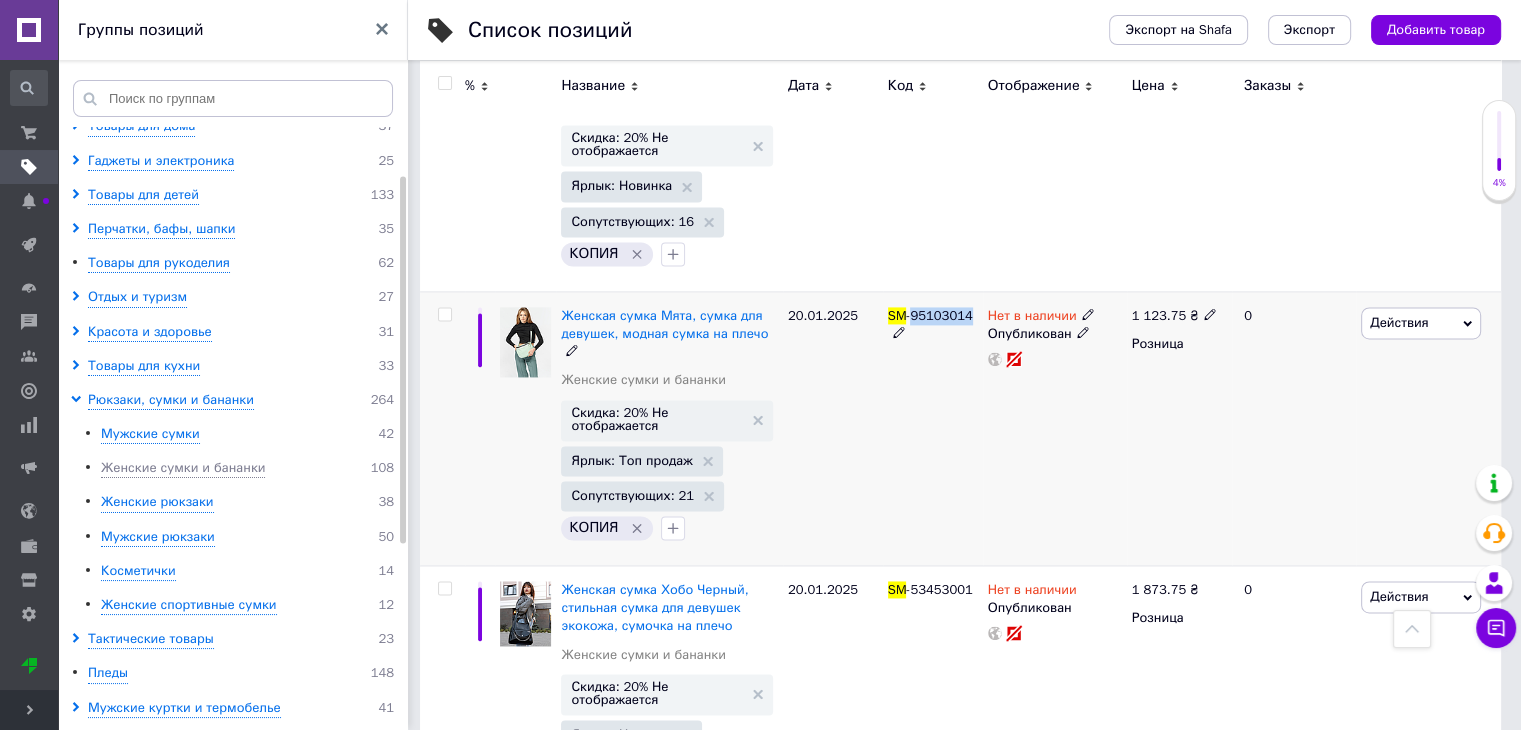 drag, startPoint x: 967, startPoint y: 313, endPoint x: 912, endPoint y: 313, distance: 55 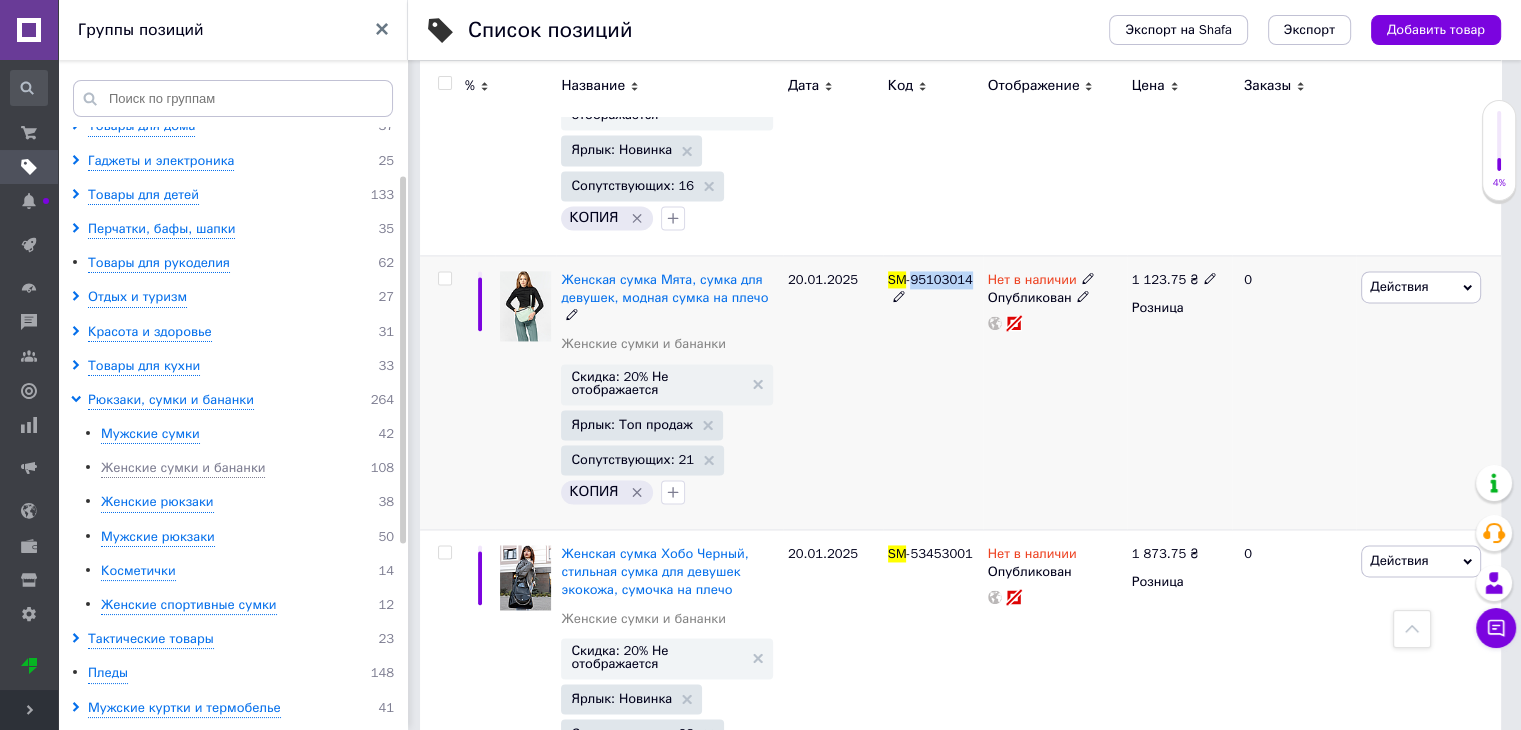 scroll, scrollTop: 3000, scrollLeft: 0, axis: vertical 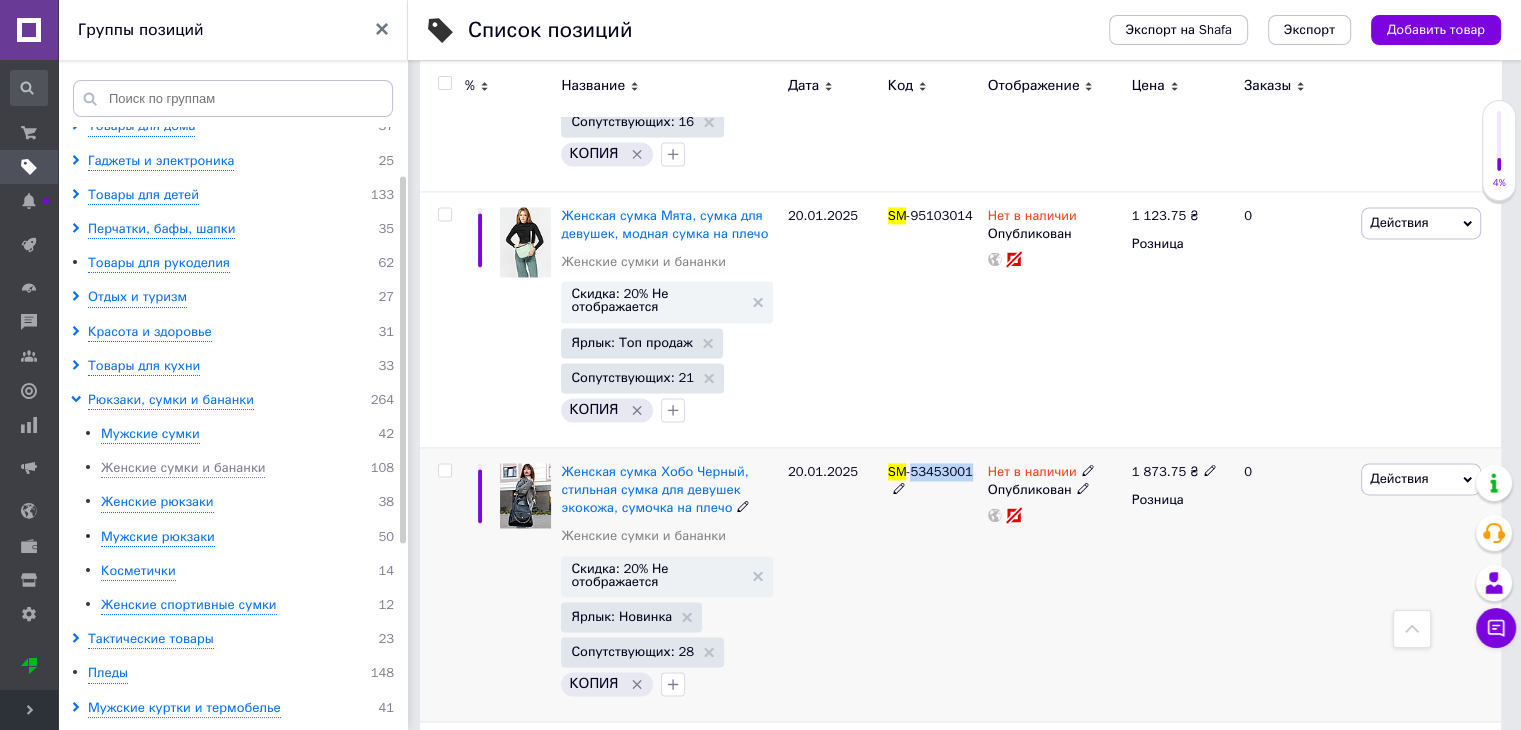 drag, startPoint x: 964, startPoint y: 466, endPoint x: 911, endPoint y: 469, distance: 53.08484 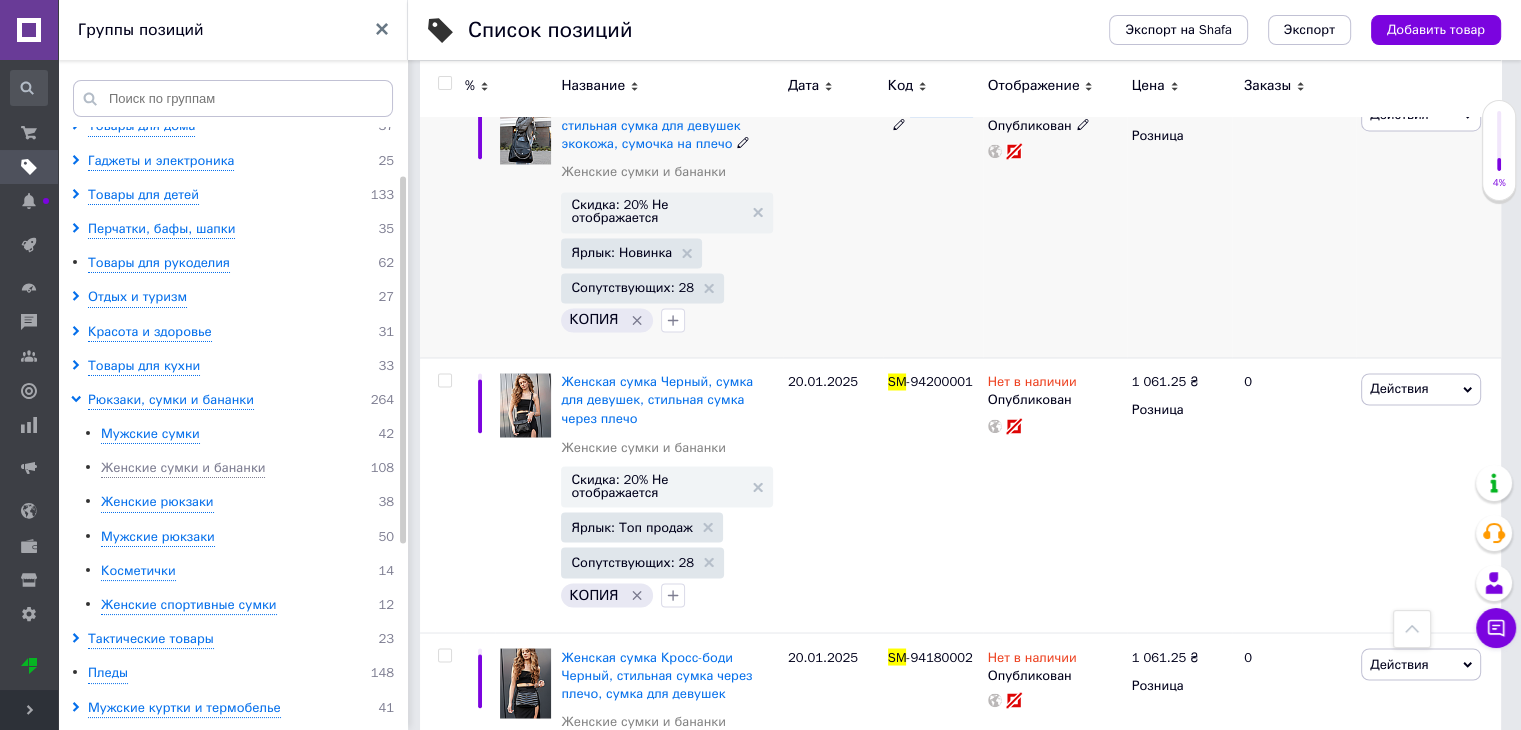 scroll, scrollTop: 3400, scrollLeft: 0, axis: vertical 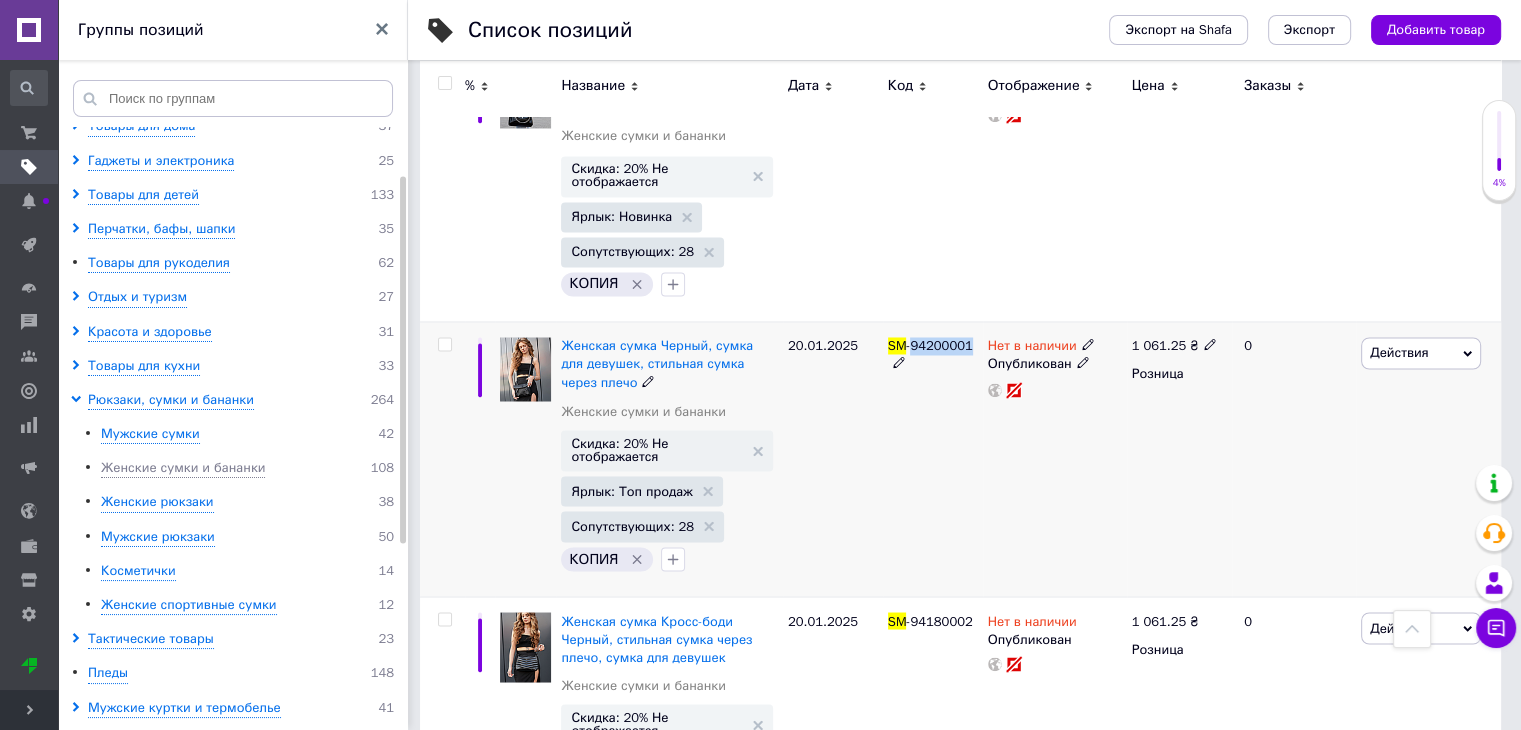 drag, startPoint x: 966, startPoint y: 341, endPoint x: 914, endPoint y: 343, distance: 52.03845 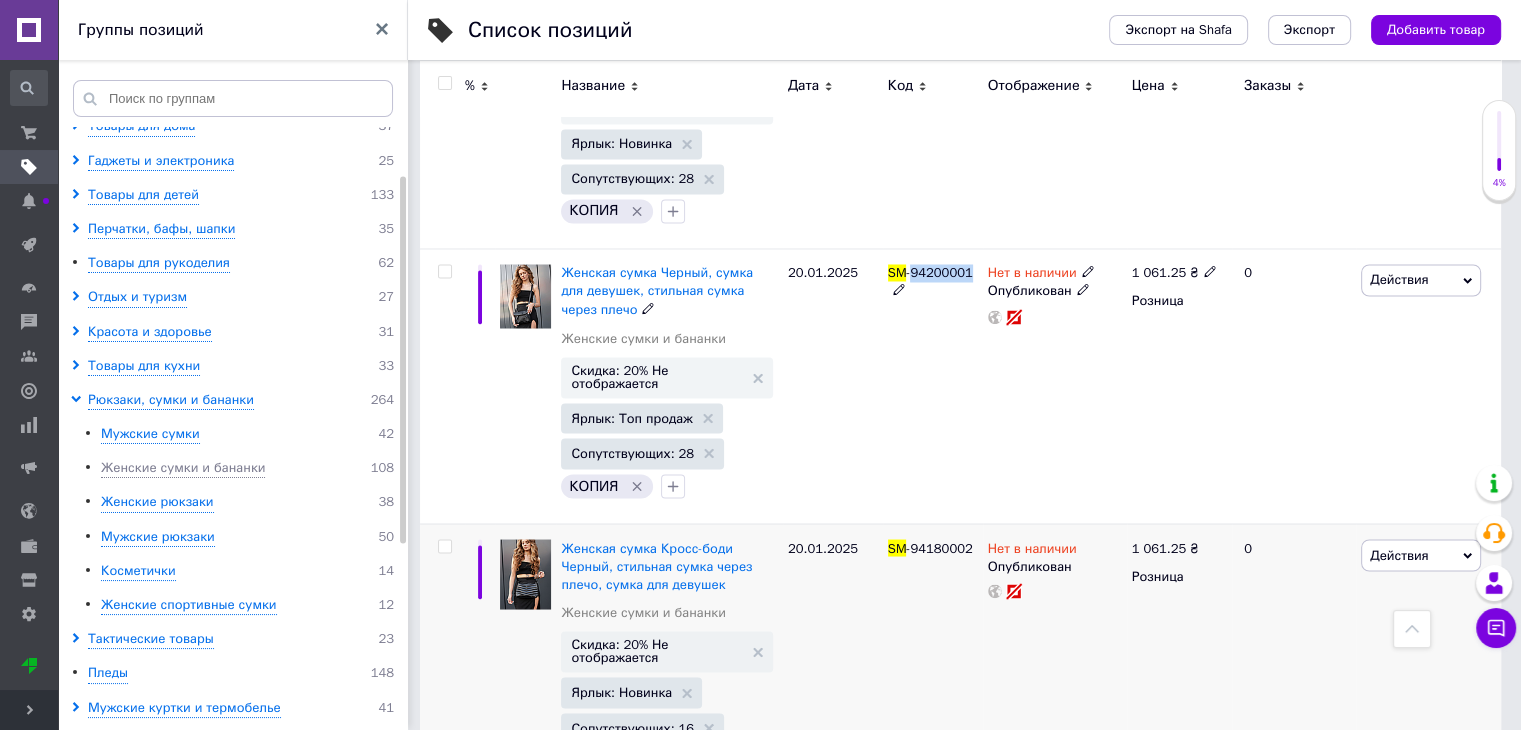 scroll, scrollTop: 3700, scrollLeft: 0, axis: vertical 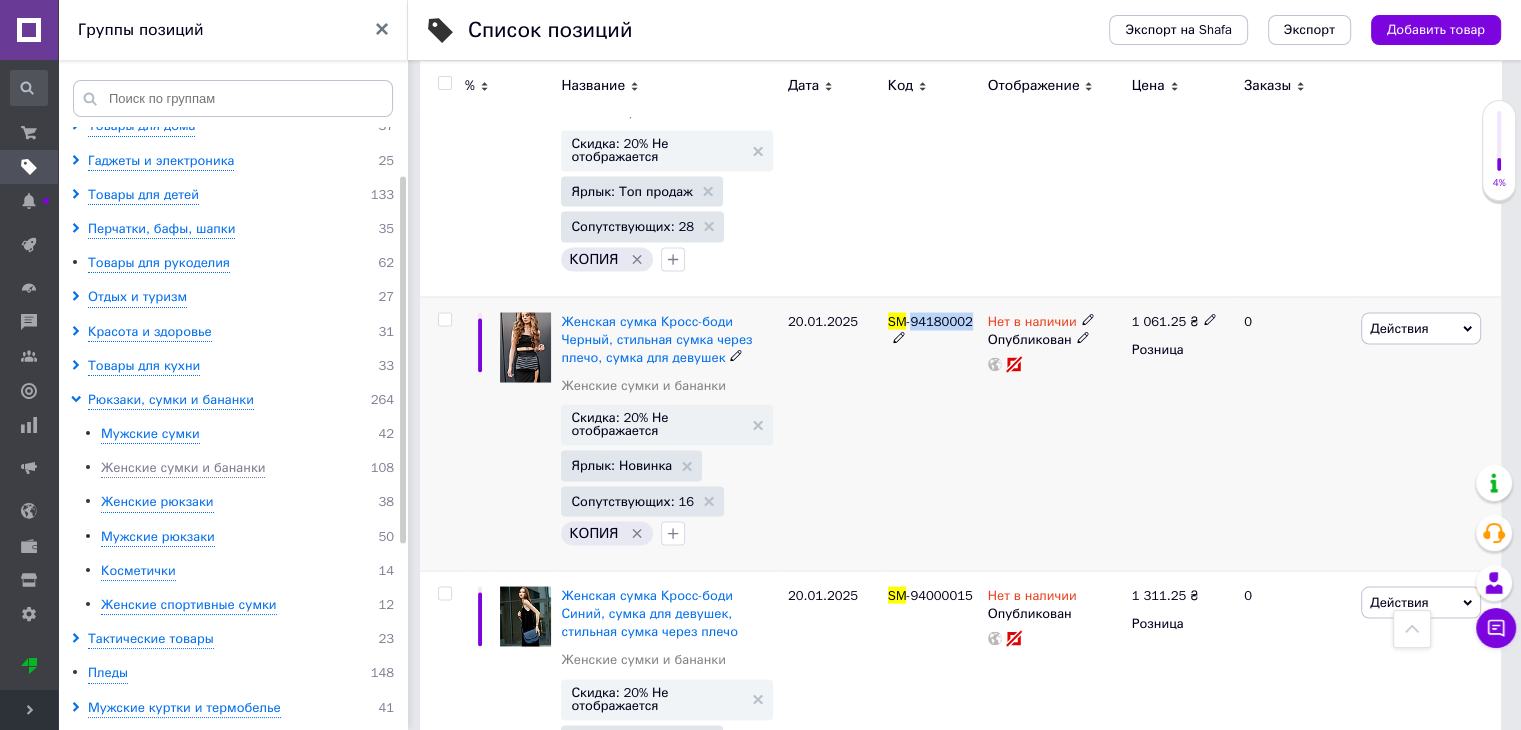 drag, startPoint x: 957, startPoint y: 311, endPoint x: 912, endPoint y: 311, distance: 45 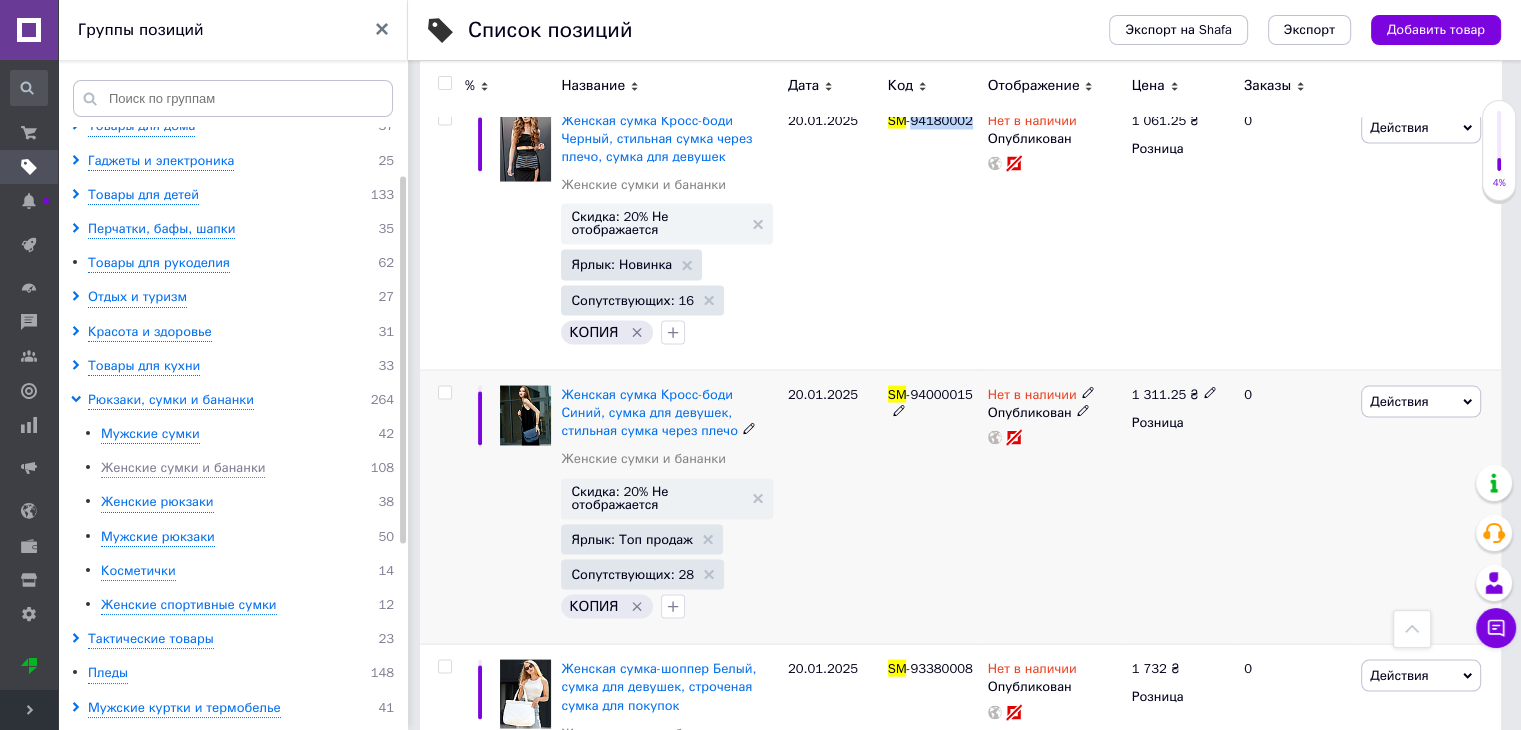 scroll, scrollTop: 4000, scrollLeft: 0, axis: vertical 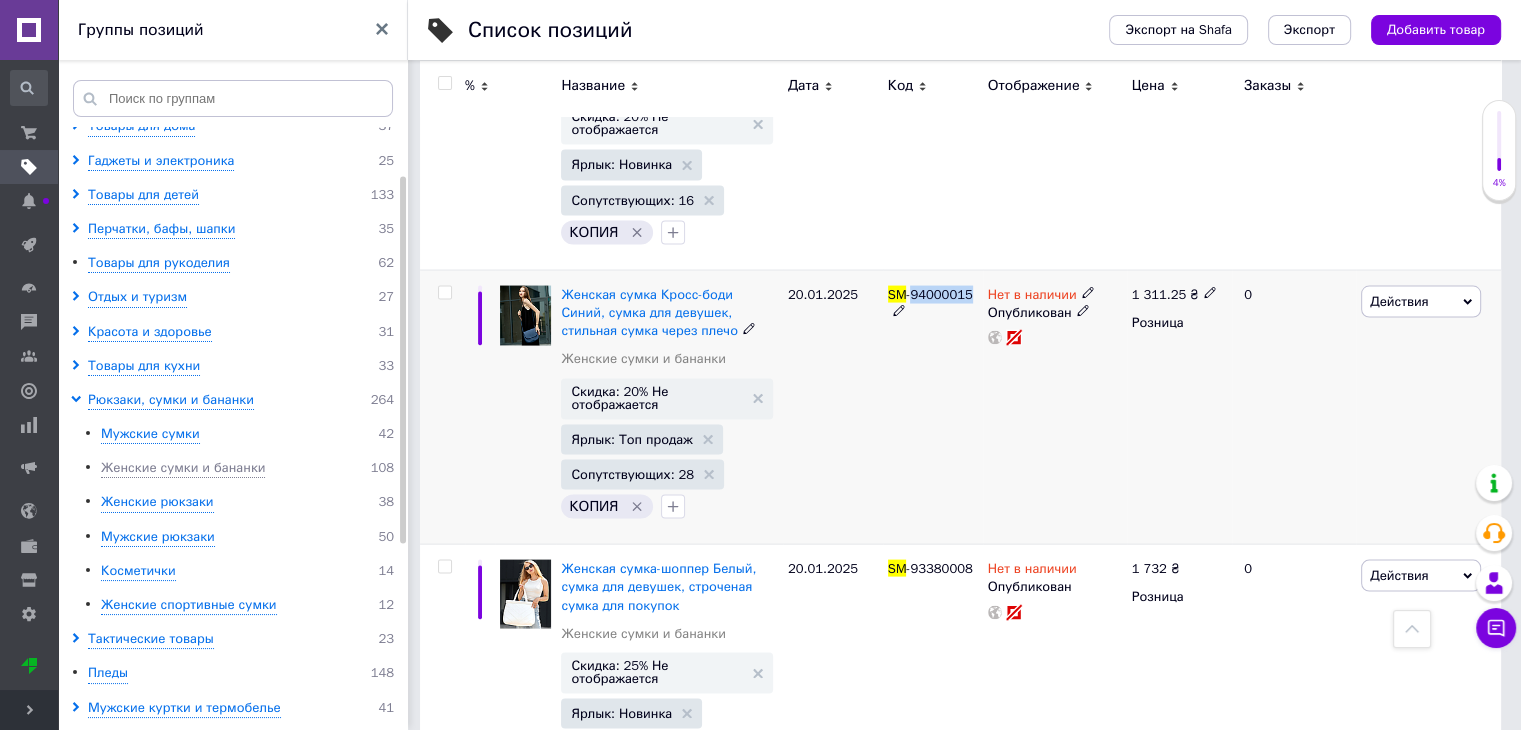 drag, startPoint x: 960, startPoint y: 285, endPoint x: 912, endPoint y: 287, distance: 48.04165 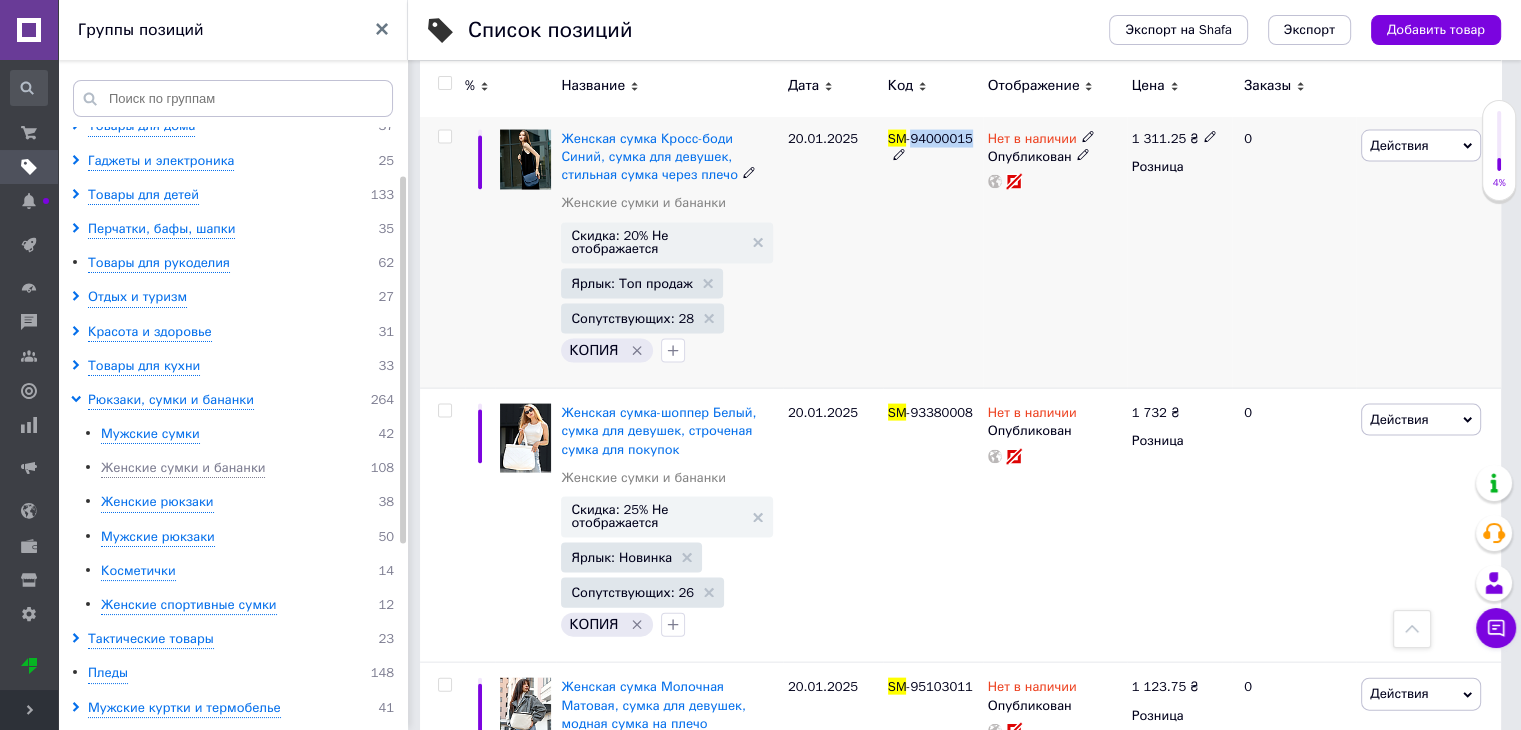 scroll, scrollTop: 4200, scrollLeft: 0, axis: vertical 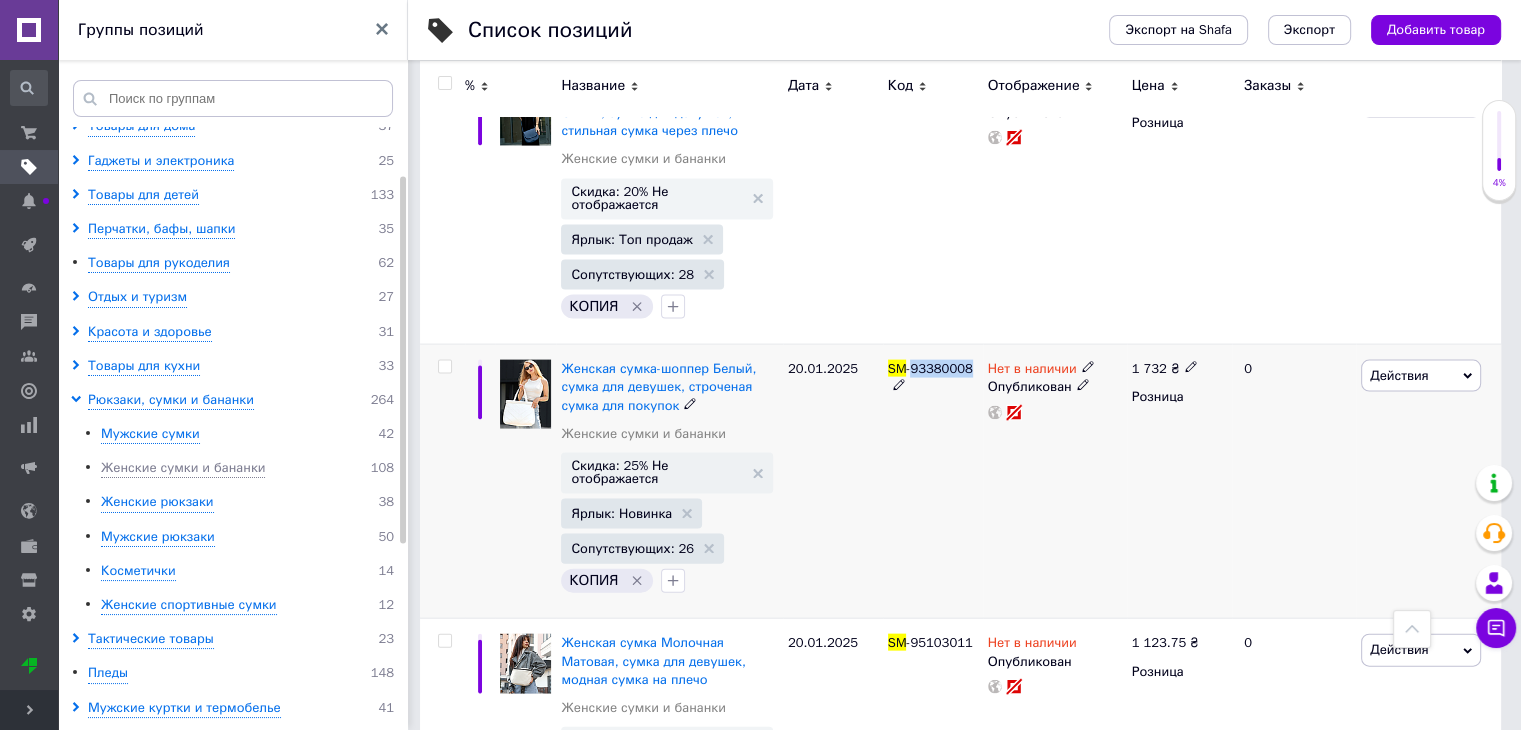 drag, startPoint x: 973, startPoint y: 355, endPoint x: 913, endPoint y: 352, distance: 60.074955 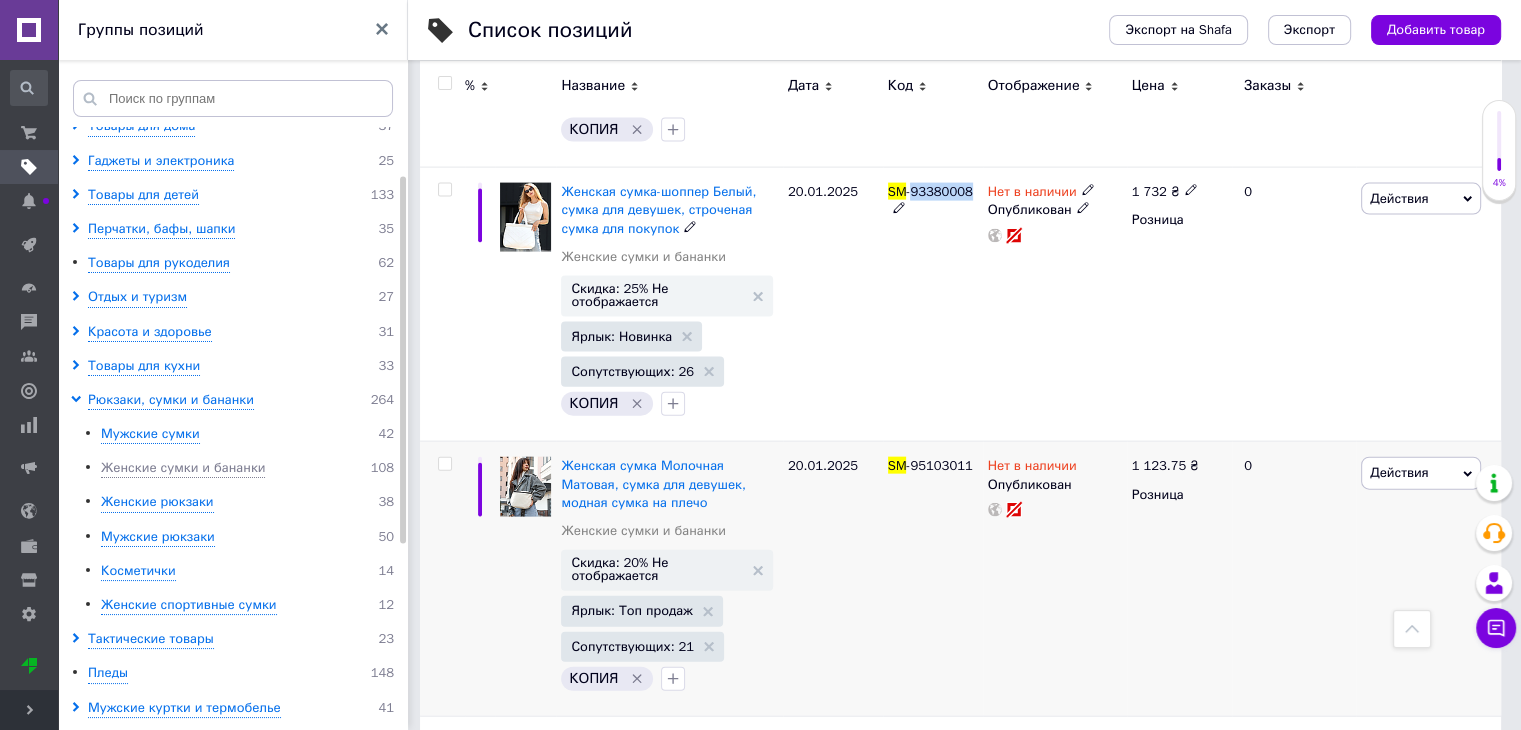 scroll, scrollTop: 4400, scrollLeft: 0, axis: vertical 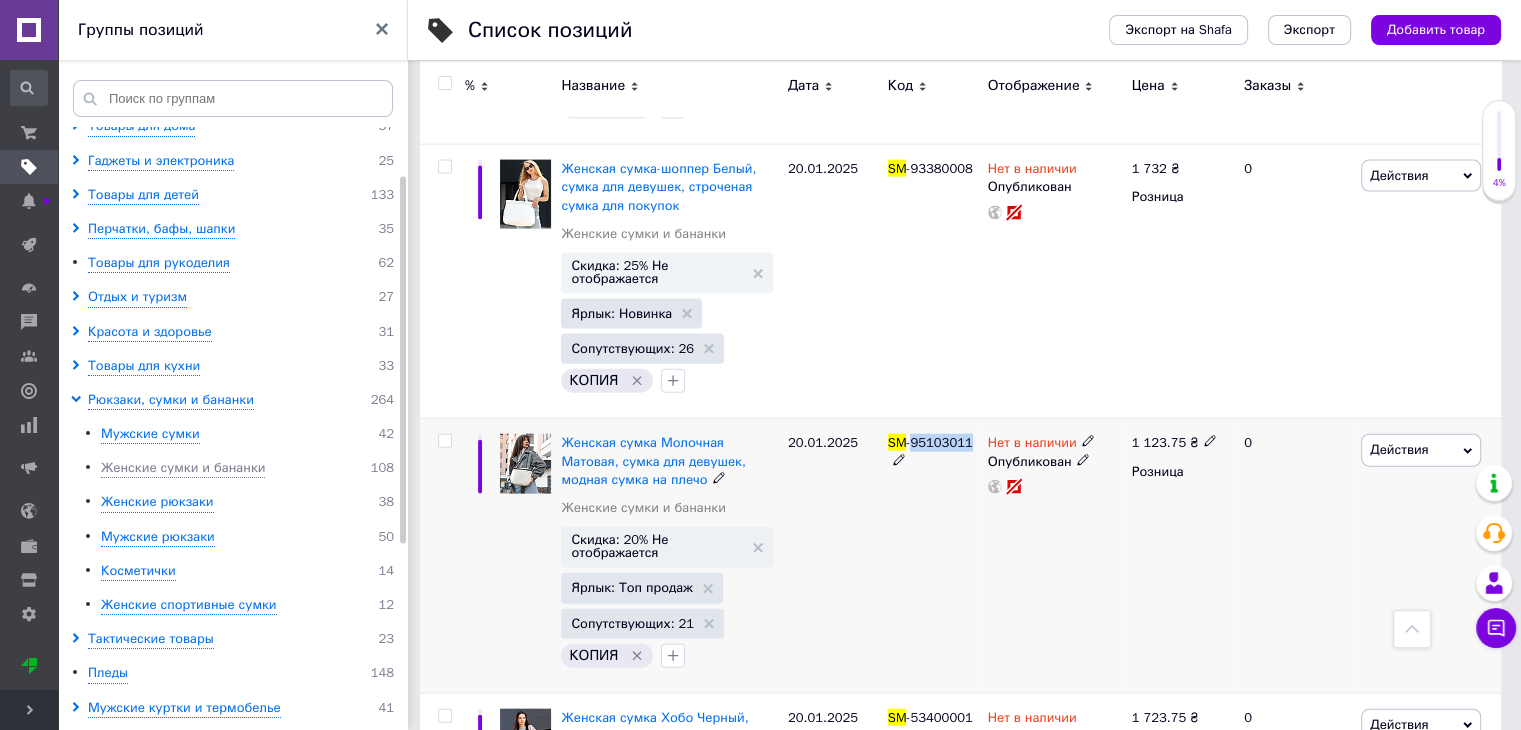 drag, startPoint x: 968, startPoint y: 433, endPoint x: 912, endPoint y: 430, distance: 56.0803 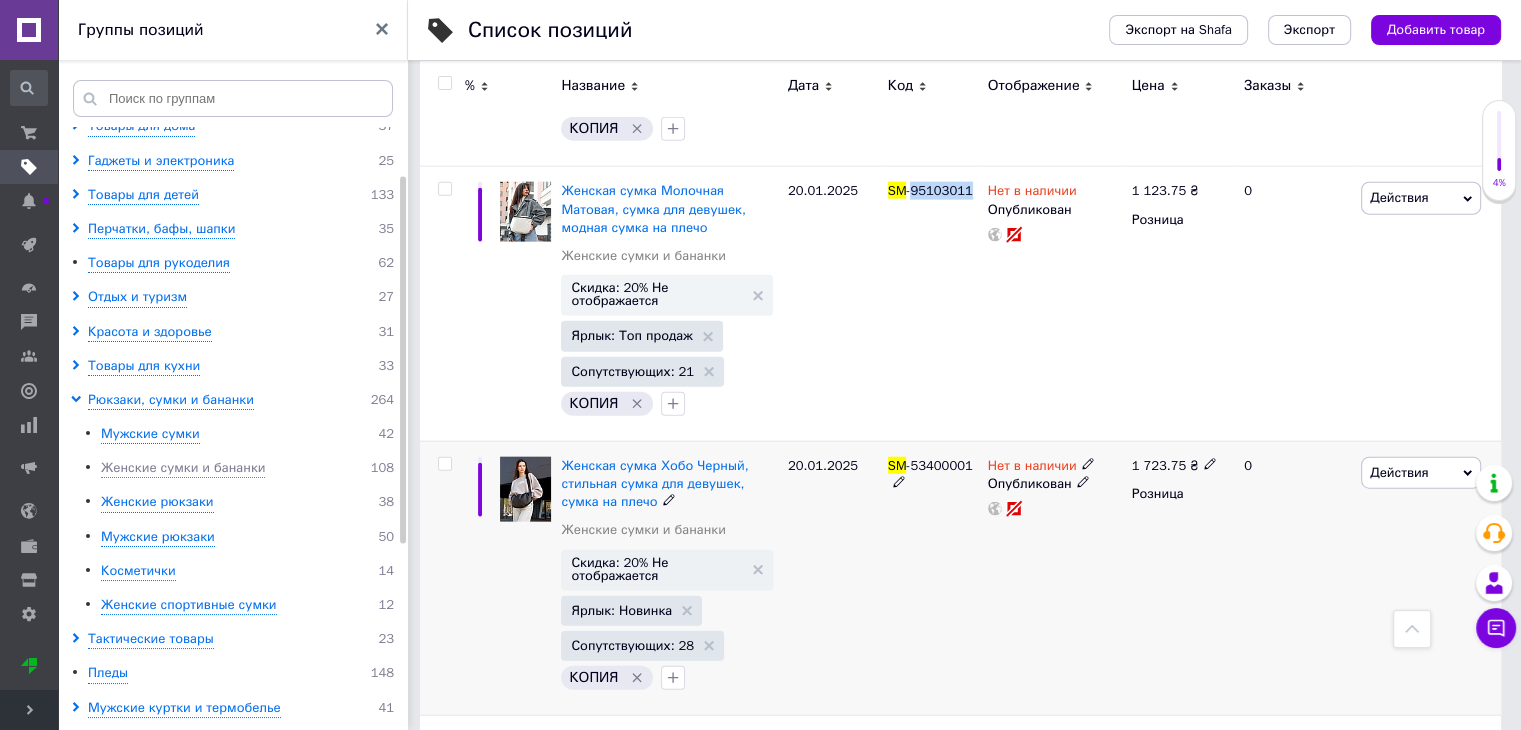 scroll, scrollTop: 4700, scrollLeft: 0, axis: vertical 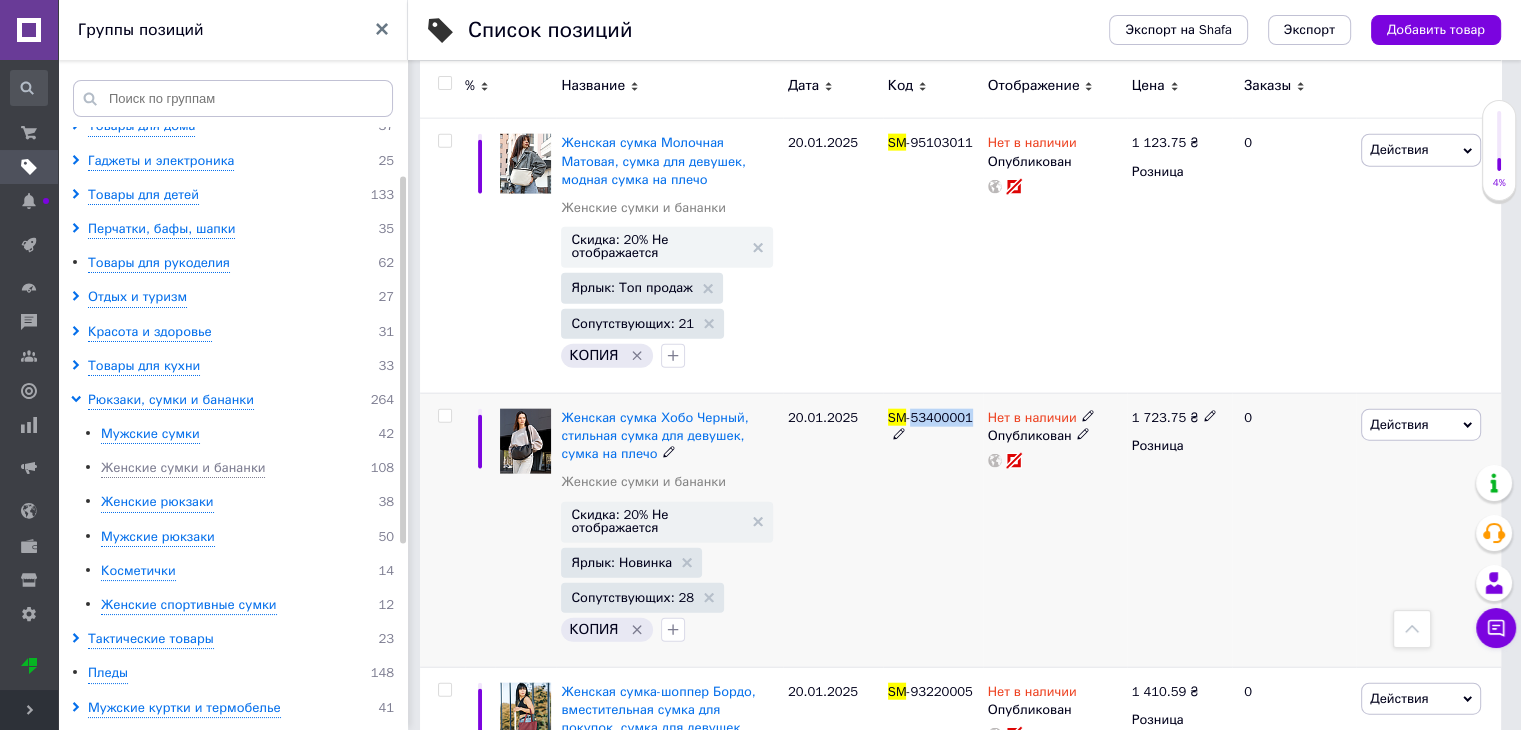 drag, startPoint x: 970, startPoint y: 409, endPoint x: 912, endPoint y: 409, distance: 58 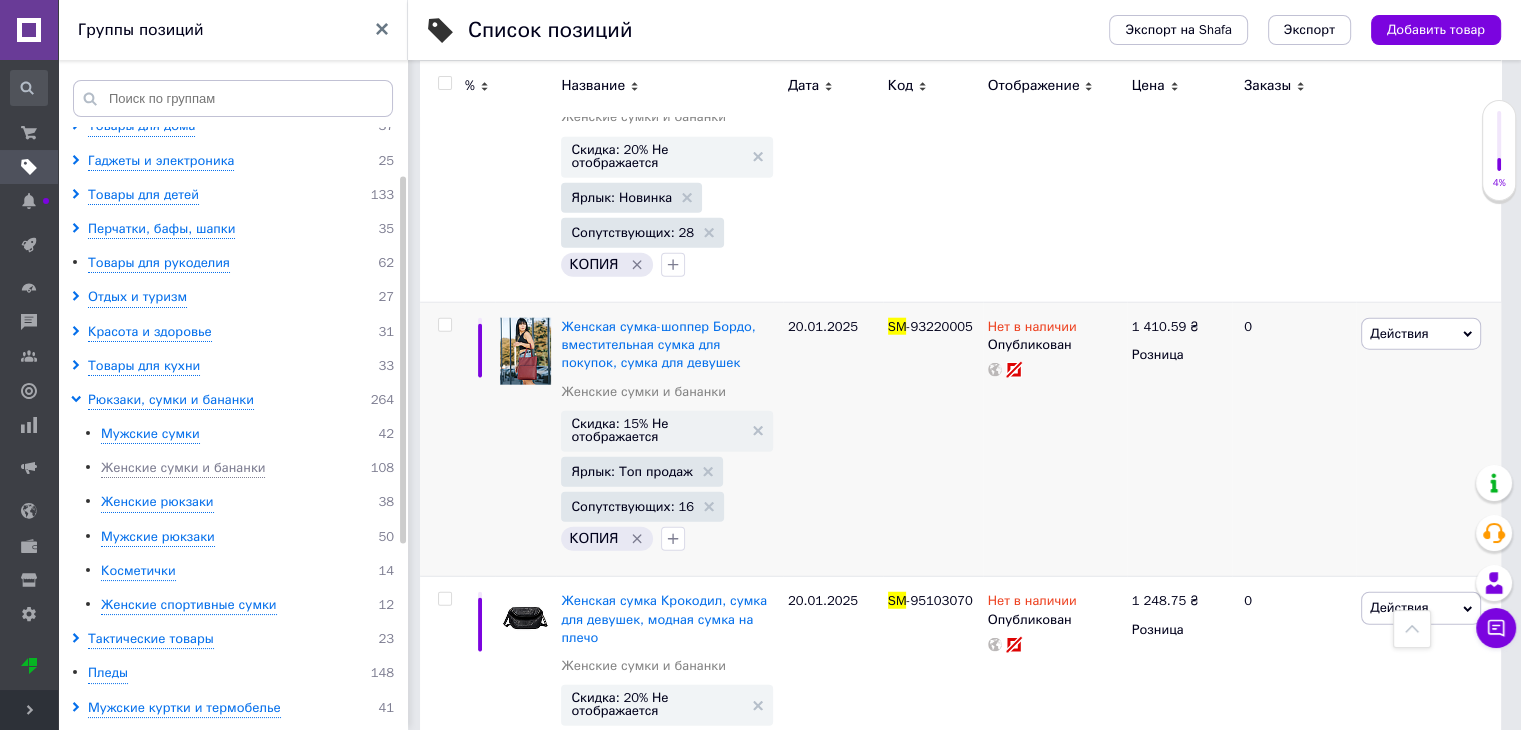 scroll, scrollTop: 5100, scrollLeft: 0, axis: vertical 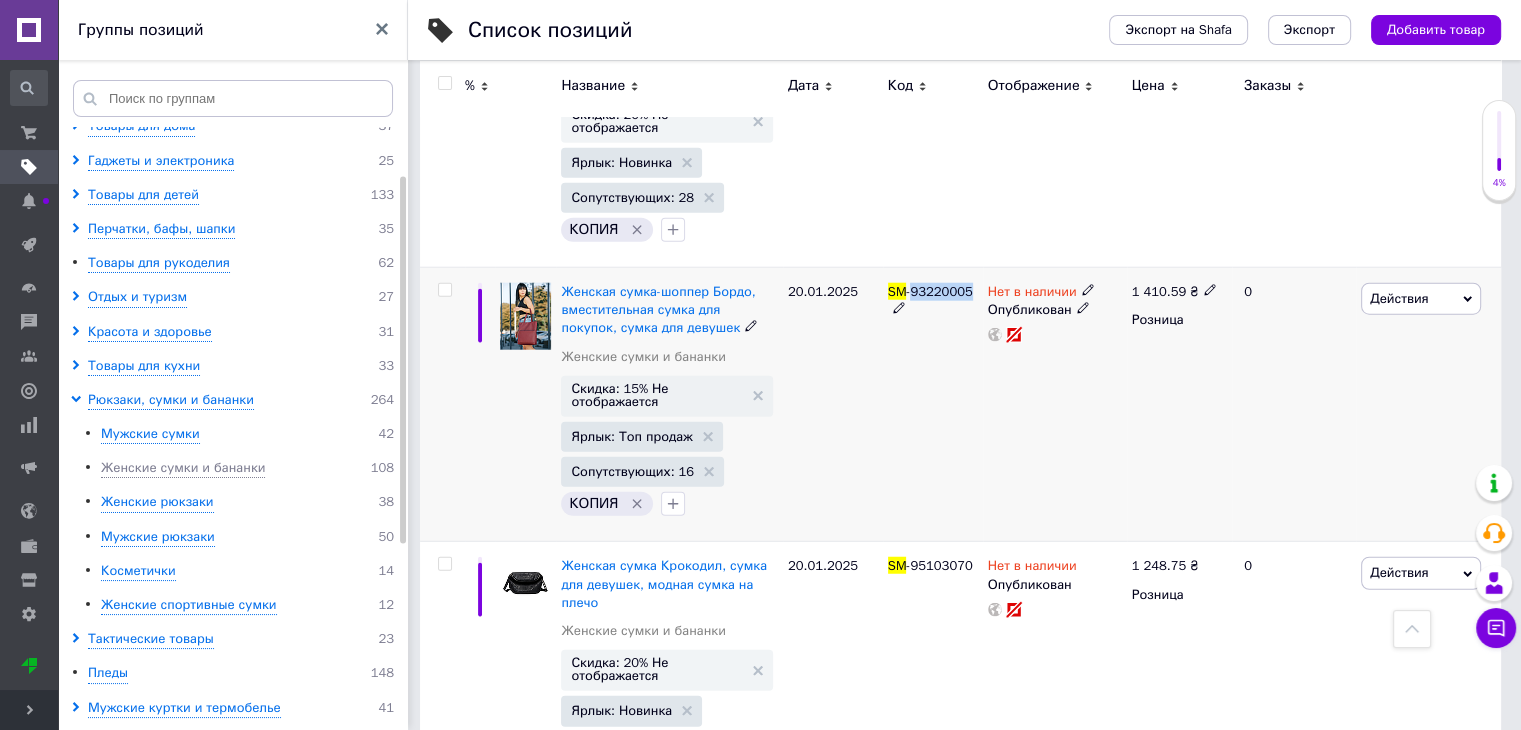 drag, startPoint x: 964, startPoint y: 285, endPoint x: 912, endPoint y: 284, distance: 52.009613 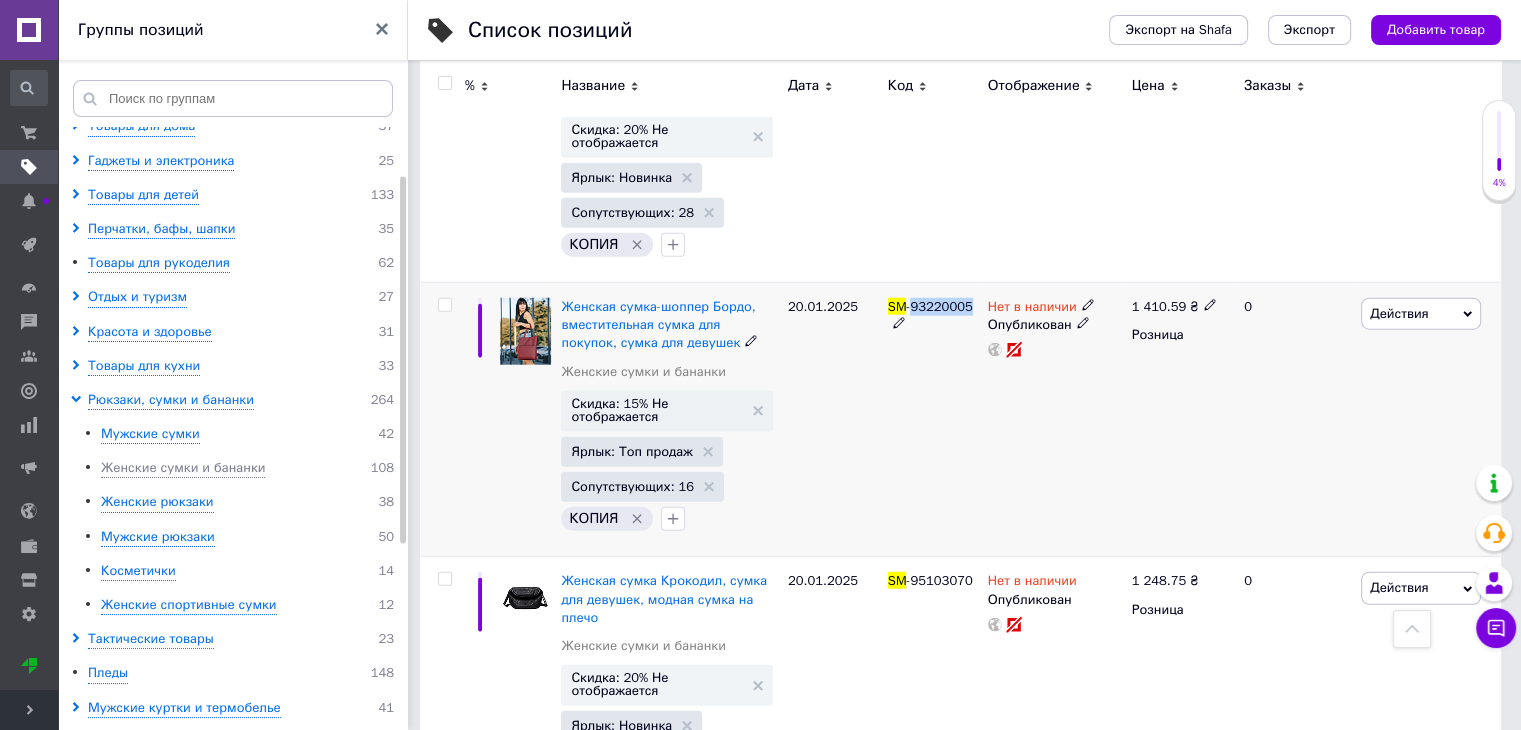 scroll, scrollTop: 4900, scrollLeft: 0, axis: vertical 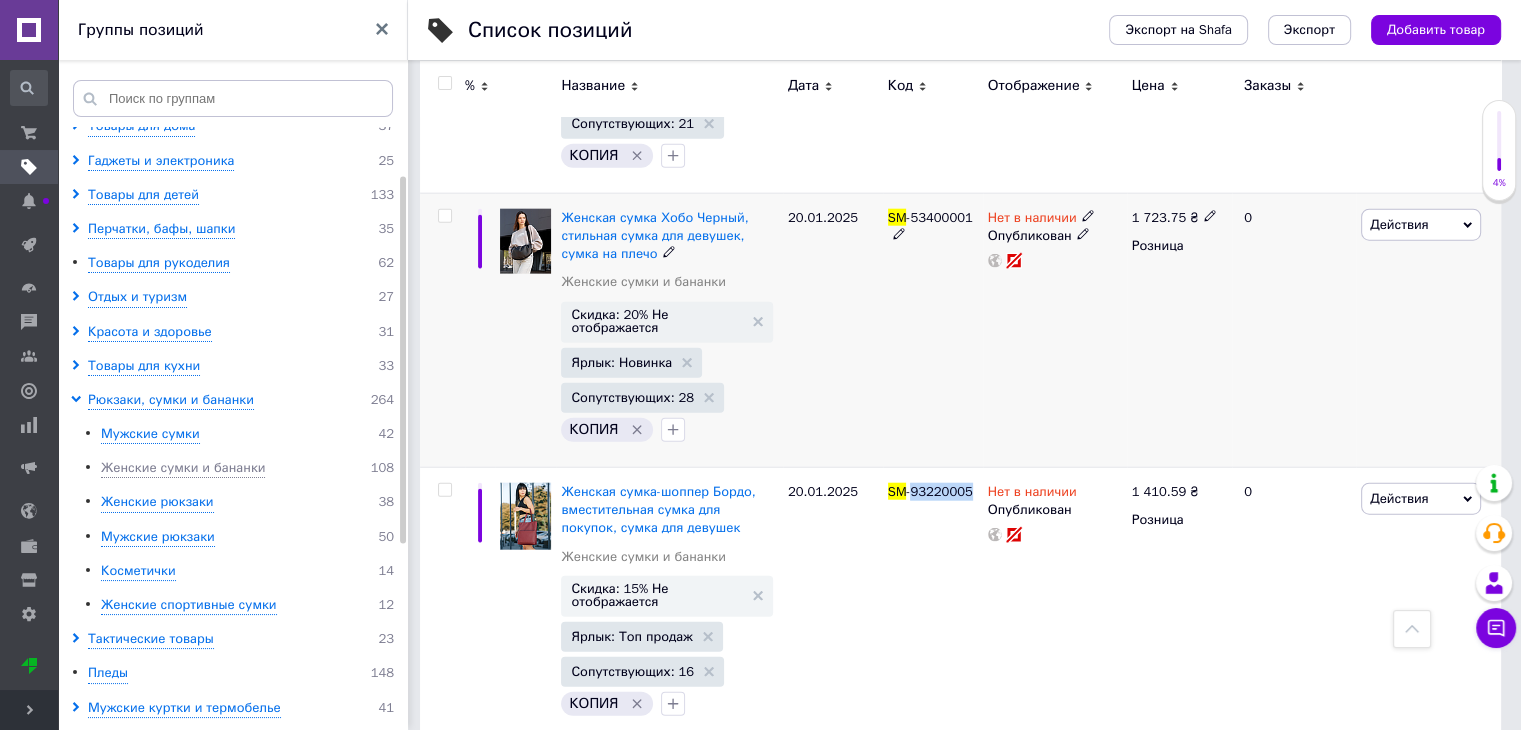 click on "Действия" at bounding box center (1421, 225) 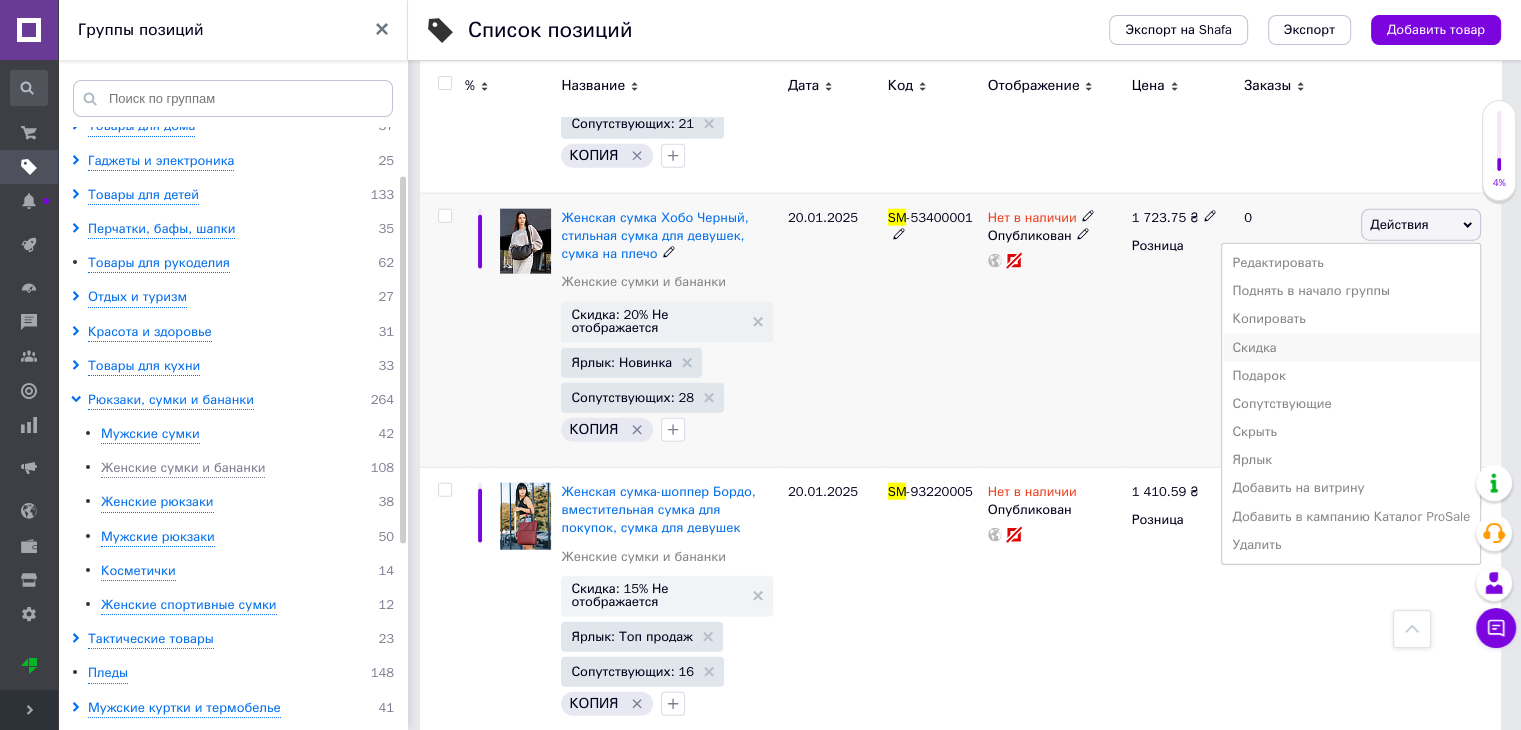 click on "Скидка" at bounding box center (1351, 348) 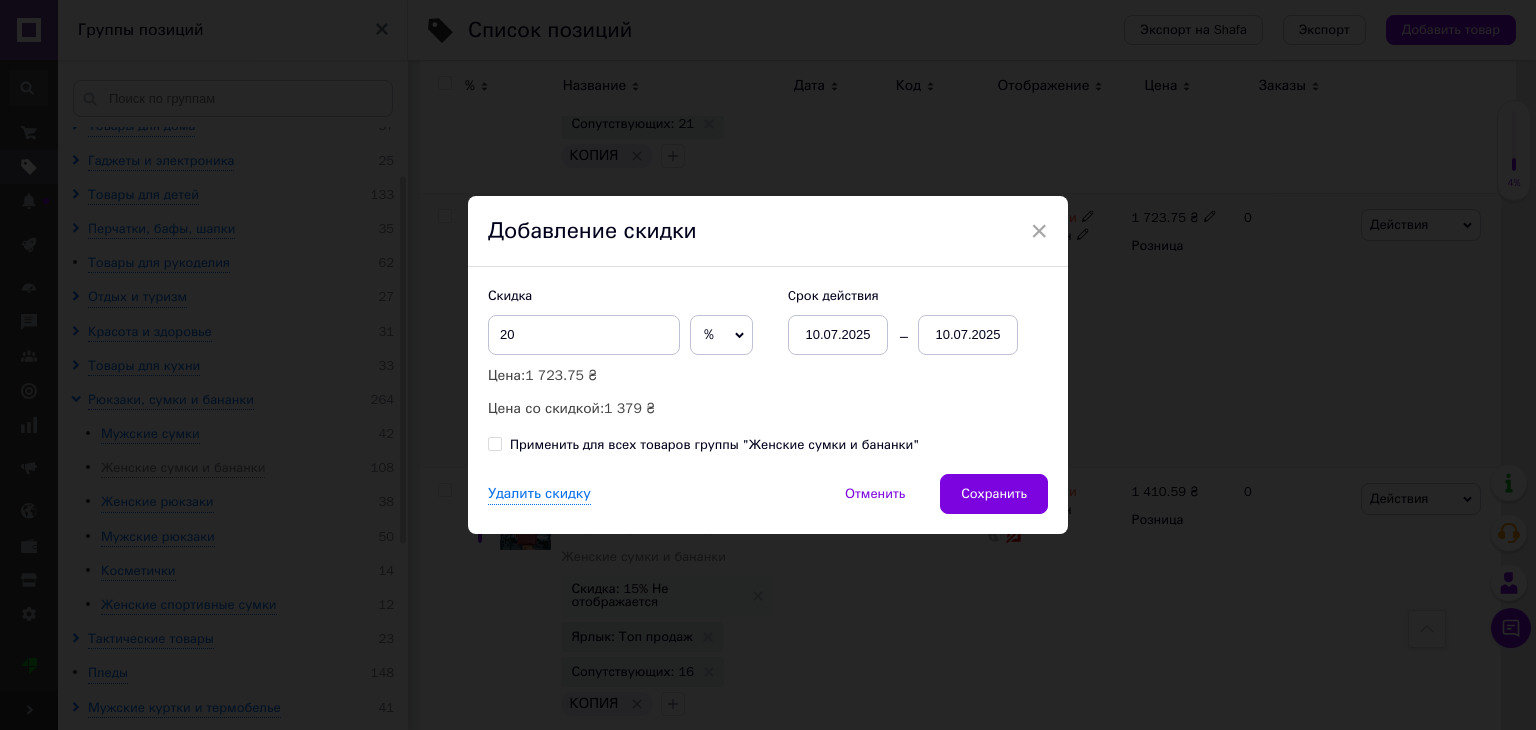 click on "× Добавление скидки Скидка 20 % ₴ Цена:  1 723.75   ₴ Цена со скидкой:  1 379   ₴ Cрок действия [DATE] [DATE] Применить для всех товаров группы "Женские сумки и бананки" Удалить скидку   Отменить   Сохранить" at bounding box center (768, 365) 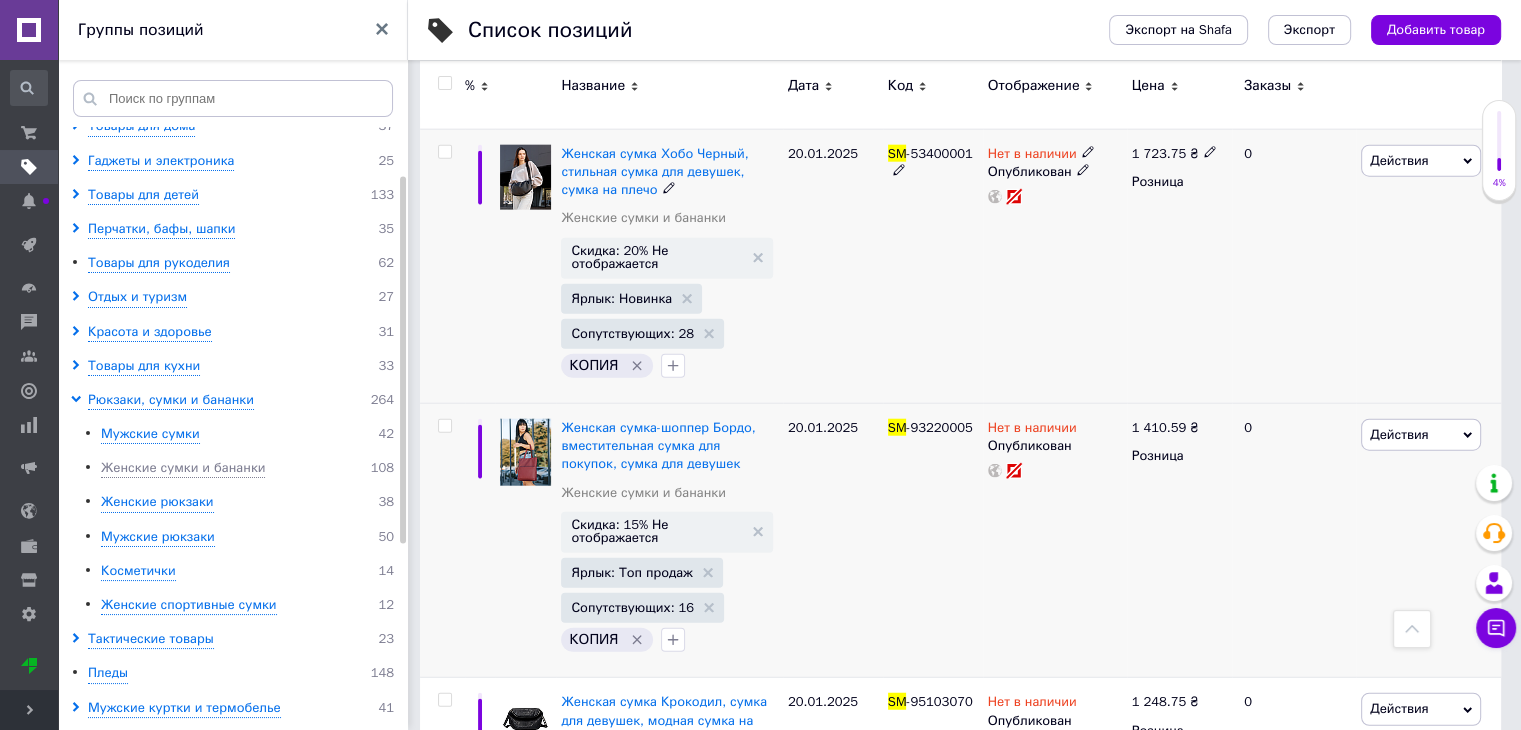 scroll, scrollTop: 5000, scrollLeft: 0, axis: vertical 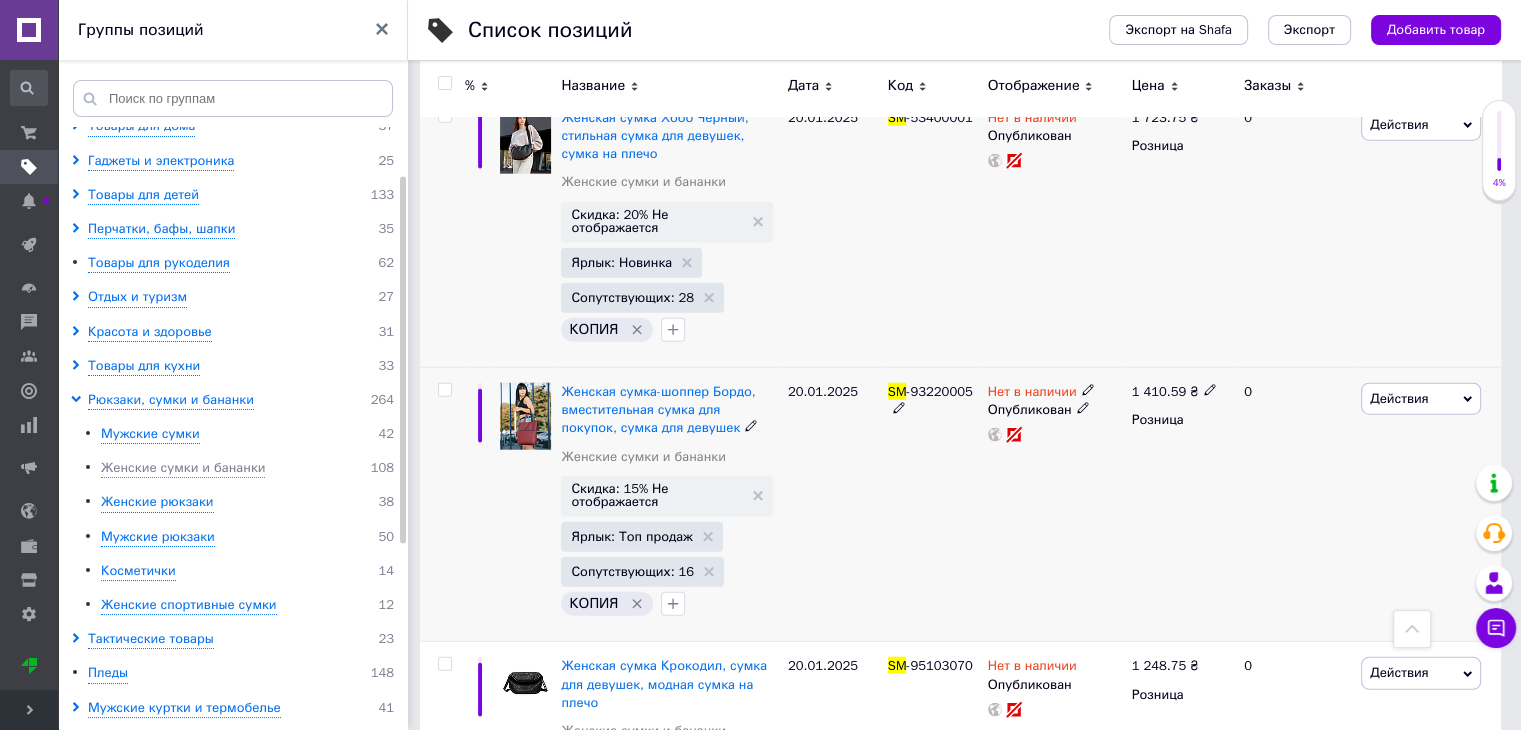 click on "-93220005" at bounding box center (939, 391) 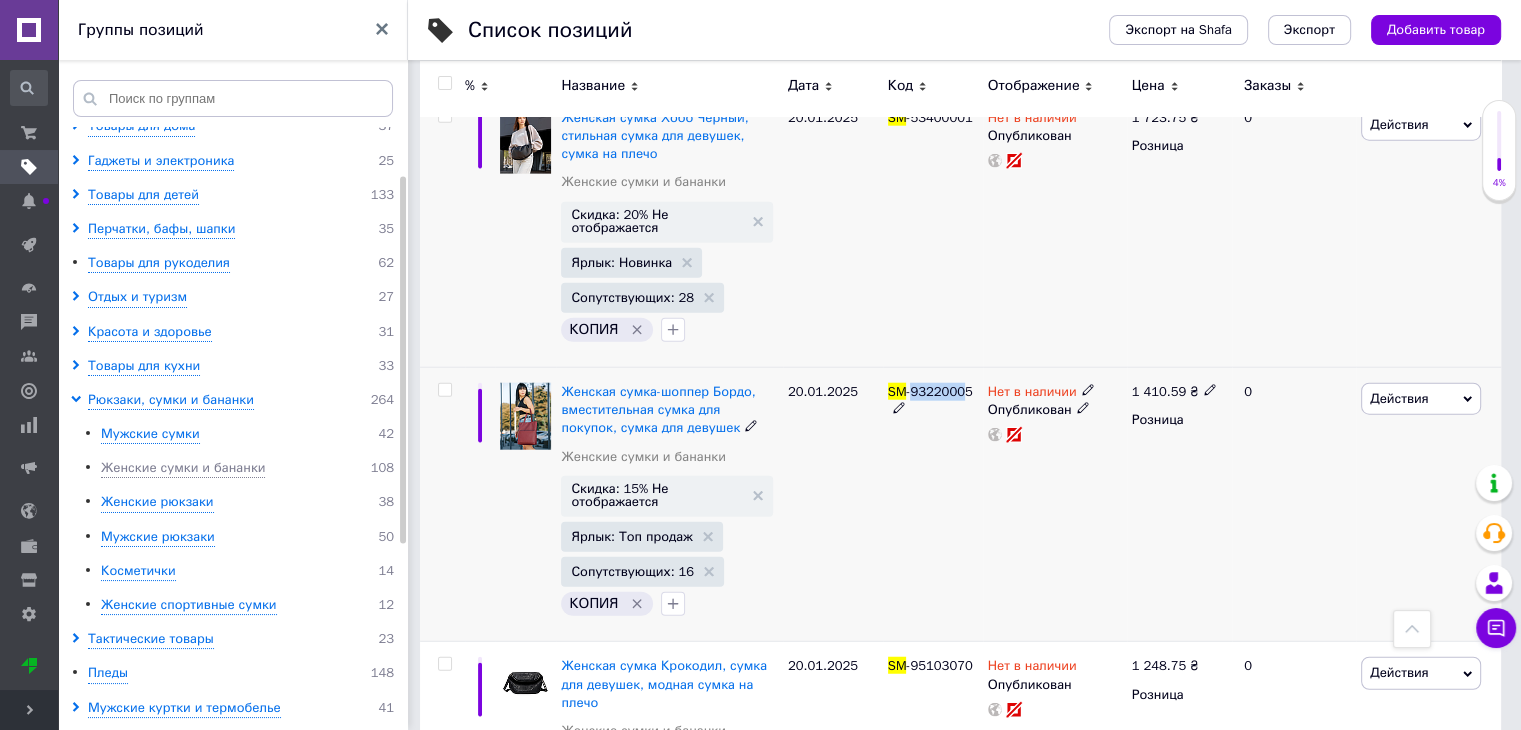 drag, startPoint x: 960, startPoint y: 384, endPoint x: 913, endPoint y: 382, distance: 47.042534 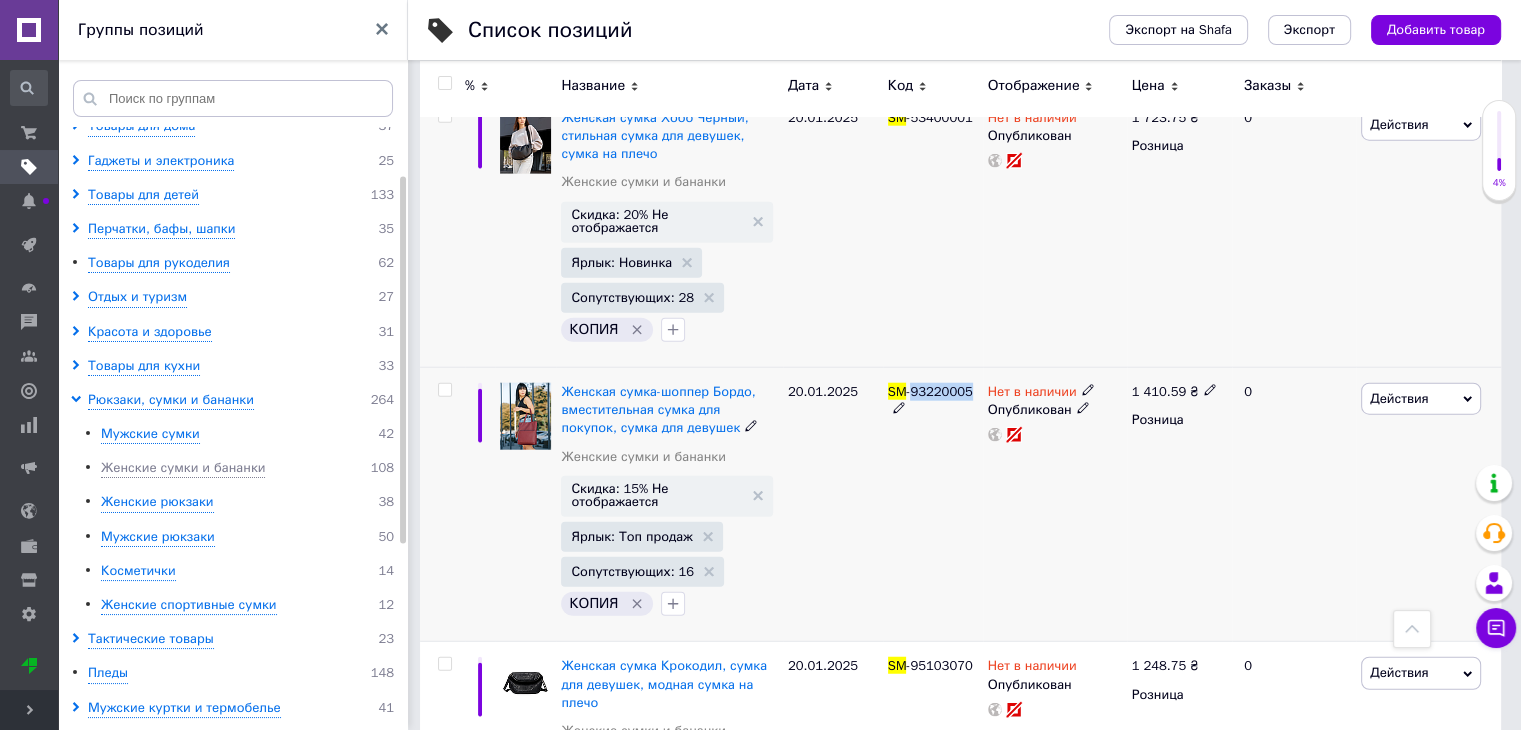 drag, startPoint x: 968, startPoint y: 385, endPoint x: 907, endPoint y: 381, distance: 61.13101 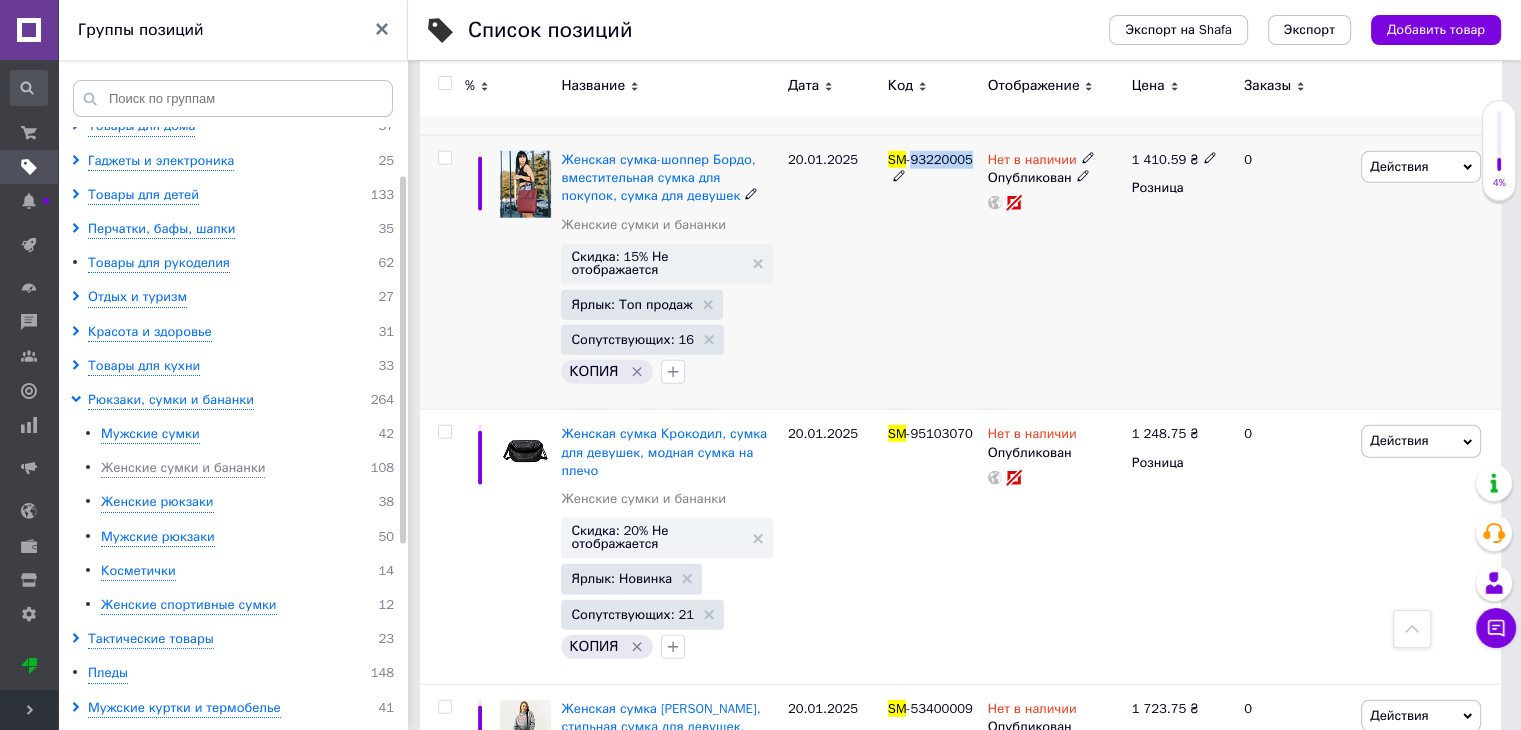 scroll, scrollTop: 5300, scrollLeft: 0, axis: vertical 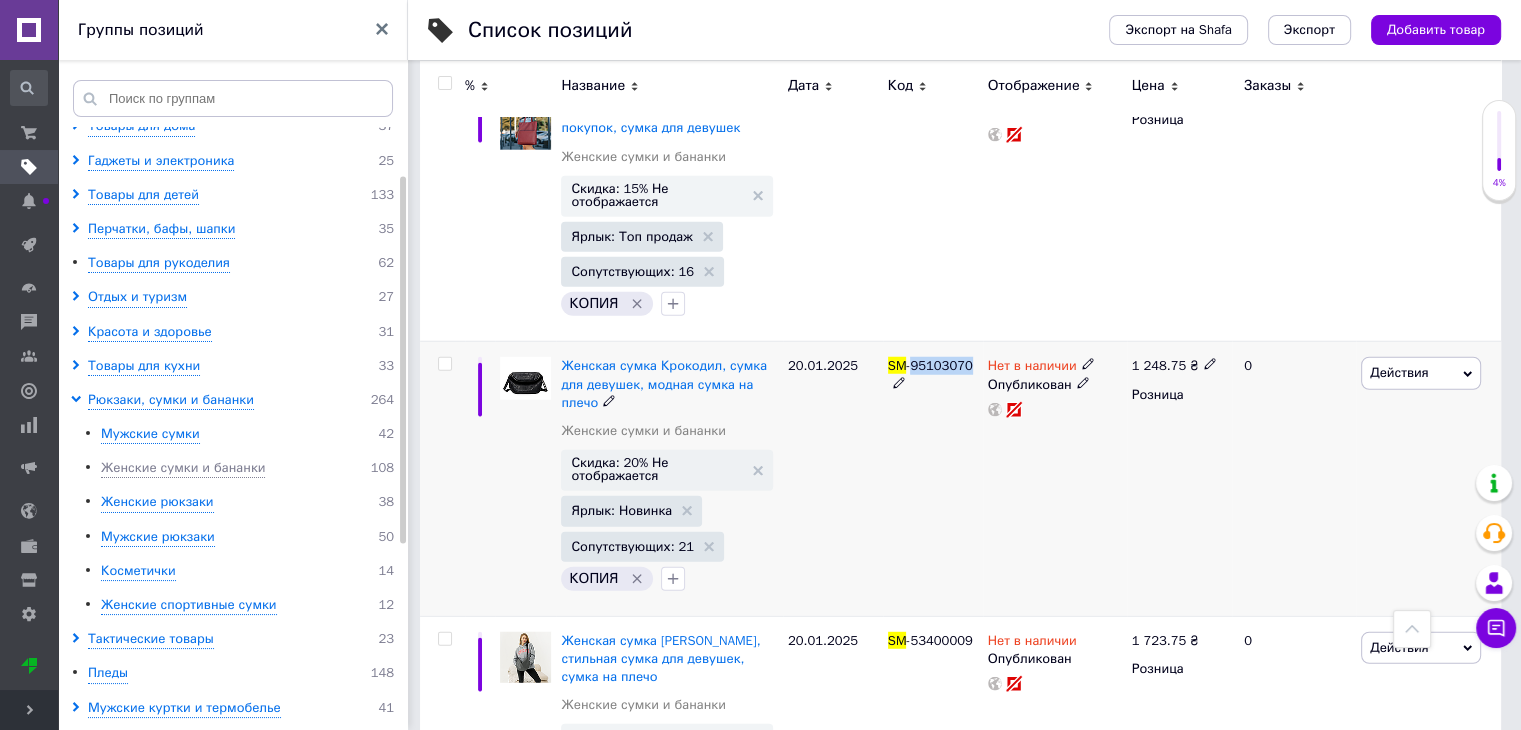 drag, startPoint x: 965, startPoint y: 353, endPoint x: 912, endPoint y: 360, distance: 53.460266 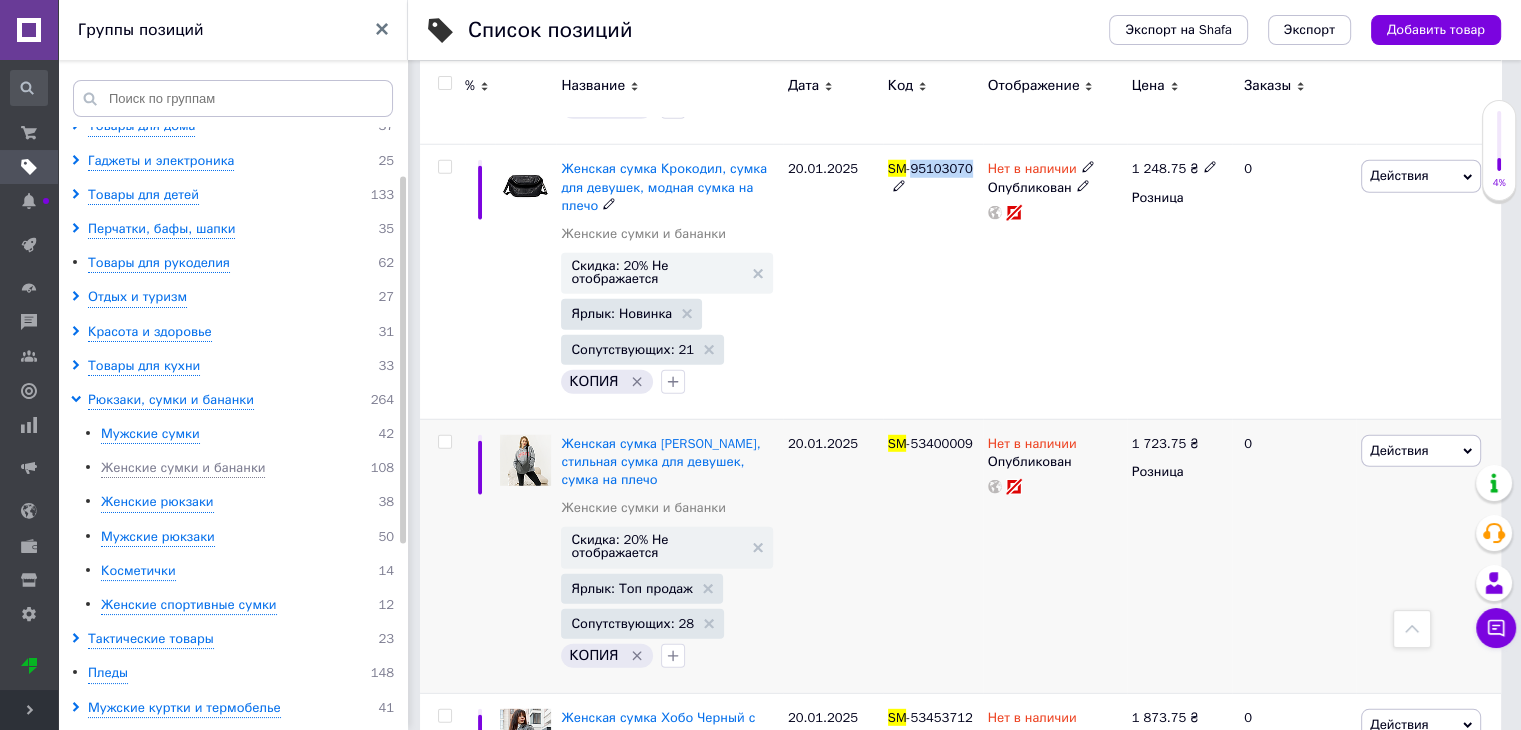 scroll, scrollTop: 5500, scrollLeft: 0, axis: vertical 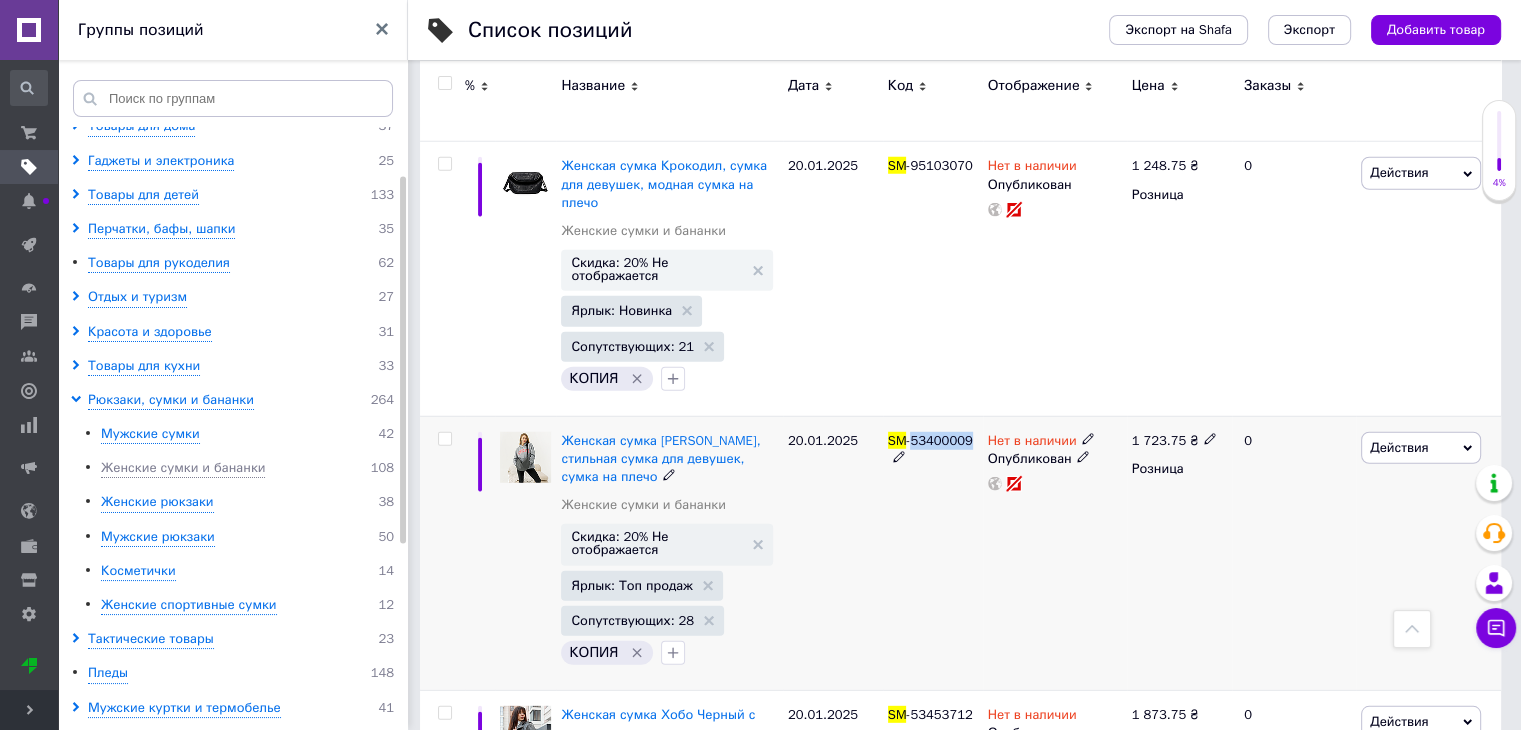 drag, startPoint x: 965, startPoint y: 413, endPoint x: 912, endPoint y: 409, distance: 53.15073 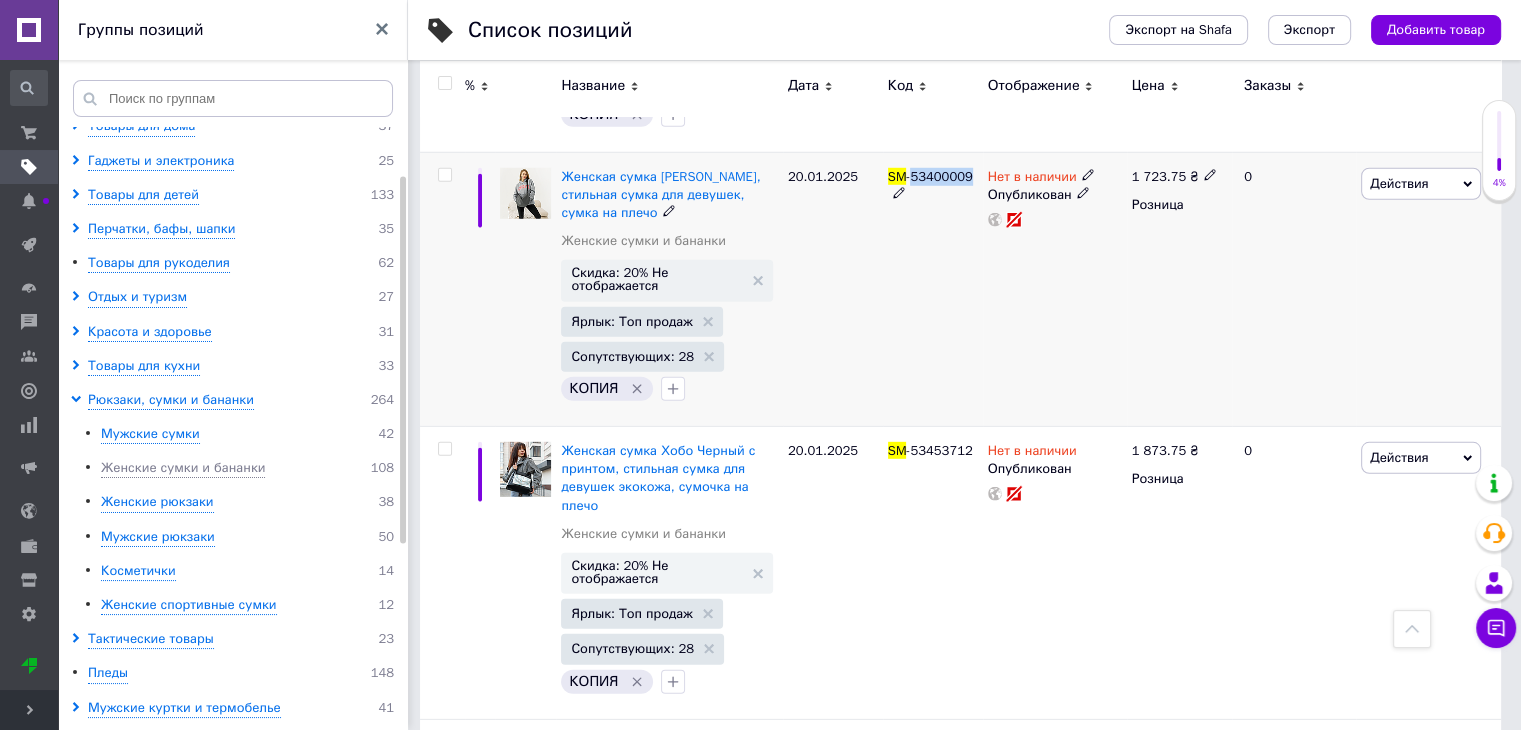 scroll, scrollTop: 5800, scrollLeft: 0, axis: vertical 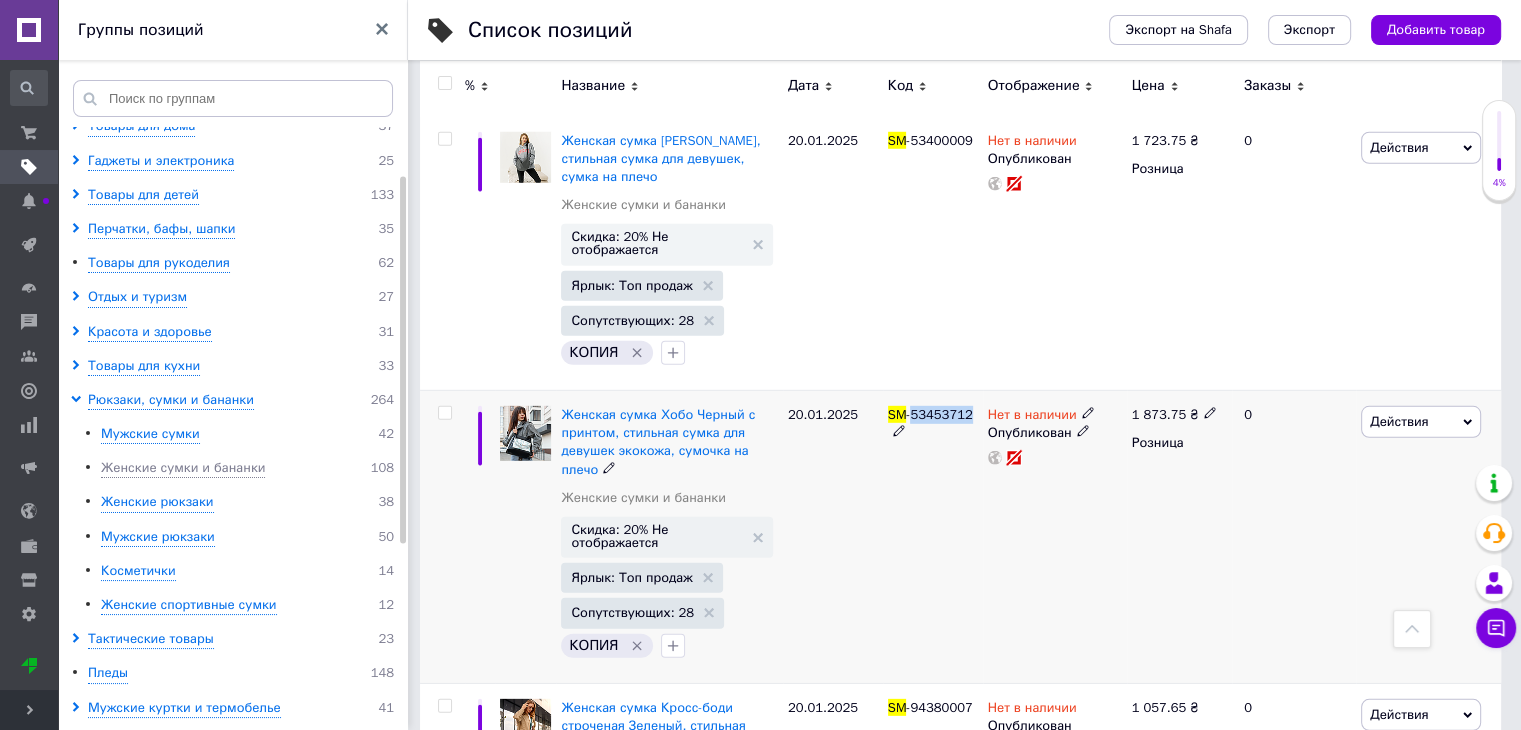 drag, startPoint x: 969, startPoint y: 386, endPoint x: 912, endPoint y: 388, distance: 57.035076 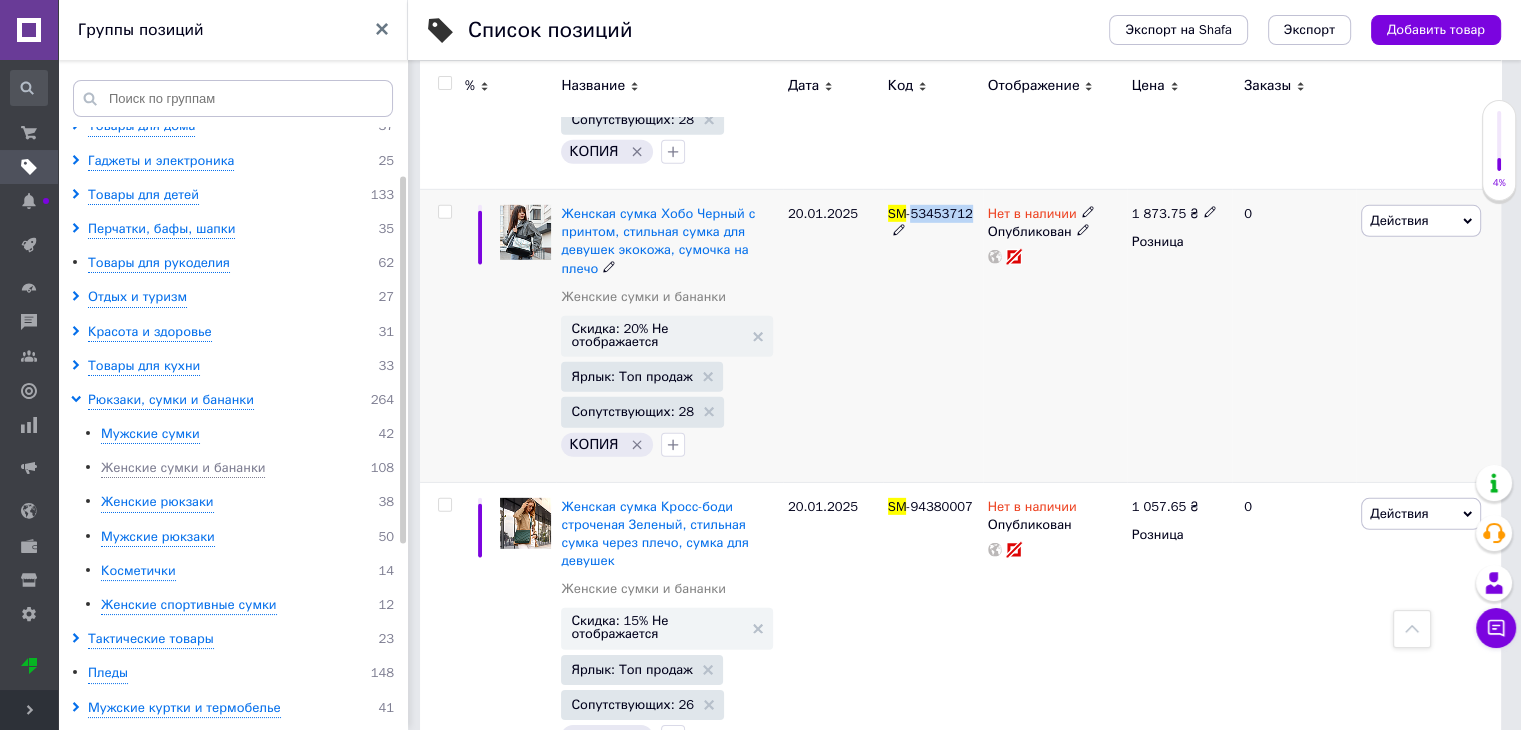 scroll, scrollTop: 6100, scrollLeft: 0, axis: vertical 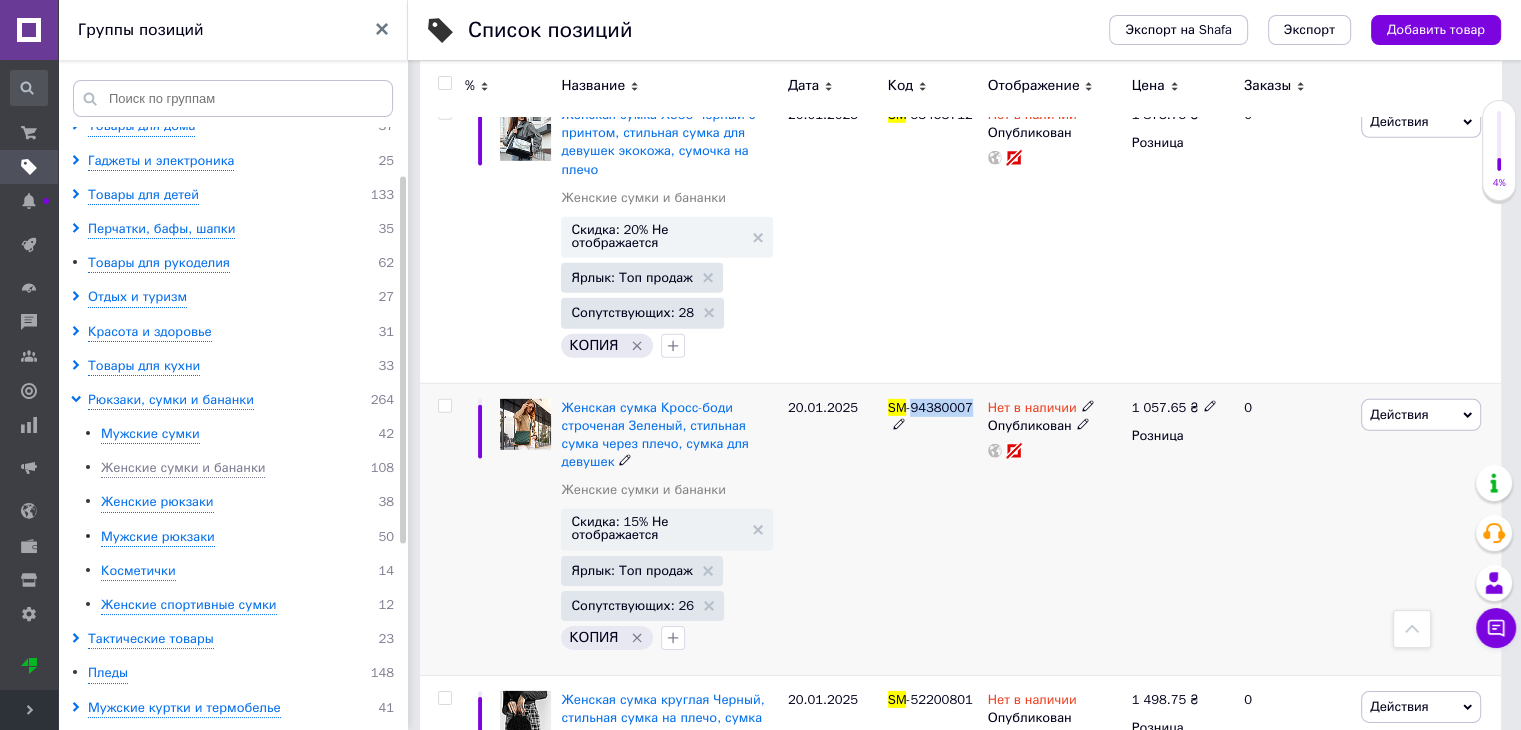 drag, startPoint x: 952, startPoint y: 373, endPoint x: 909, endPoint y: 373, distance: 43 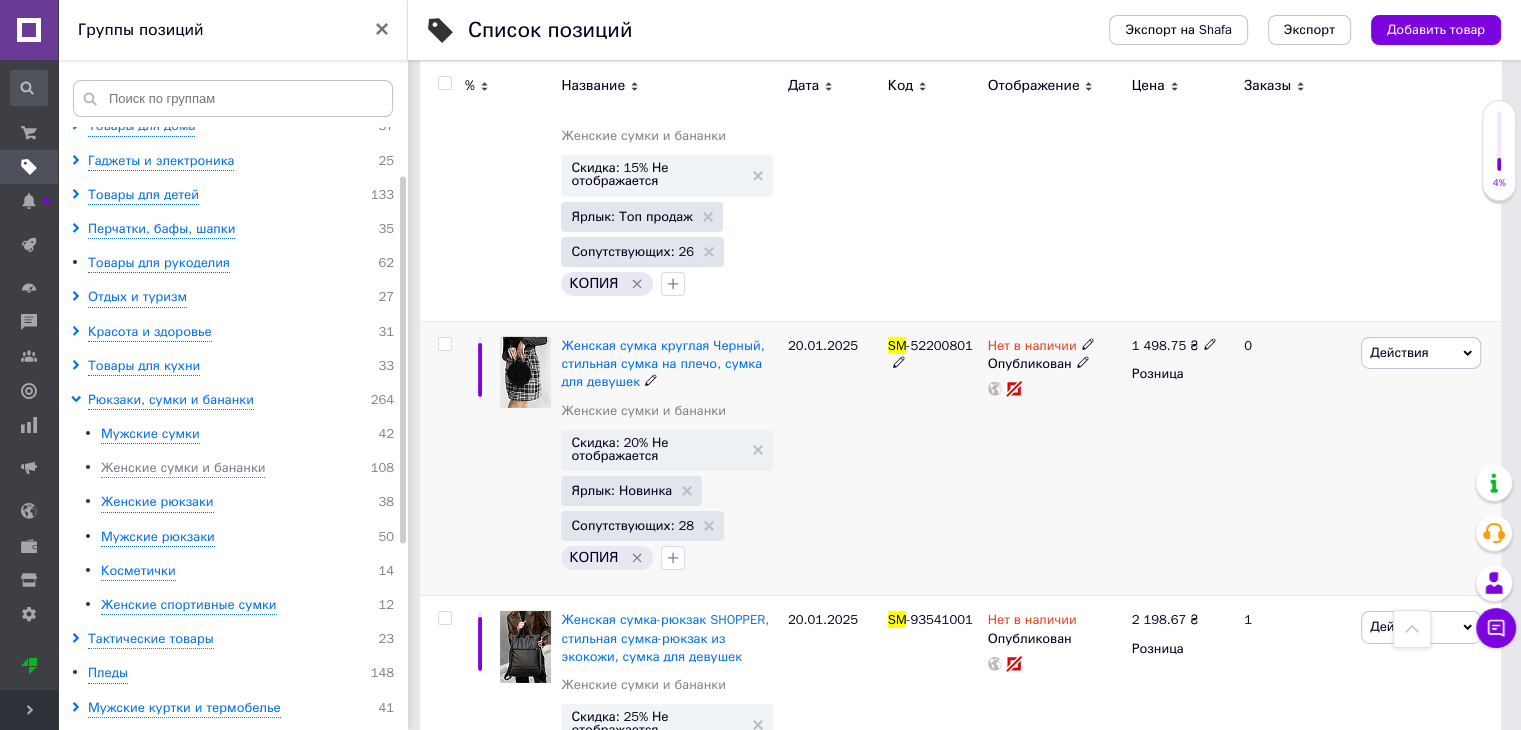 scroll, scrollTop: 6500, scrollLeft: 0, axis: vertical 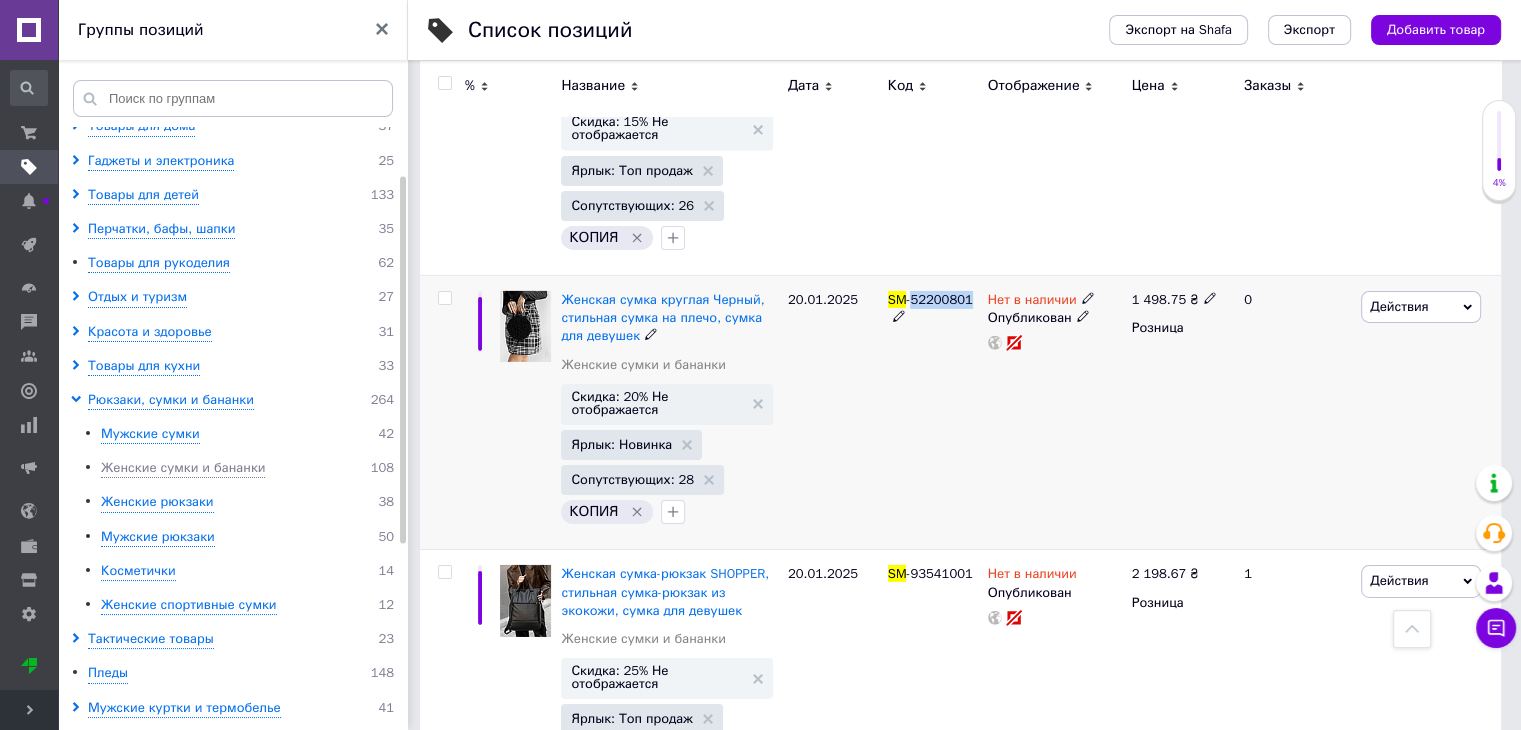 drag, startPoint x: 966, startPoint y: 252, endPoint x: 913, endPoint y: 253, distance: 53.009434 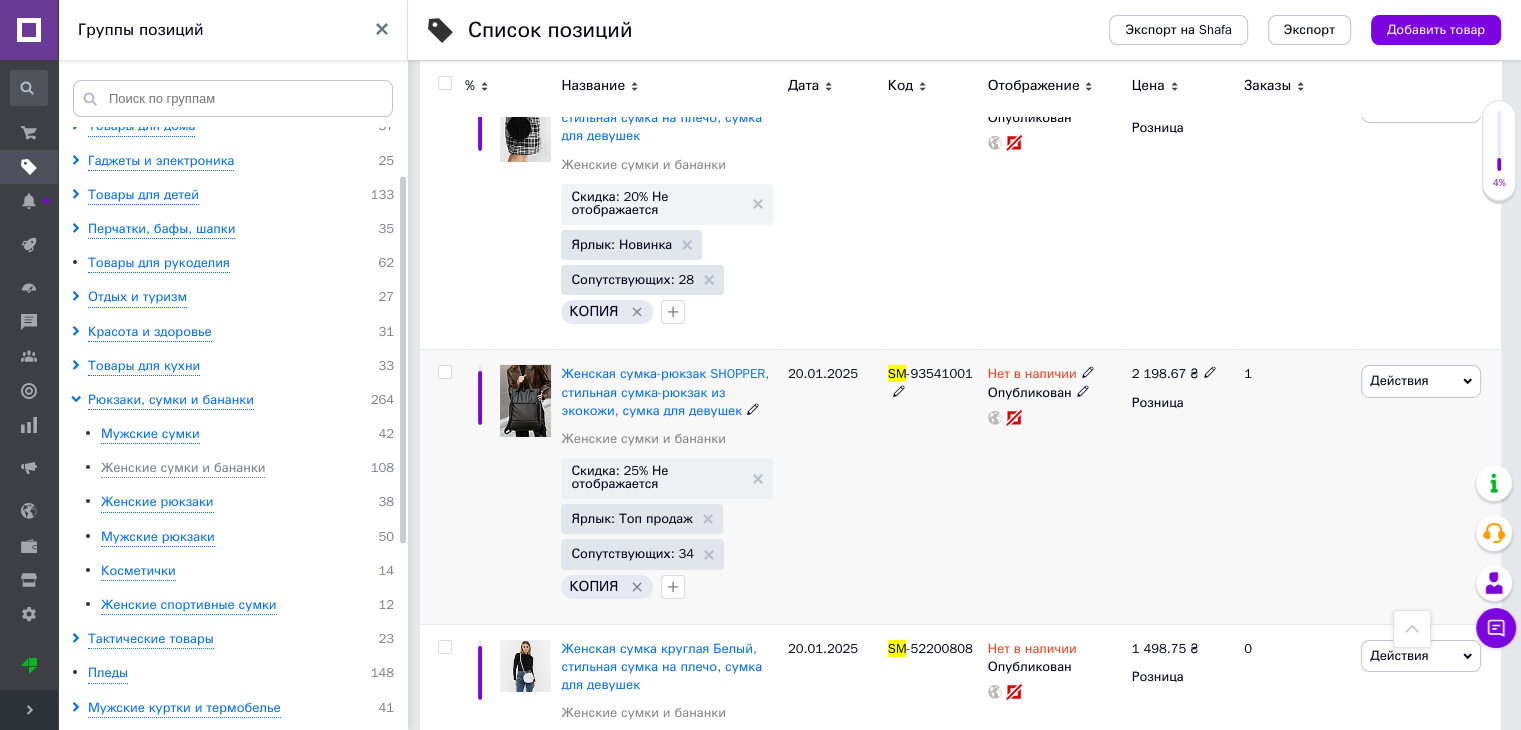 scroll, scrollTop: 6800, scrollLeft: 0, axis: vertical 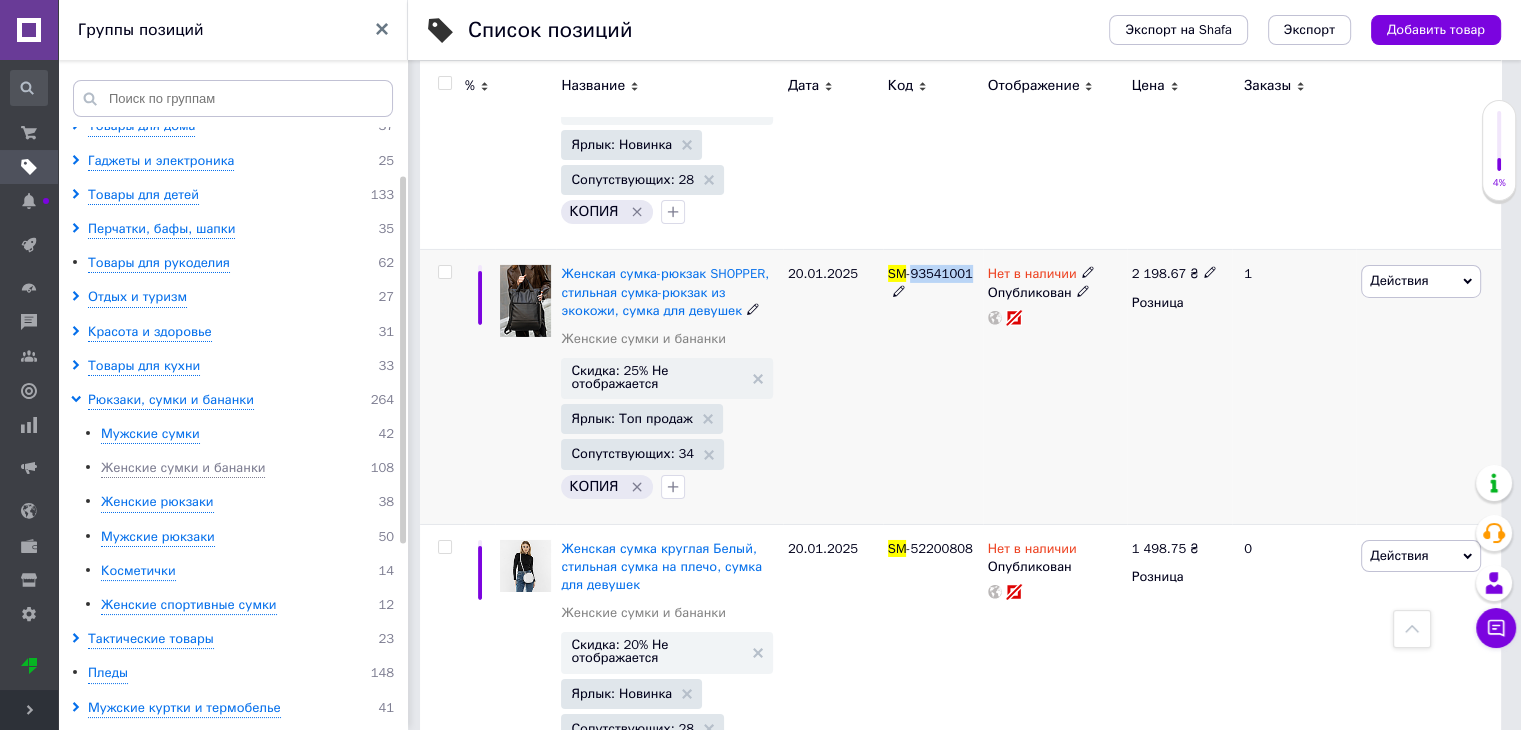drag, startPoint x: 972, startPoint y: 227, endPoint x: 912, endPoint y: 224, distance: 60.074955 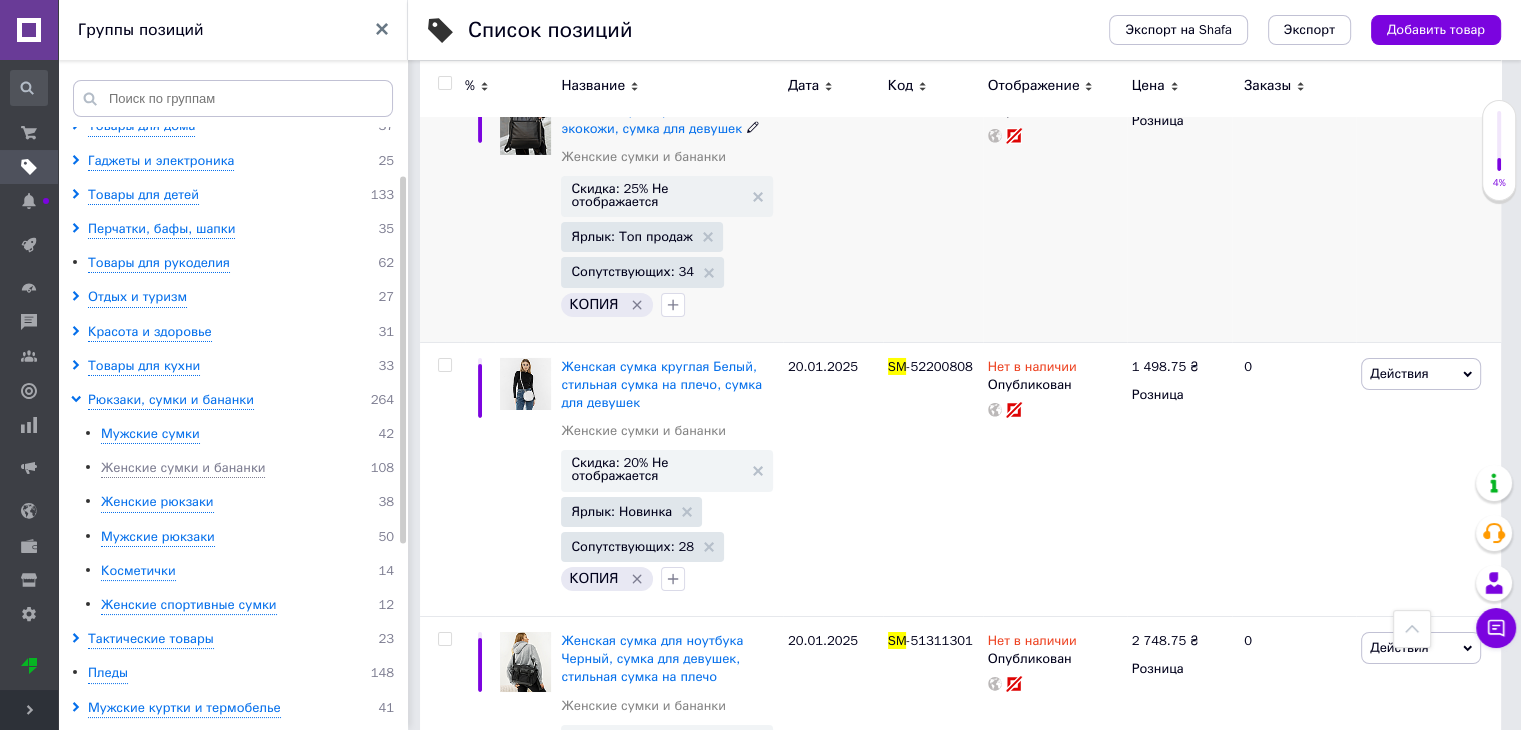 scroll, scrollTop: 7000, scrollLeft: 0, axis: vertical 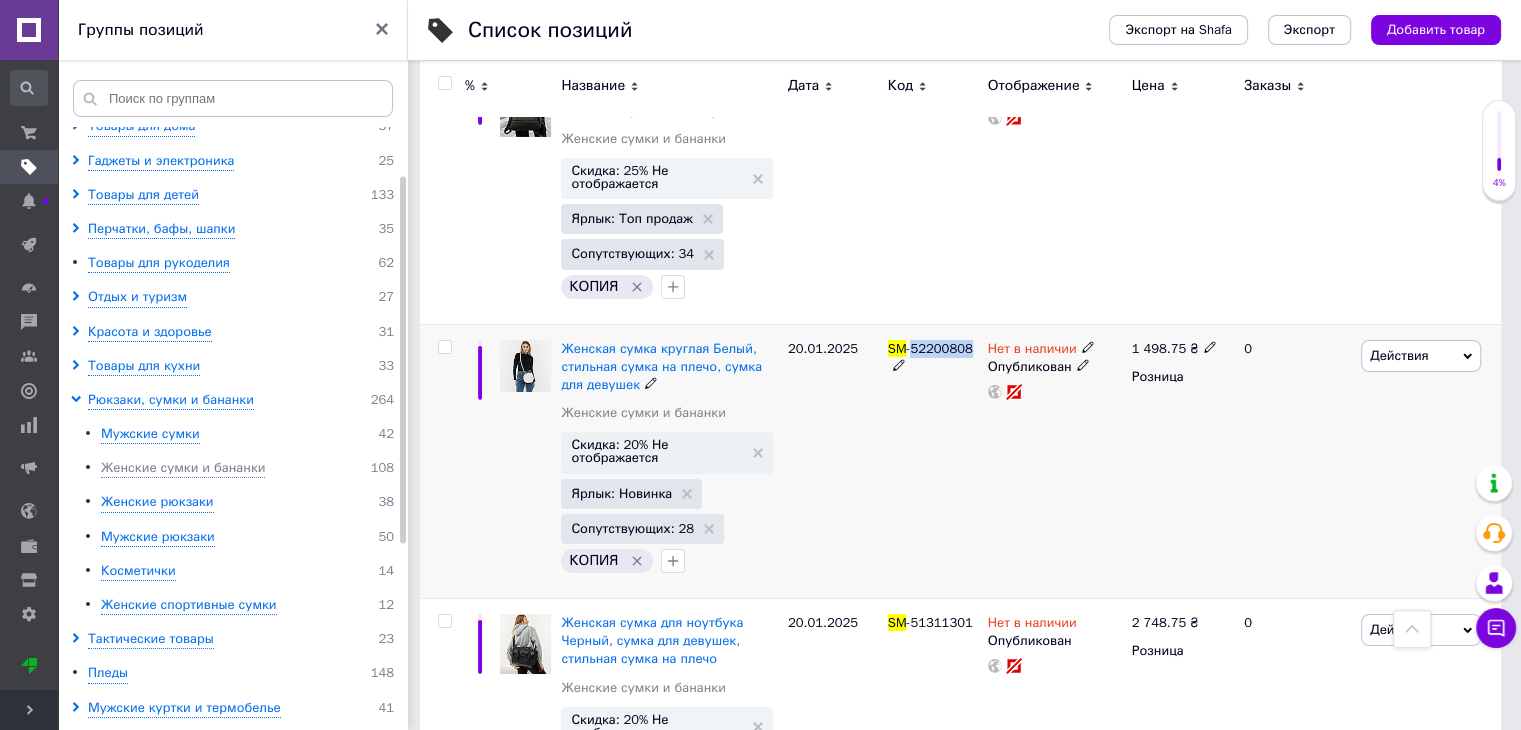 drag, startPoint x: 966, startPoint y: 298, endPoint x: 908, endPoint y: 293, distance: 58.21512 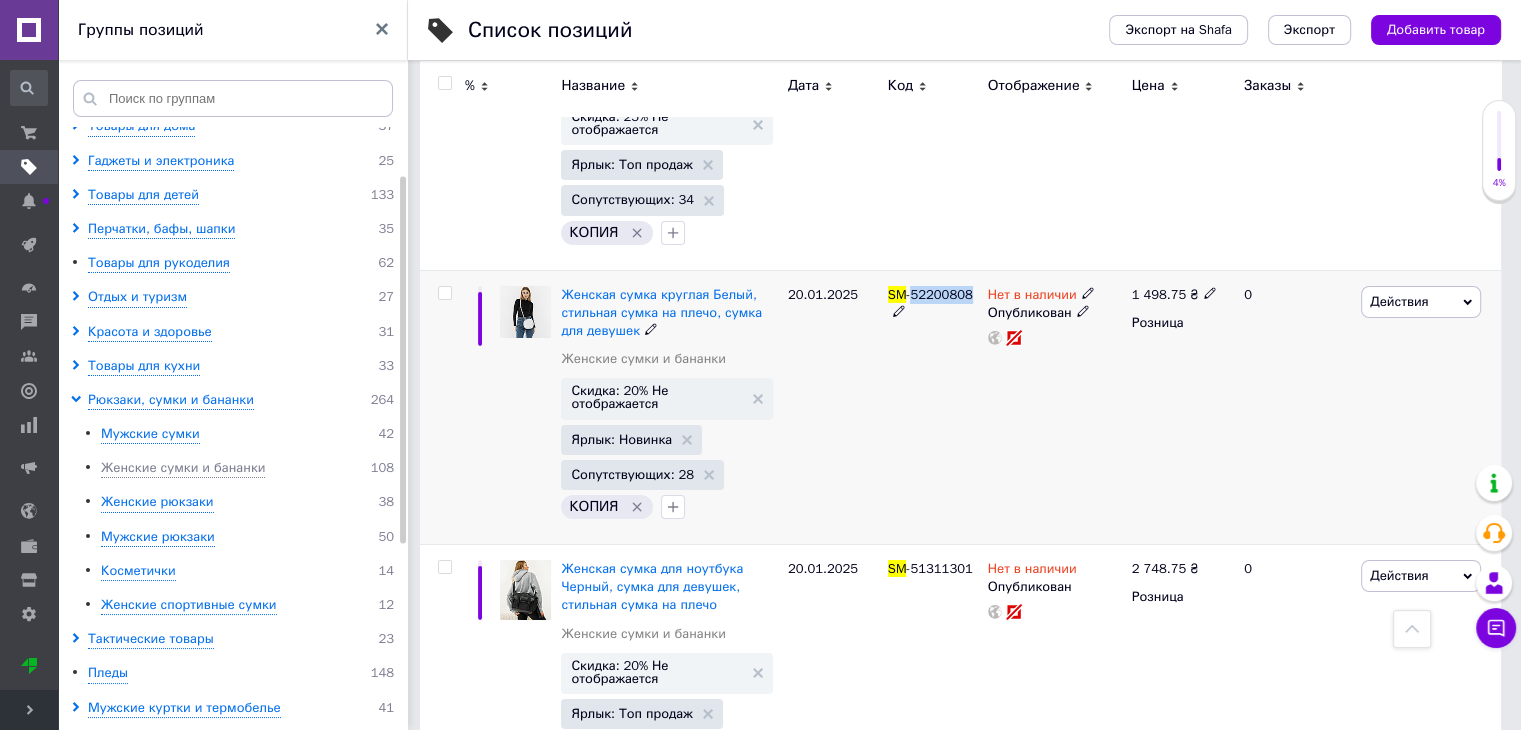 scroll, scrollTop: 7100, scrollLeft: 0, axis: vertical 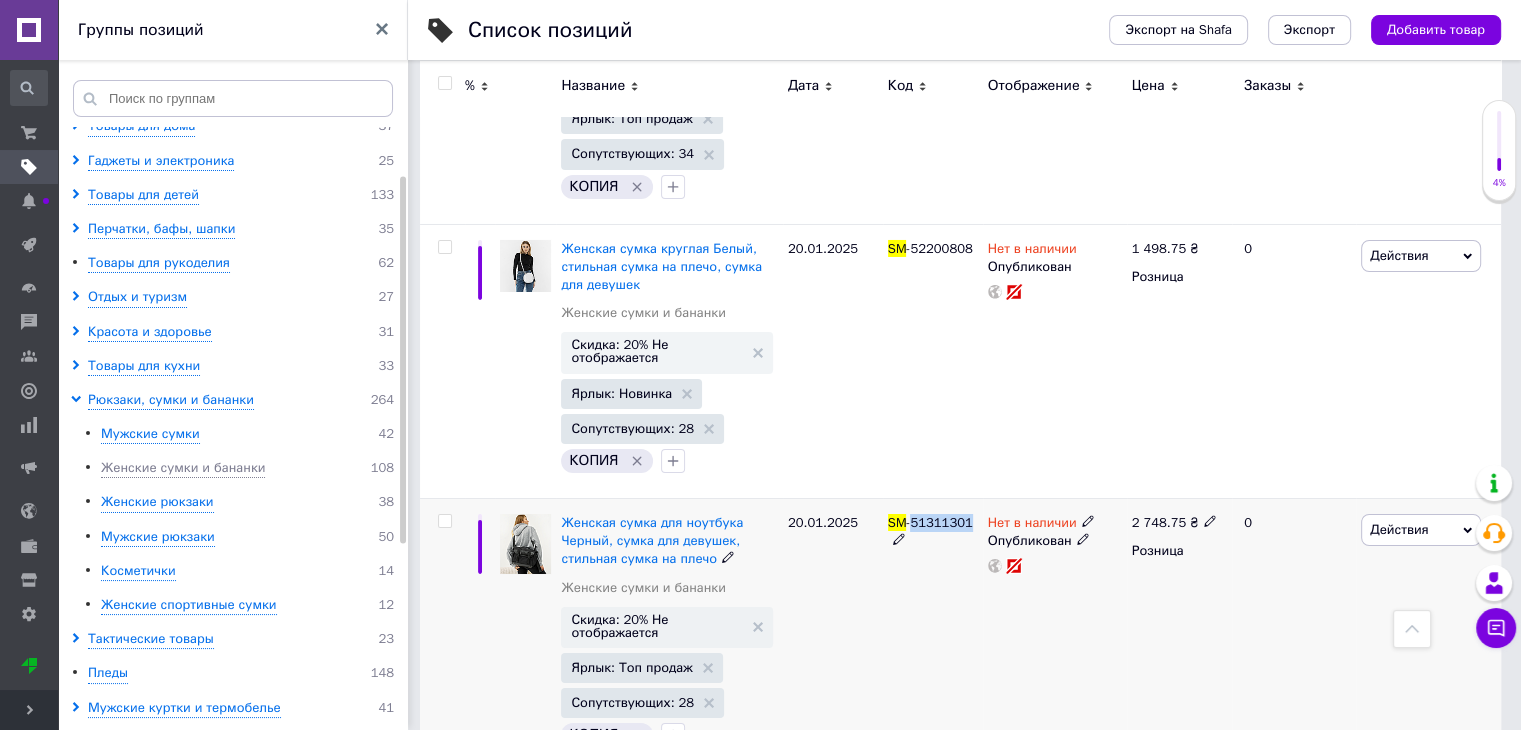 drag, startPoint x: 972, startPoint y: 475, endPoint x: 913, endPoint y: 473, distance: 59.03389 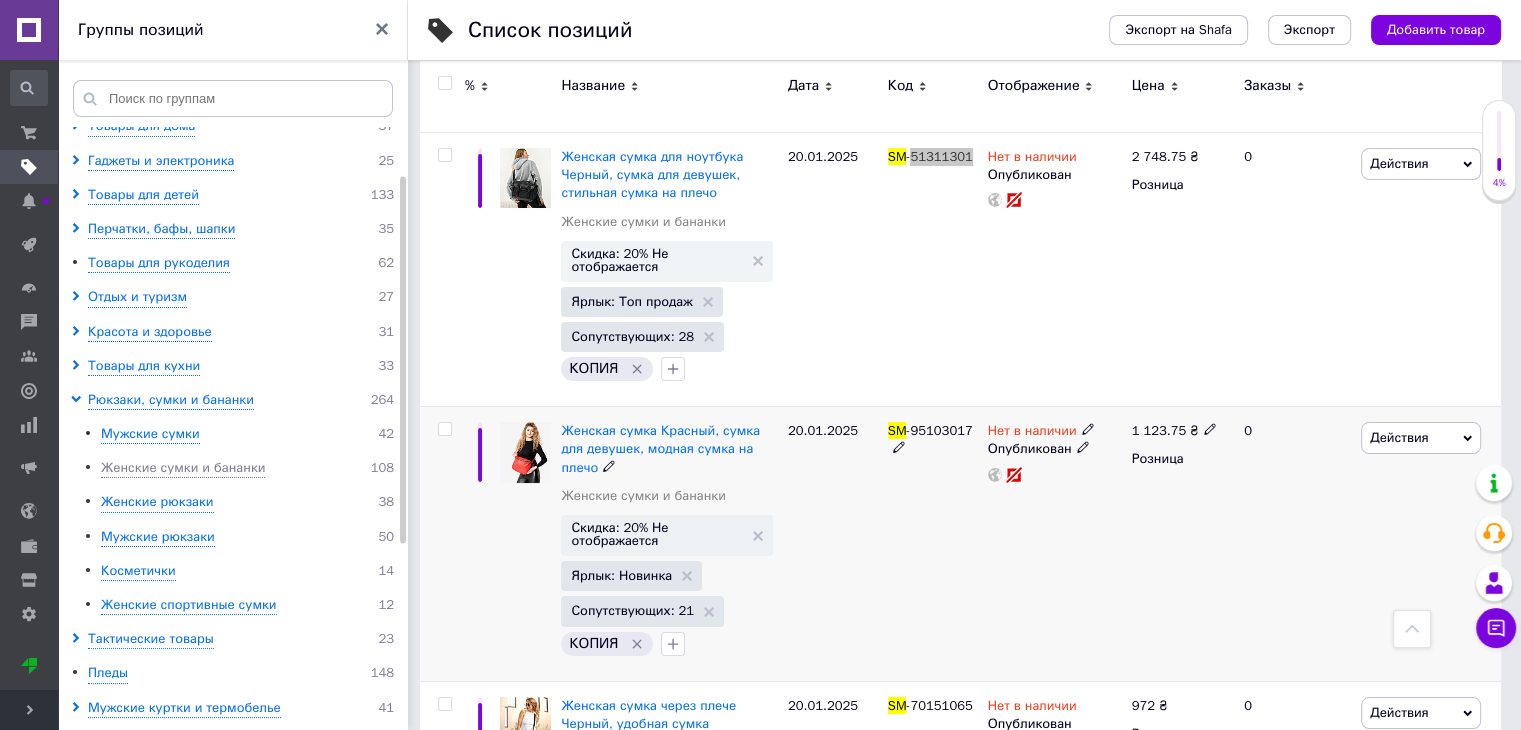 scroll, scrollTop: 7500, scrollLeft: 0, axis: vertical 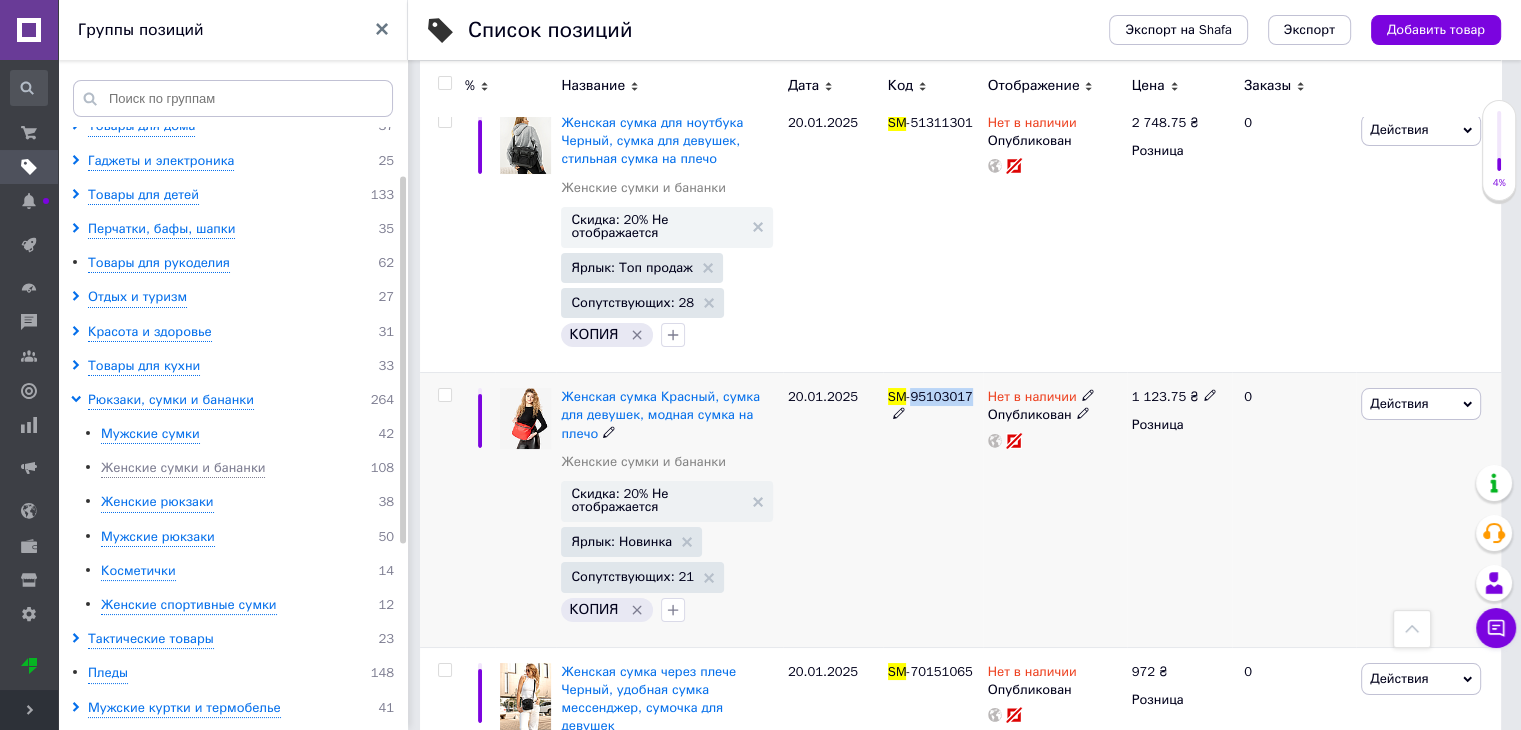 drag, startPoint x: 966, startPoint y: 347, endPoint x: 912, endPoint y: 346, distance: 54.00926 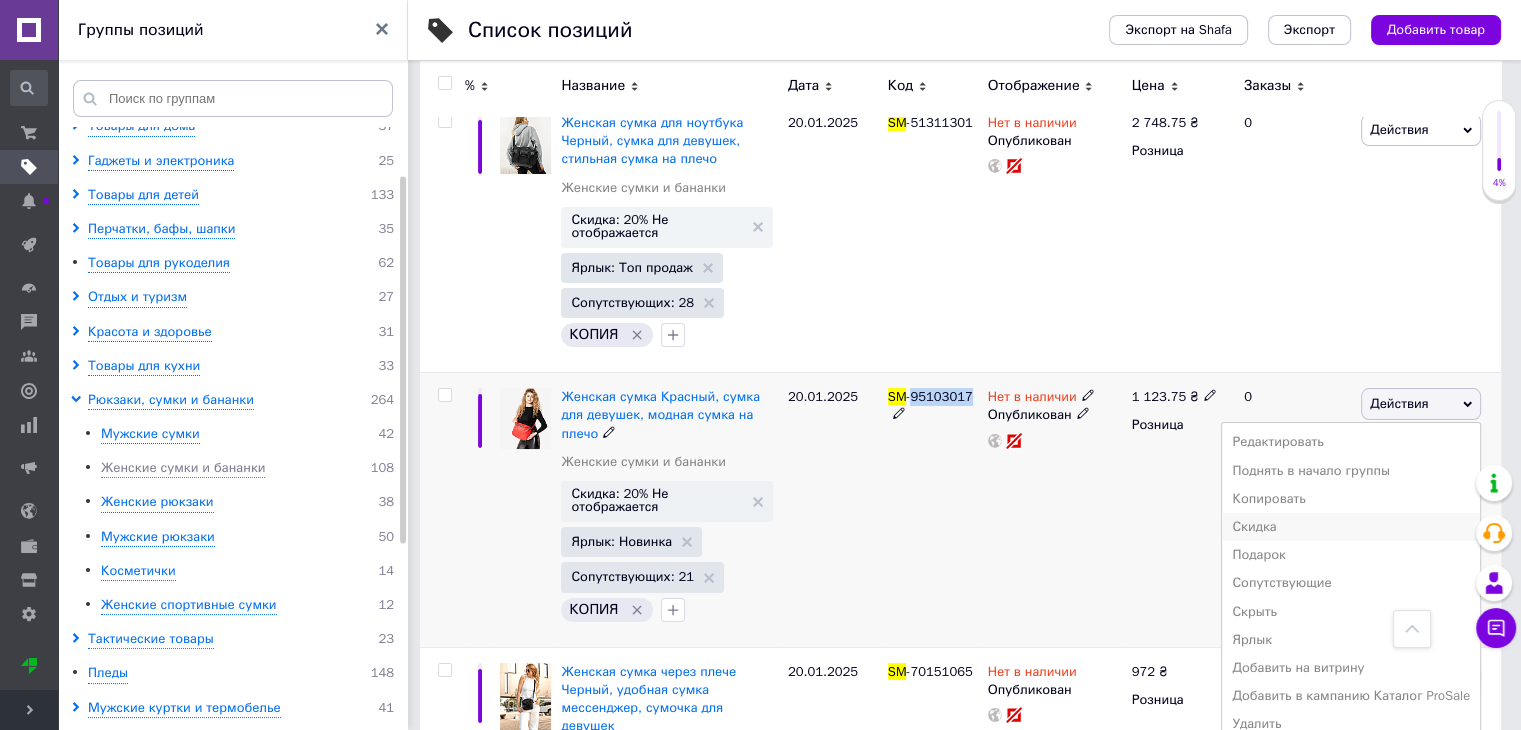 click on "Скидка" at bounding box center (1351, 527) 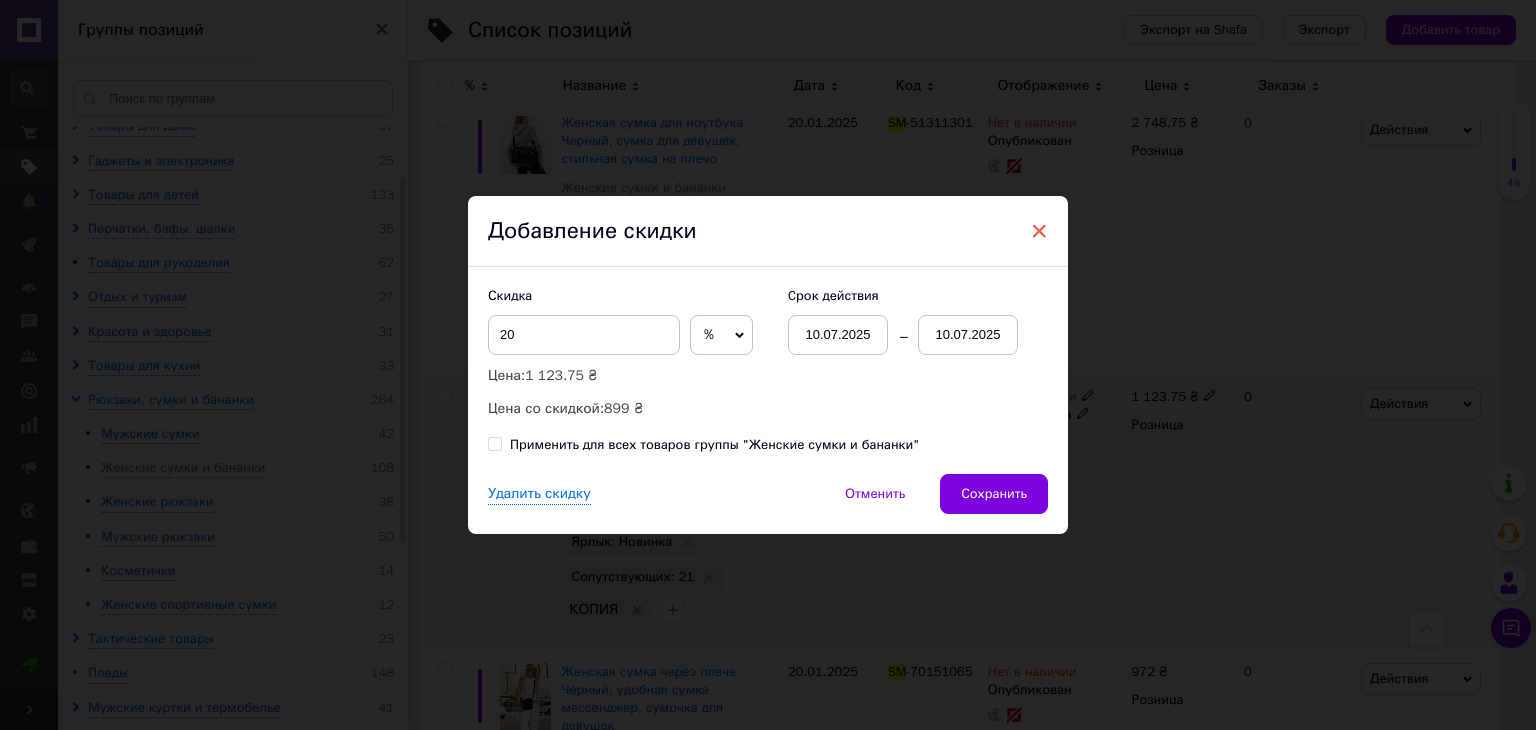click on "×" at bounding box center (1039, 231) 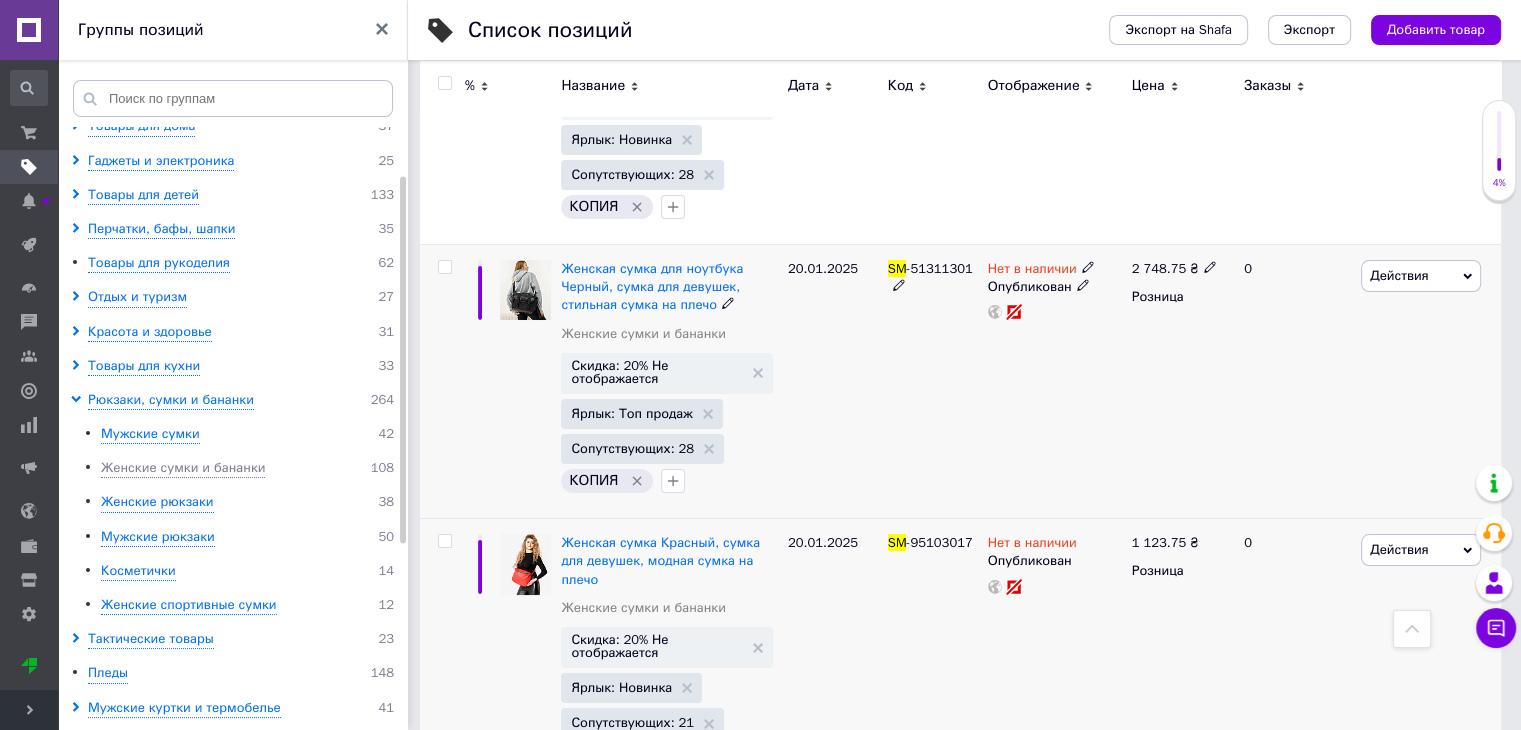 scroll, scrollTop: 7400, scrollLeft: 0, axis: vertical 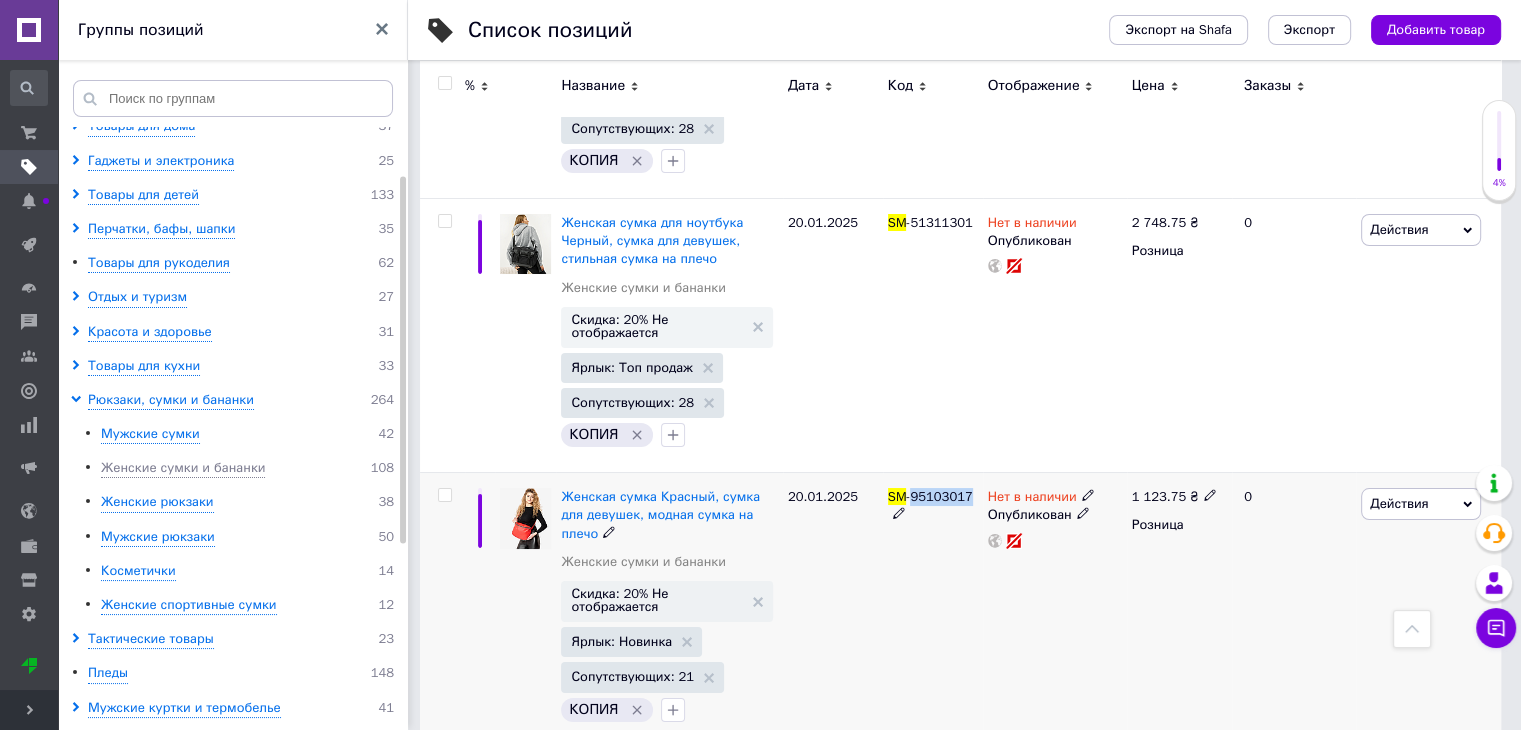 drag, startPoint x: 967, startPoint y: 443, endPoint x: 910, endPoint y: 443, distance: 57 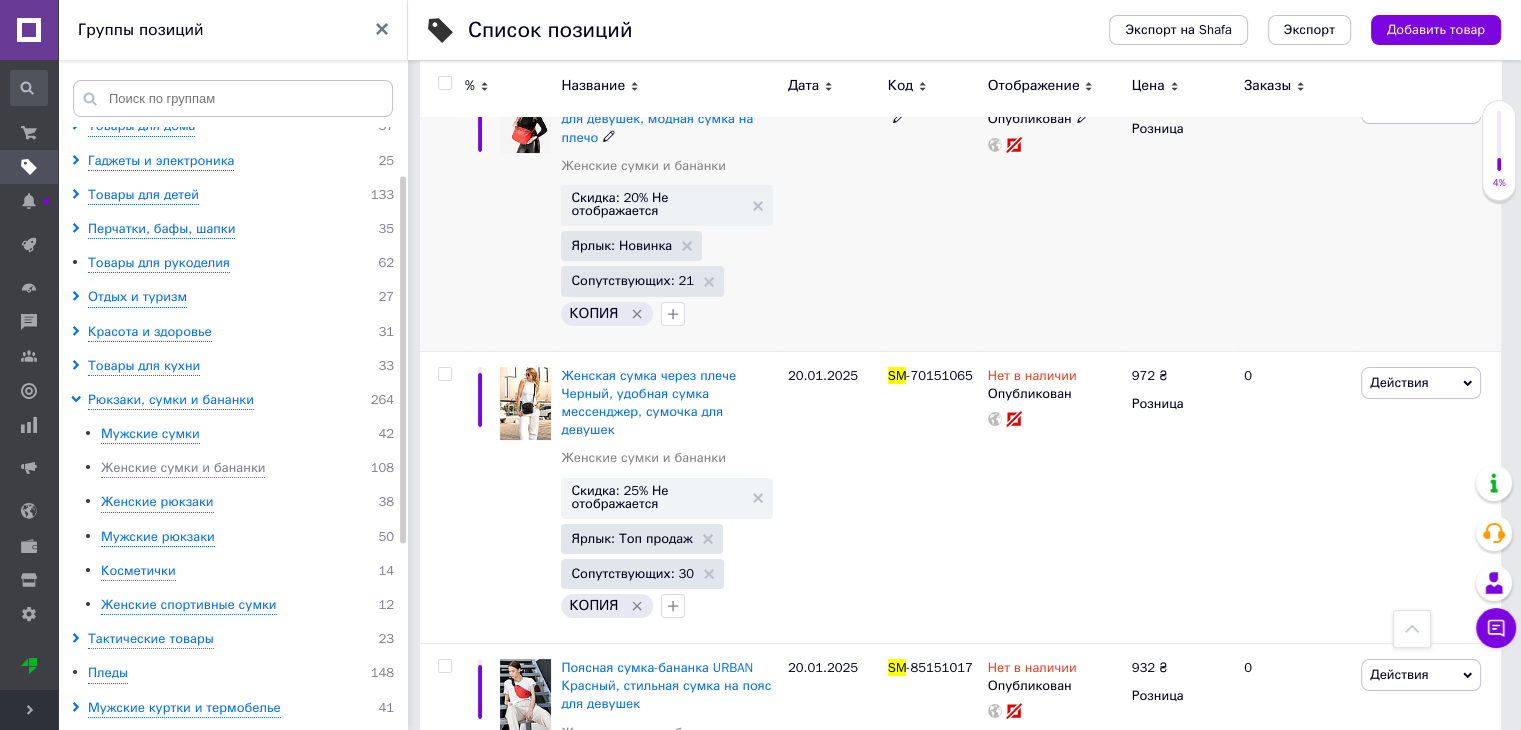 scroll, scrollTop: 7800, scrollLeft: 0, axis: vertical 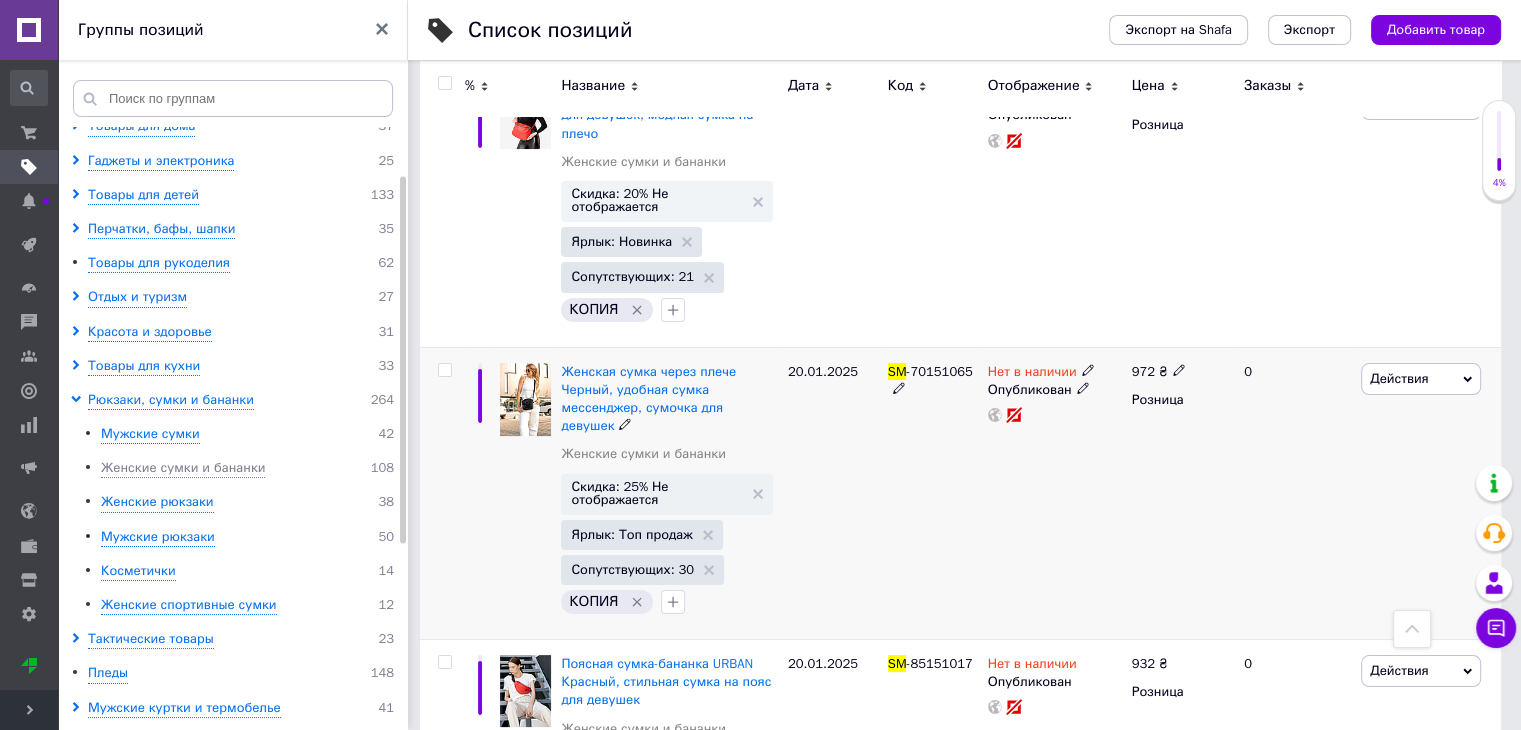 click on "-70151065" at bounding box center [939, 371] 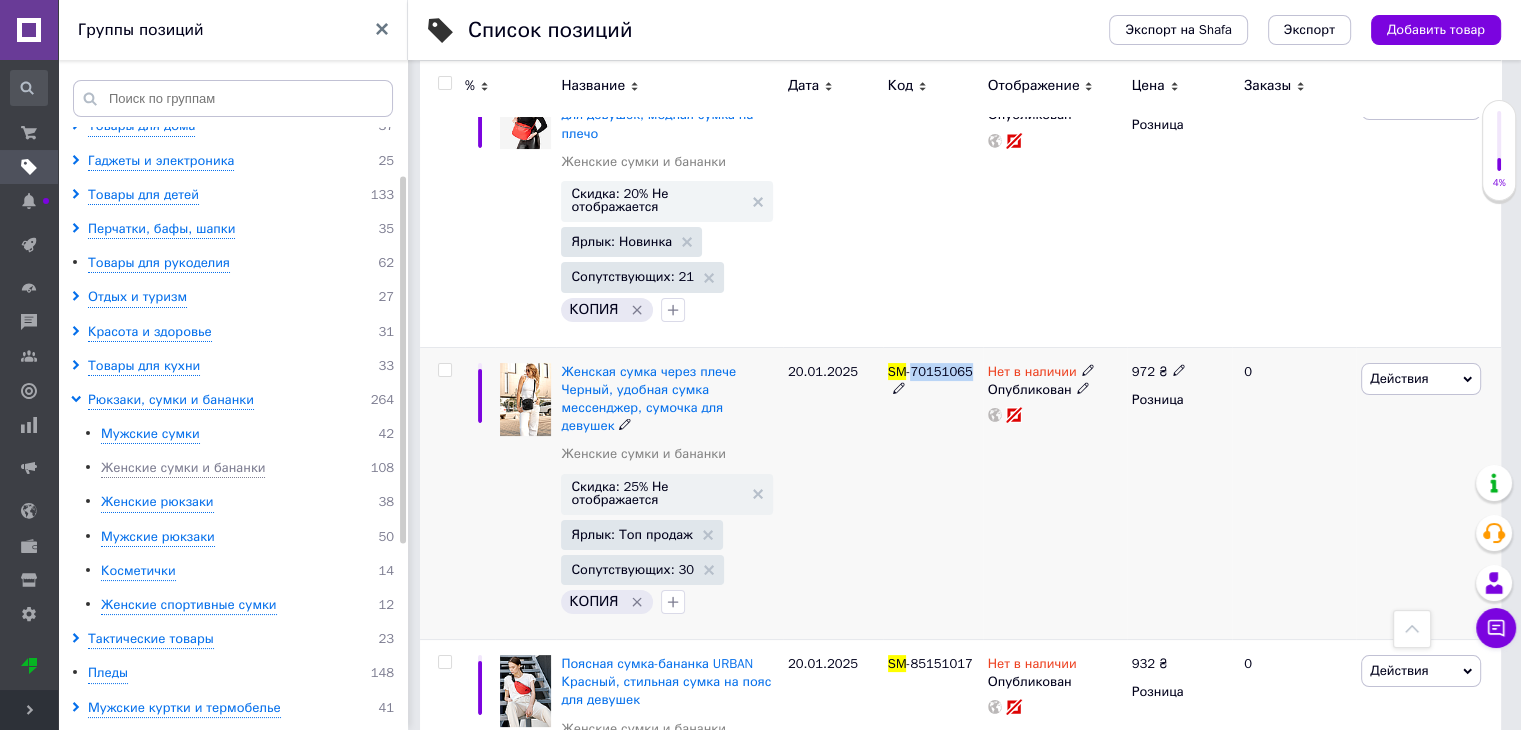 drag, startPoint x: 968, startPoint y: 301, endPoint x: 914, endPoint y: 300, distance: 54.00926 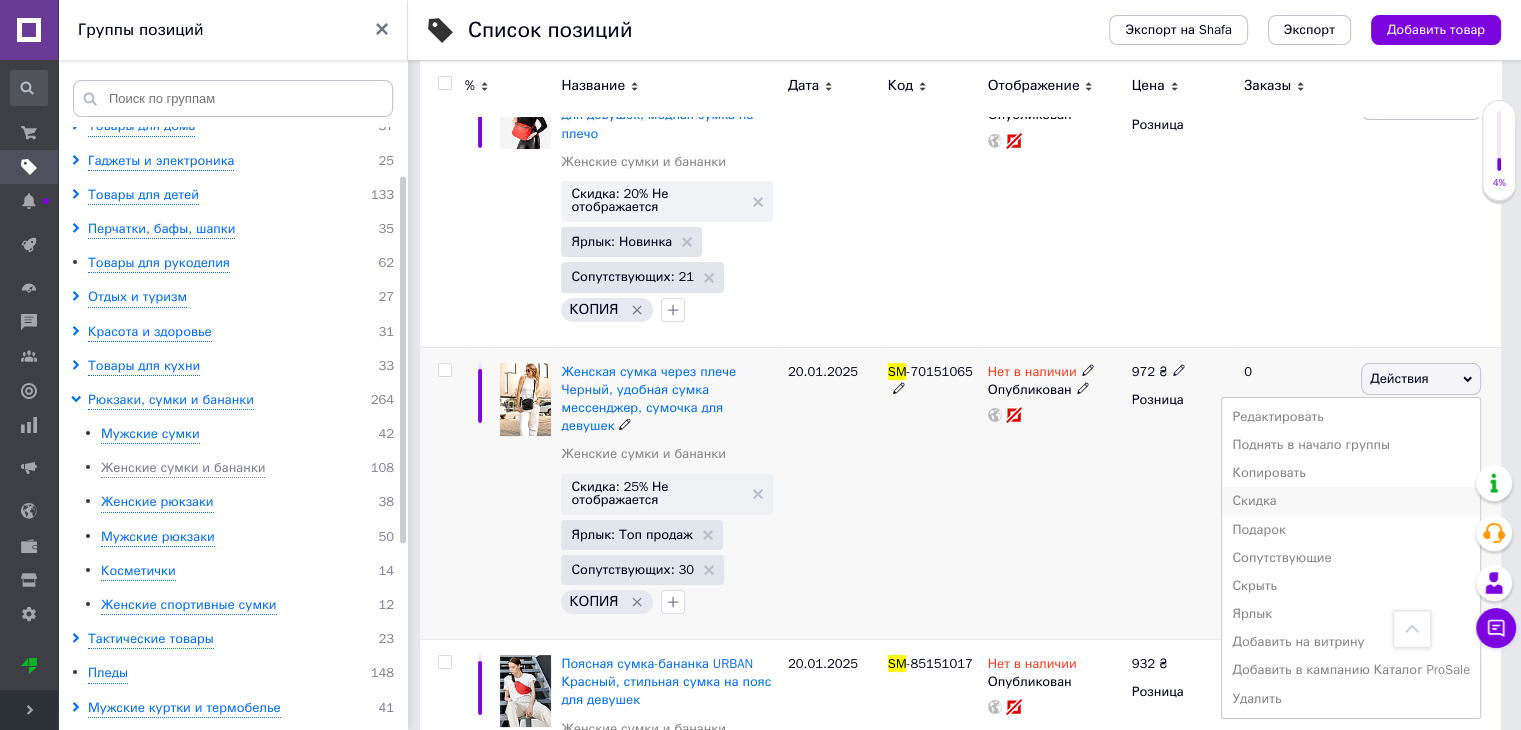click on "Скидка" at bounding box center [1351, 501] 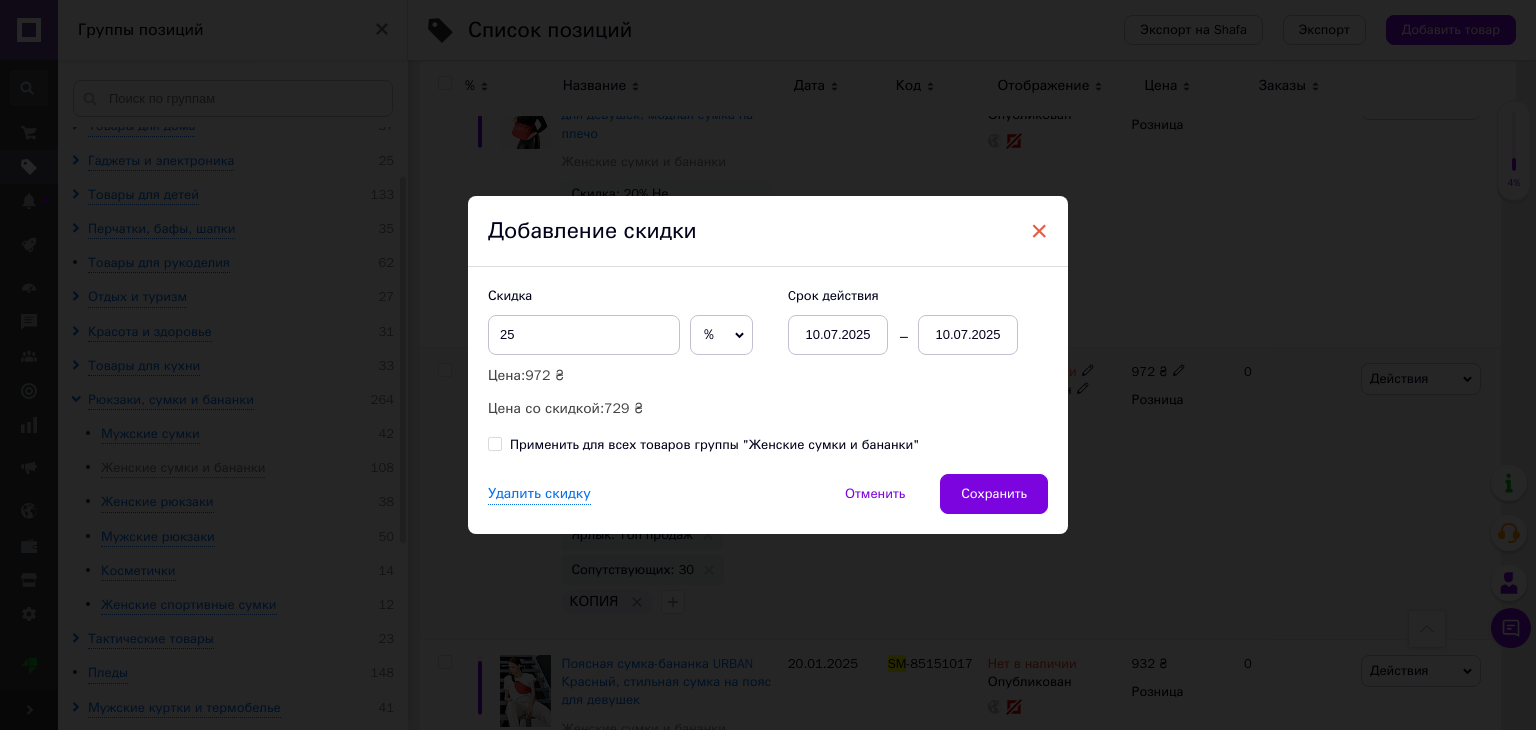 click on "×" at bounding box center [1039, 231] 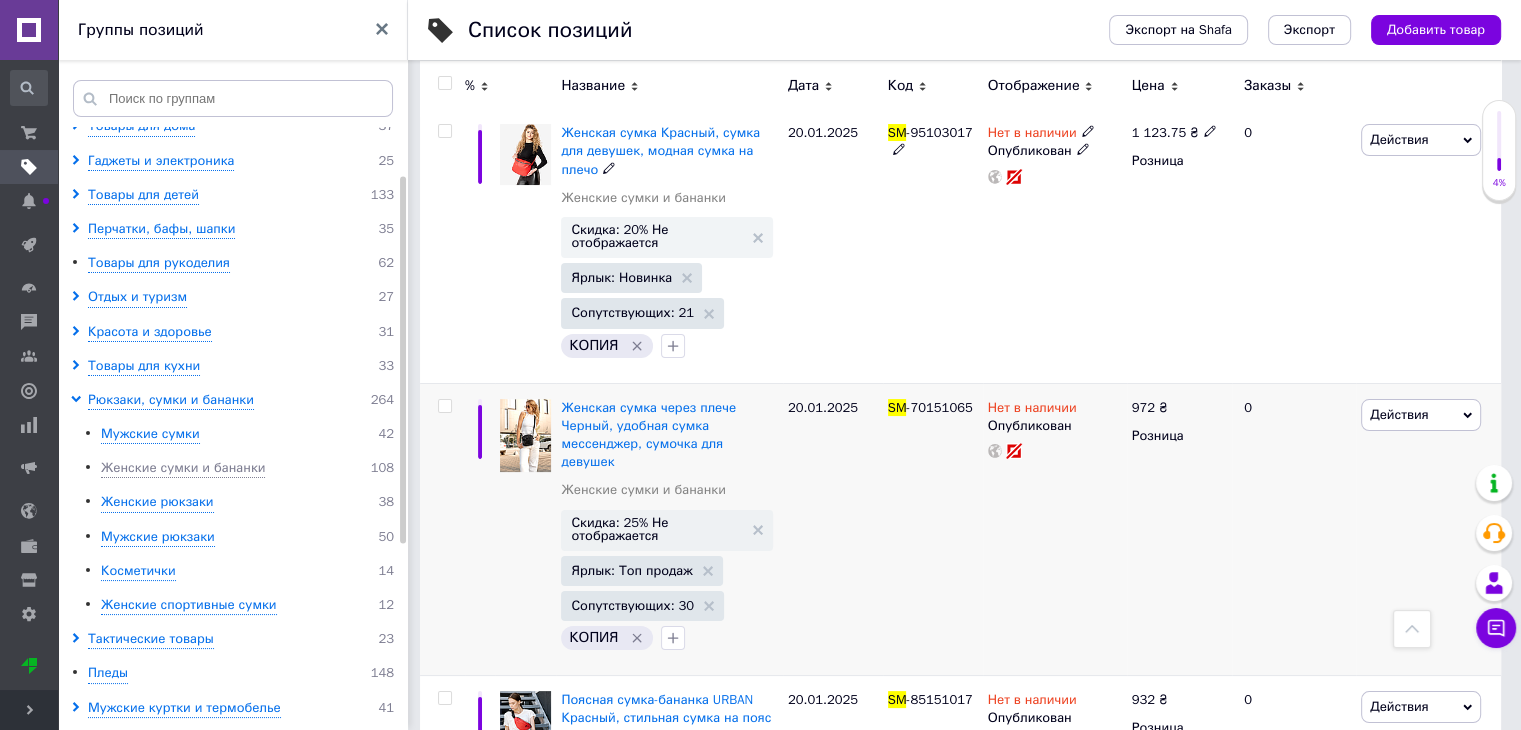scroll, scrollTop: 7800, scrollLeft: 0, axis: vertical 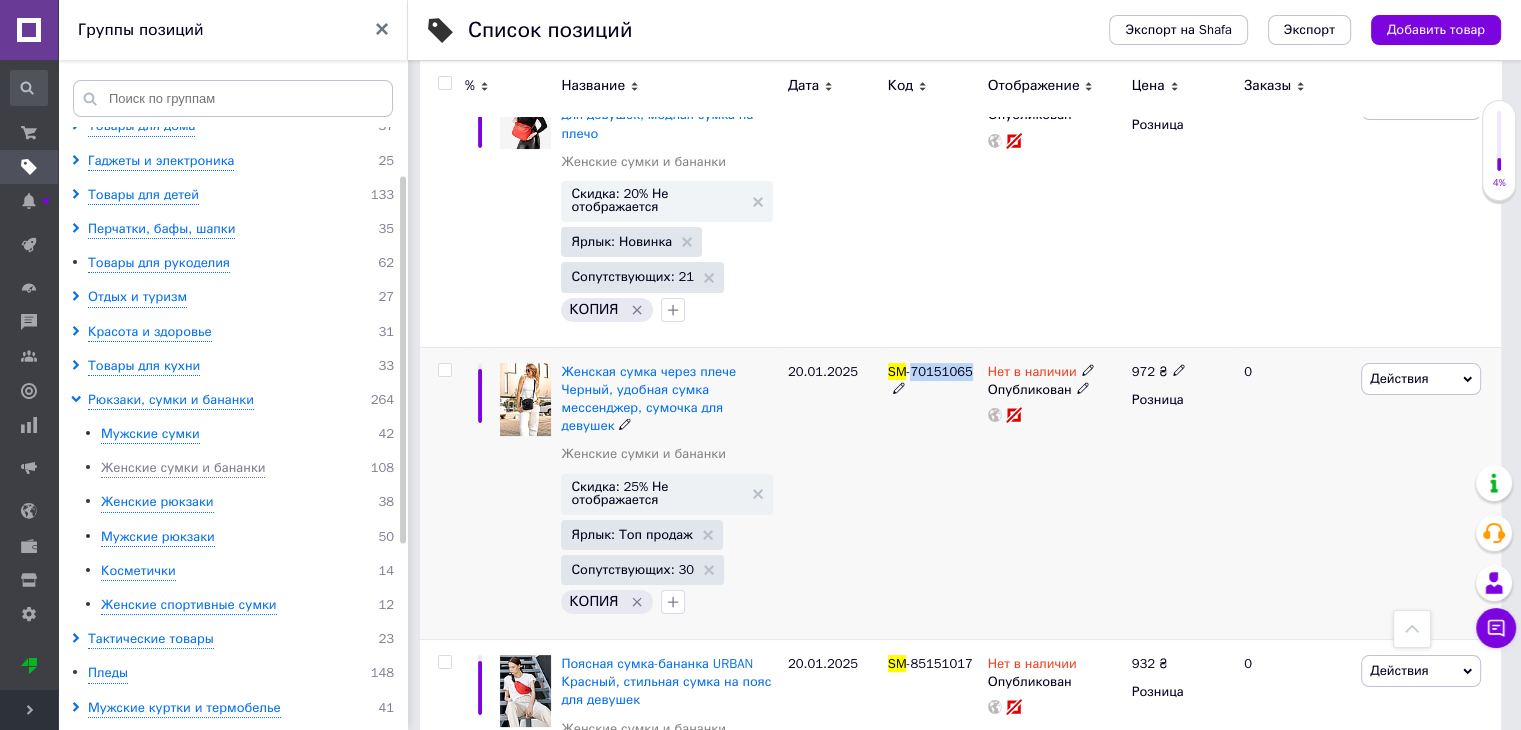 drag, startPoint x: 968, startPoint y: 308, endPoint x: 913, endPoint y: 302, distance: 55.326305 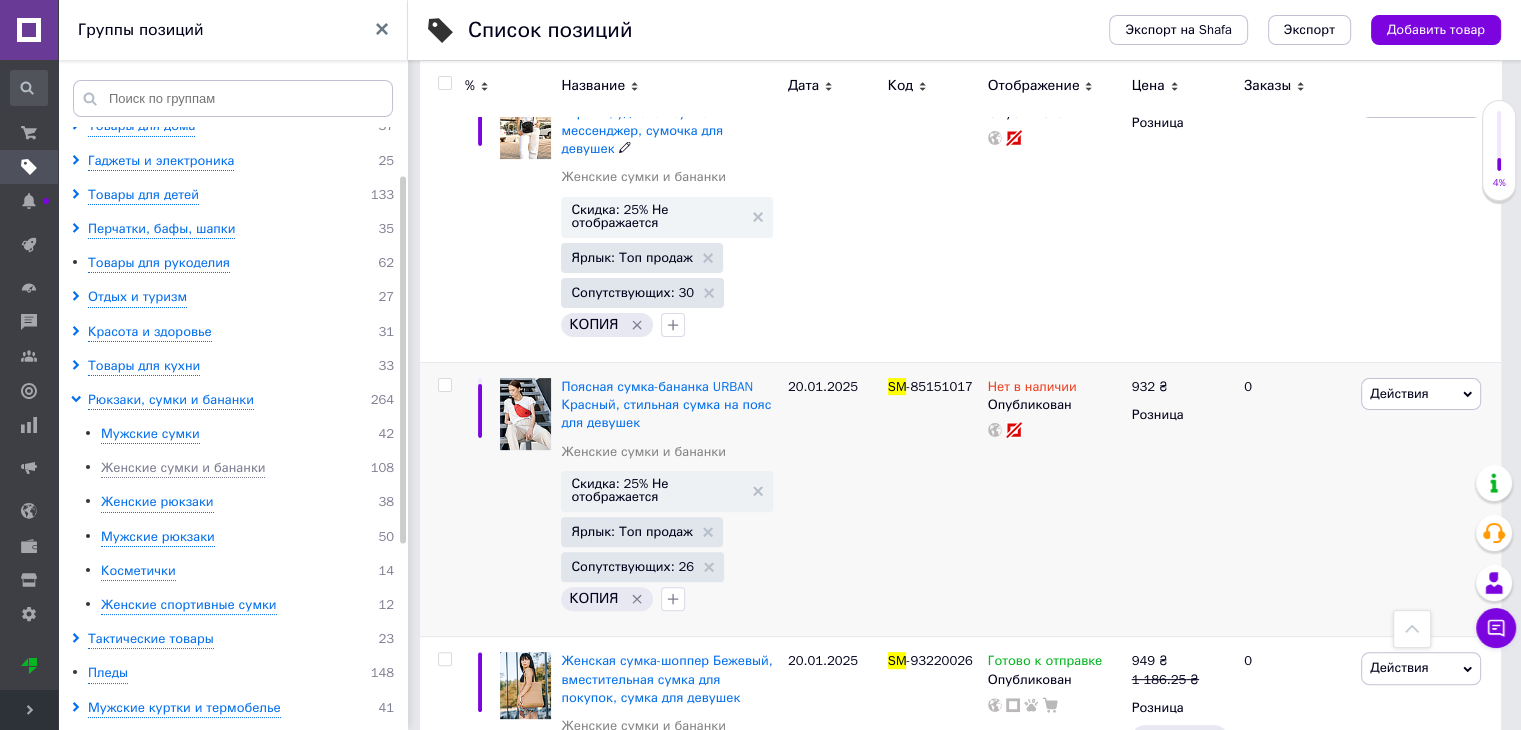 scroll, scrollTop: 8100, scrollLeft: 0, axis: vertical 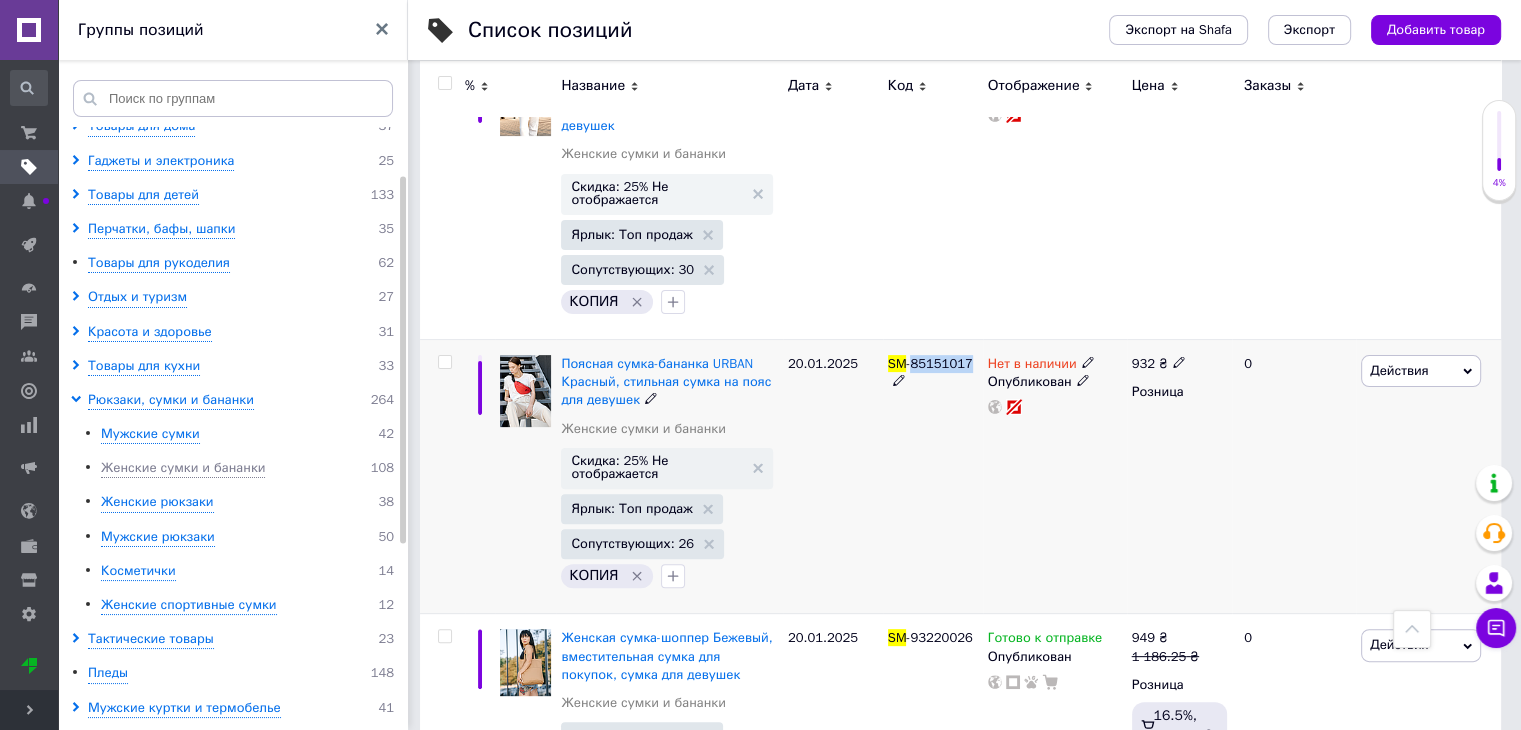 drag, startPoint x: 951, startPoint y: 275, endPoint x: 913, endPoint y: 280, distance: 38.327538 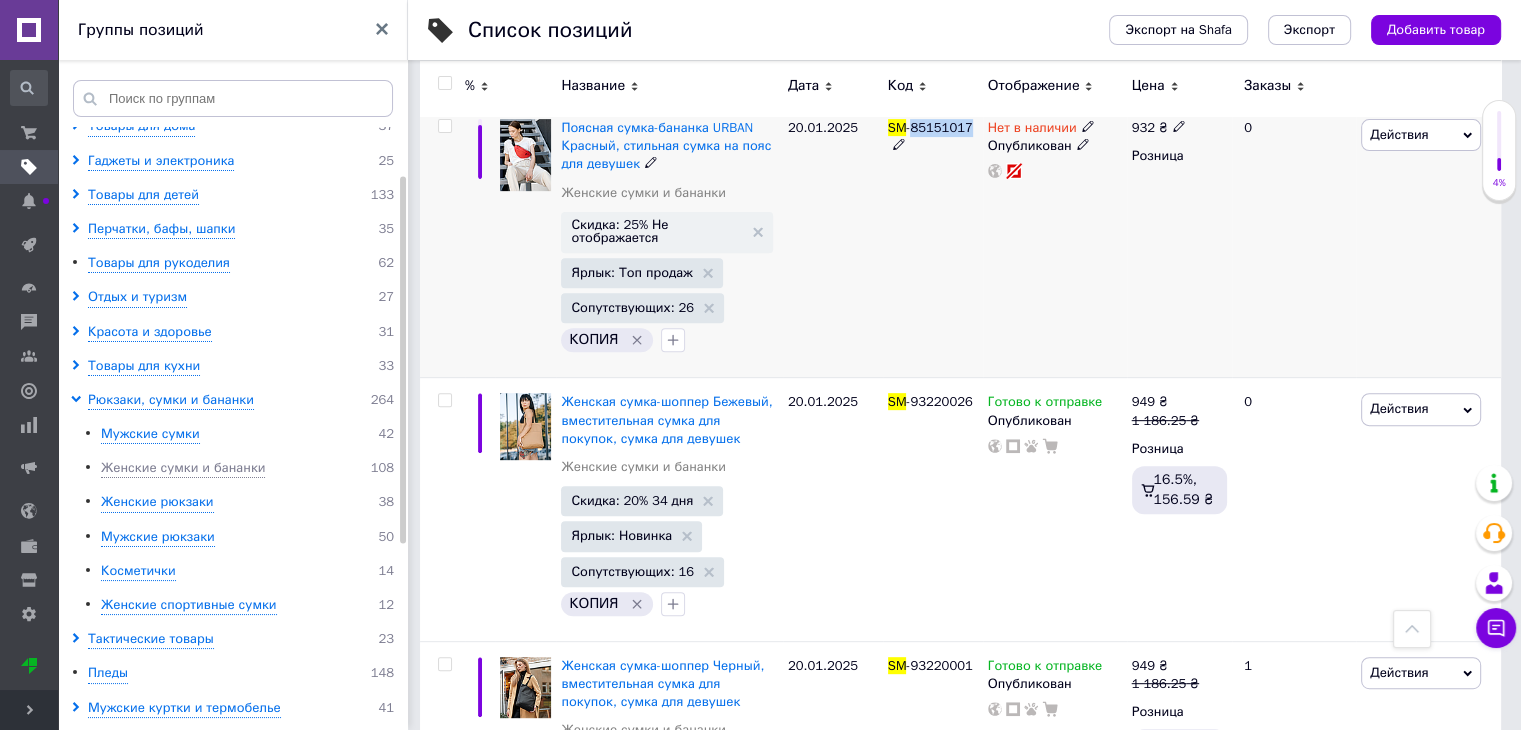 scroll, scrollTop: 8400, scrollLeft: 0, axis: vertical 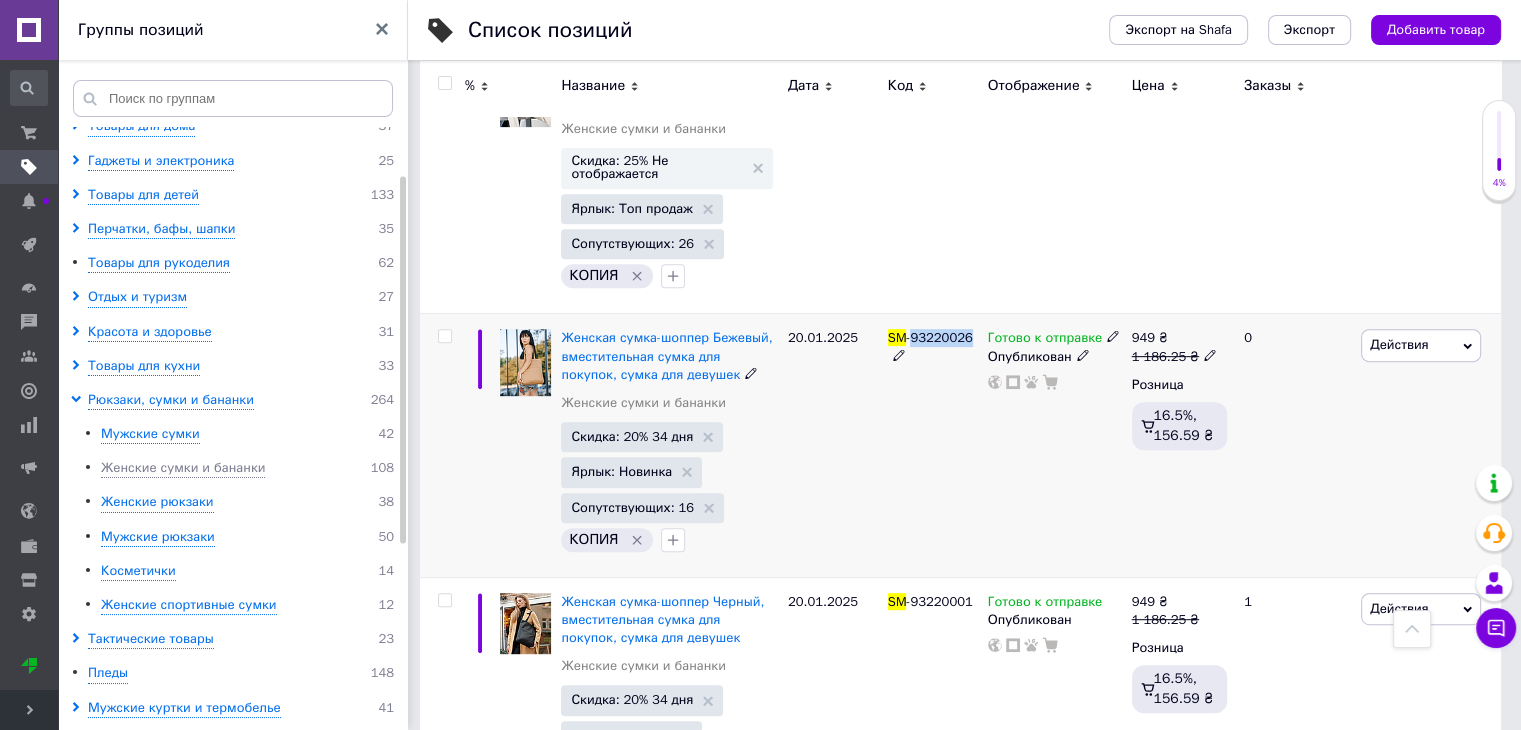 drag, startPoint x: 954, startPoint y: 248, endPoint x: 913, endPoint y: 253, distance: 41.303753 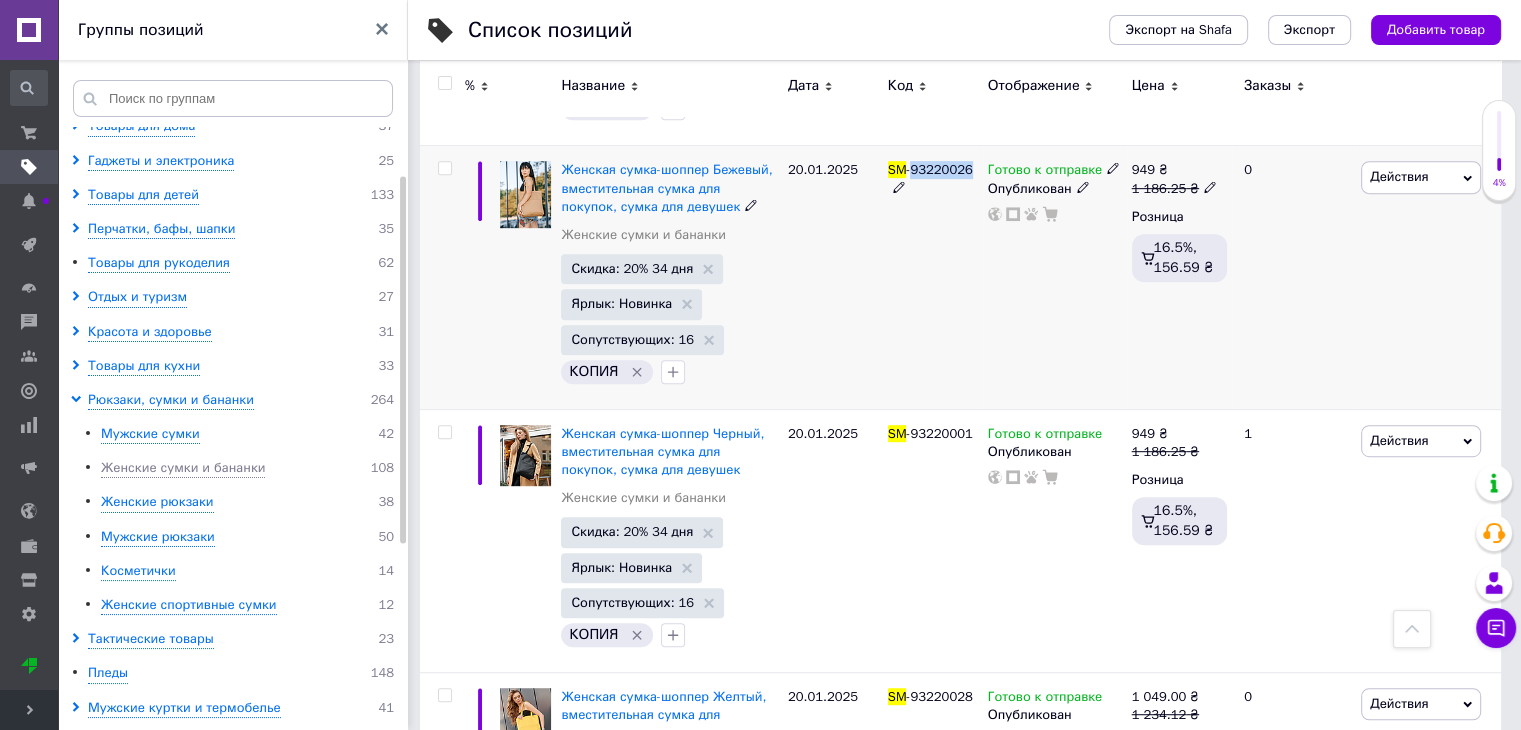 scroll, scrollTop: 8600, scrollLeft: 0, axis: vertical 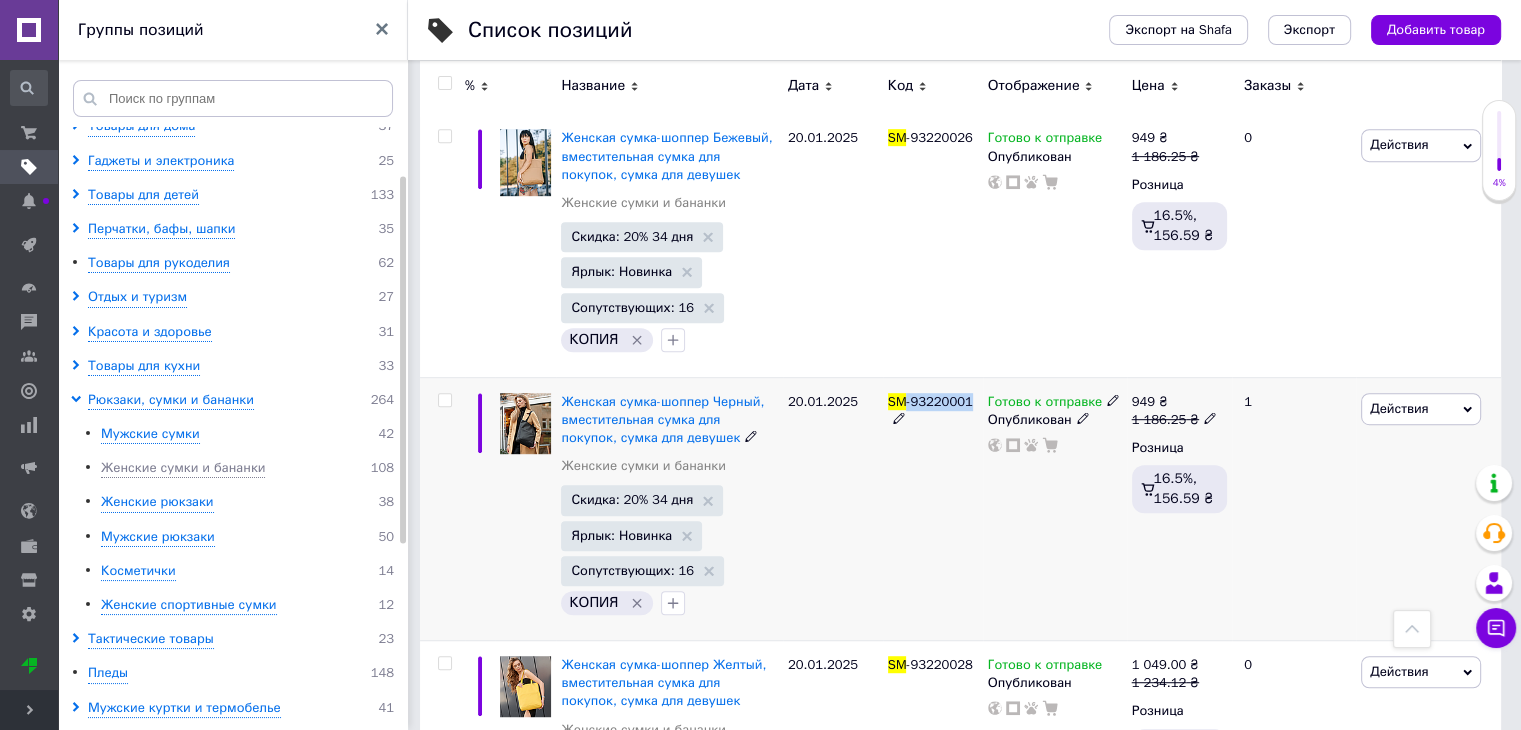 drag, startPoint x: 964, startPoint y: 313, endPoint x: 908, endPoint y: 315, distance: 56.0357 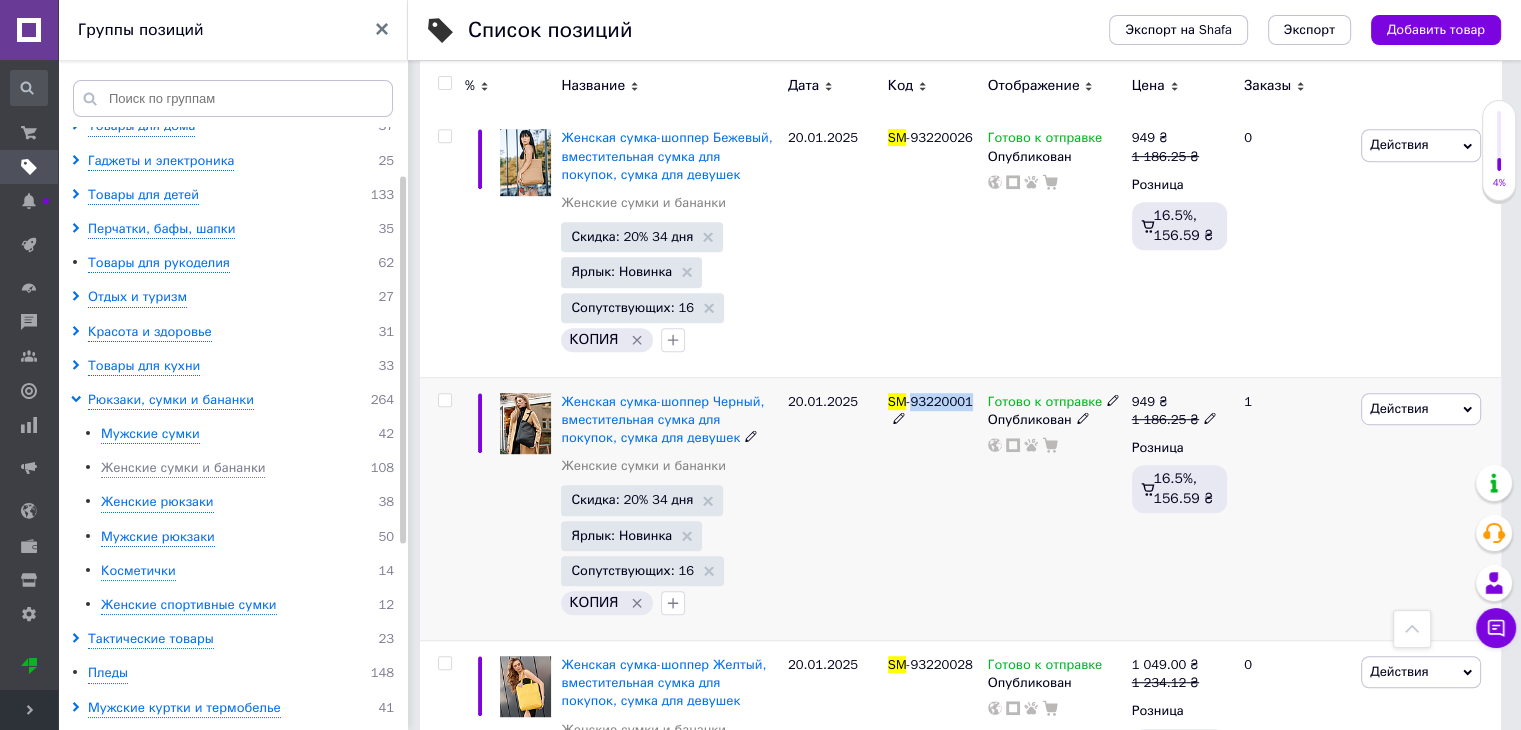 drag, startPoint x: 968, startPoint y: 315, endPoint x: 913, endPoint y: 317, distance: 55.03635 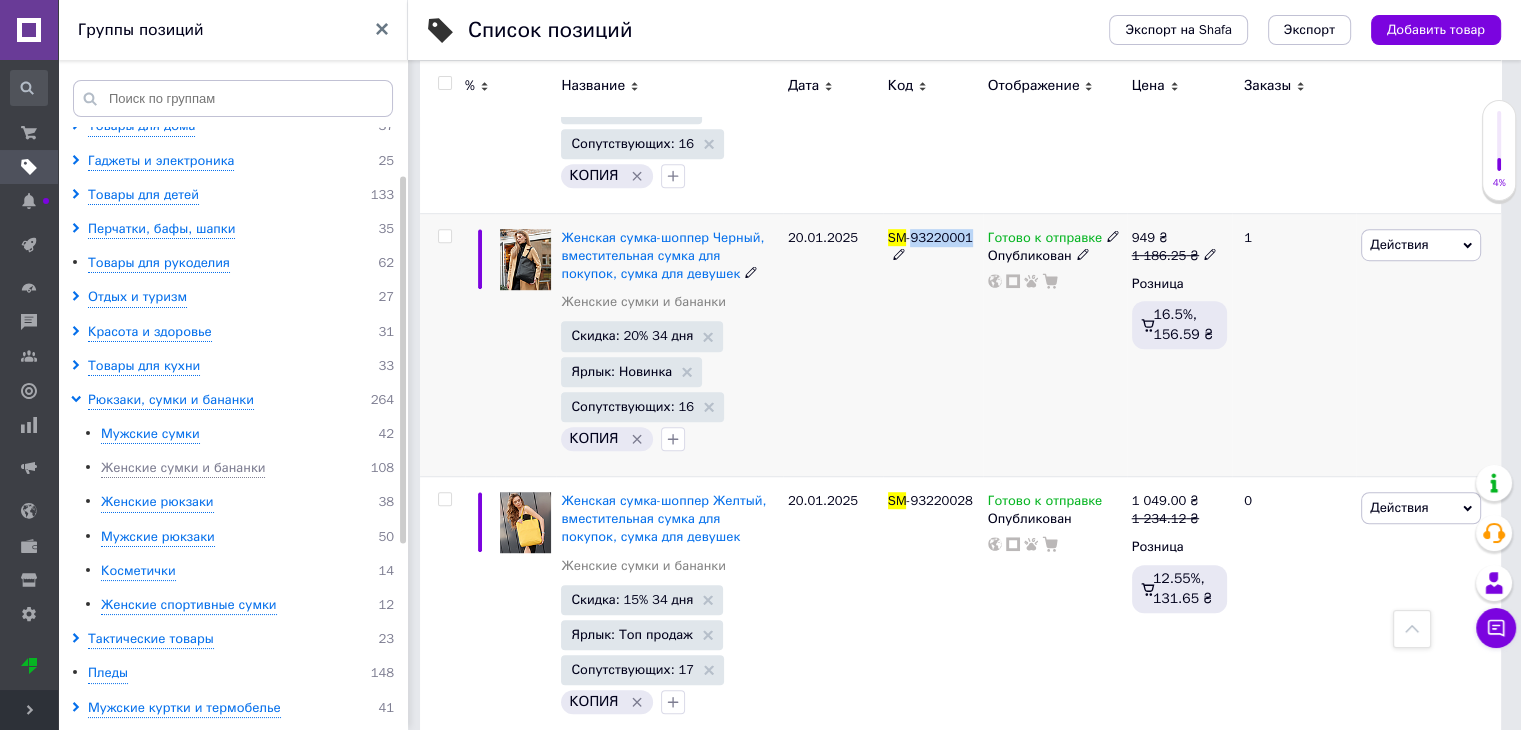 scroll, scrollTop: 8800, scrollLeft: 0, axis: vertical 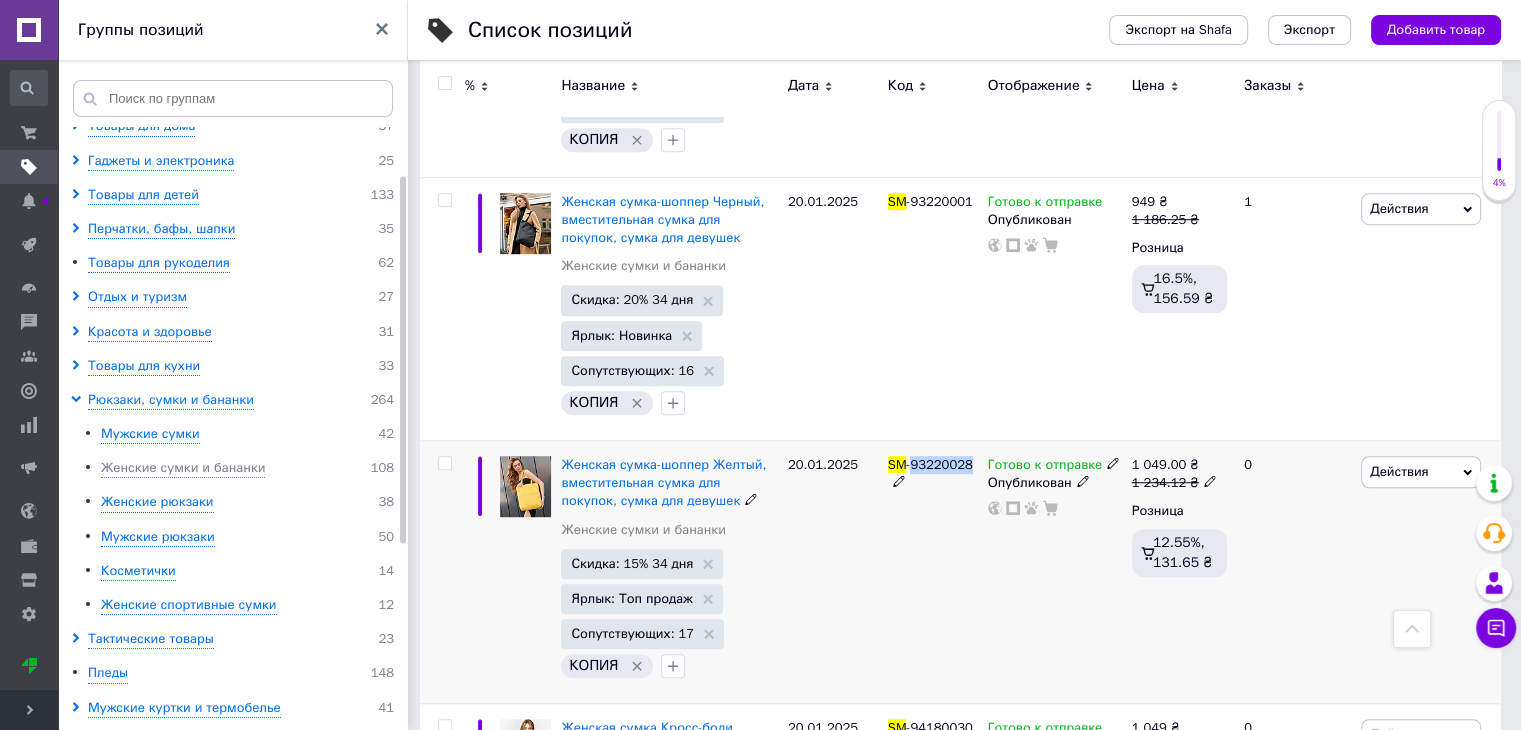 drag, startPoint x: 971, startPoint y: 376, endPoint x: 913, endPoint y: 373, distance: 58.077534 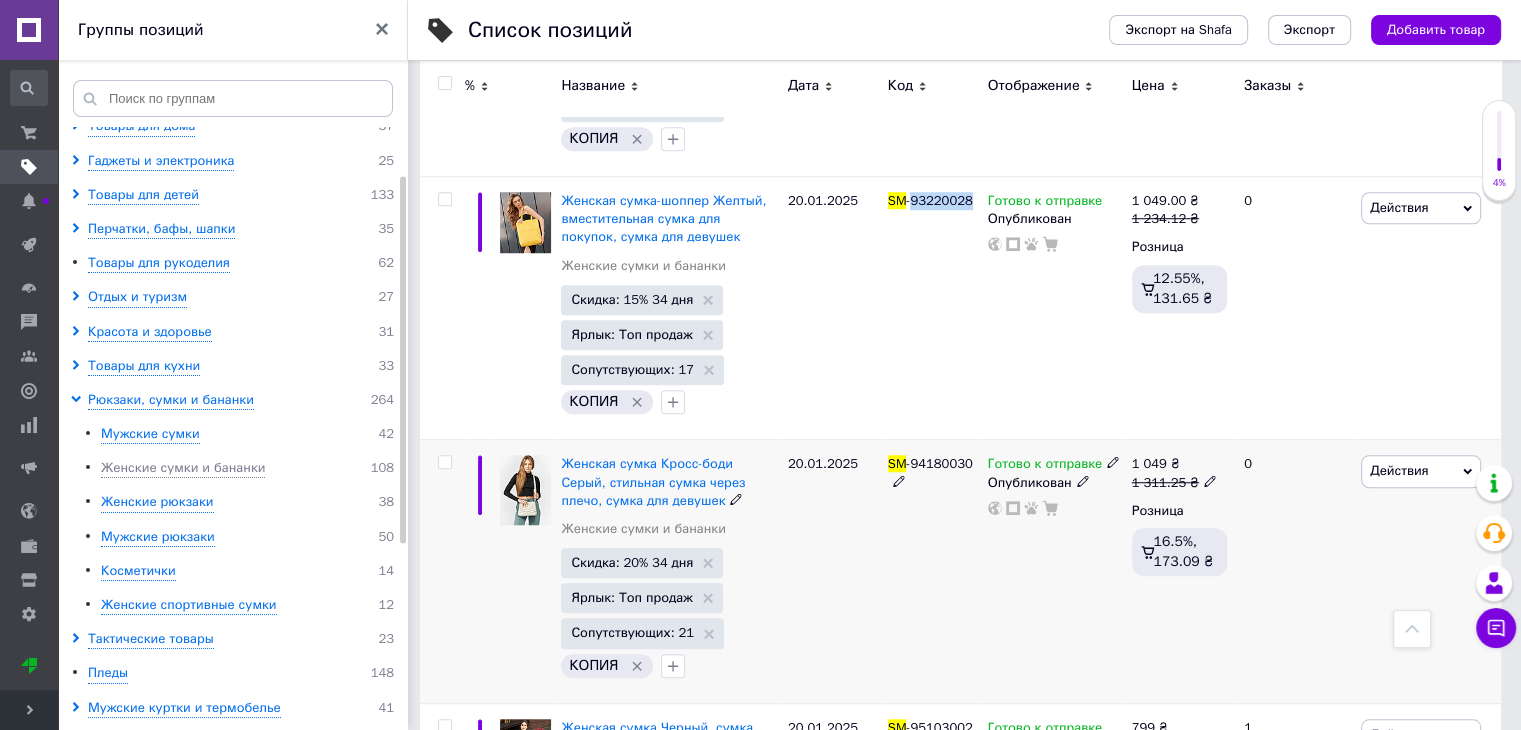 scroll, scrollTop: 9100, scrollLeft: 0, axis: vertical 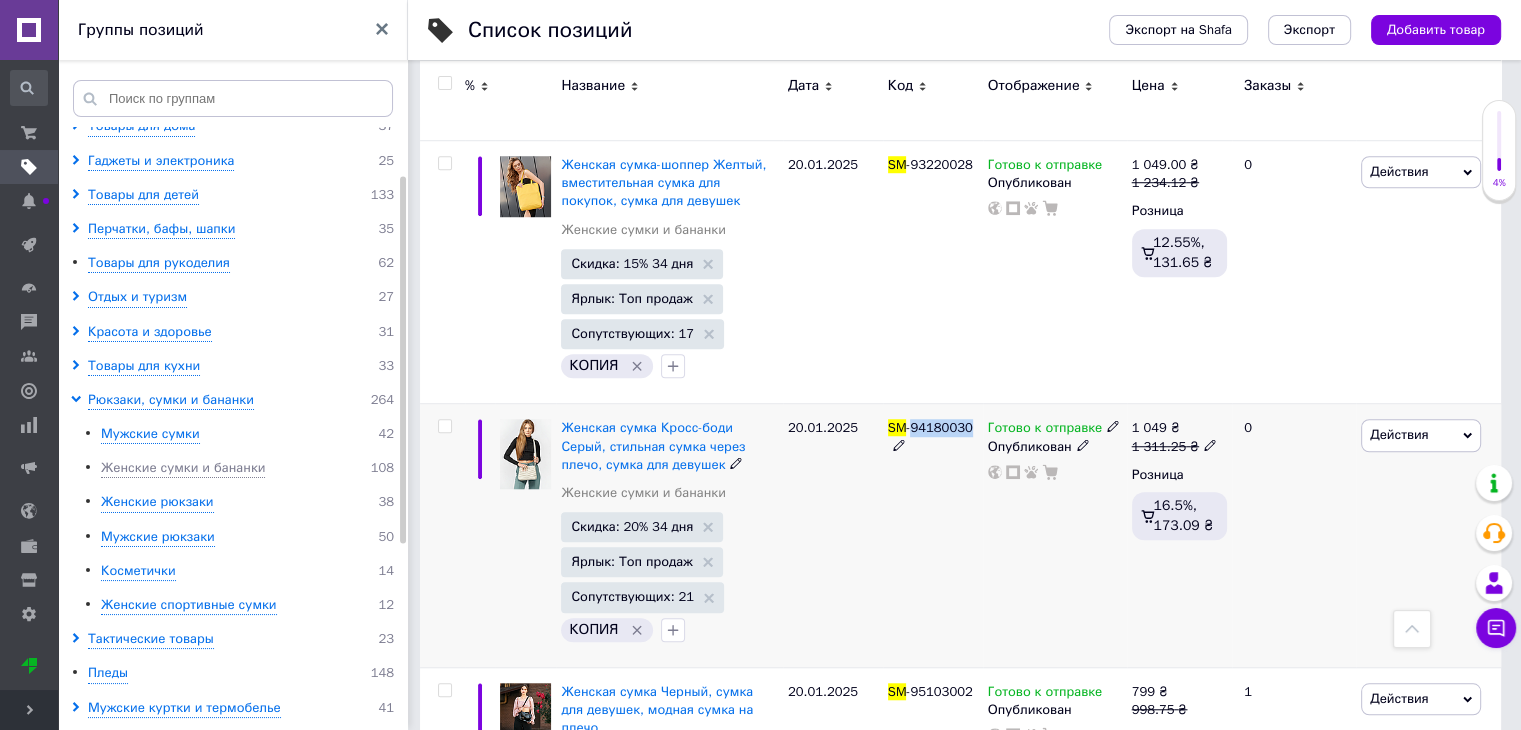 drag, startPoint x: 964, startPoint y: 341, endPoint x: 913, endPoint y: 344, distance: 51.088158 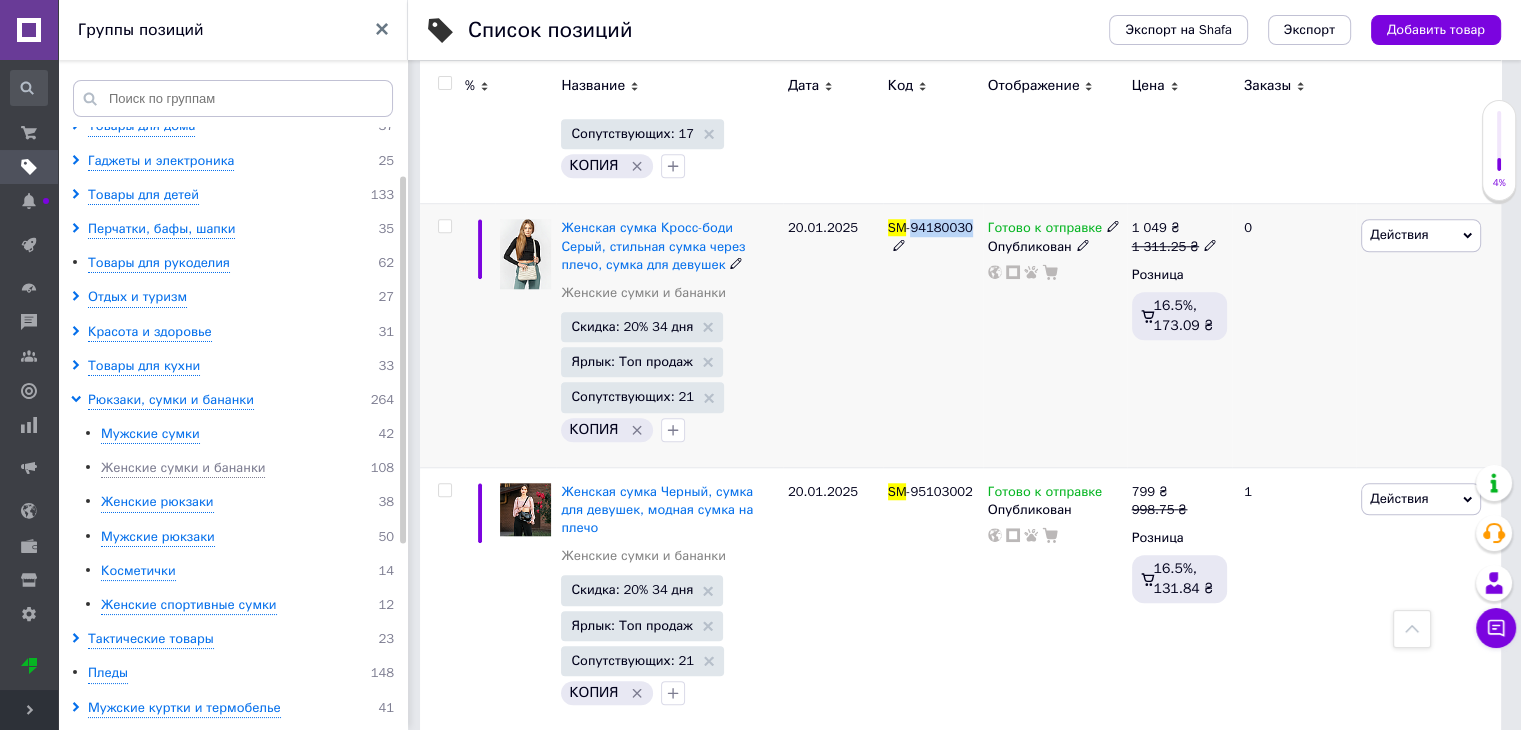 scroll, scrollTop: 9400, scrollLeft: 0, axis: vertical 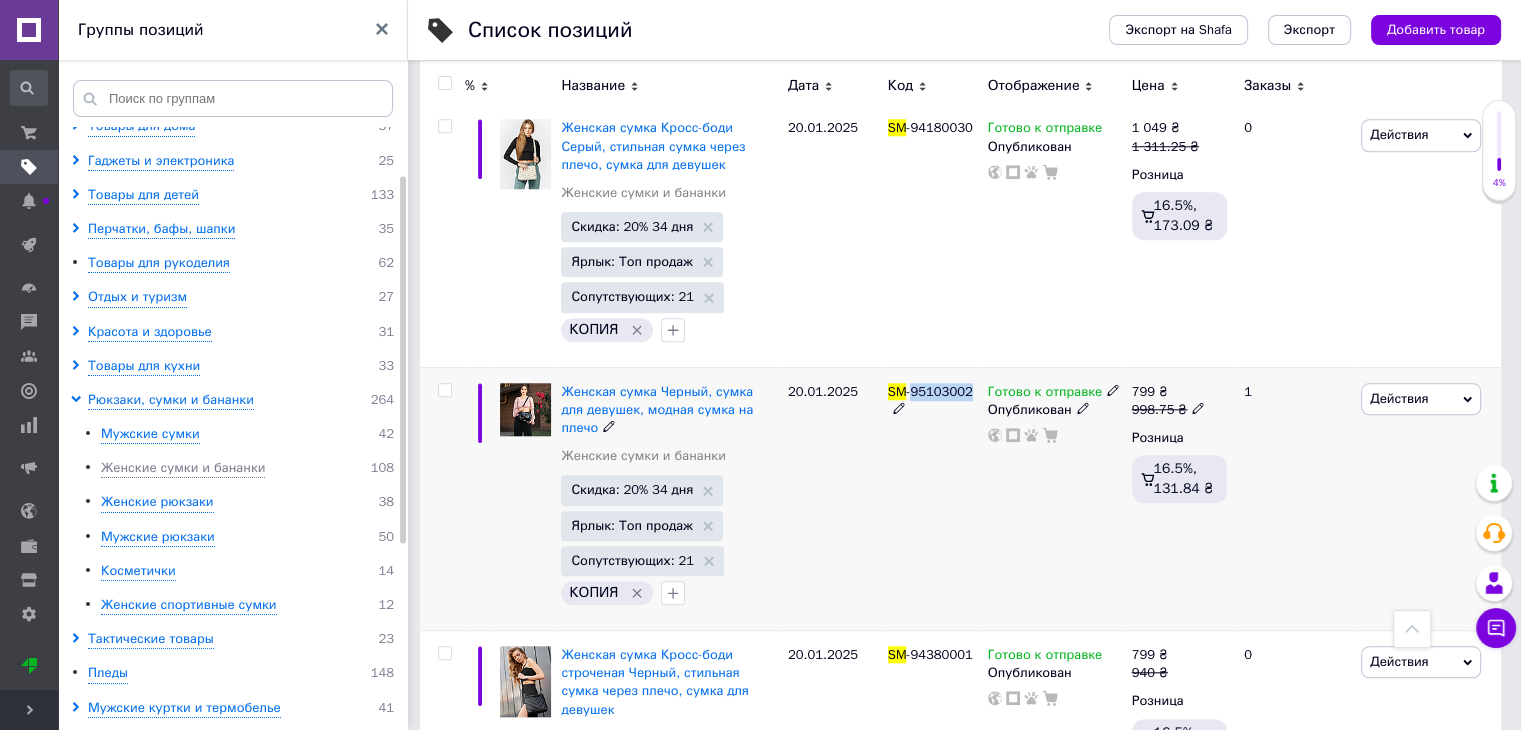 drag, startPoint x: 968, startPoint y: 304, endPoint x: 913, endPoint y: 309, distance: 55.226807 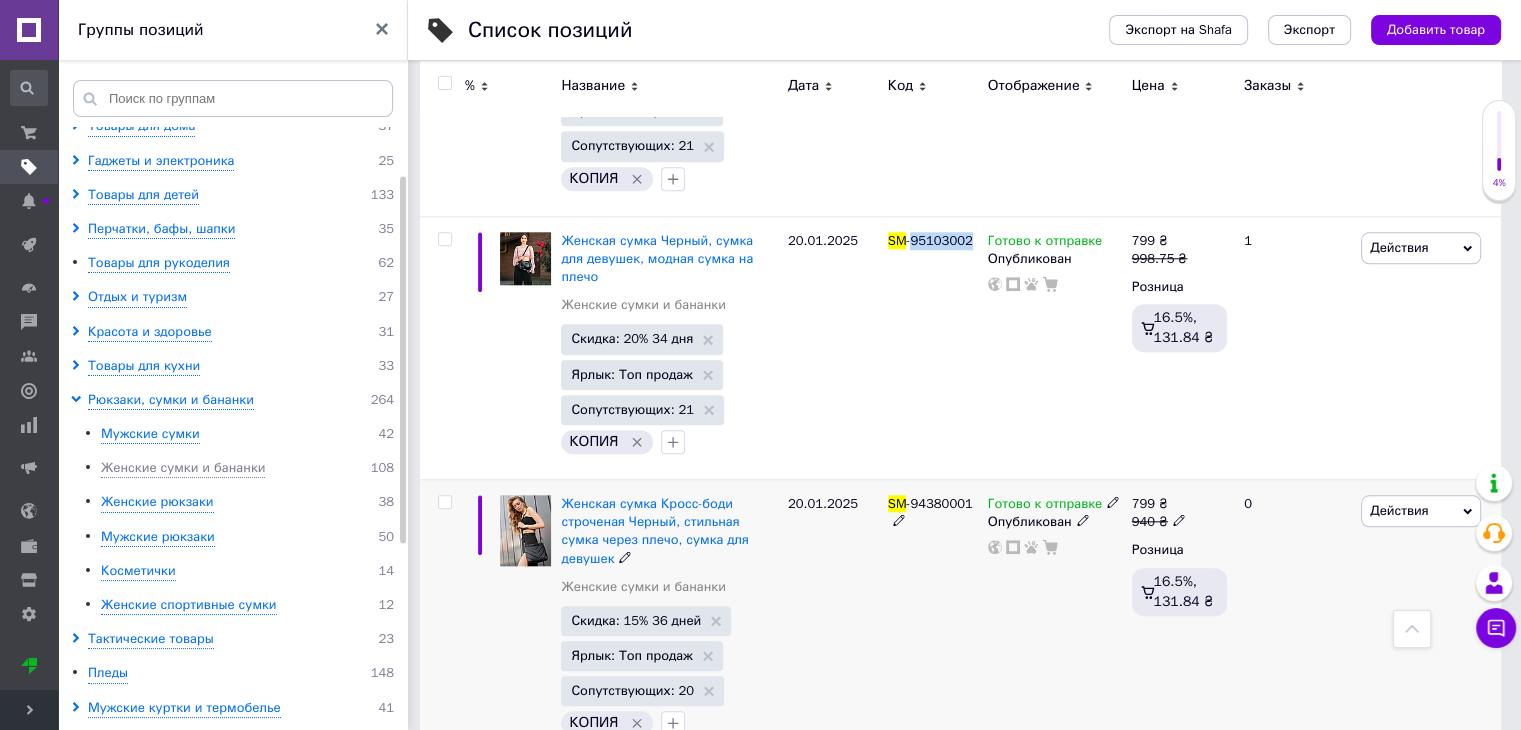 scroll, scrollTop: 9600, scrollLeft: 0, axis: vertical 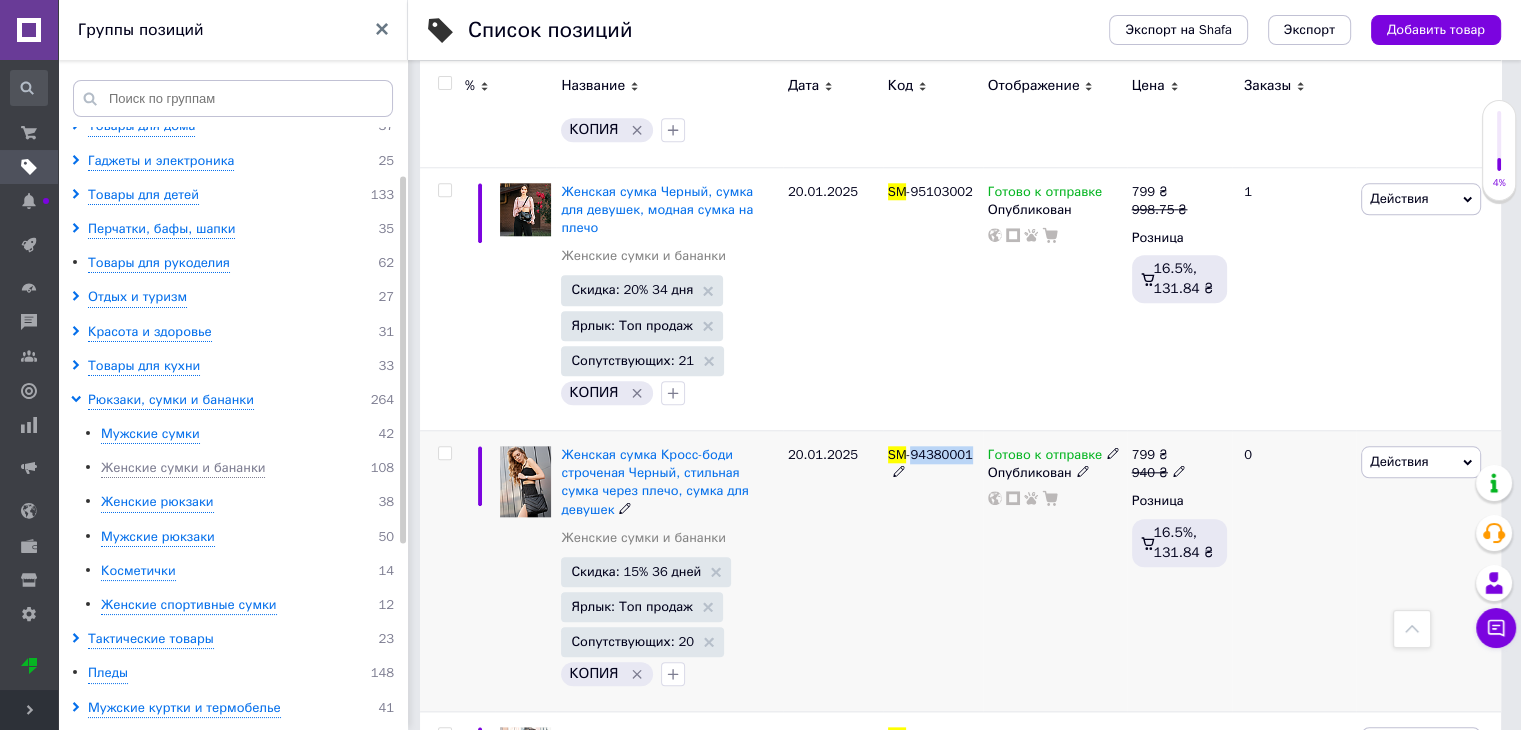 drag, startPoint x: 969, startPoint y: 348, endPoint x: 913, endPoint y: 351, distance: 56.0803 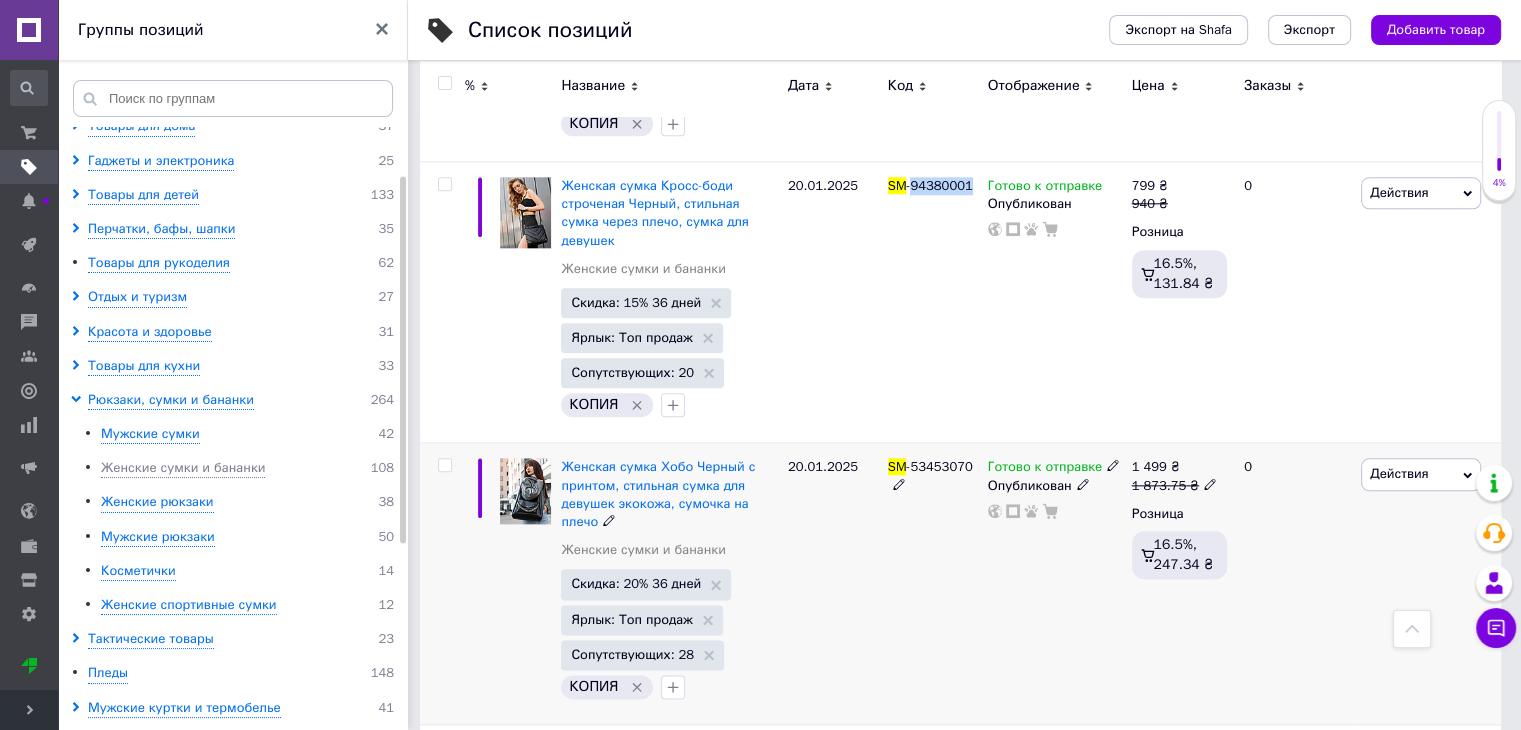scroll, scrollTop: 9900, scrollLeft: 0, axis: vertical 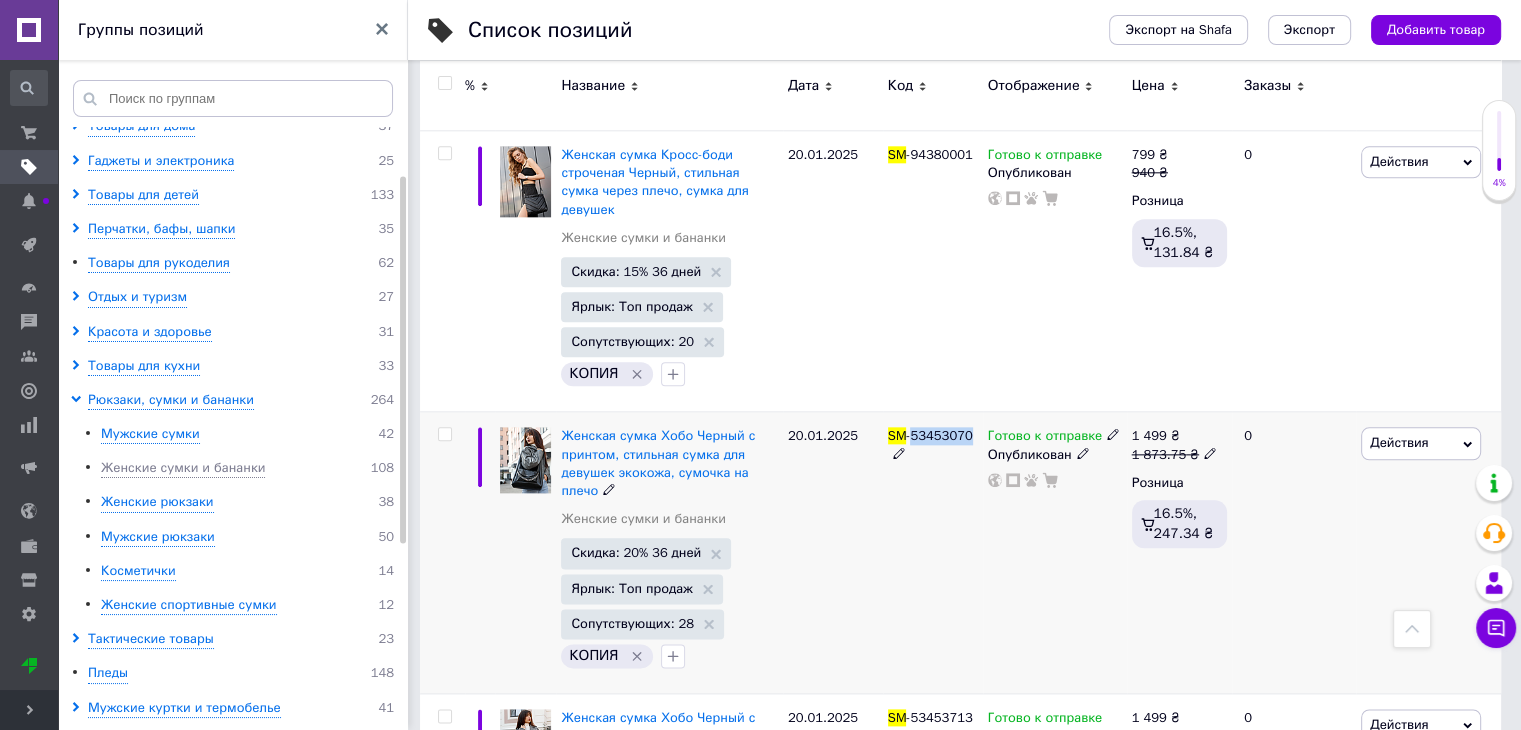 drag, startPoint x: 967, startPoint y: 309, endPoint x: 912, endPoint y: 306, distance: 55.081757 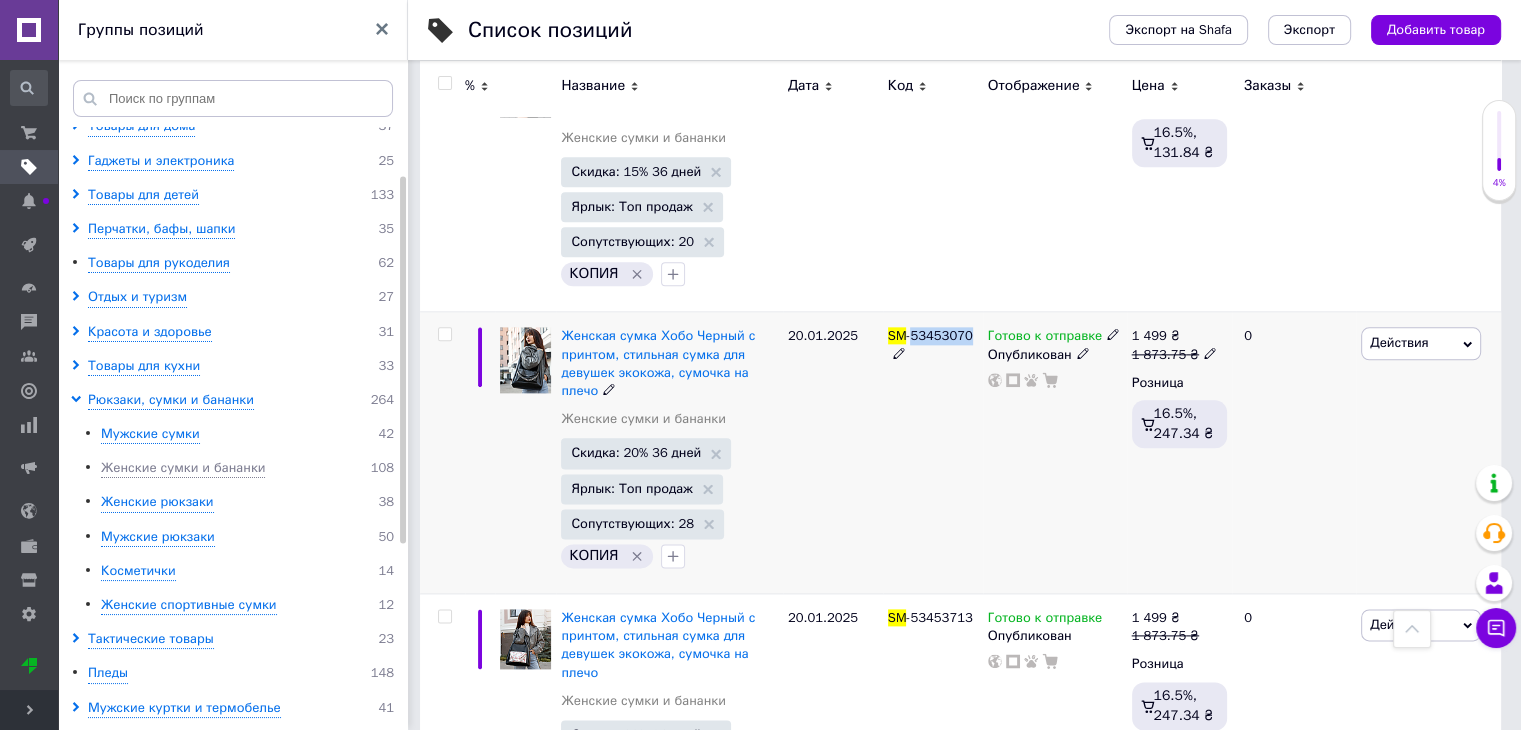 scroll, scrollTop: 10100, scrollLeft: 0, axis: vertical 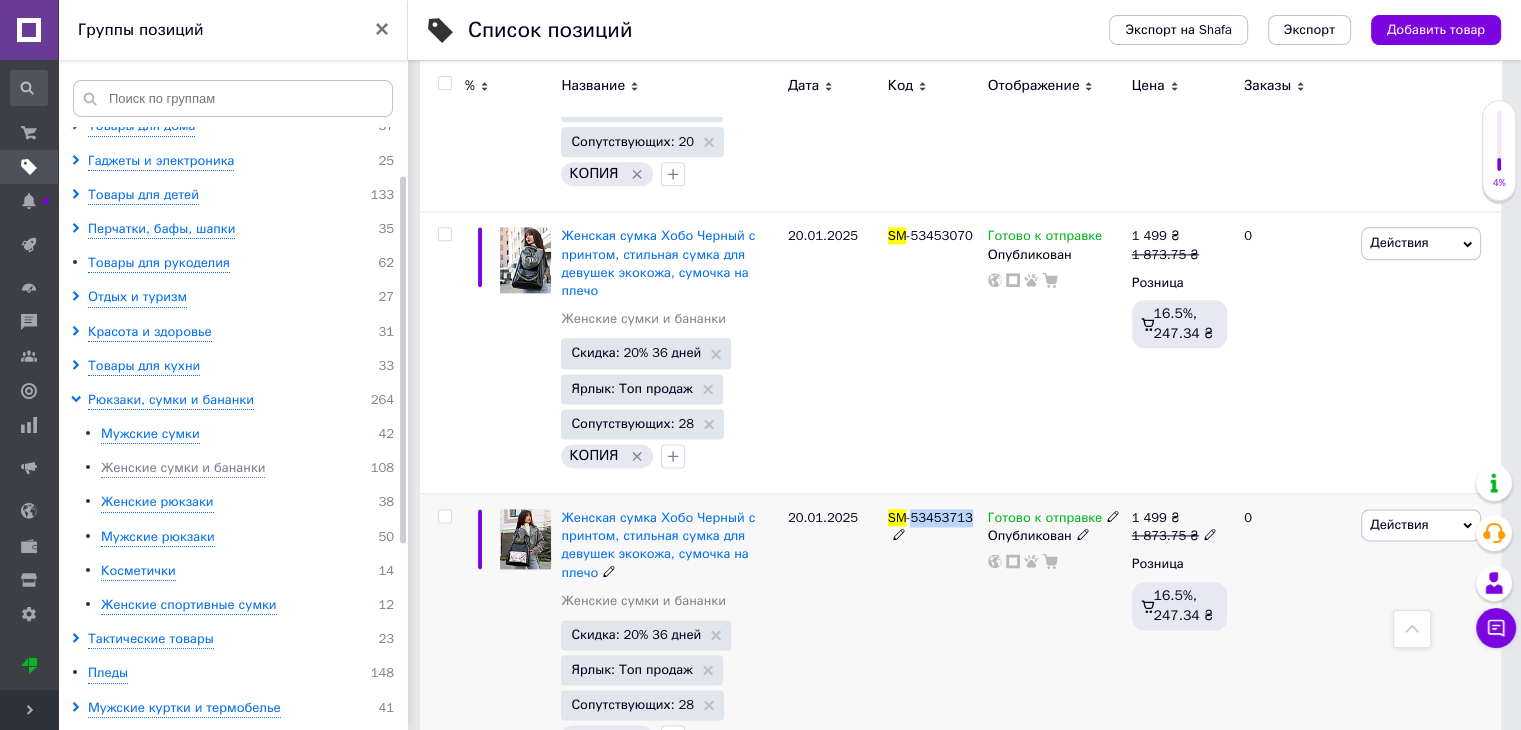 drag, startPoint x: 964, startPoint y: 393, endPoint x: 912, endPoint y: 390, distance: 52.086468 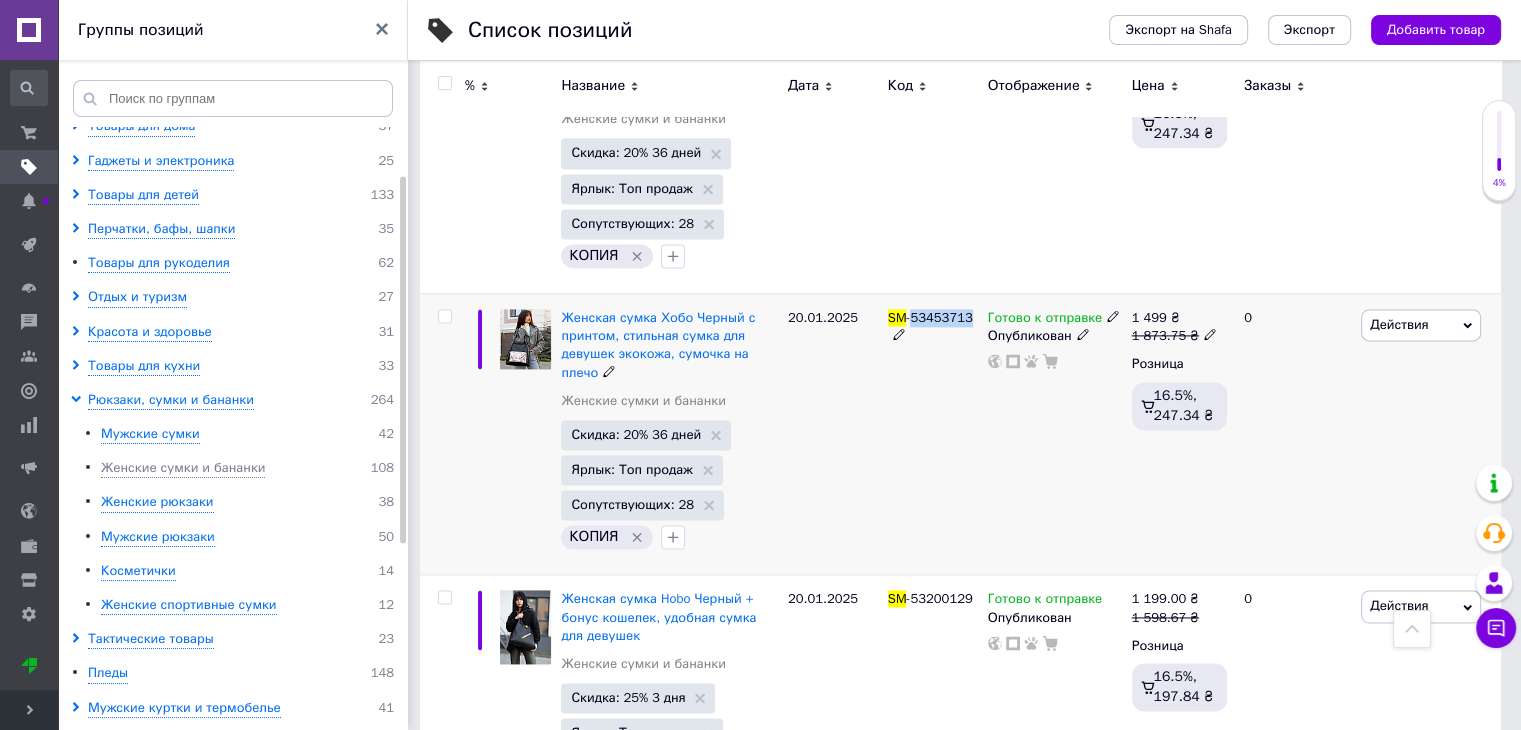 scroll, scrollTop: 10400, scrollLeft: 0, axis: vertical 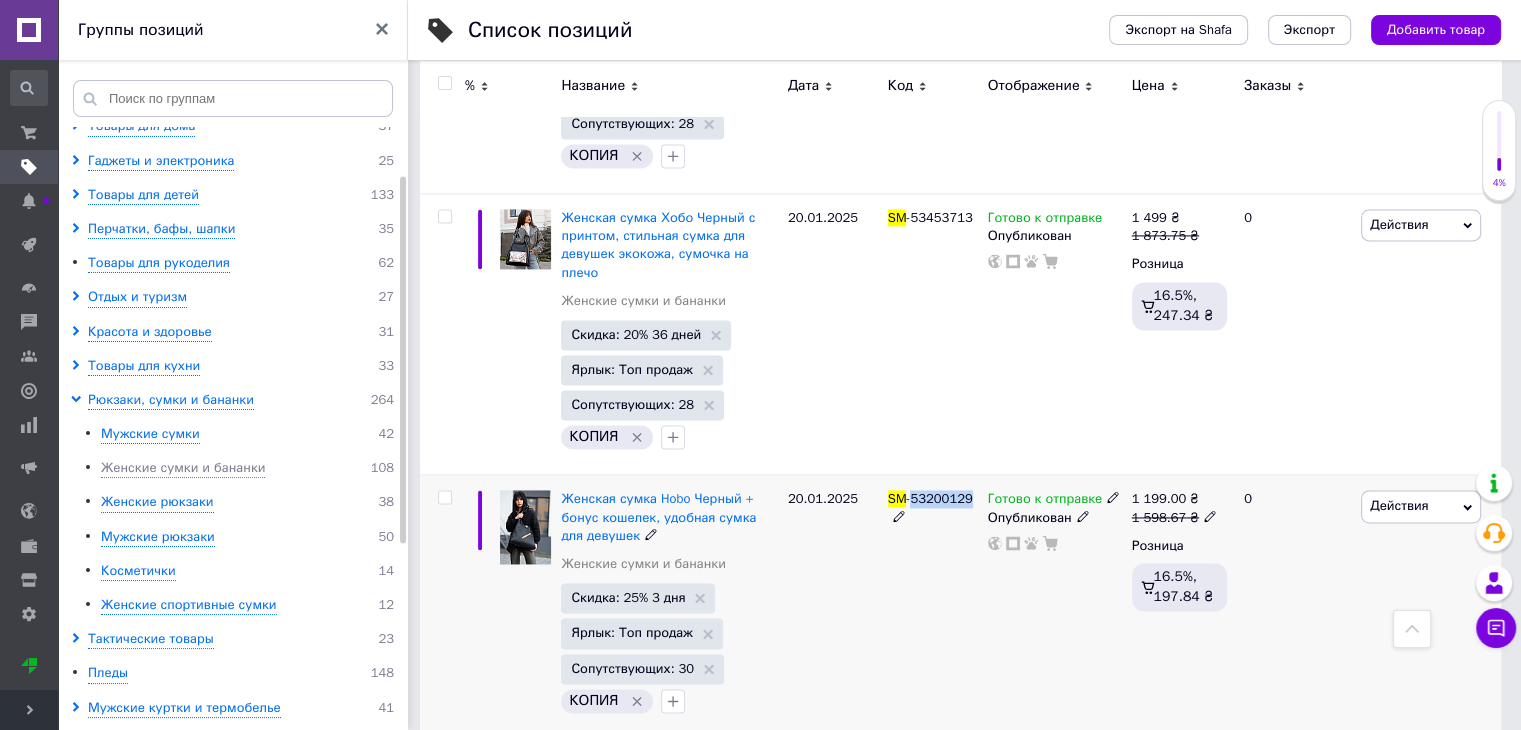drag, startPoint x: 967, startPoint y: 376, endPoint x: 912, endPoint y: 374, distance: 55.03635 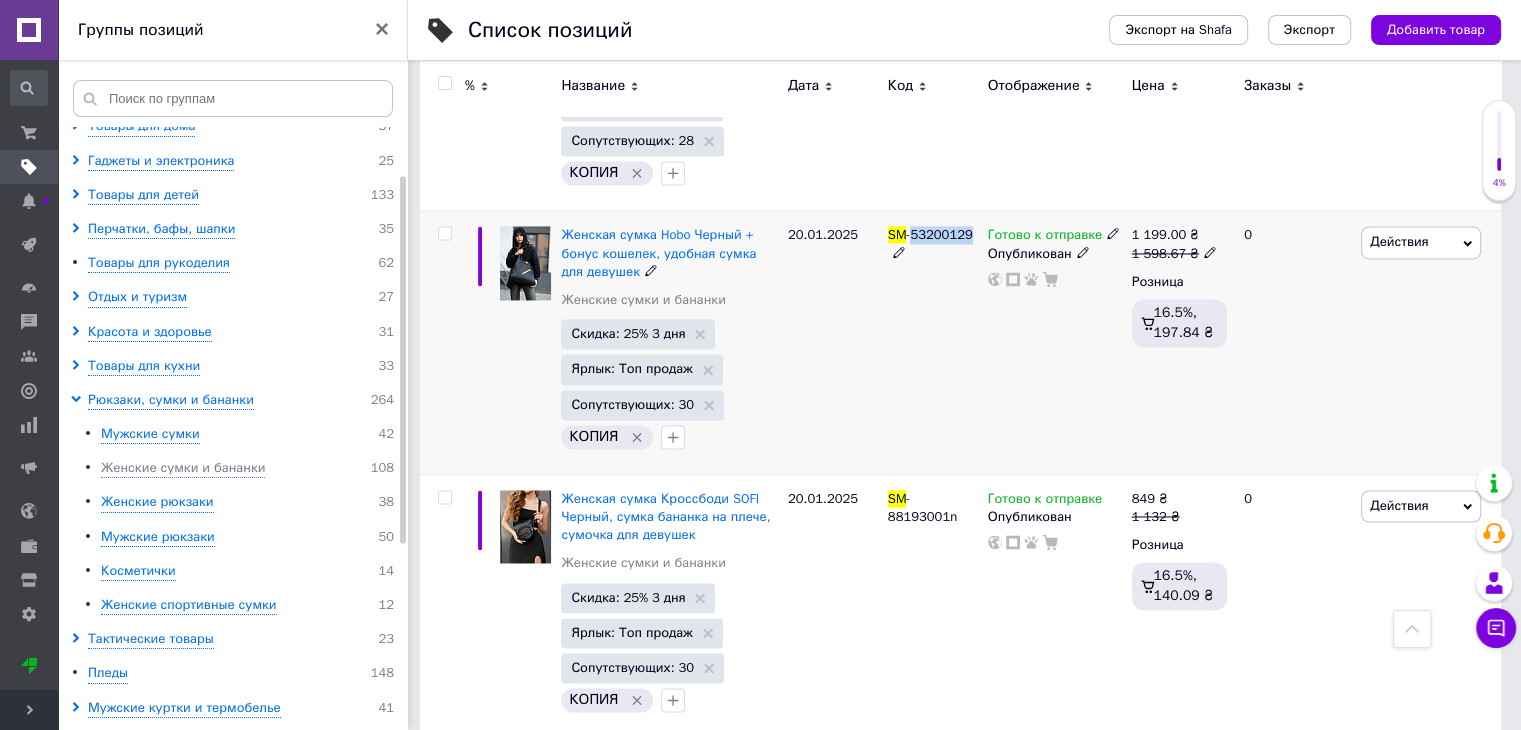 scroll, scrollTop: 10700, scrollLeft: 0, axis: vertical 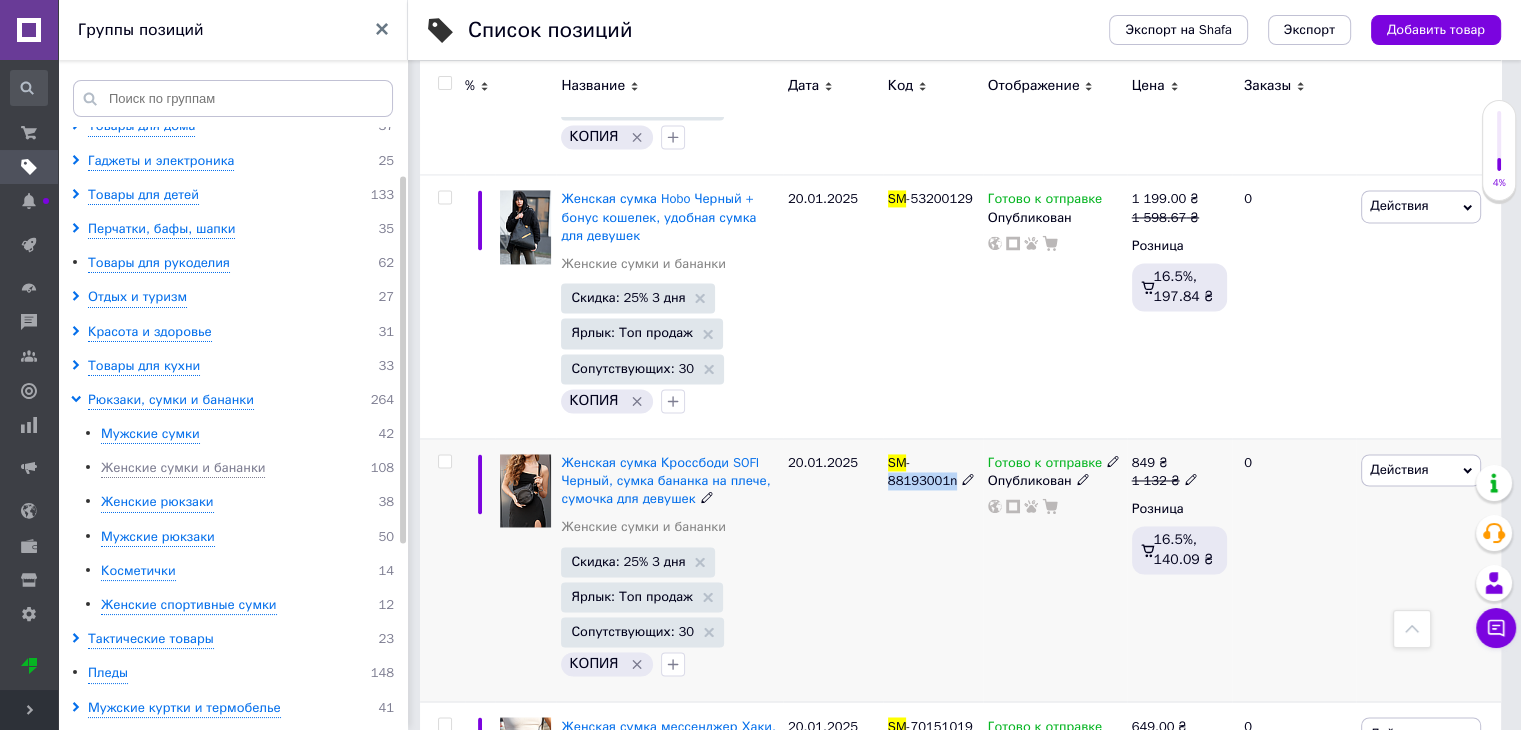 drag, startPoint x: 972, startPoint y: 341, endPoint x: 911, endPoint y: 337, distance: 61.13101 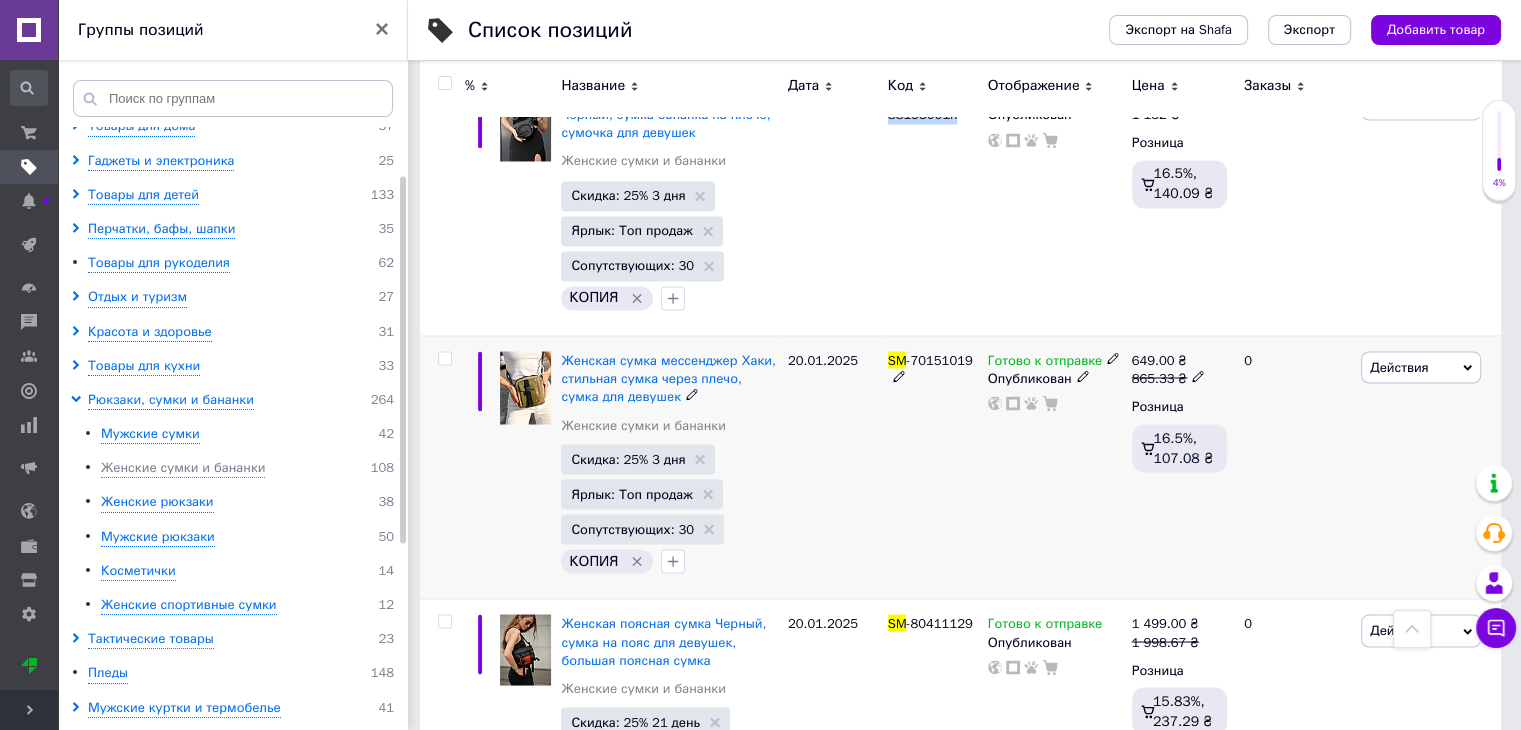 scroll, scrollTop: 11100, scrollLeft: 0, axis: vertical 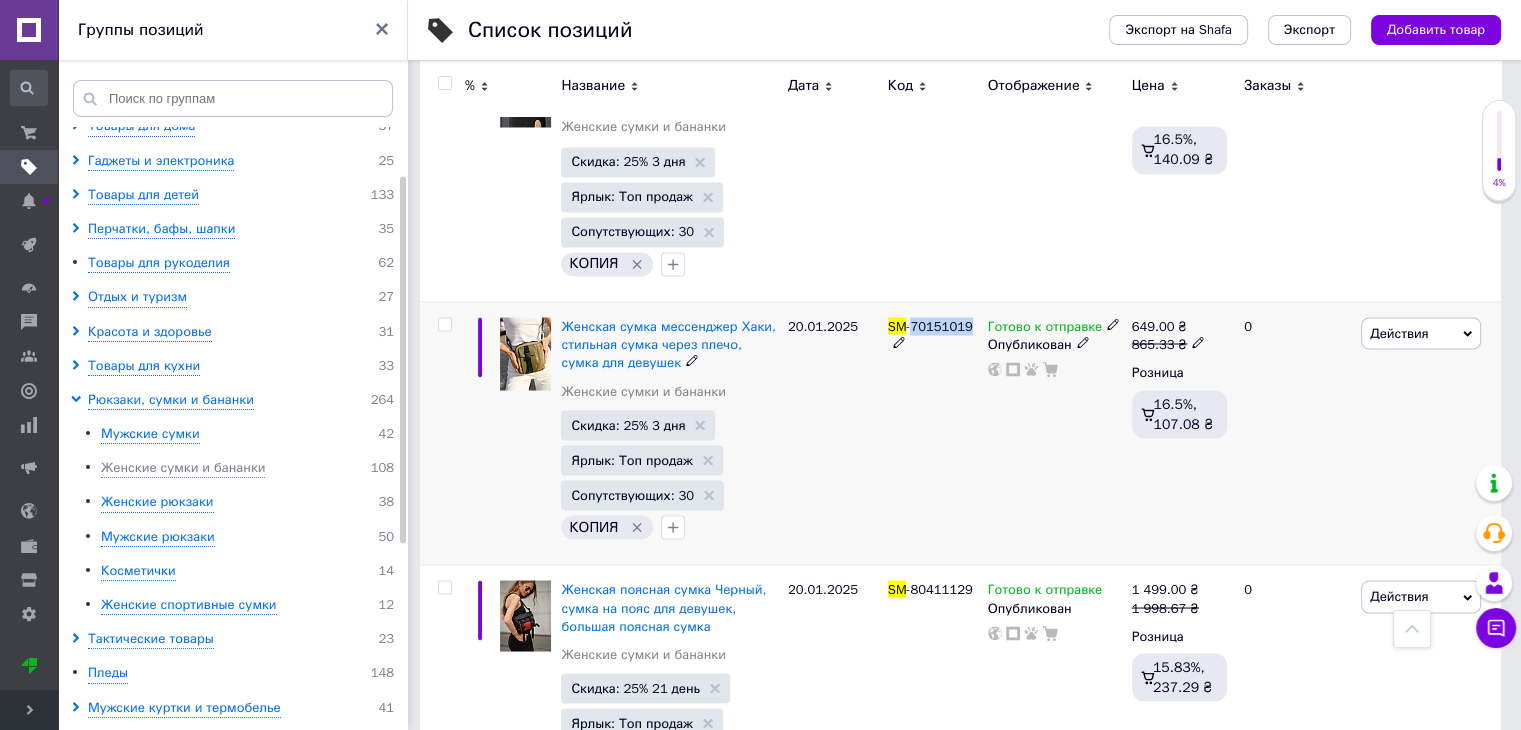 drag, startPoint x: 967, startPoint y: 203, endPoint x: 912, endPoint y: 205, distance: 55.03635 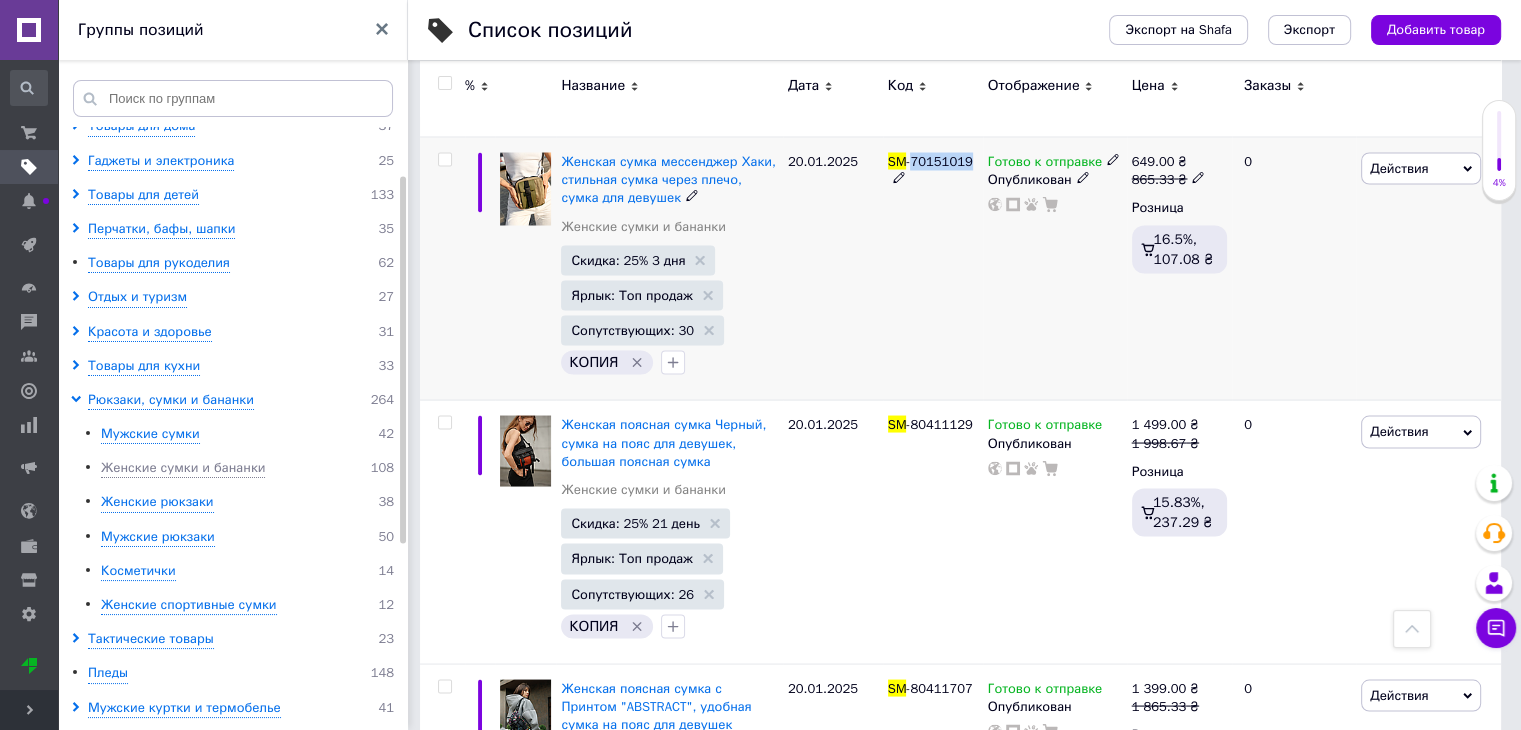 scroll, scrollTop: 11300, scrollLeft: 0, axis: vertical 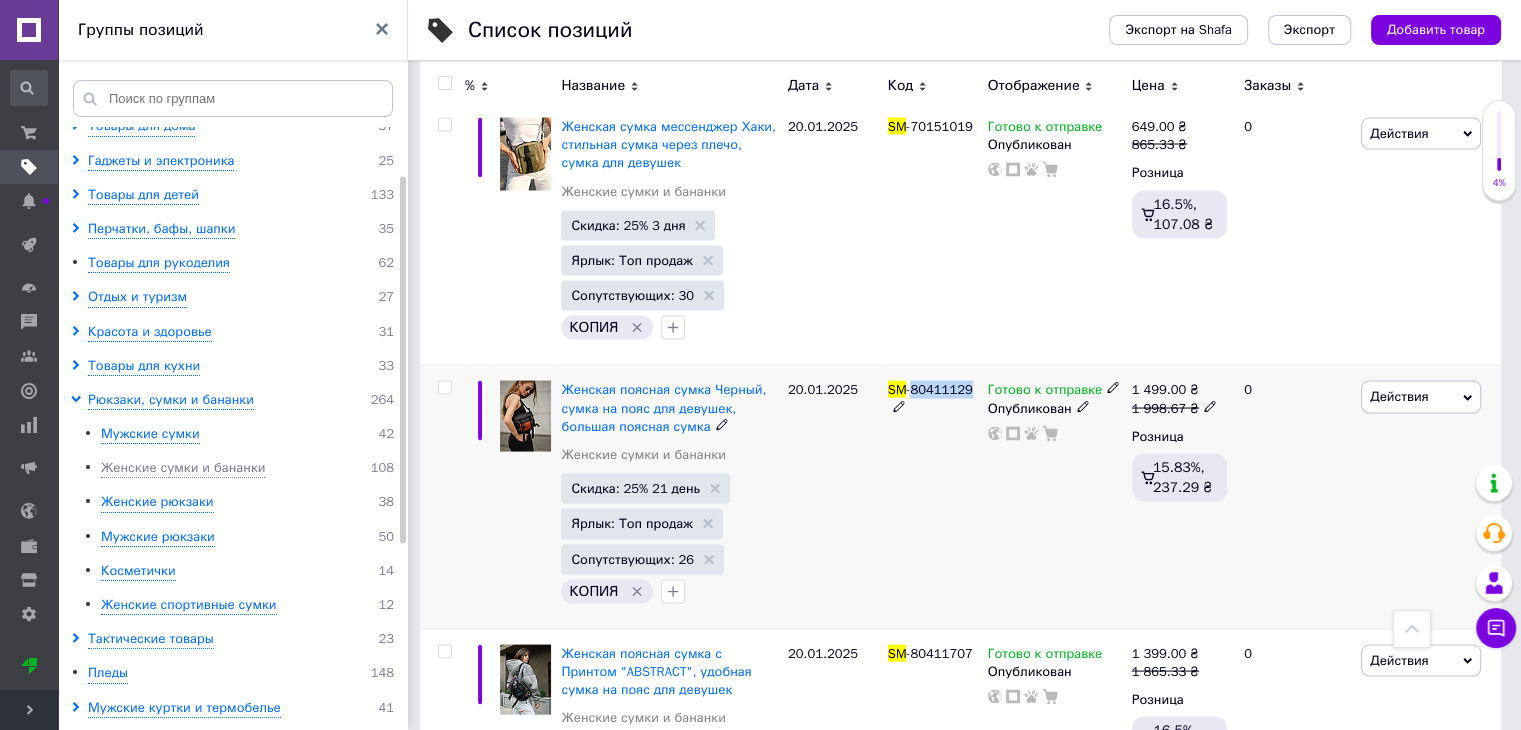 drag, startPoint x: 971, startPoint y: 259, endPoint x: 912, endPoint y: 265, distance: 59.3043 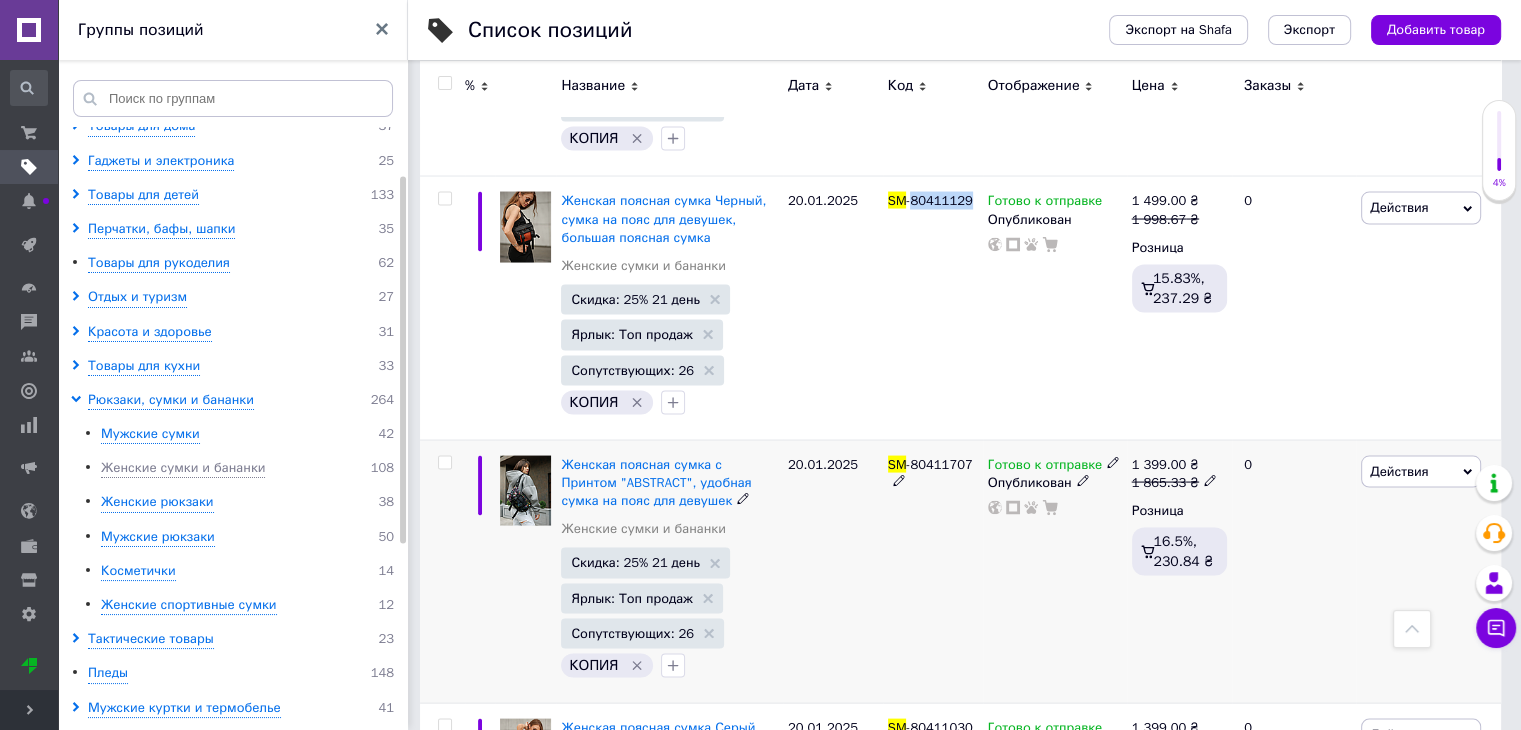 scroll, scrollTop: 11500, scrollLeft: 0, axis: vertical 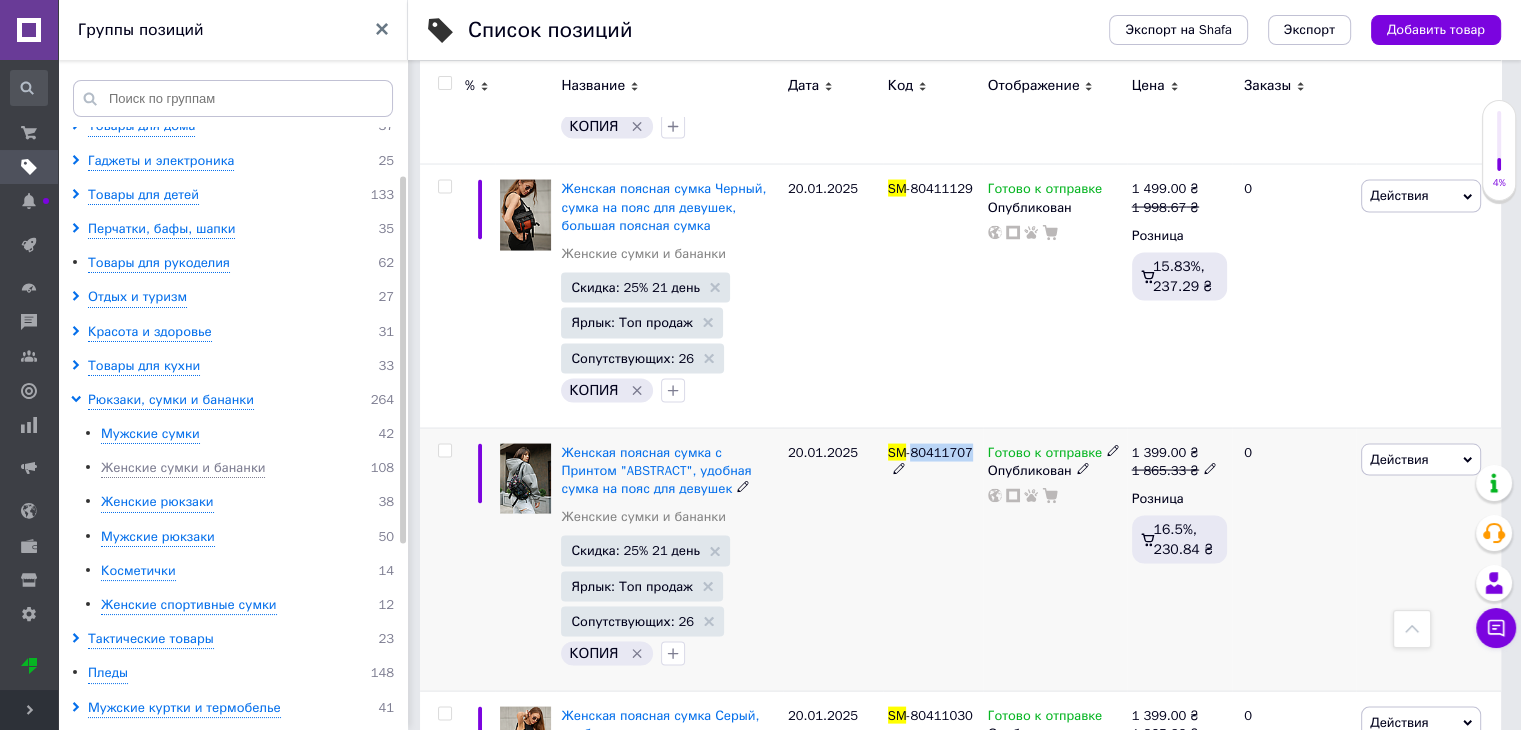 drag, startPoint x: 966, startPoint y: 328, endPoint x: 912, endPoint y: 325, distance: 54.08327 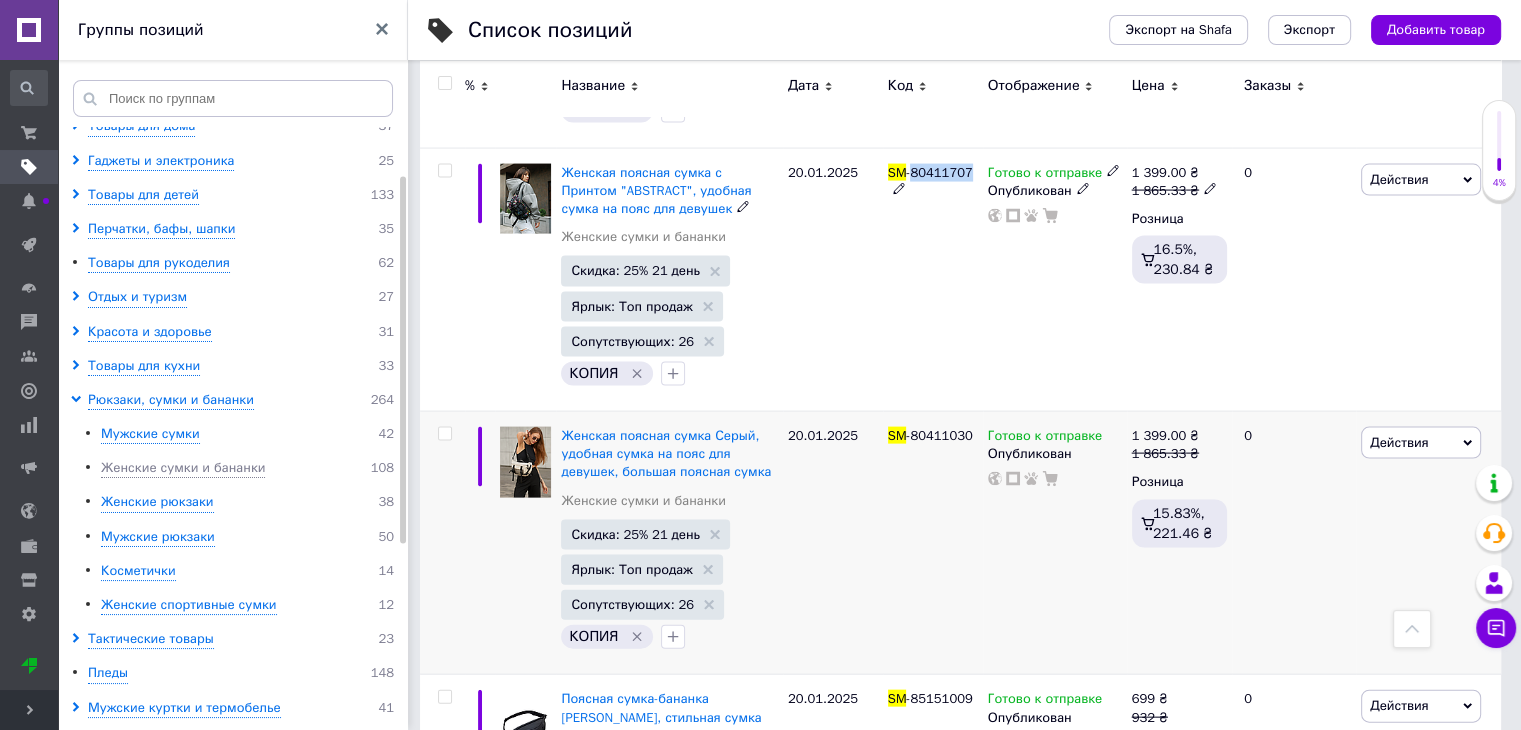 scroll, scrollTop: 11800, scrollLeft: 0, axis: vertical 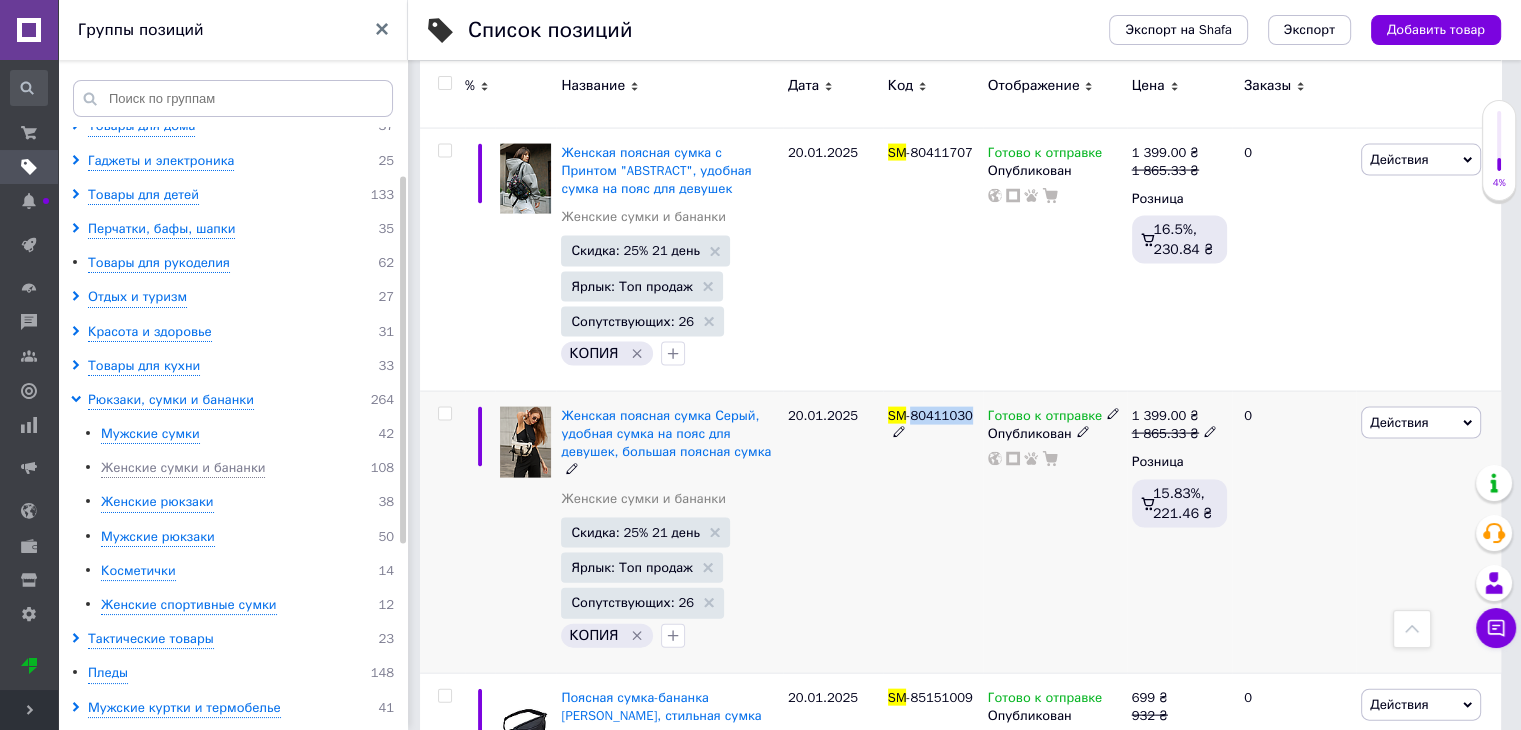 drag, startPoint x: 972, startPoint y: 292, endPoint x: 912, endPoint y: 293, distance: 60.00833 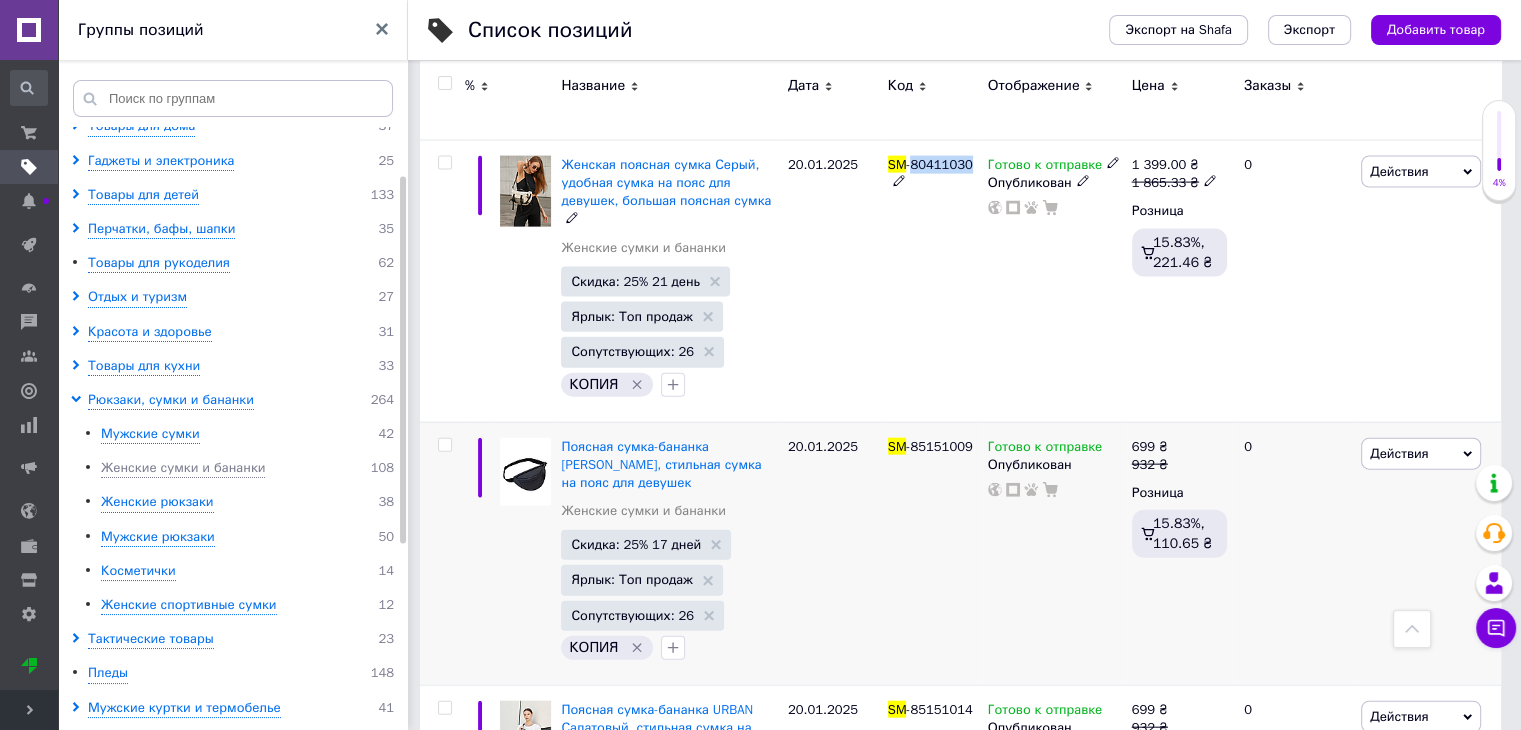 scroll, scrollTop: 12100, scrollLeft: 0, axis: vertical 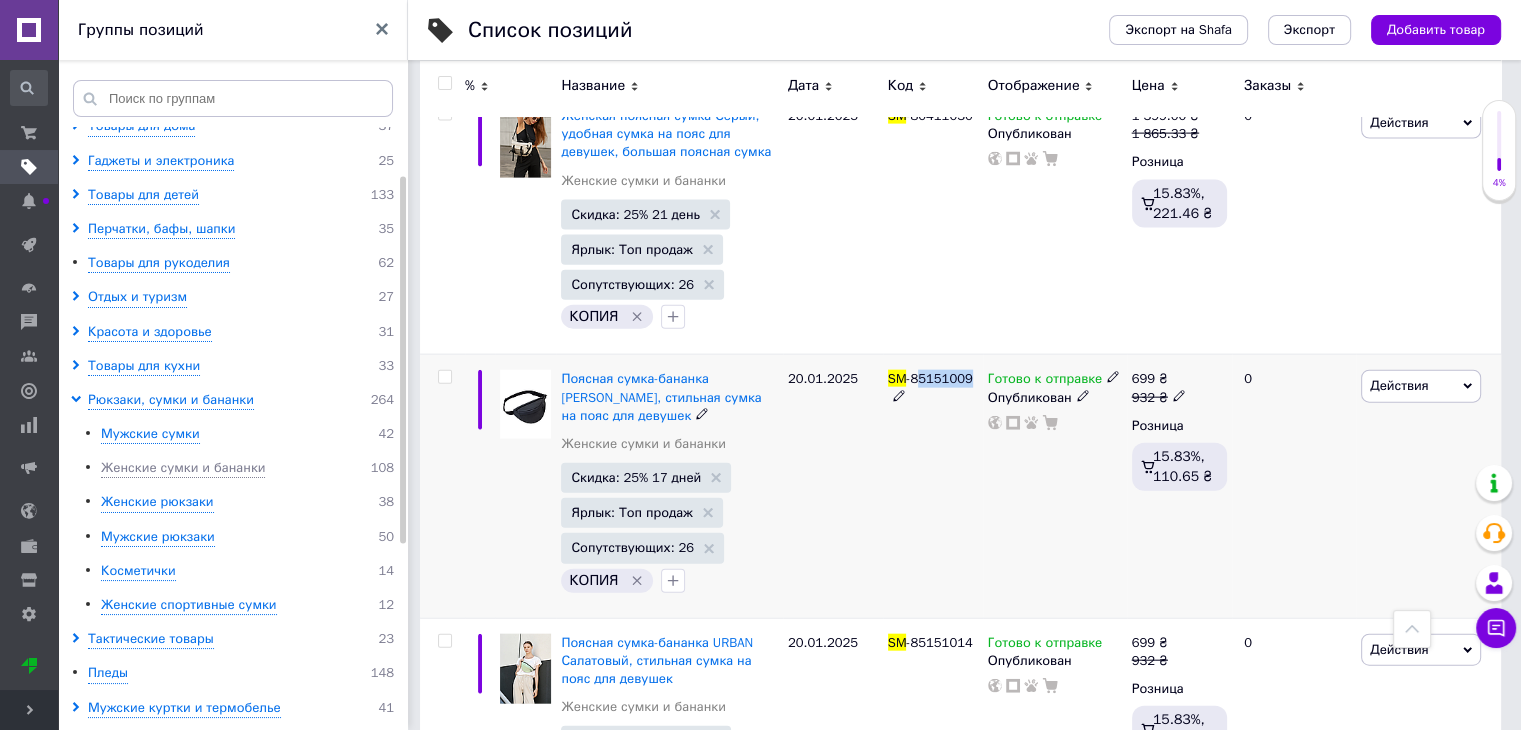 drag, startPoint x: 969, startPoint y: 256, endPoint x: 915, endPoint y: 257, distance: 54.00926 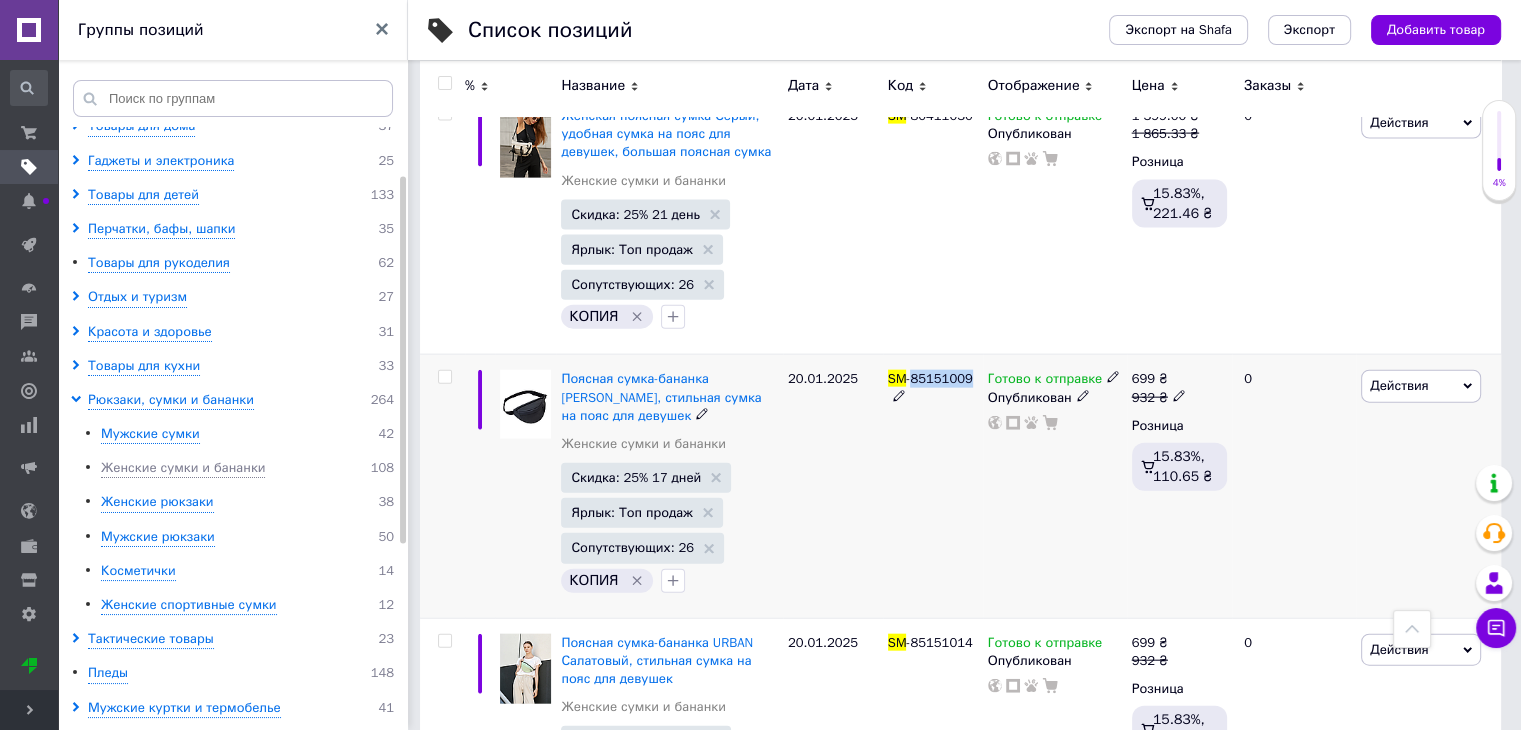 drag, startPoint x: 966, startPoint y: 253, endPoint x: 912, endPoint y: 256, distance: 54.08327 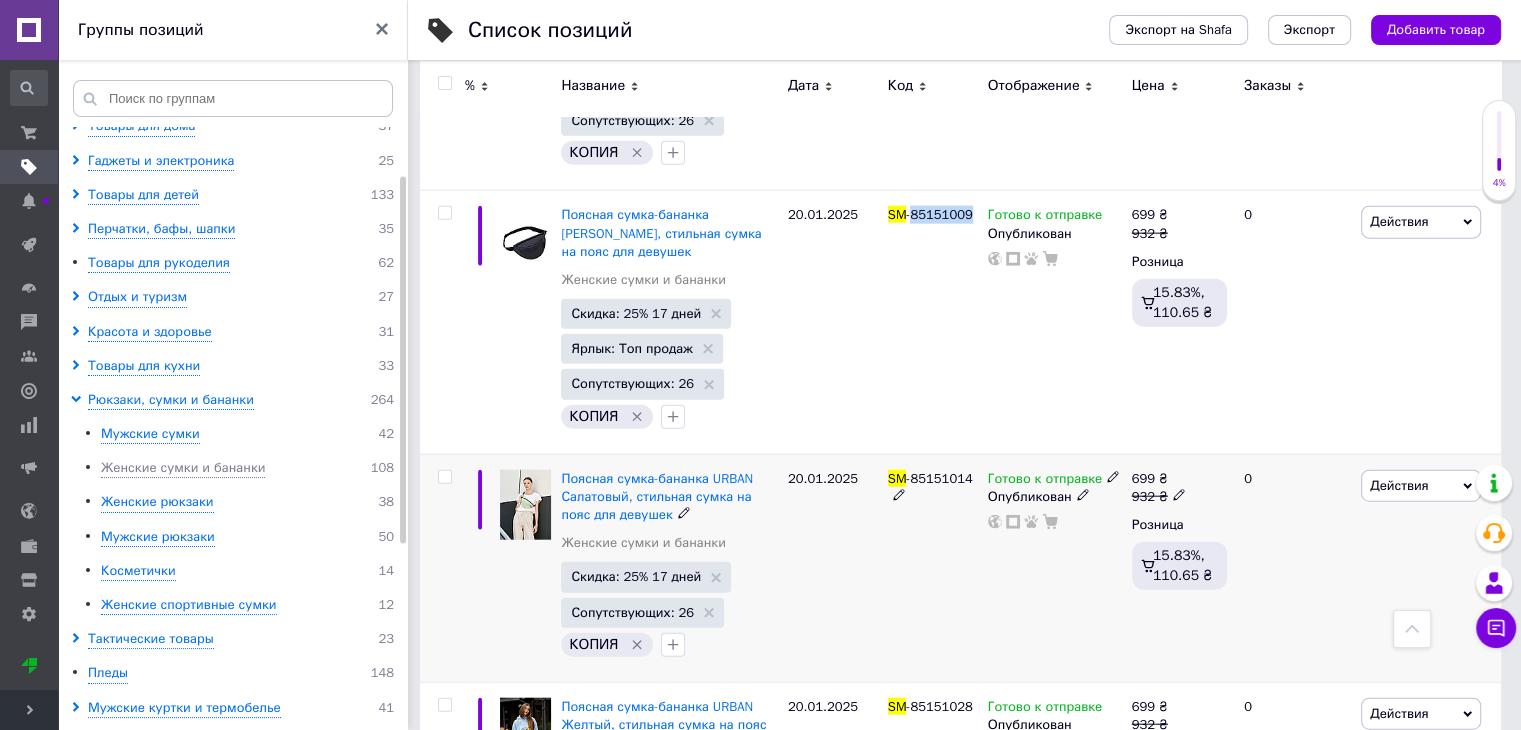 scroll, scrollTop: 12300, scrollLeft: 0, axis: vertical 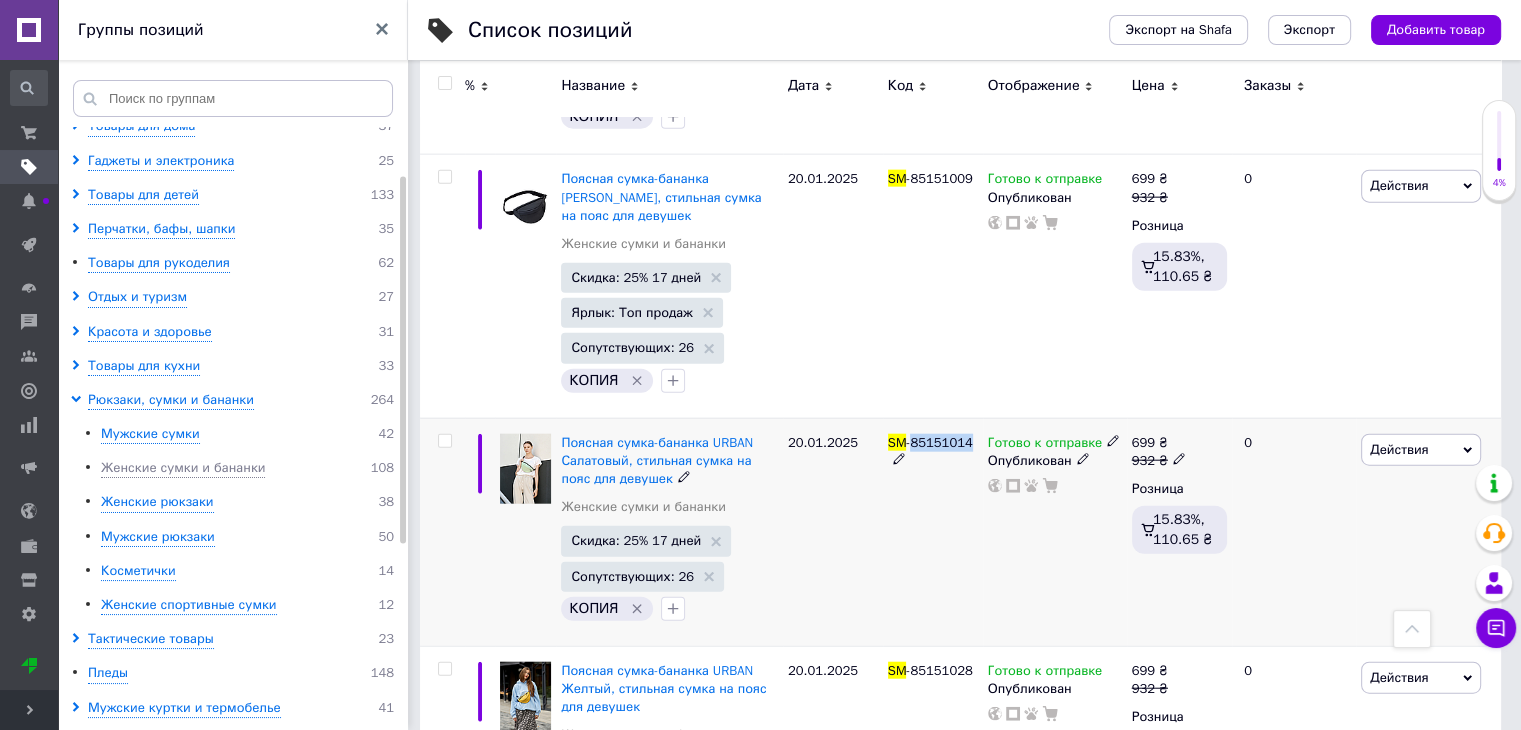 drag, startPoint x: 969, startPoint y: 320, endPoint x: 912, endPoint y: 321, distance: 57.00877 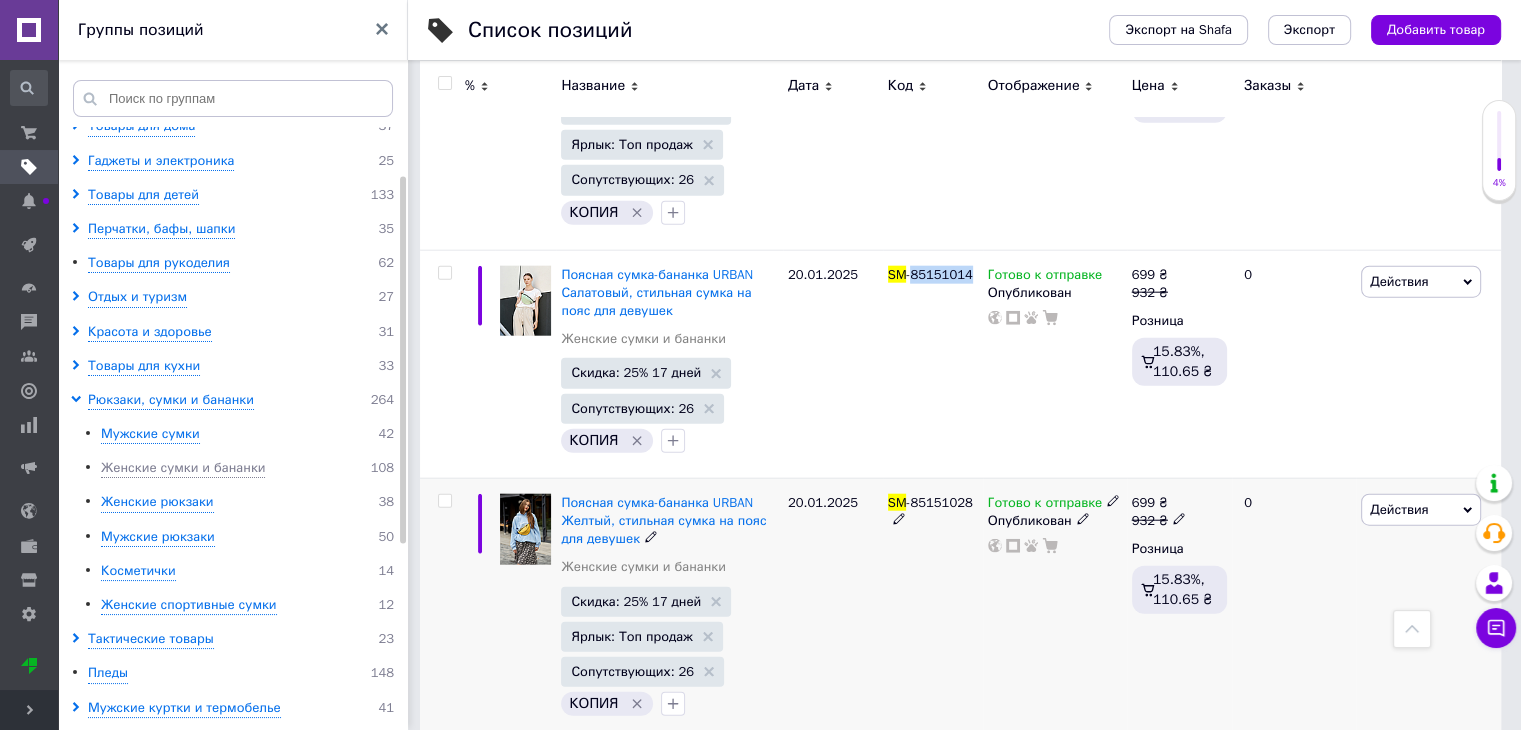 scroll, scrollTop: 12500, scrollLeft: 0, axis: vertical 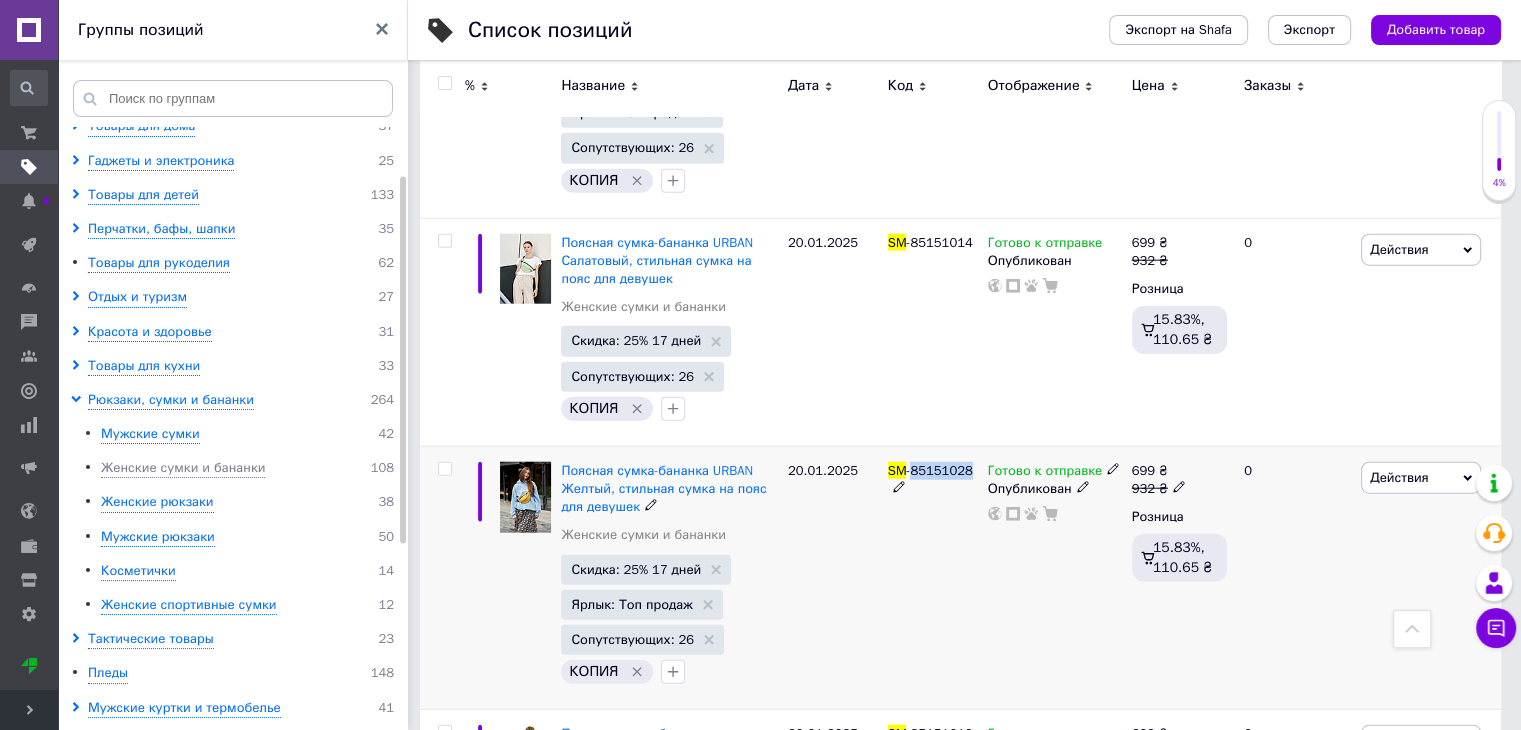 drag, startPoint x: 965, startPoint y: 343, endPoint x: 911, endPoint y: 345, distance: 54.037025 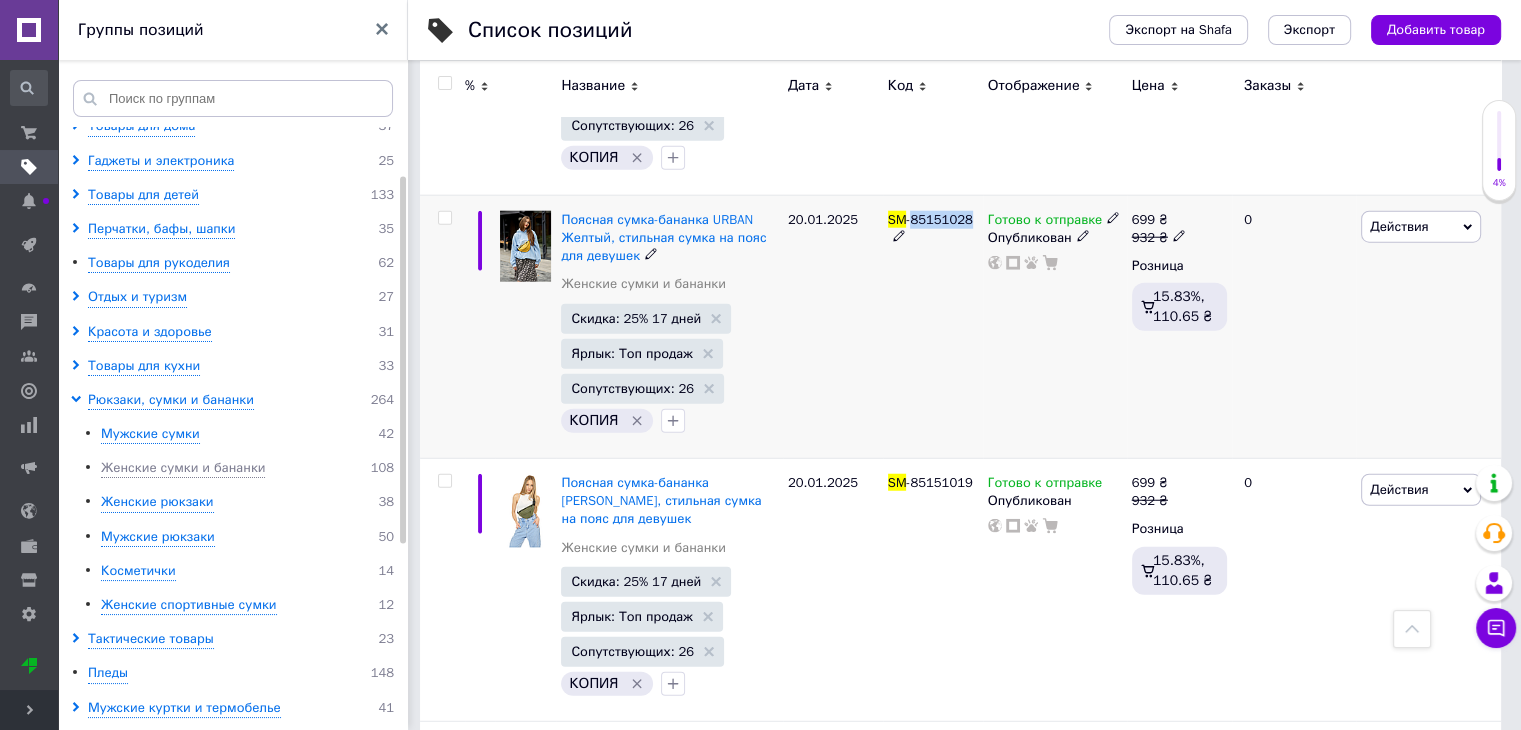 scroll, scrollTop: 12800, scrollLeft: 0, axis: vertical 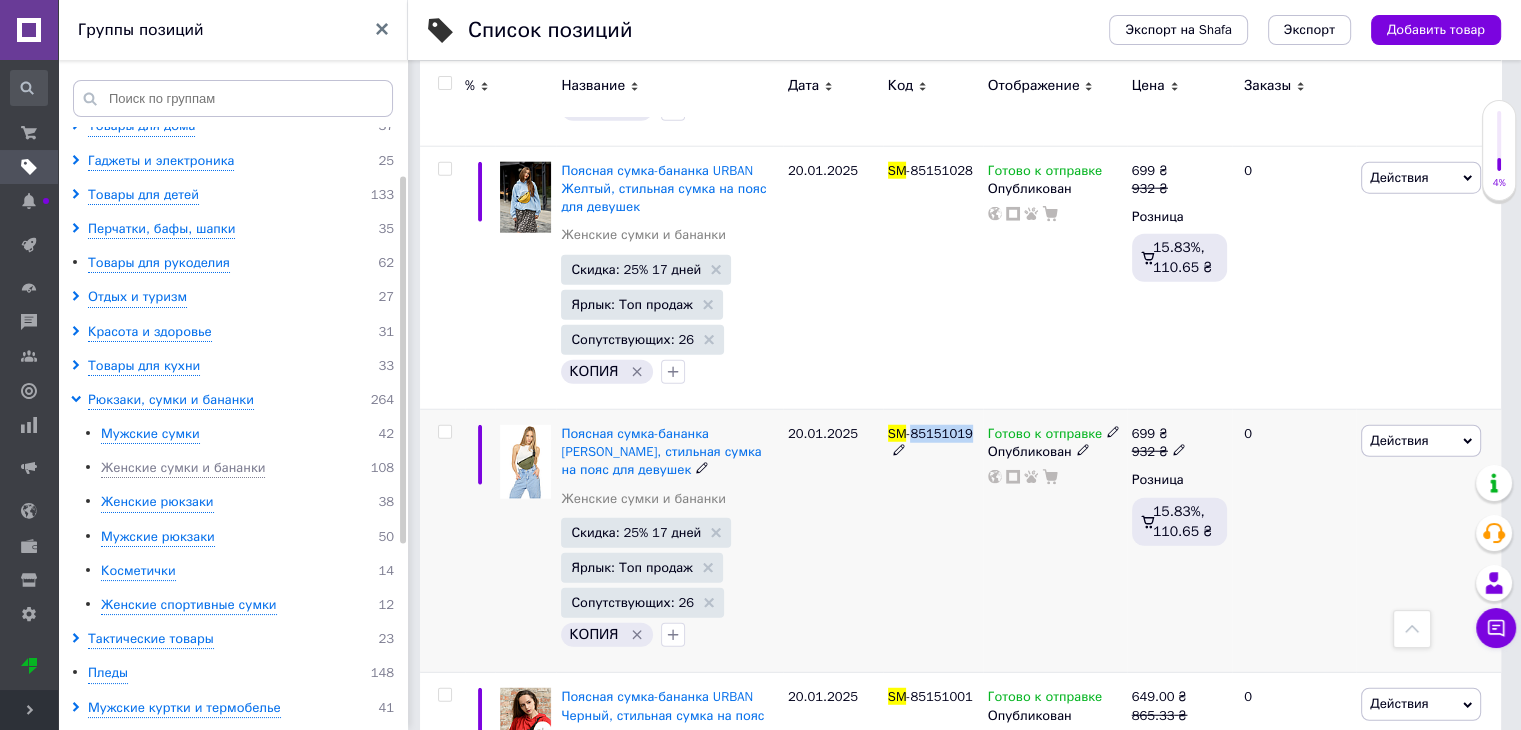 drag, startPoint x: 971, startPoint y: 306, endPoint x: 912, endPoint y: 315, distance: 59.682495 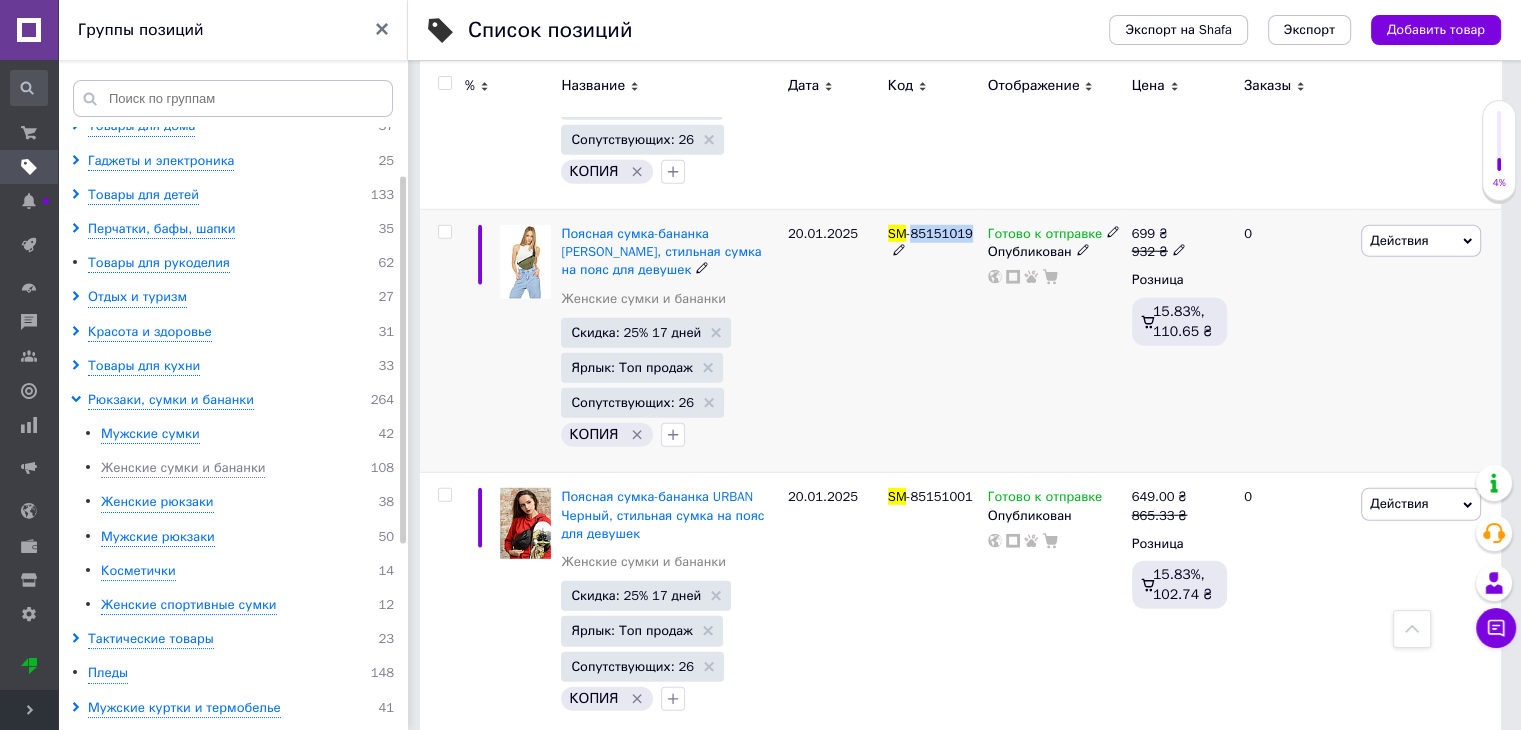 scroll, scrollTop: 13100, scrollLeft: 0, axis: vertical 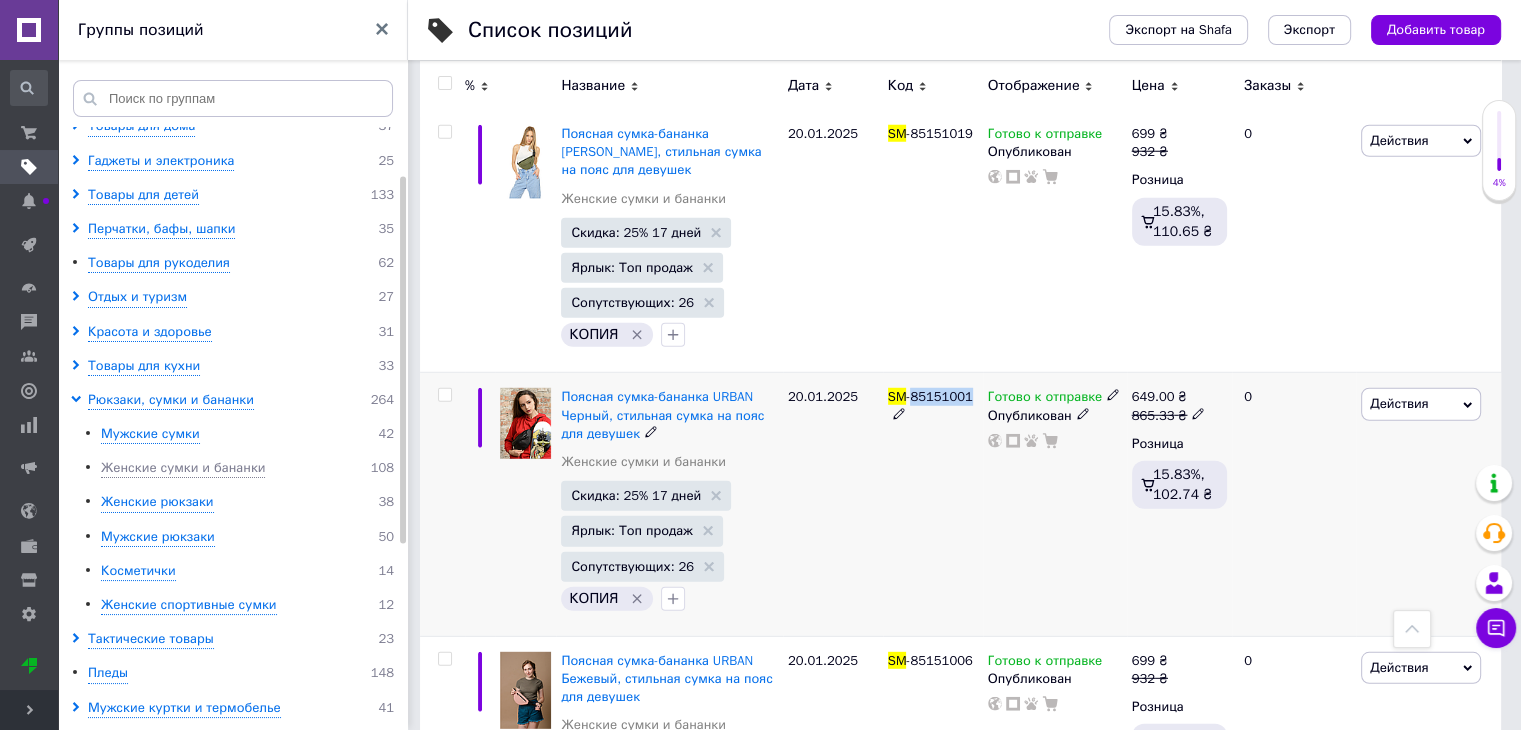 drag, startPoint x: 971, startPoint y: 272, endPoint x: 911, endPoint y: 276, distance: 60.133186 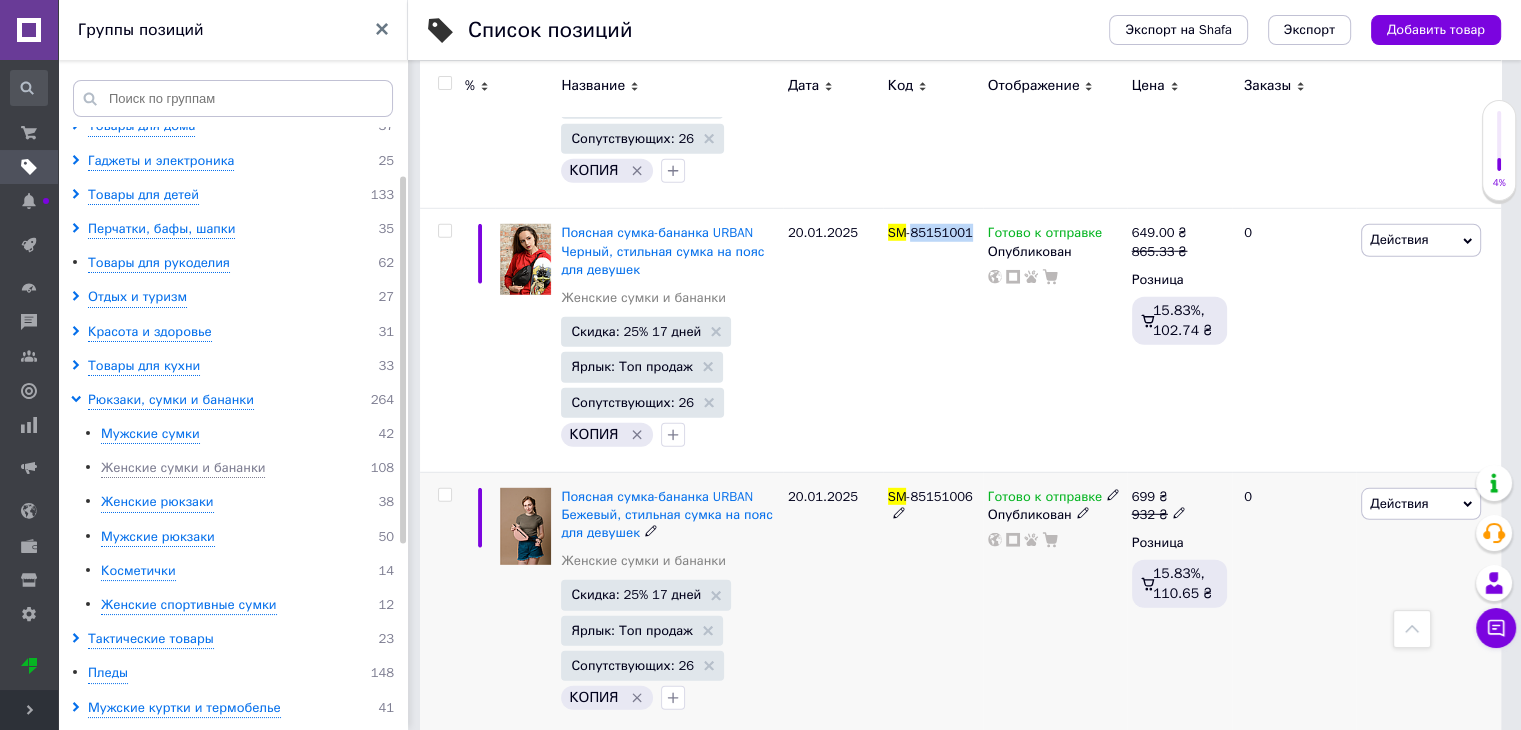 scroll, scrollTop: 13300, scrollLeft: 0, axis: vertical 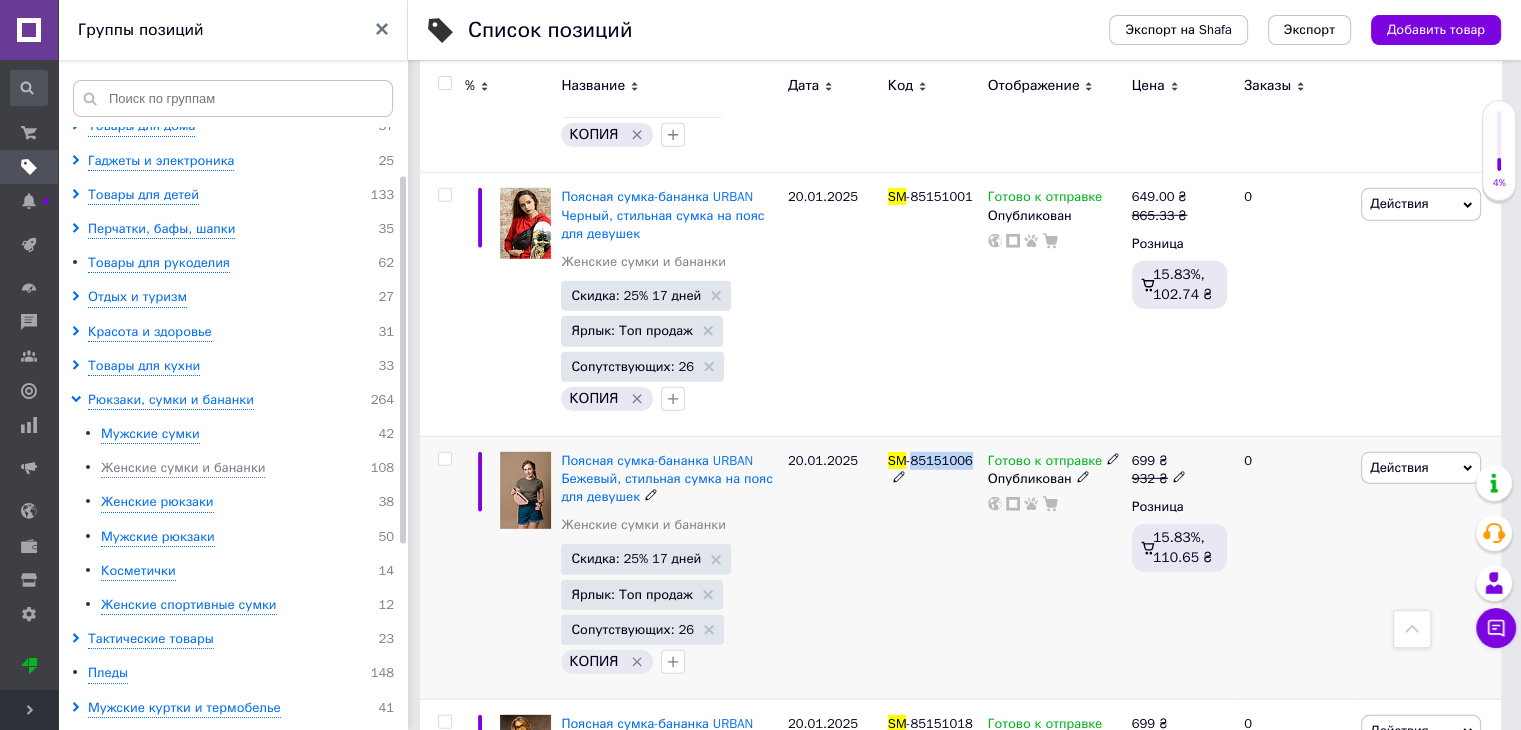 drag, startPoint x: 968, startPoint y: 329, endPoint x: 912, endPoint y: 334, distance: 56.22277 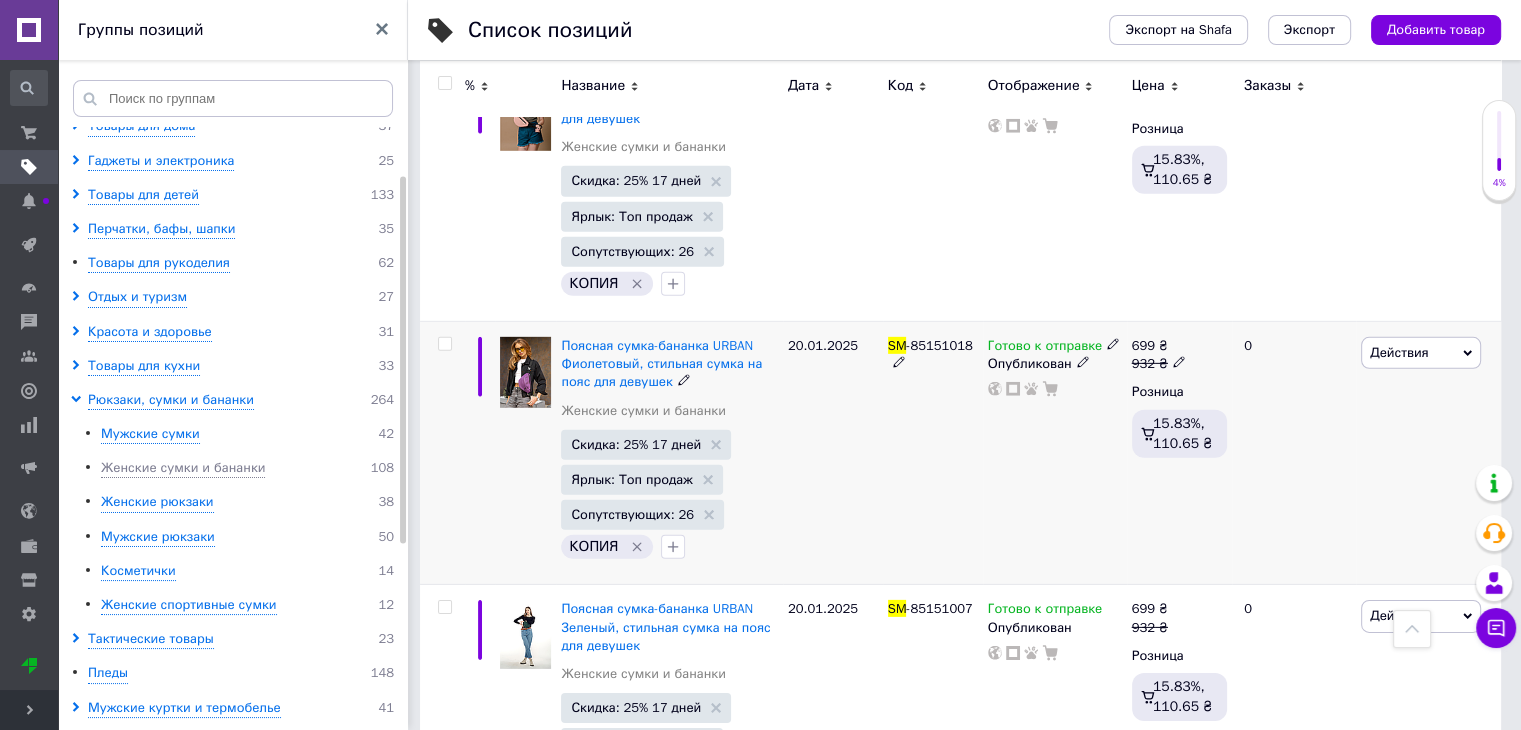 scroll, scrollTop: 13700, scrollLeft: 0, axis: vertical 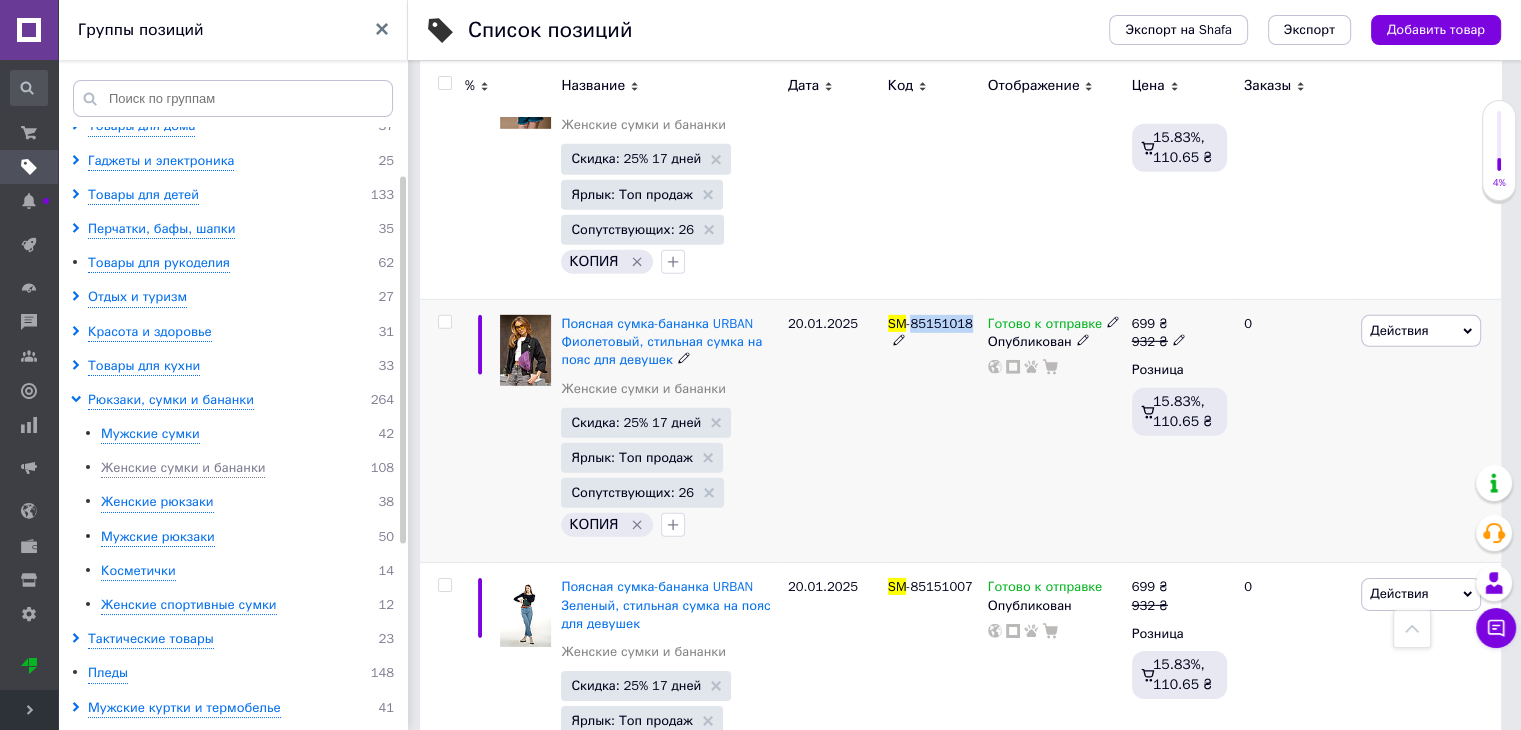 drag, startPoint x: 972, startPoint y: 198, endPoint x: 912, endPoint y: 201, distance: 60.074955 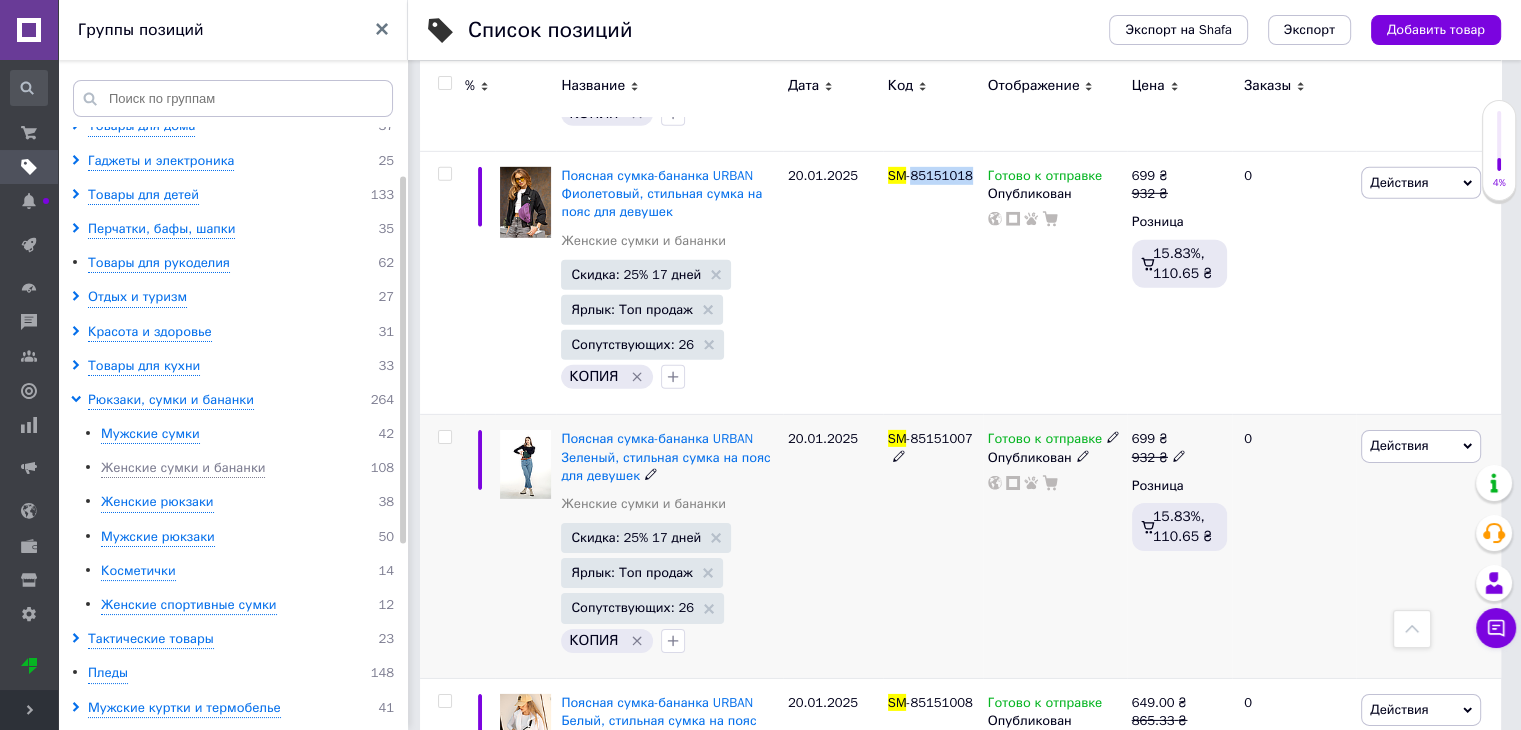 scroll, scrollTop: 13900, scrollLeft: 0, axis: vertical 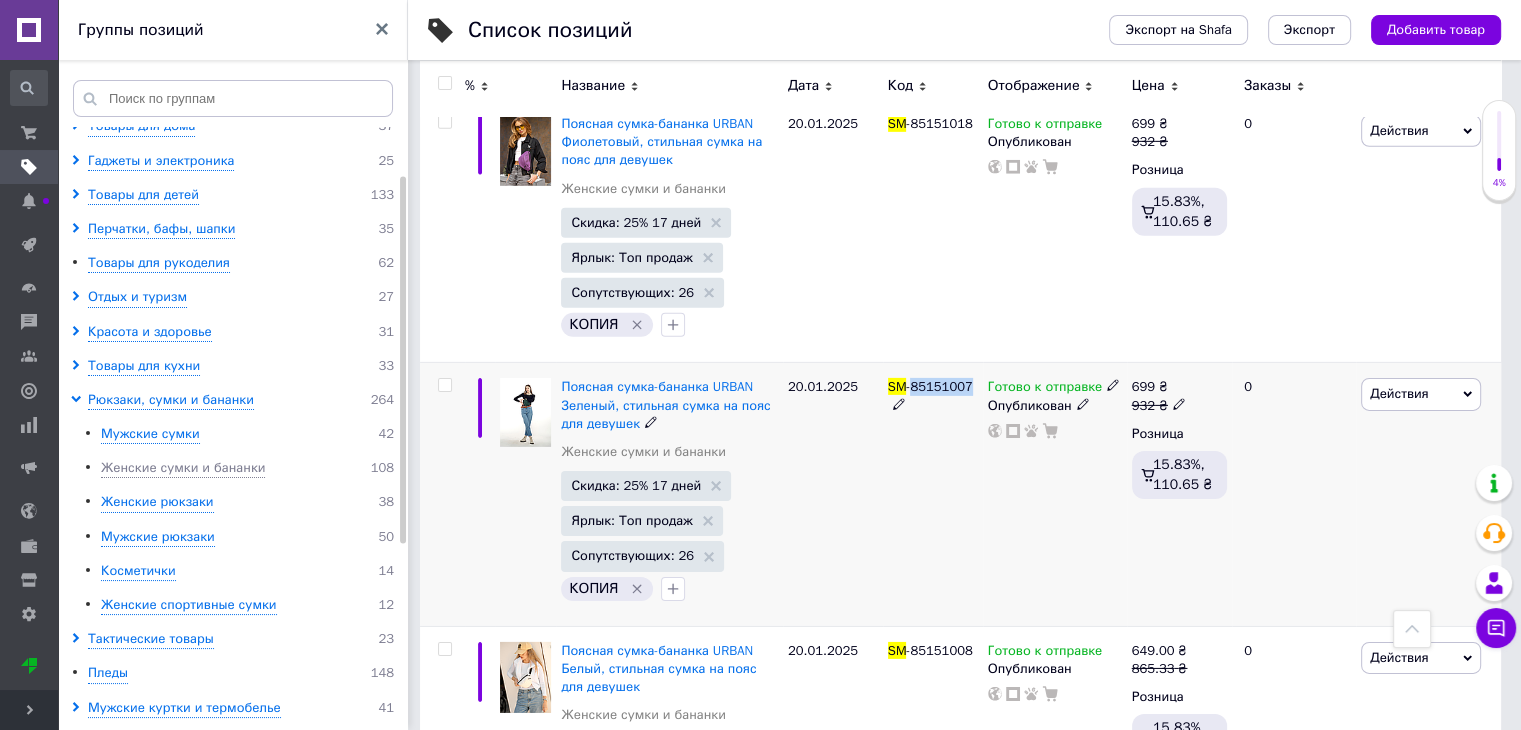 drag, startPoint x: 952, startPoint y: 261, endPoint x: 911, endPoint y: 263, distance: 41.04875 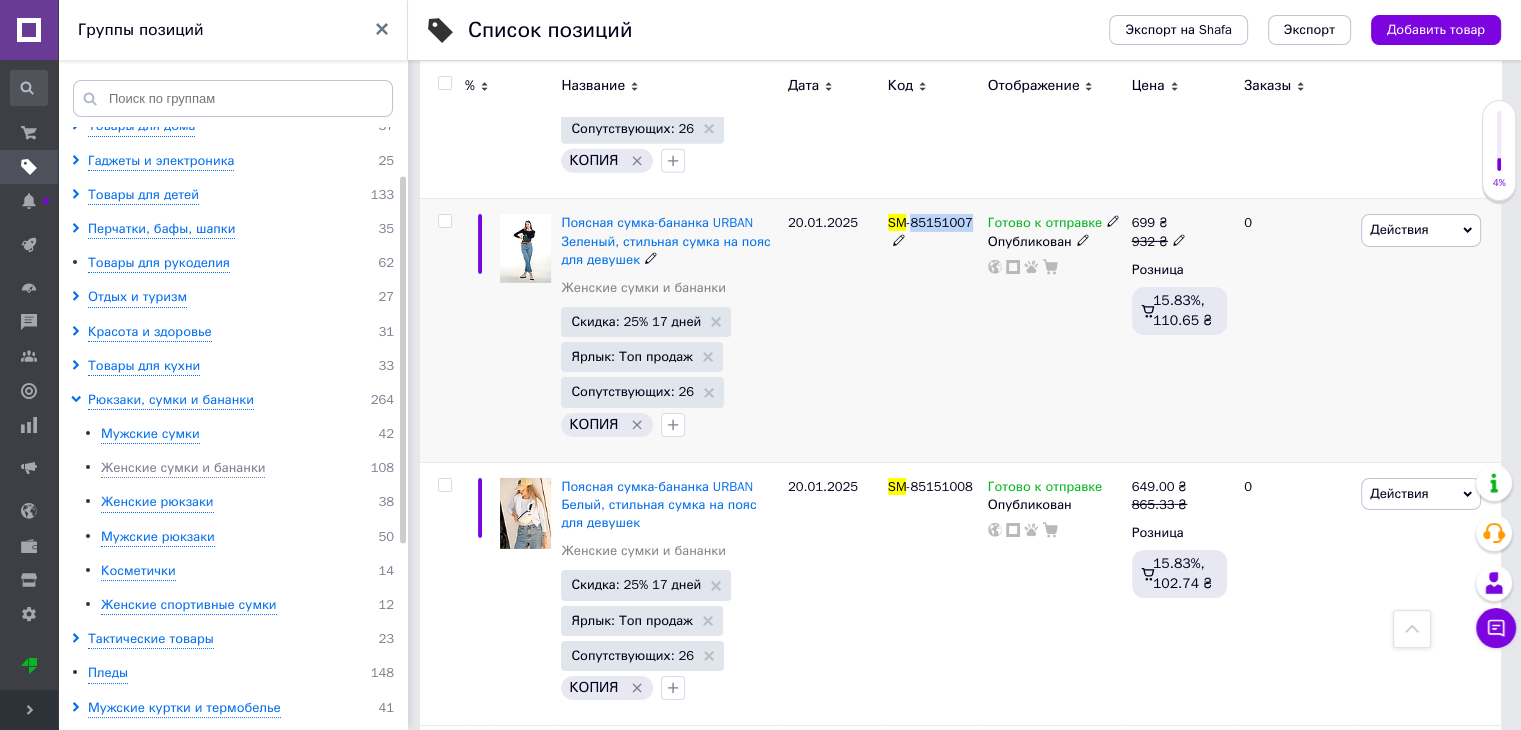scroll, scrollTop: 14100, scrollLeft: 0, axis: vertical 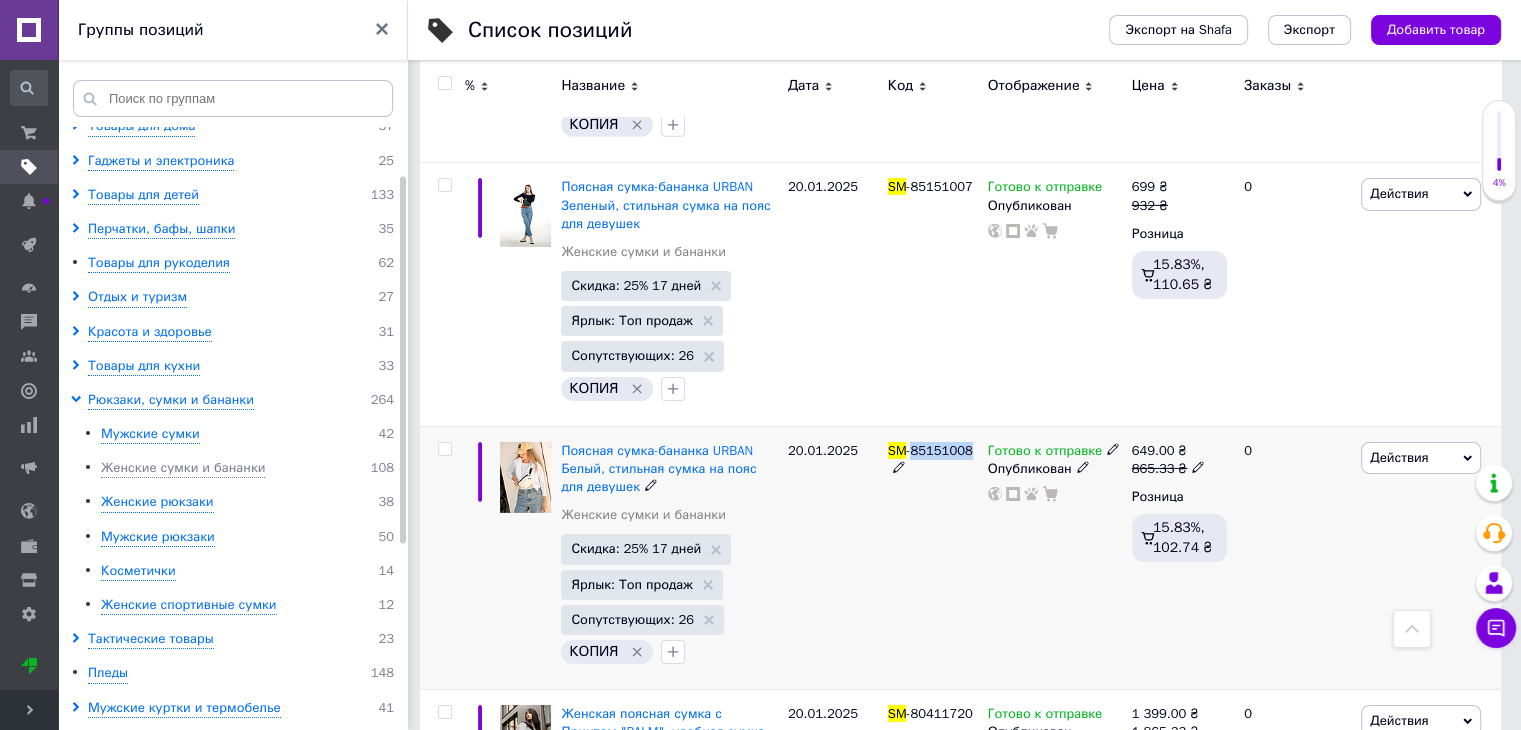 drag, startPoint x: 967, startPoint y: 324, endPoint x: 912, endPoint y: 330, distance: 55.326305 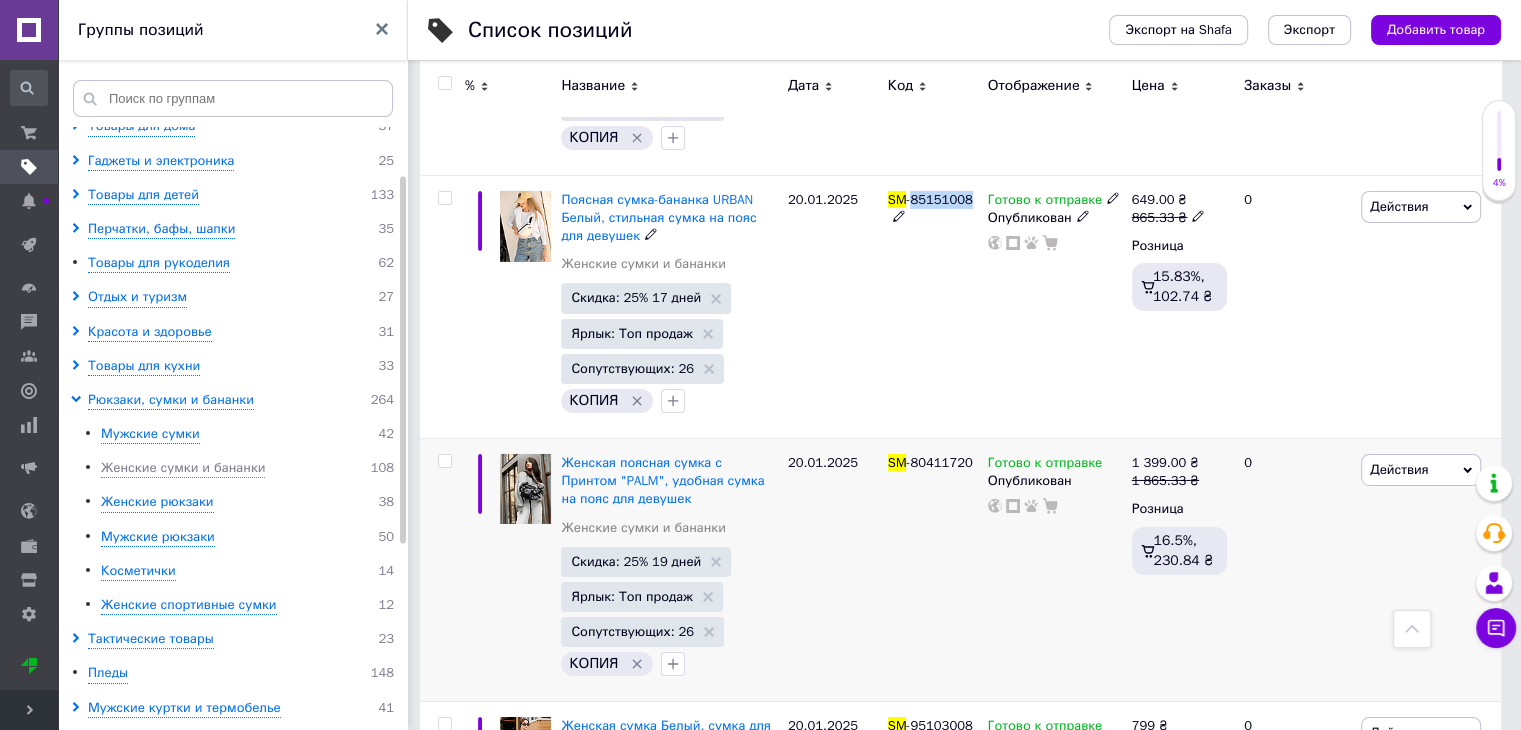 scroll, scrollTop: 14400, scrollLeft: 0, axis: vertical 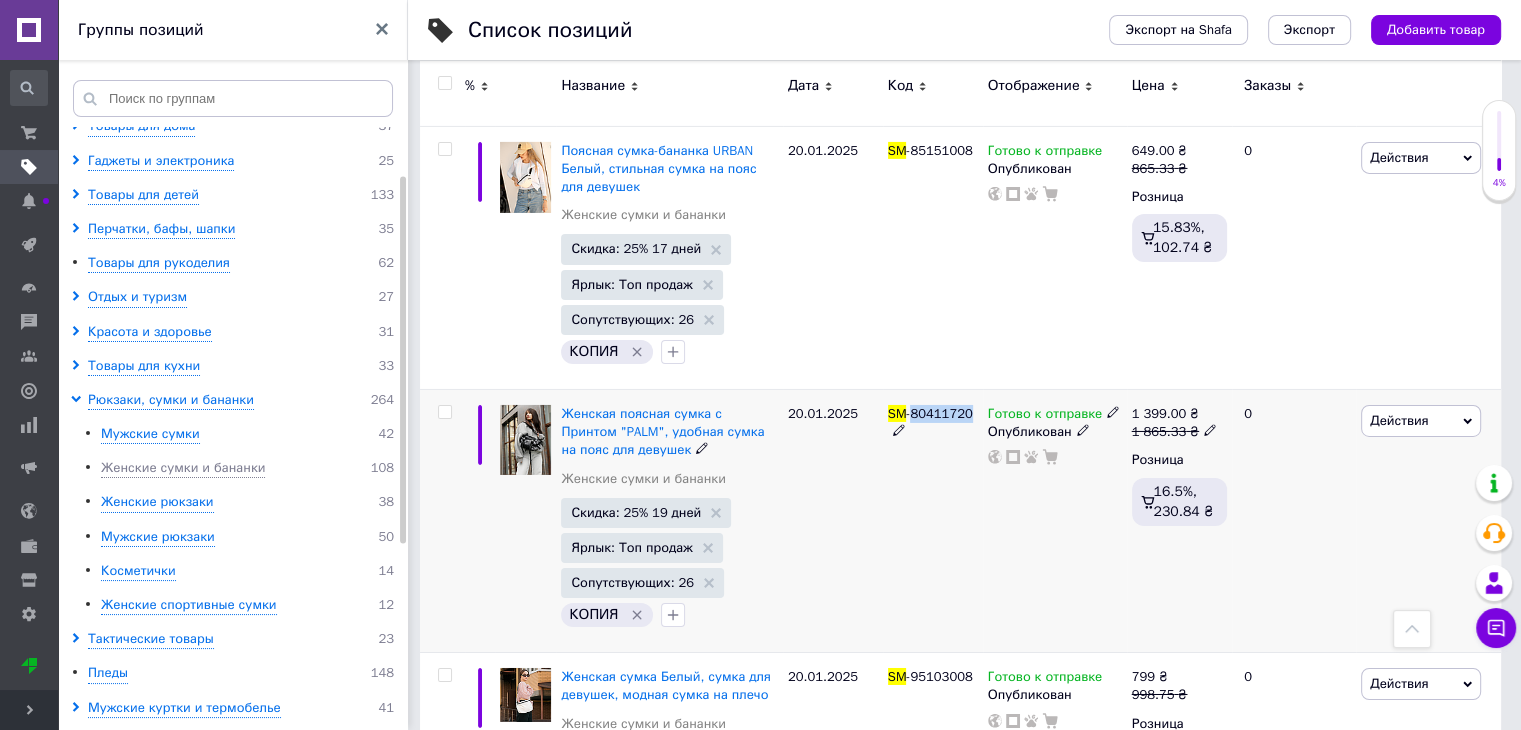 drag, startPoint x: 972, startPoint y: 290, endPoint x: 913, endPoint y: 290, distance: 59 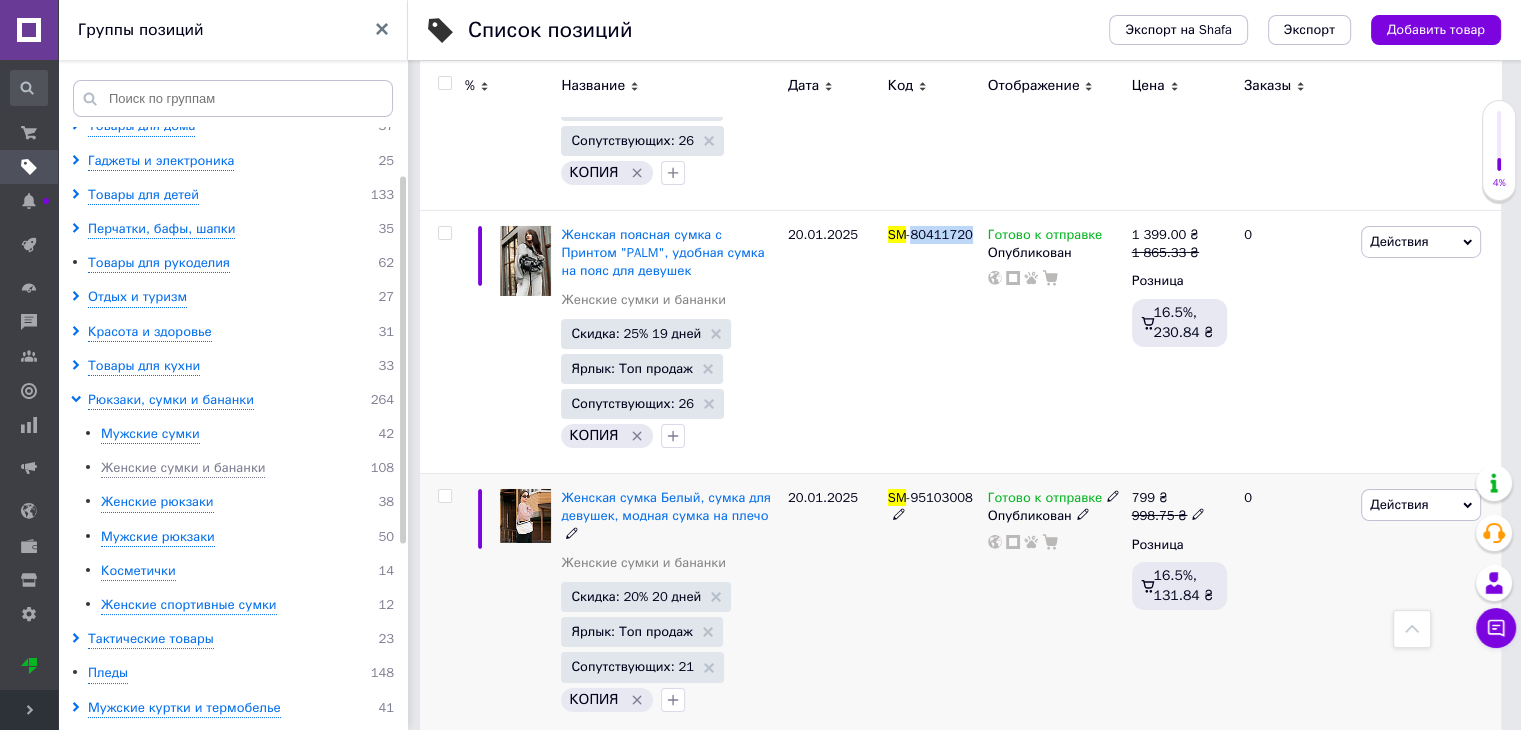 scroll, scrollTop: 14600, scrollLeft: 0, axis: vertical 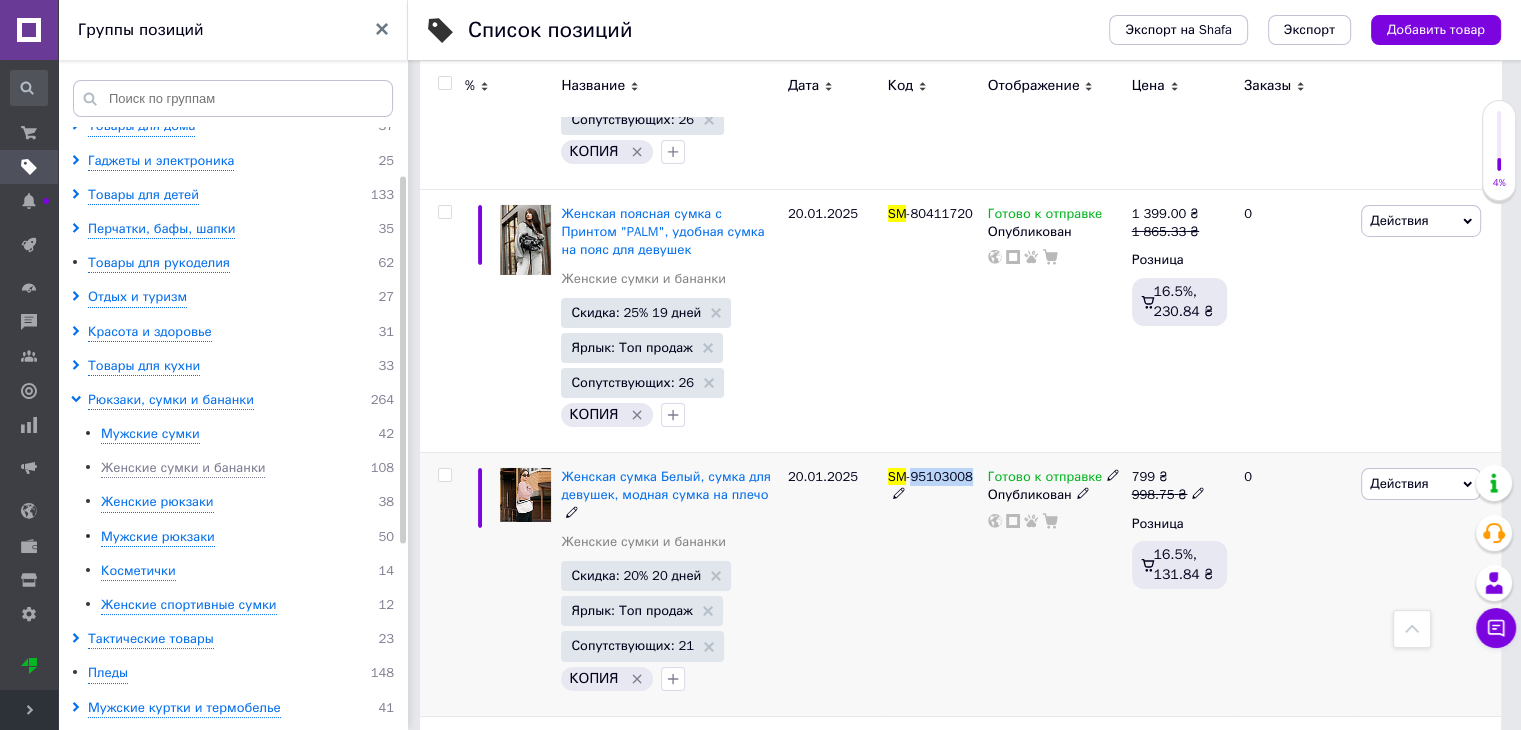 drag, startPoint x: 952, startPoint y: 343, endPoint x: 908, endPoint y: 348, distance: 44.28318 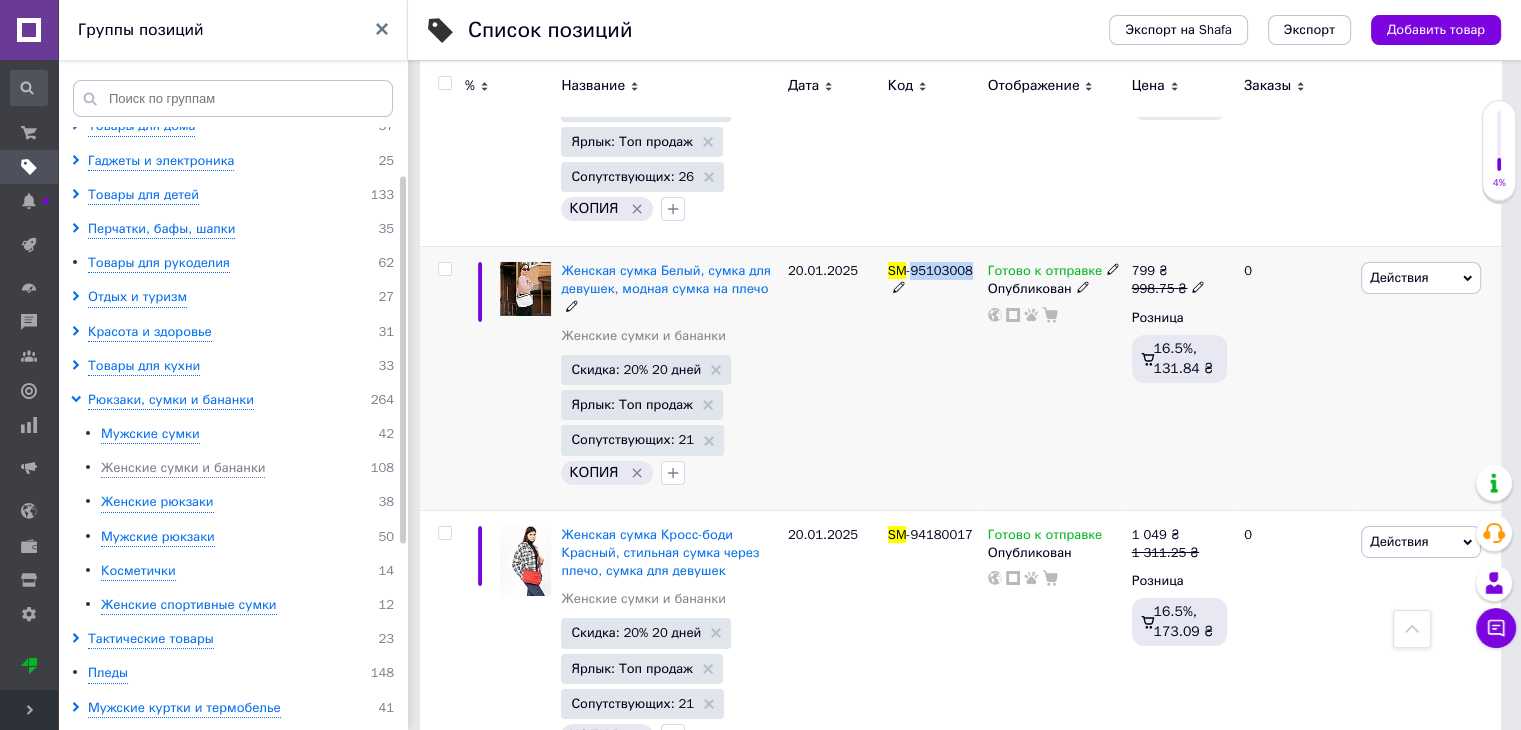 scroll, scrollTop: 14900, scrollLeft: 0, axis: vertical 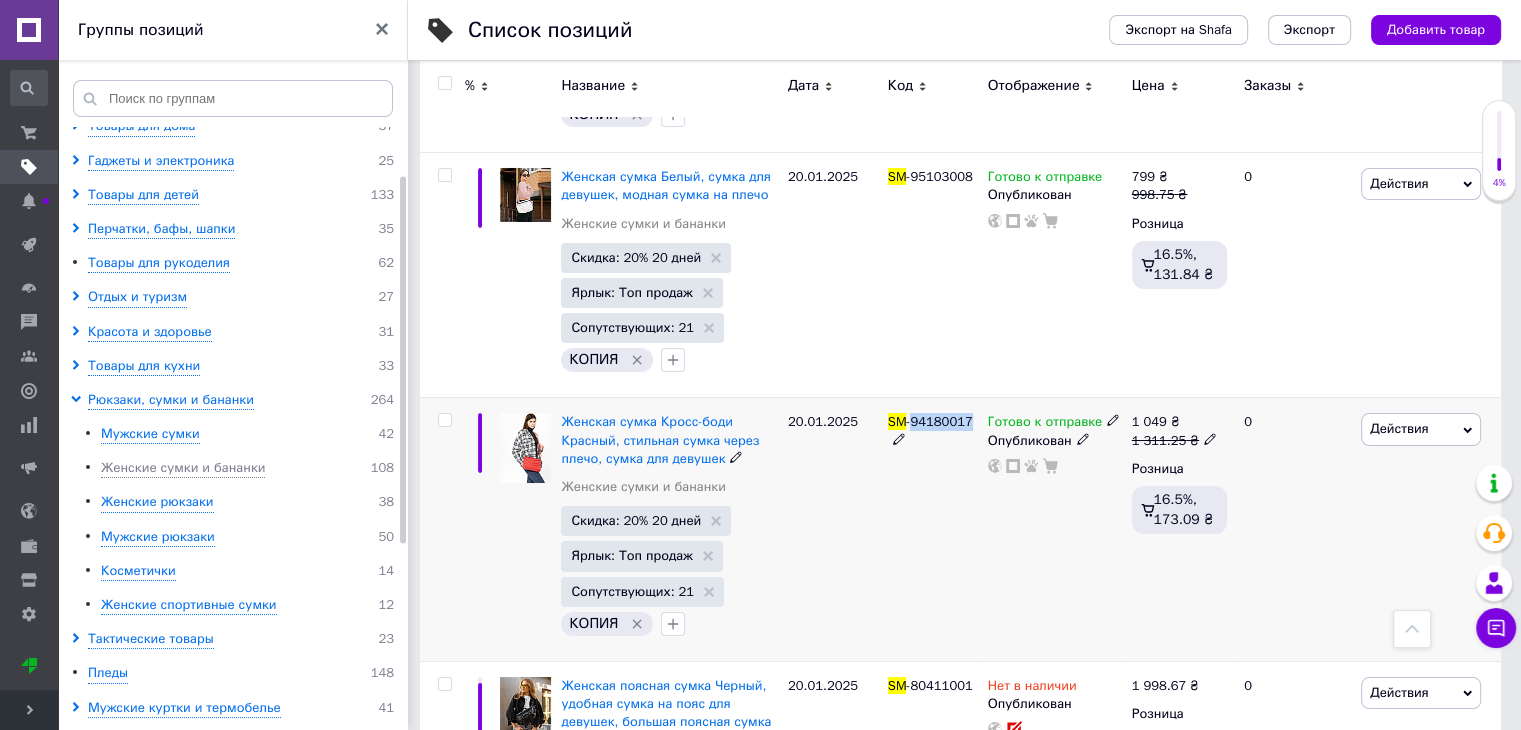 drag, startPoint x: 960, startPoint y: 293, endPoint x: 912, endPoint y: 297, distance: 48.166378 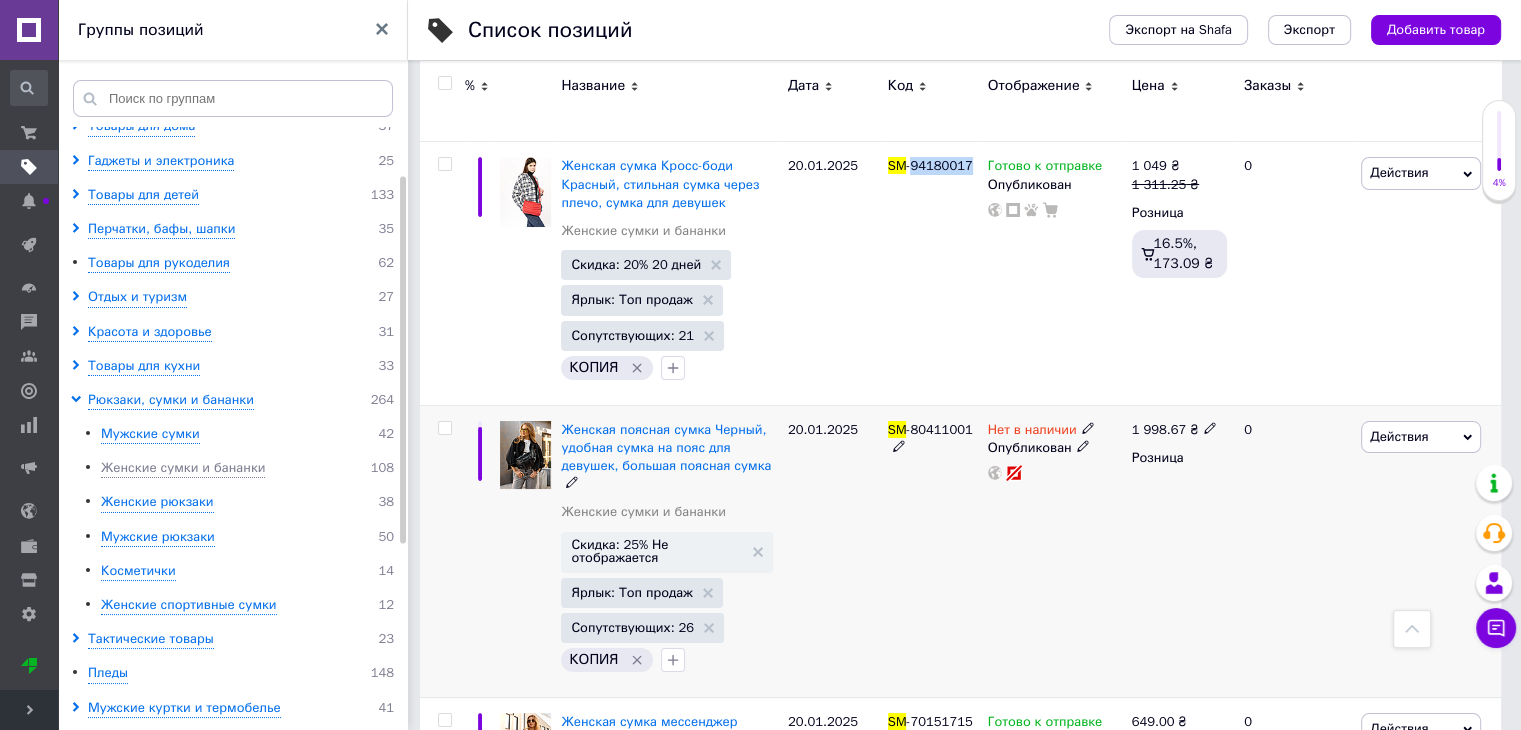 scroll, scrollTop: 15200, scrollLeft: 0, axis: vertical 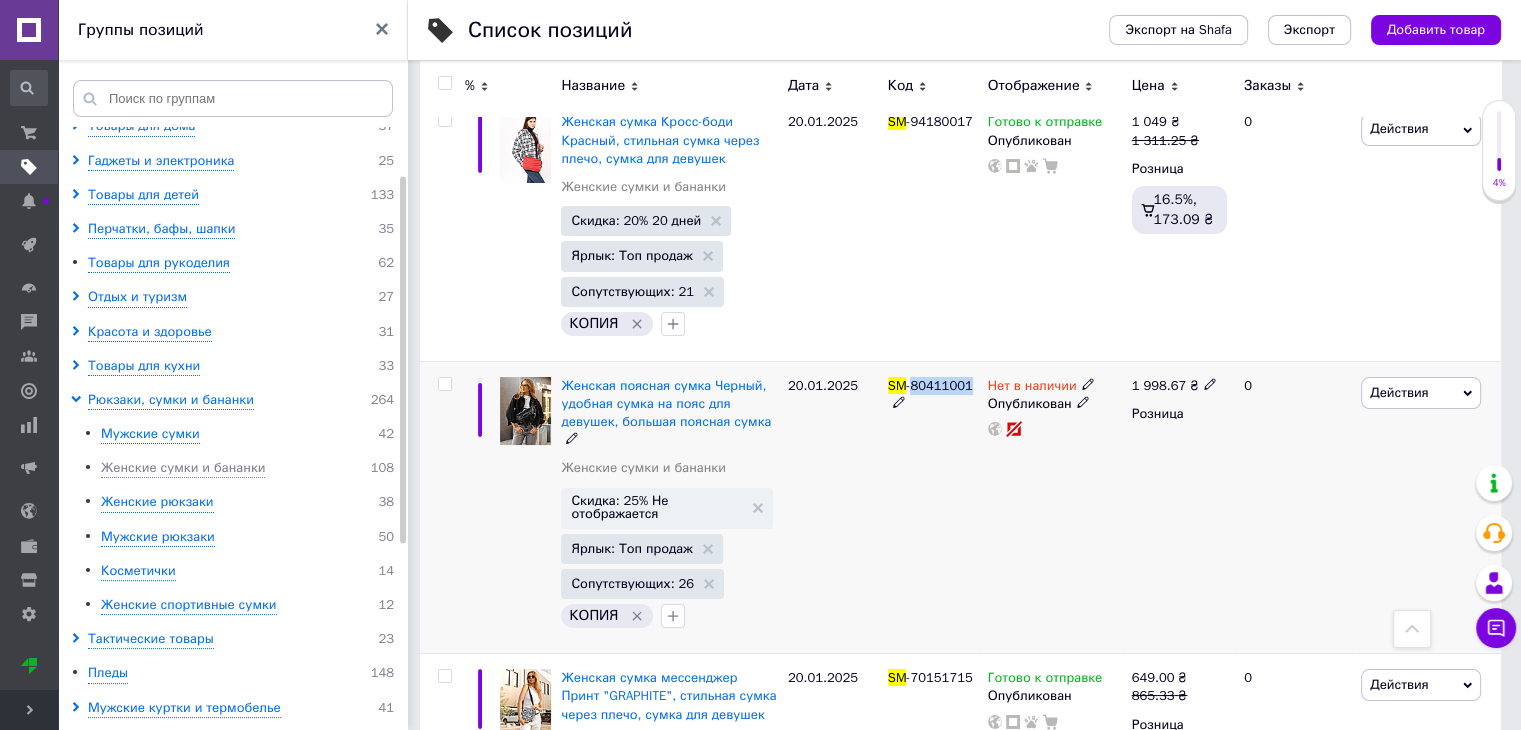 drag, startPoint x: 965, startPoint y: 258, endPoint x: 913, endPoint y: 262, distance: 52.153618 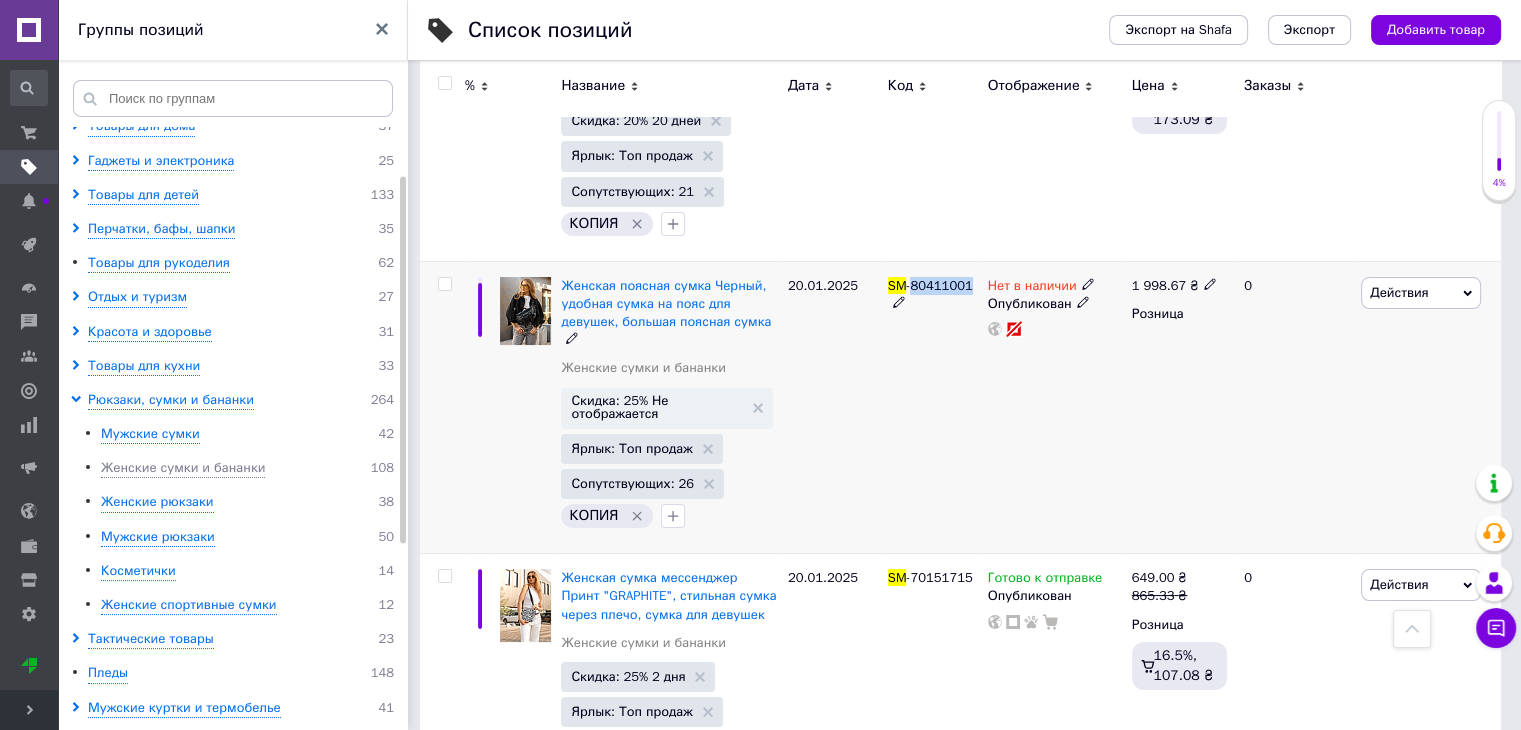 scroll, scrollTop: 15400, scrollLeft: 0, axis: vertical 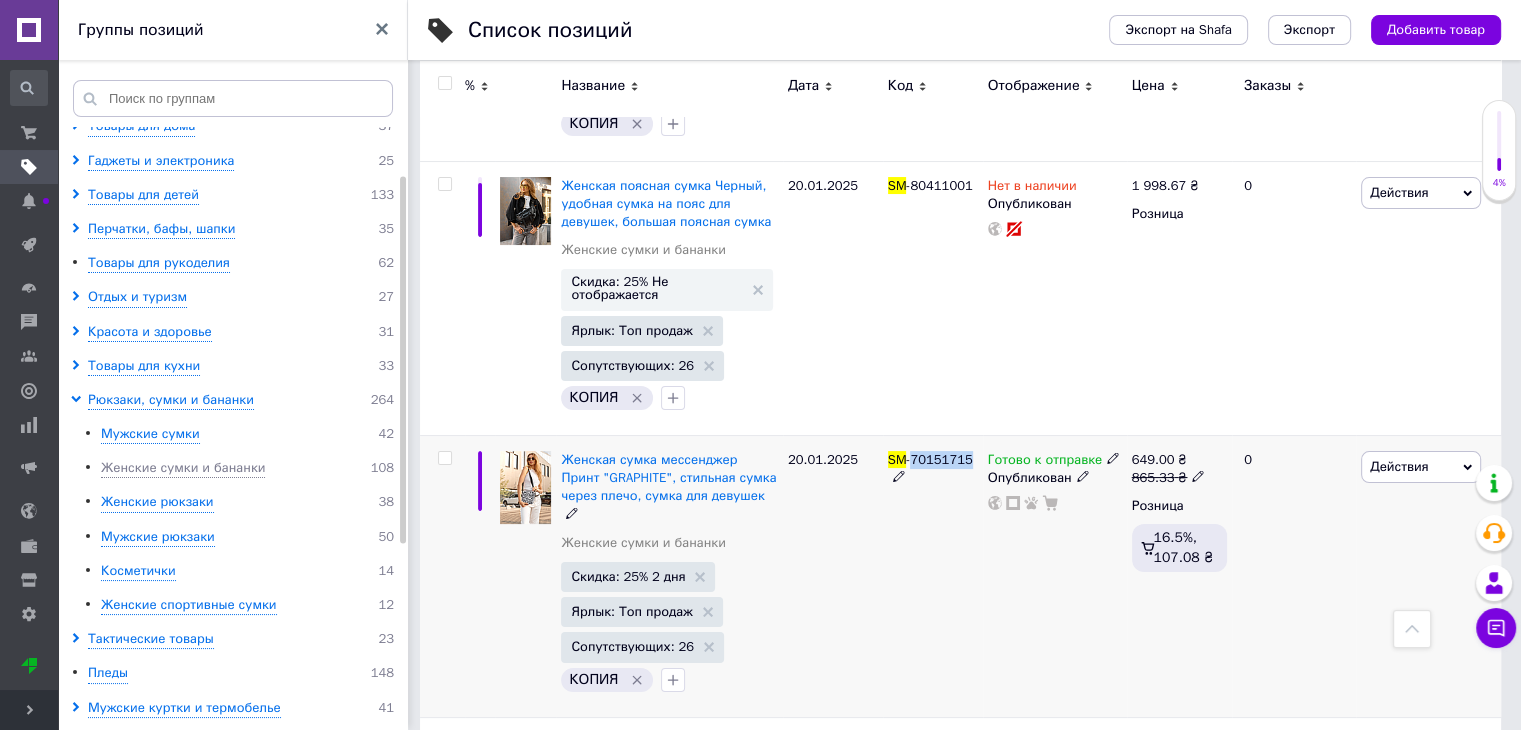 drag, startPoint x: 968, startPoint y: 330, endPoint x: 911, endPoint y: 327, distance: 57.07889 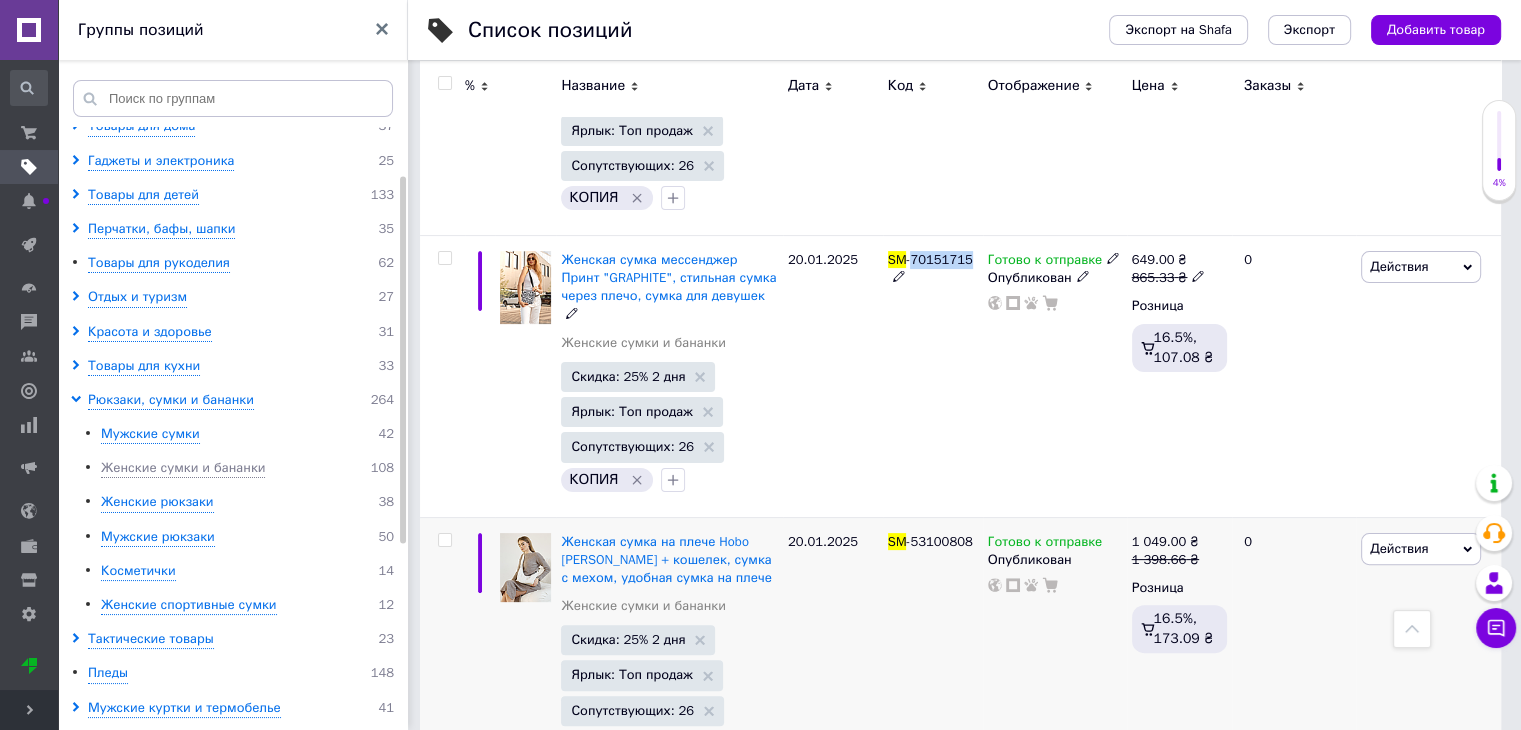 scroll, scrollTop: 15700, scrollLeft: 0, axis: vertical 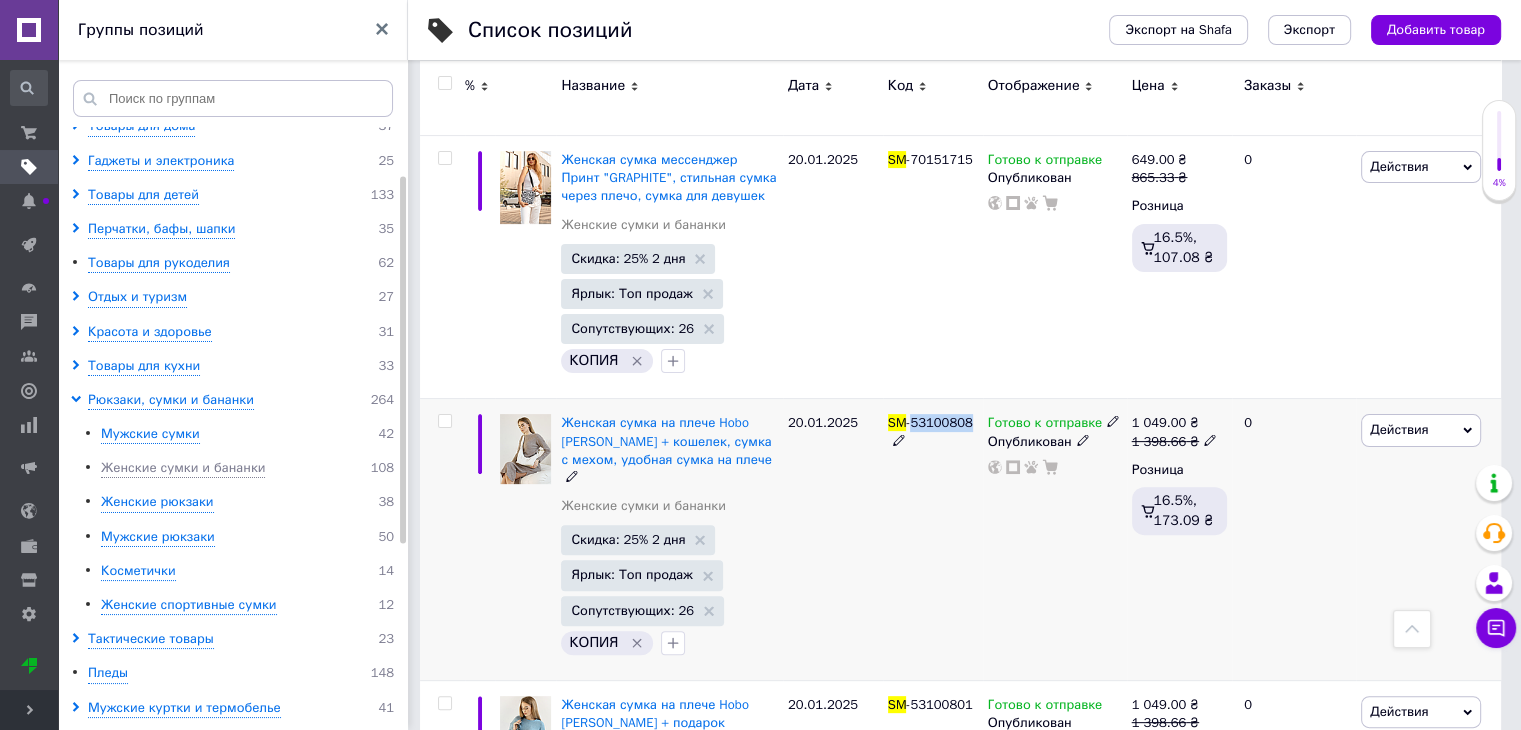 drag, startPoint x: 968, startPoint y: 297, endPoint x: 913, endPoint y: 301, distance: 55.145264 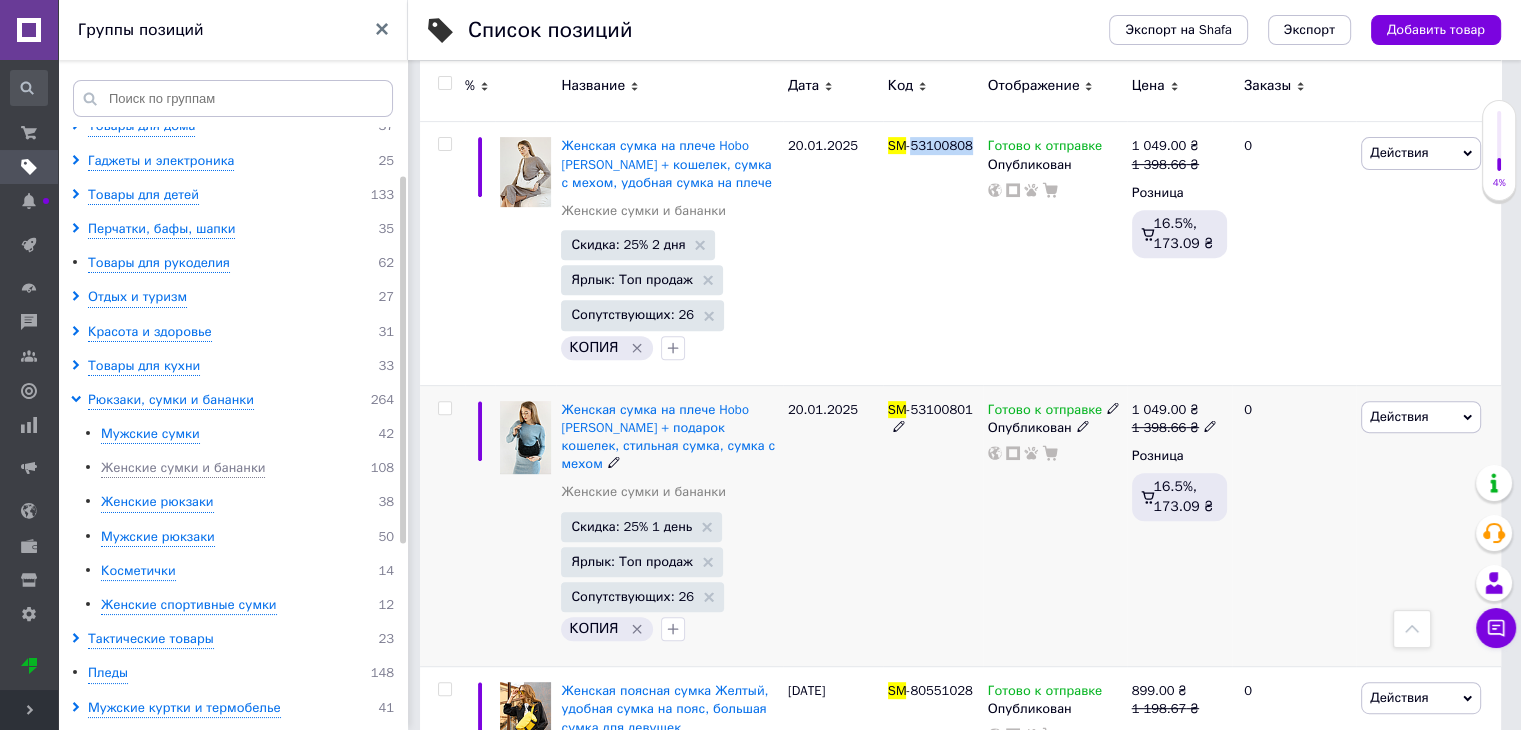 scroll, scrollTop: 16000, scrollLeft: 0, axis: vertical 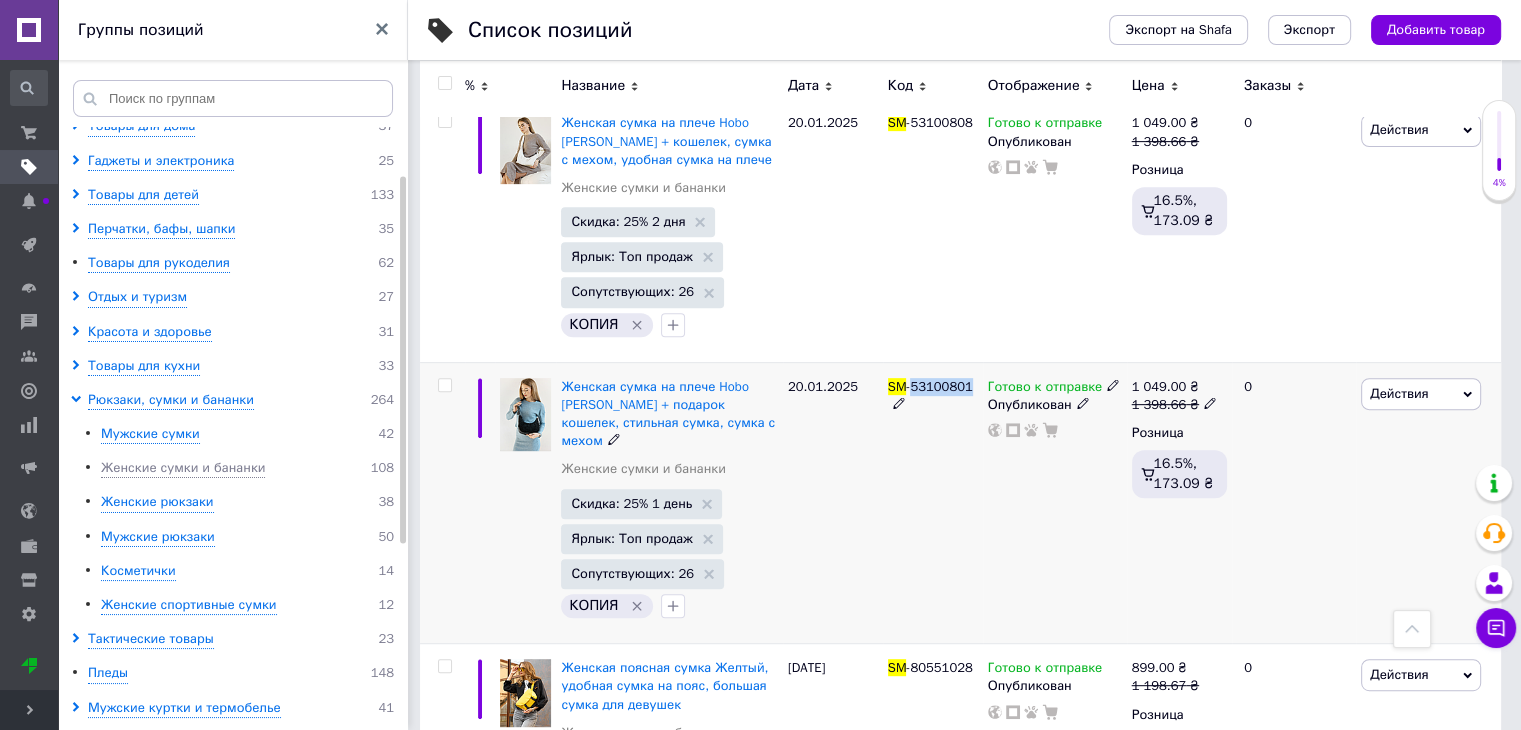 drag, startPoint x: 966, startPoint y: 253, endPoint x: 909, endPoint y: 264, distance: 58.0517 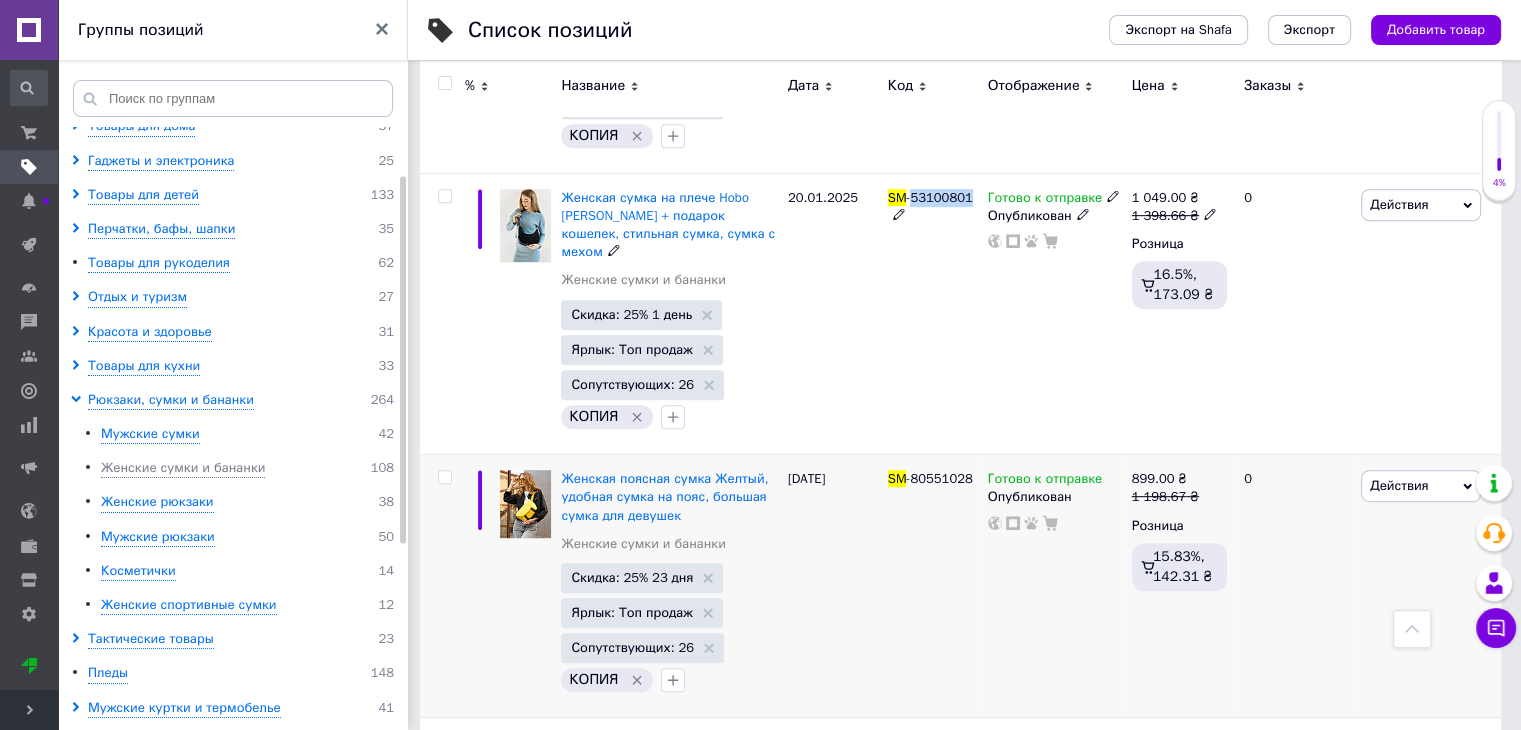 scroll, scrollTop: 16200, scrollLeft: 0, axis: vertical 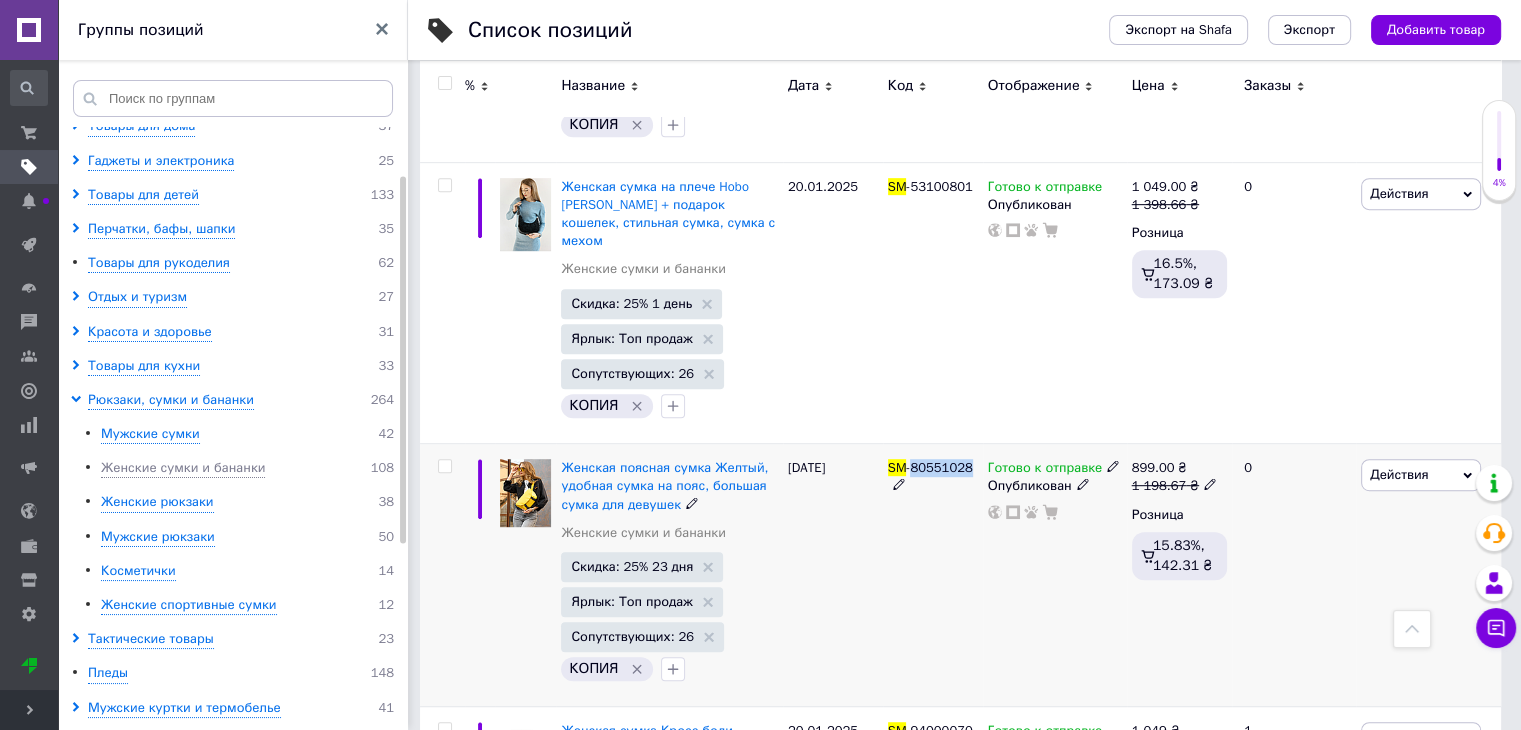 drag, startPoint x: 968, startPoint y: 323, endPoint x: 912, endPoint y: 328, distance: 56.22277 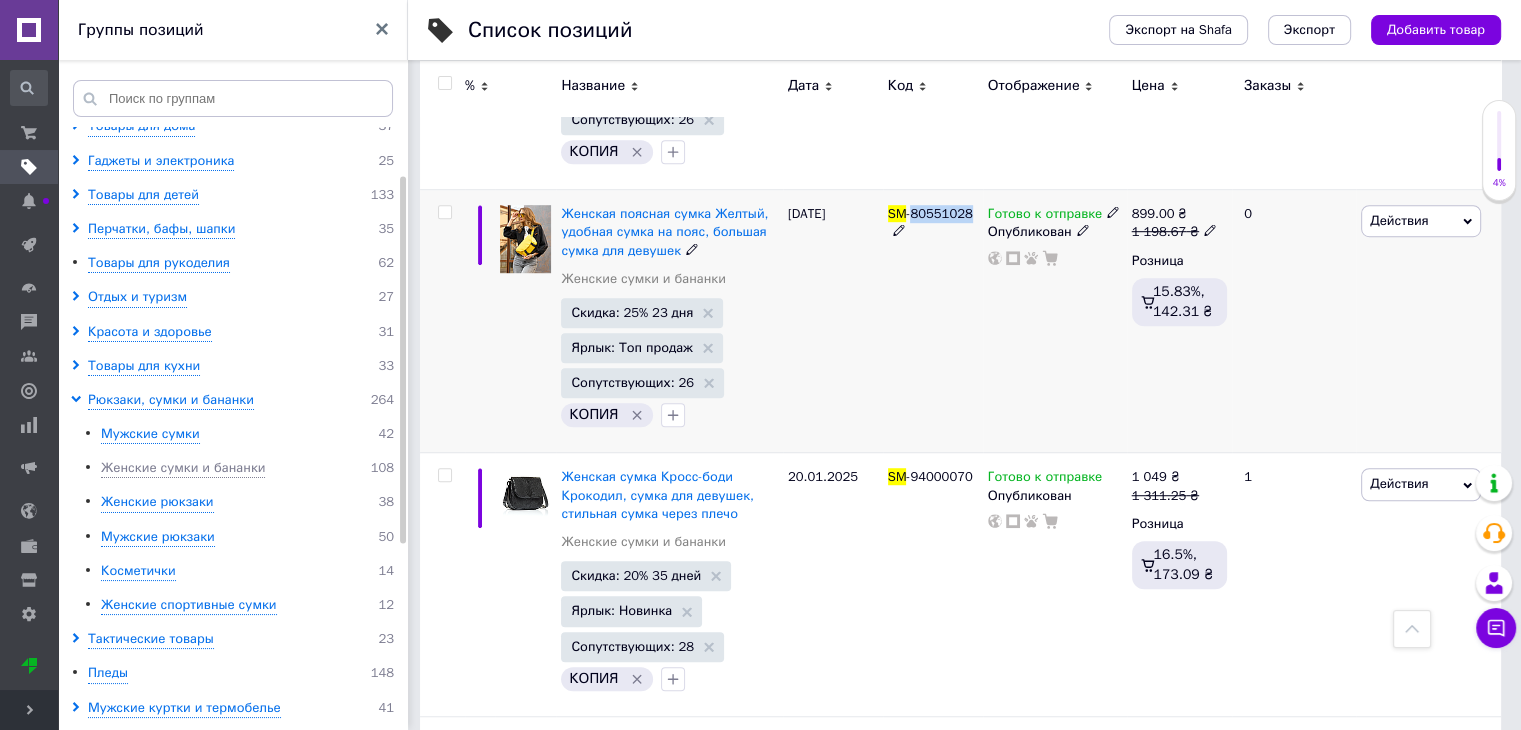 scroll, scrollTop: 16500, scrollLeft: 0, axis: vertical 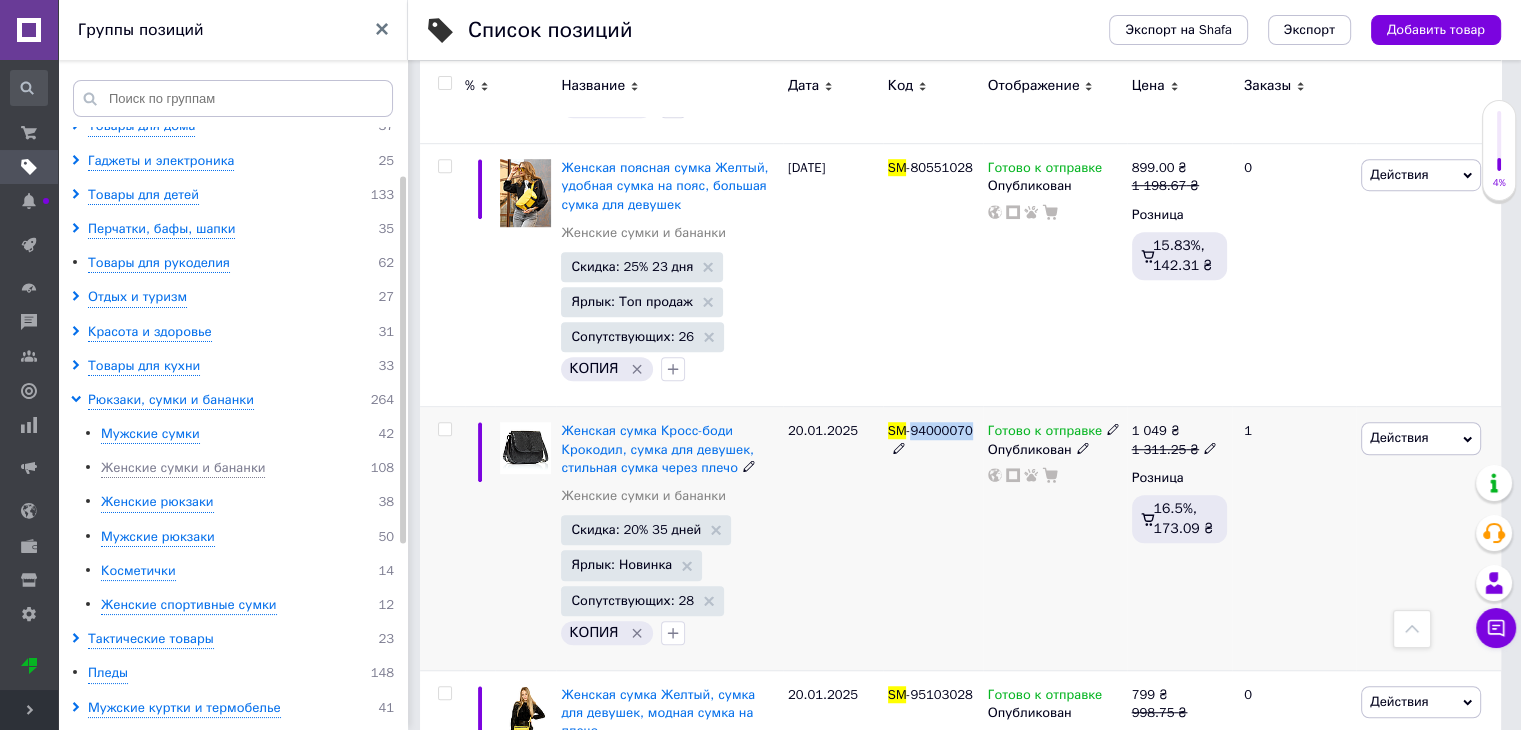 drag, startPoint x: 969, startPoint y: 285, endPoint x: 912, endPoint y: 281, distance: 57.14018 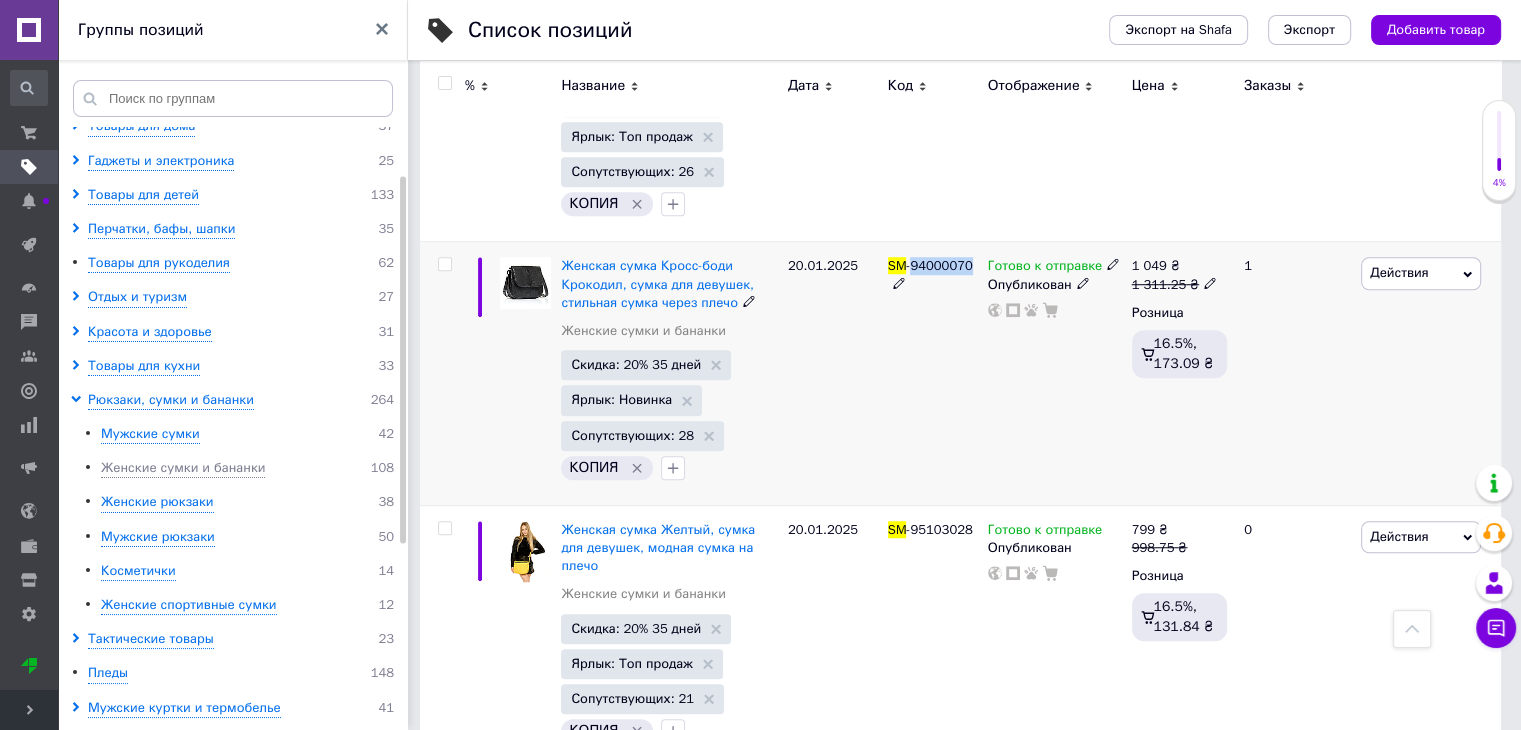 scroll, scrollTop: 16700, scrollLeft: 0, axis: vertical 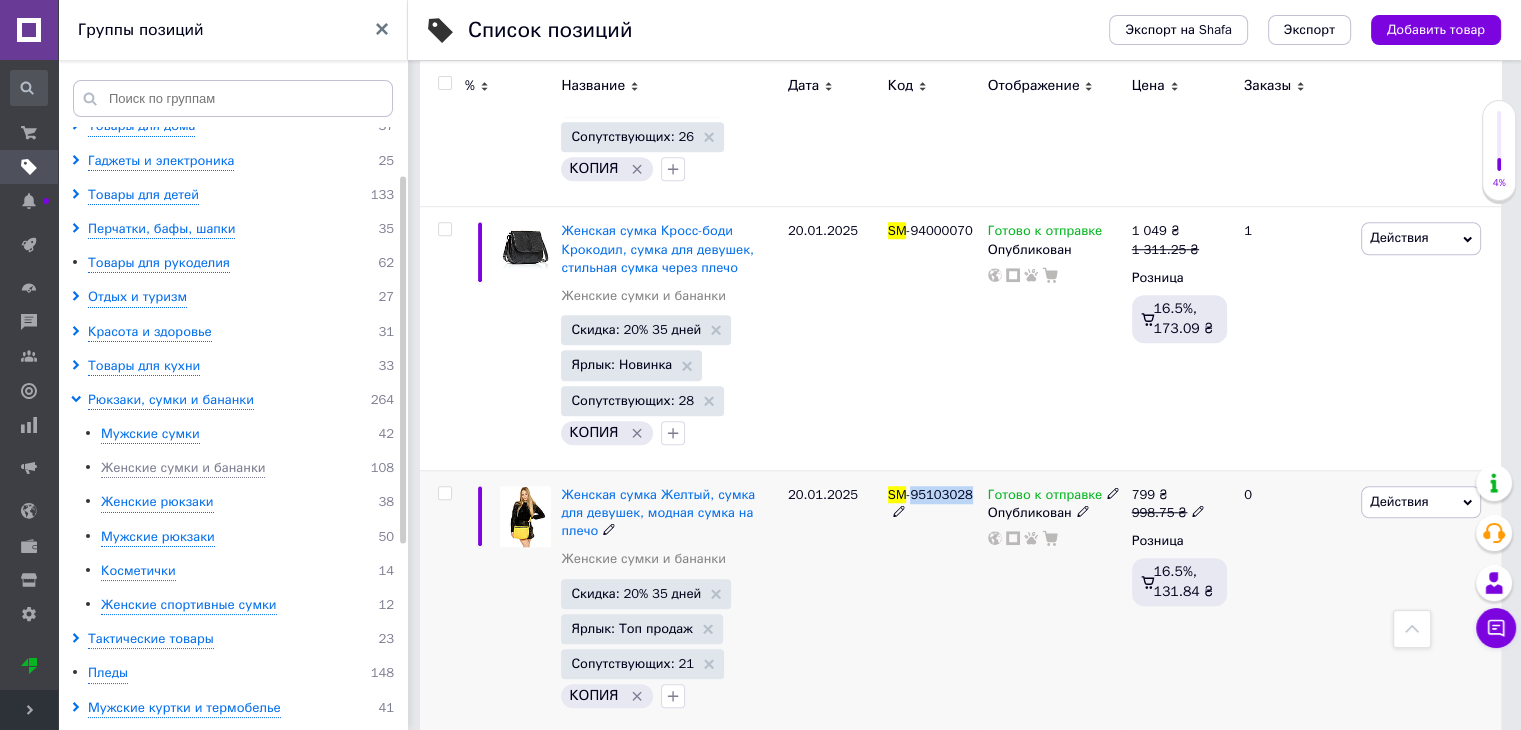 drag, startPoint x: 967, startPoint y: 347, endPoint x: 912, endPoint y: 348, distance: 55.00909 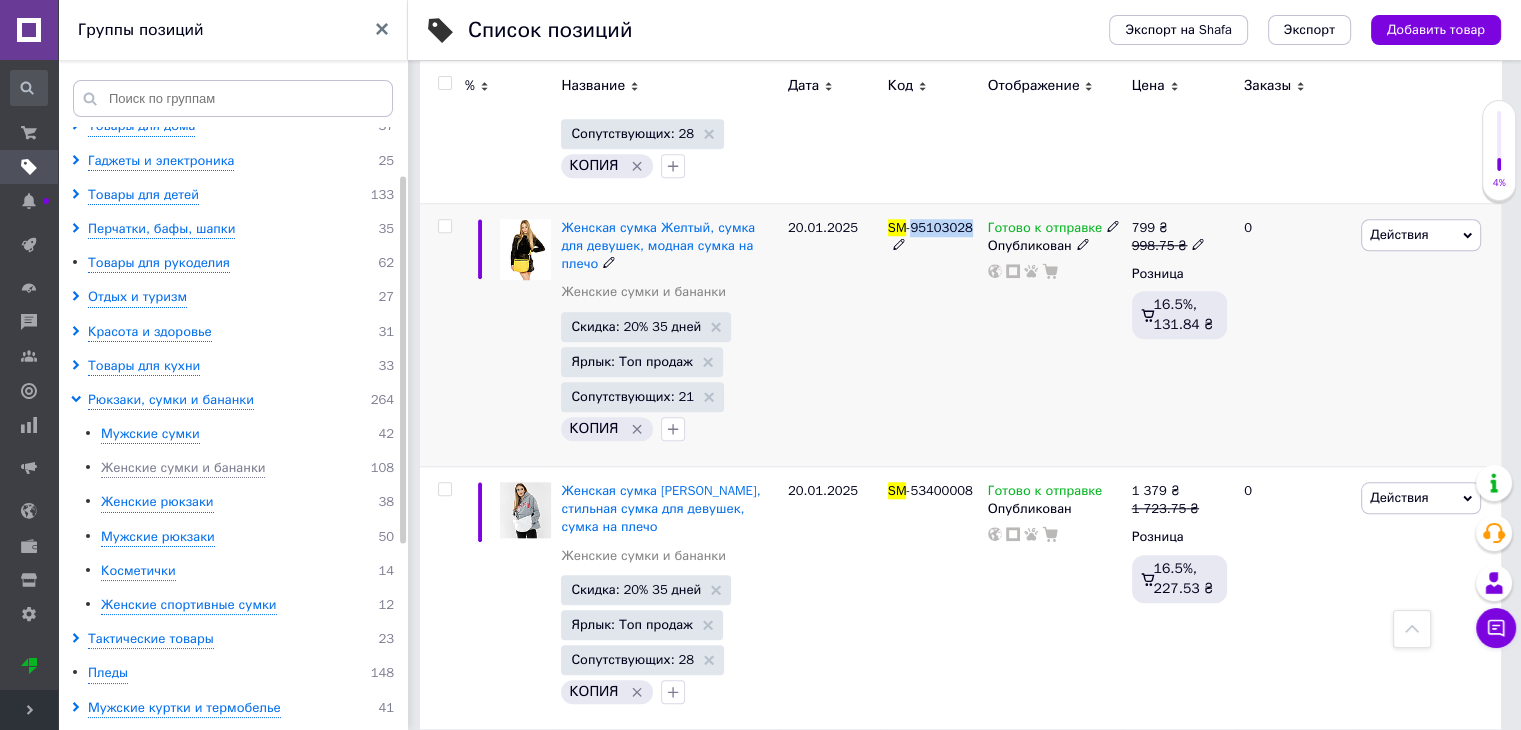 scroll, scrollTop: 17000, scrollLeft: 0, axis: vertical 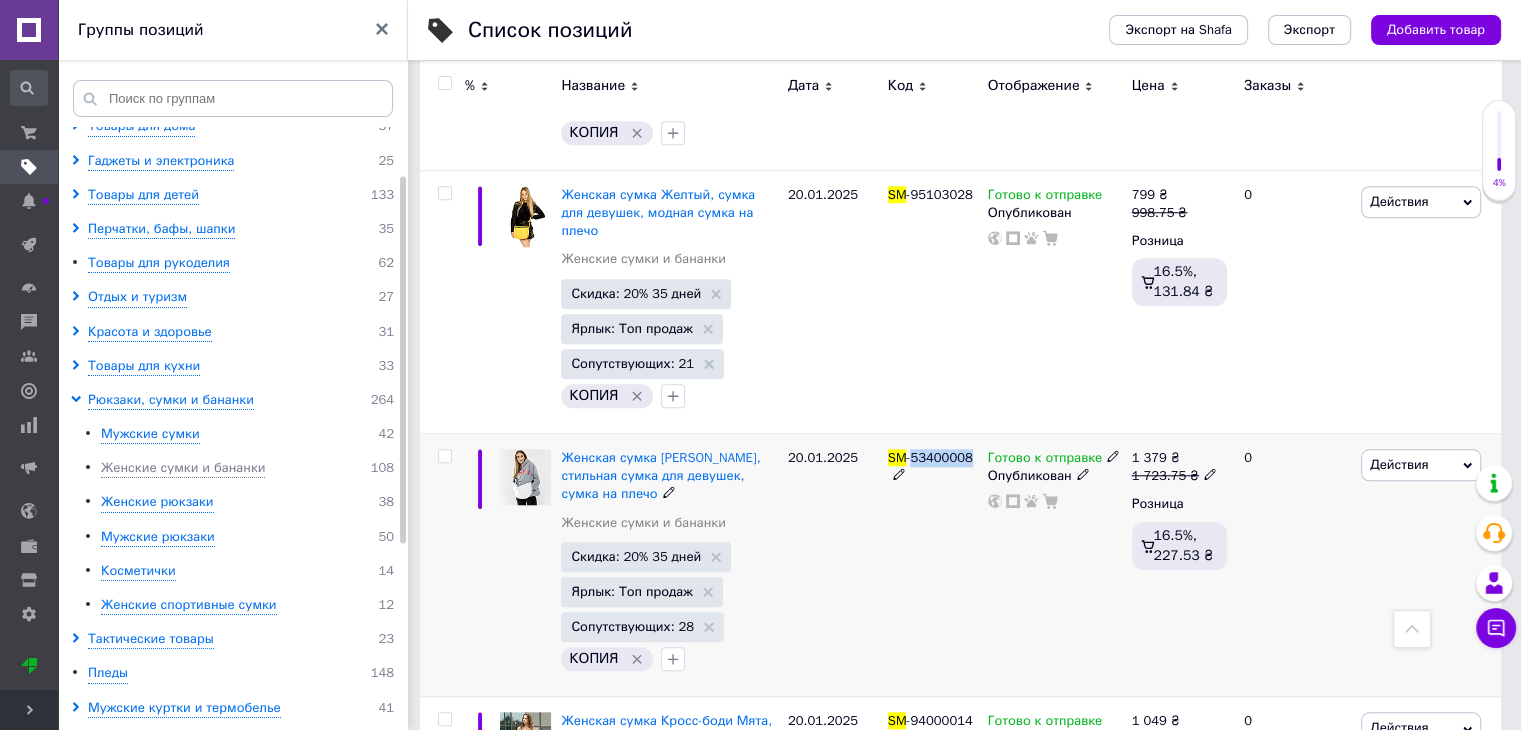 drag, startPoint x: 968, startPoint y: 294, endPoint x: 912, endPoint y: 297, distance: 56.0803 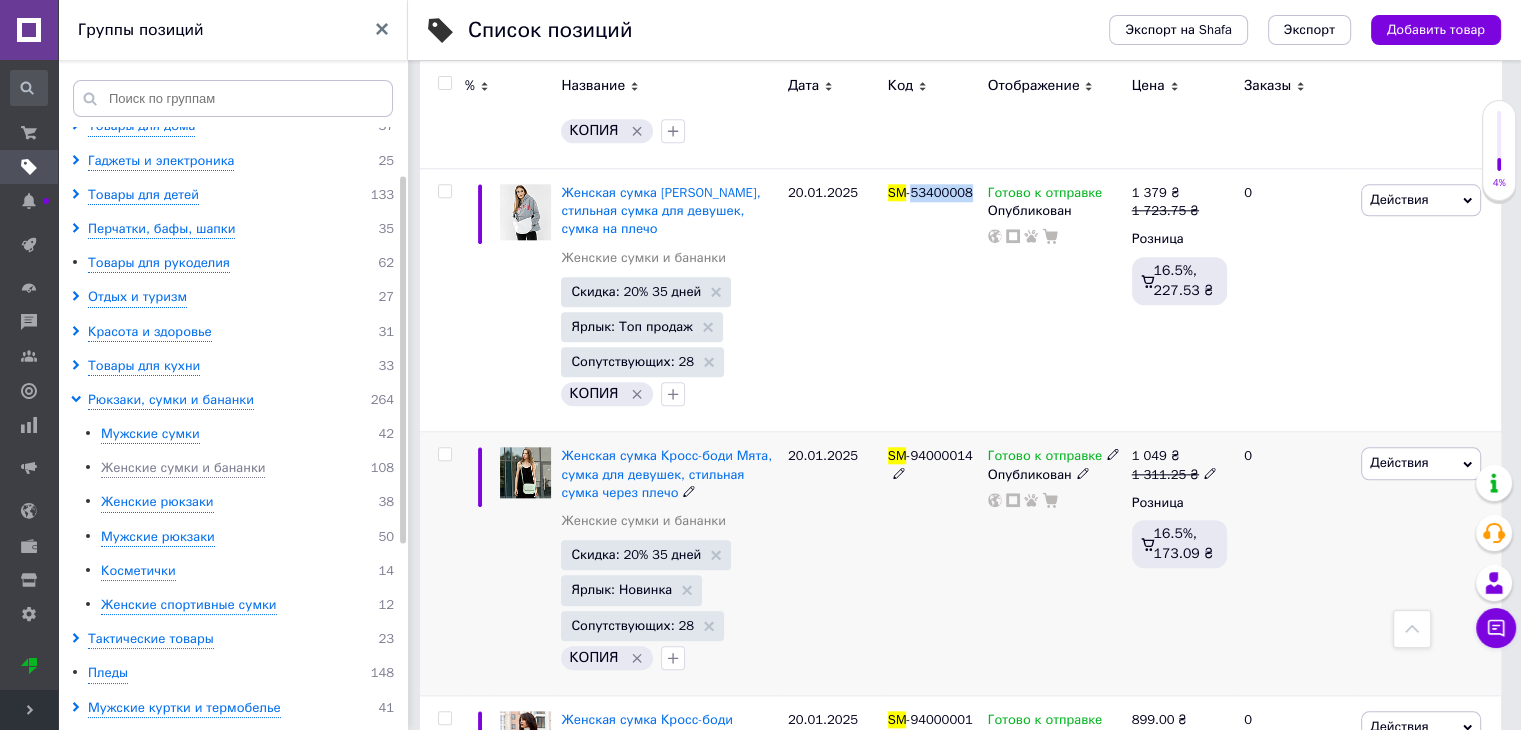 scroll, scrollTop: 17300, scrollLeft: 0, axis: vertical 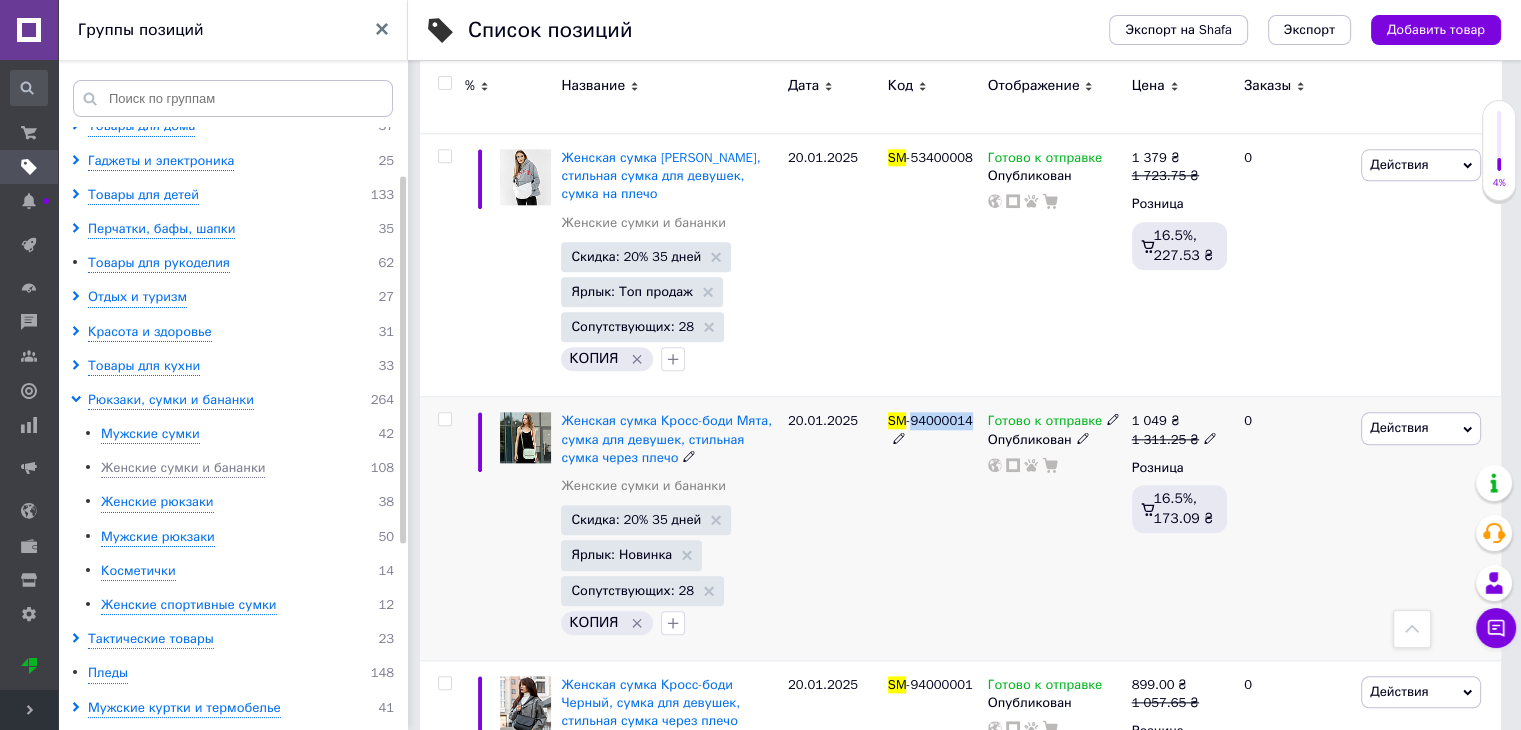 drag, startPoint x: 968, startPoint y: 257, endPoint x: 912, endPoint y: 261, distance: 56.142673 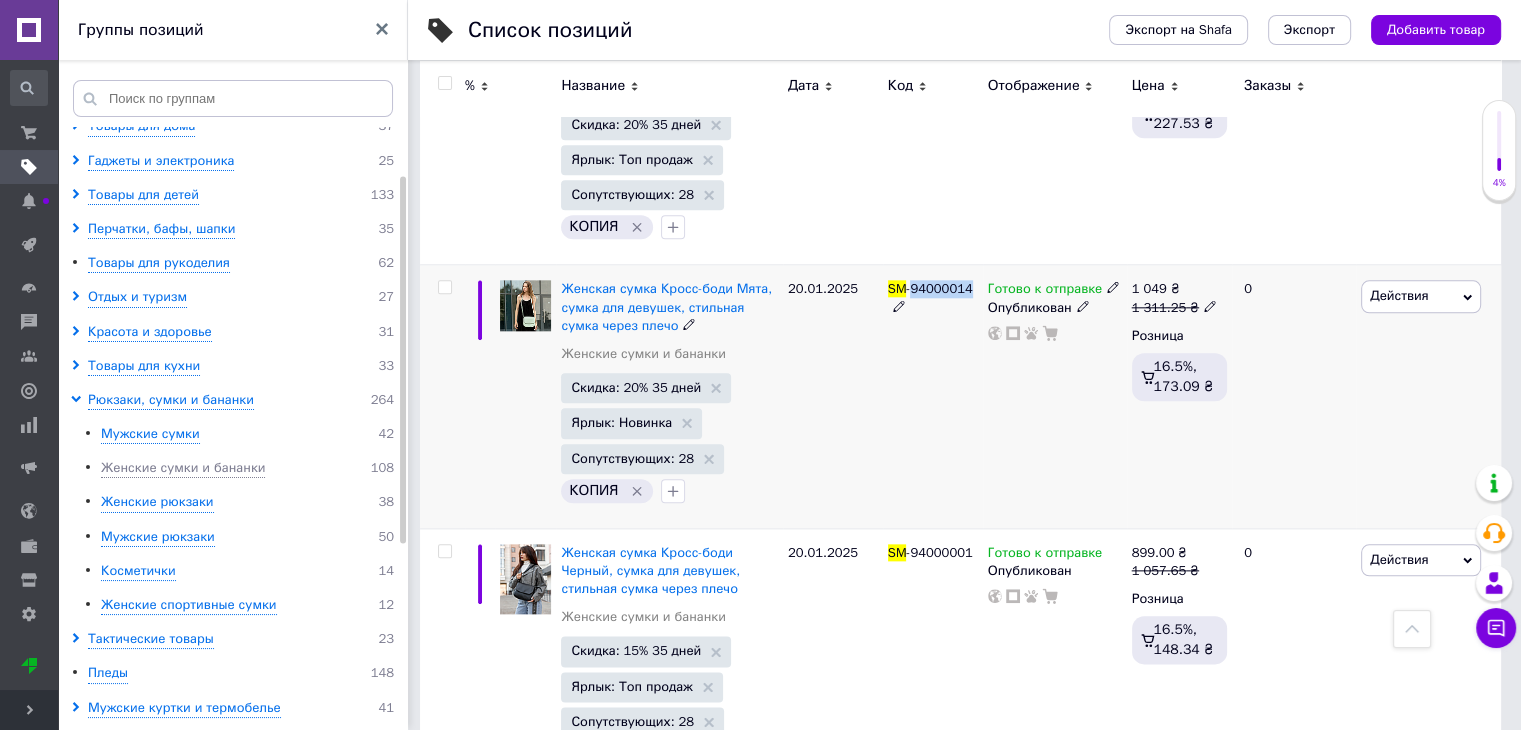 scroll, scrollTop: 17400, scrollLeft: 0, axis: vertical 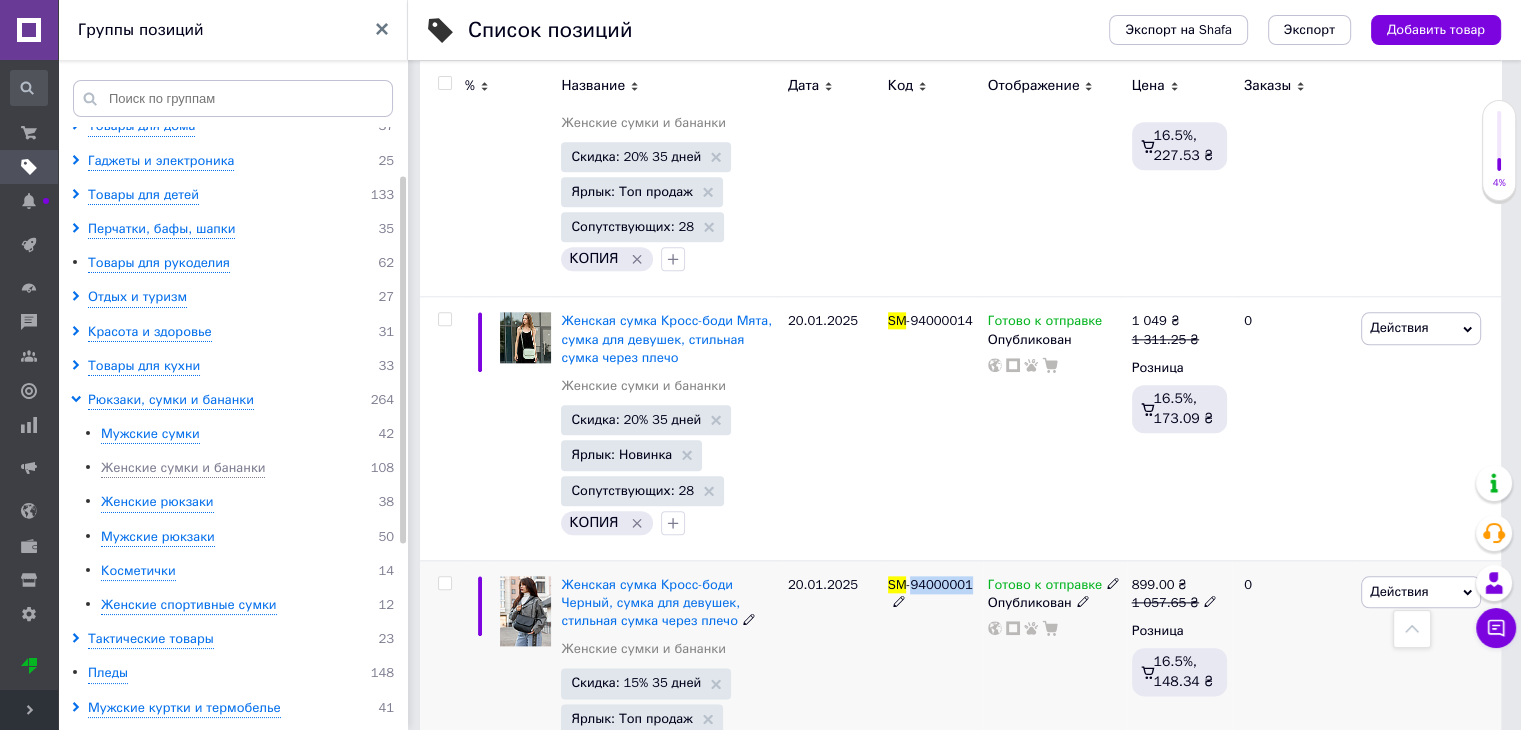 drag, startPoint x: 972, startPoint y: 416, endPoint x: 910, endPoint y: 419, distance: 62.072536 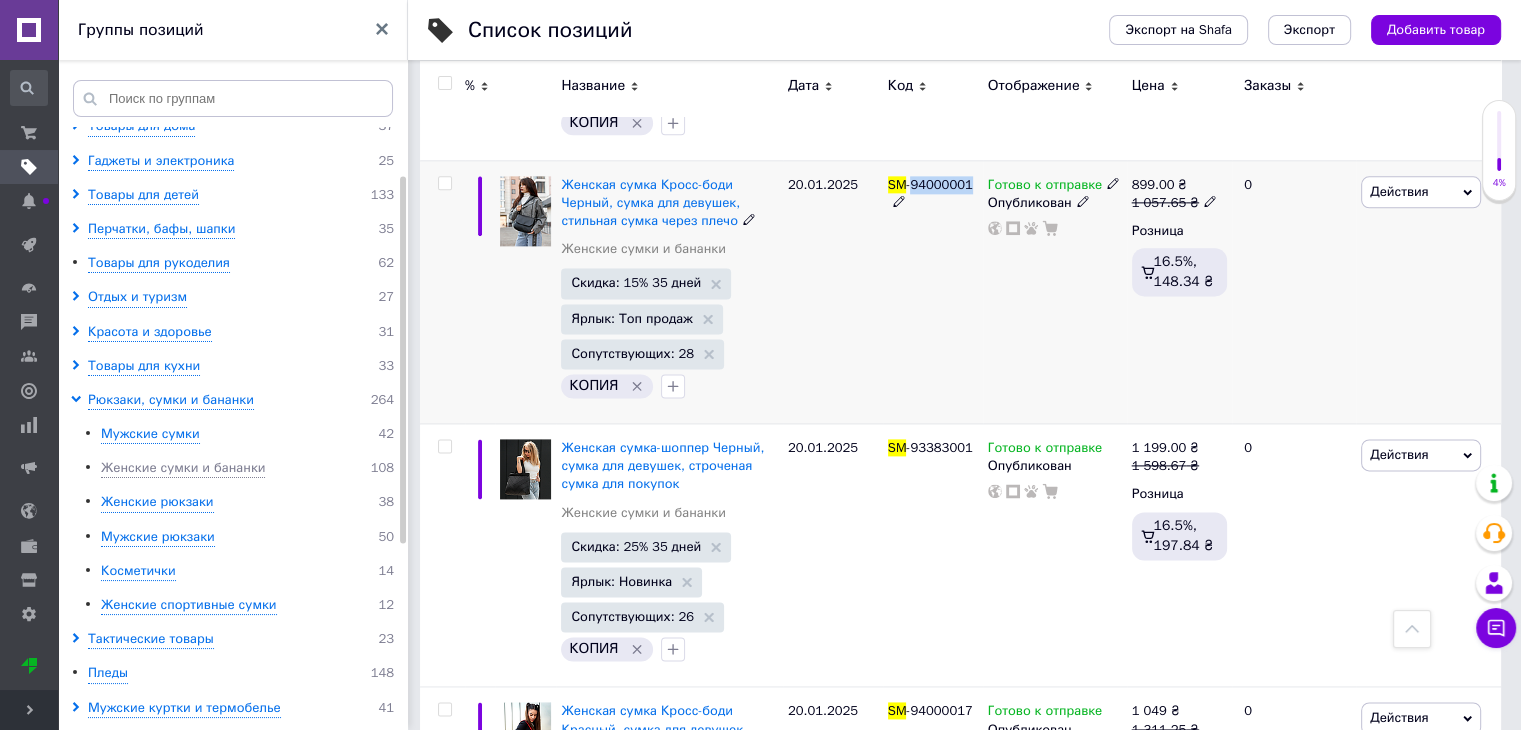 scroll, scrollTop: 17900, scrollLeft: 0, axis: vertical 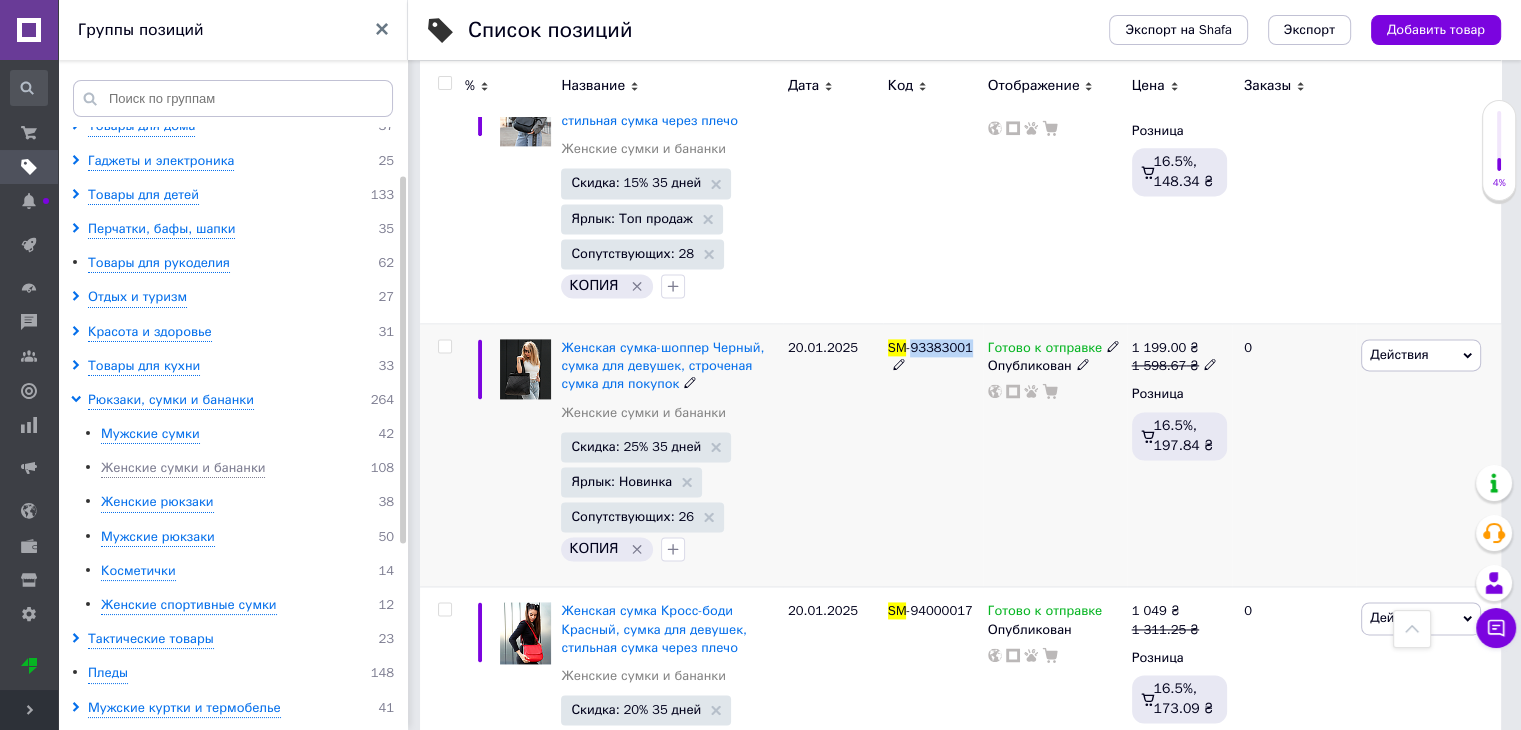 drag, startPoint x: 964, startPoint y: 184, endPoint x: 912, endPoint y: 188, distance: 52.153618 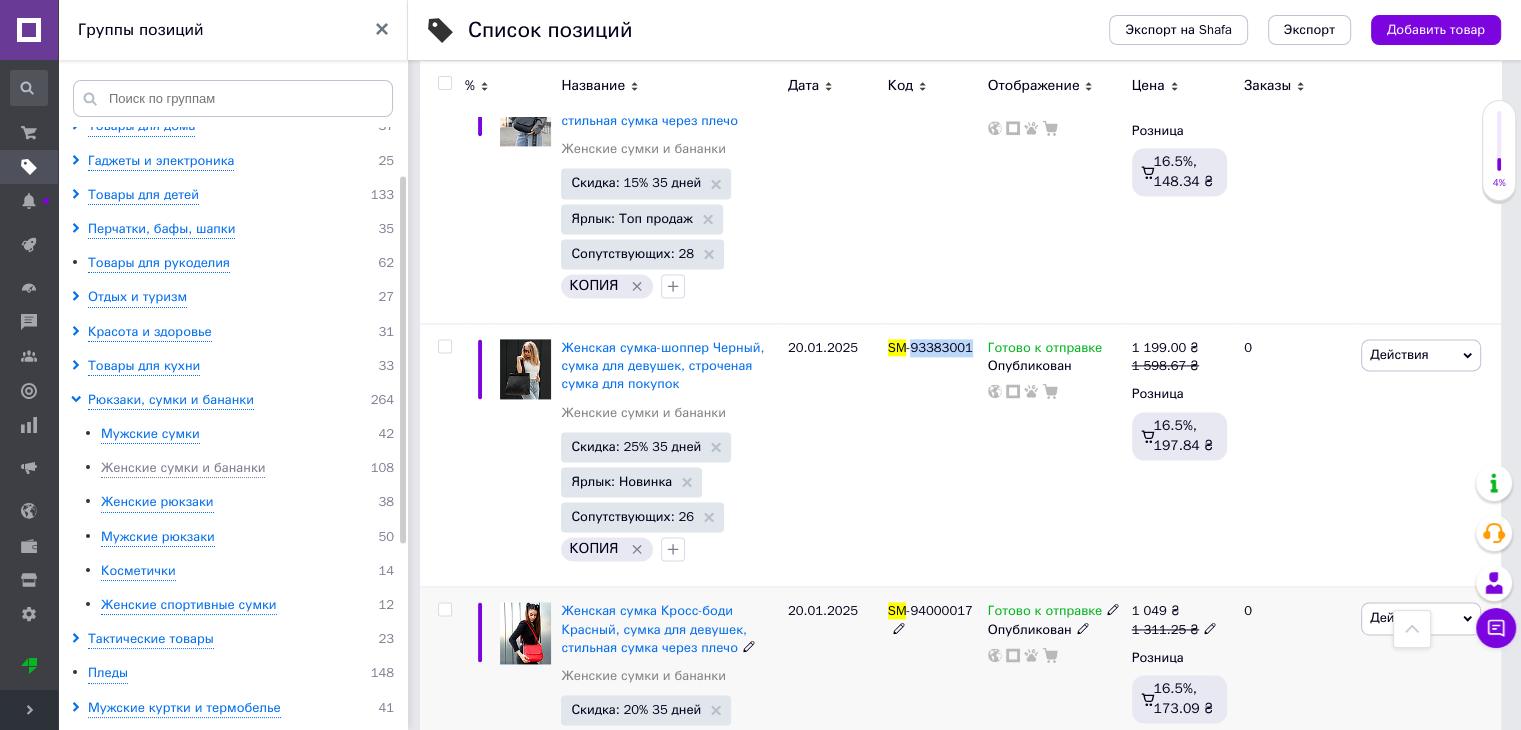 scroll, scrollTop: 18000, scrollLeft: 0, axis: vertical 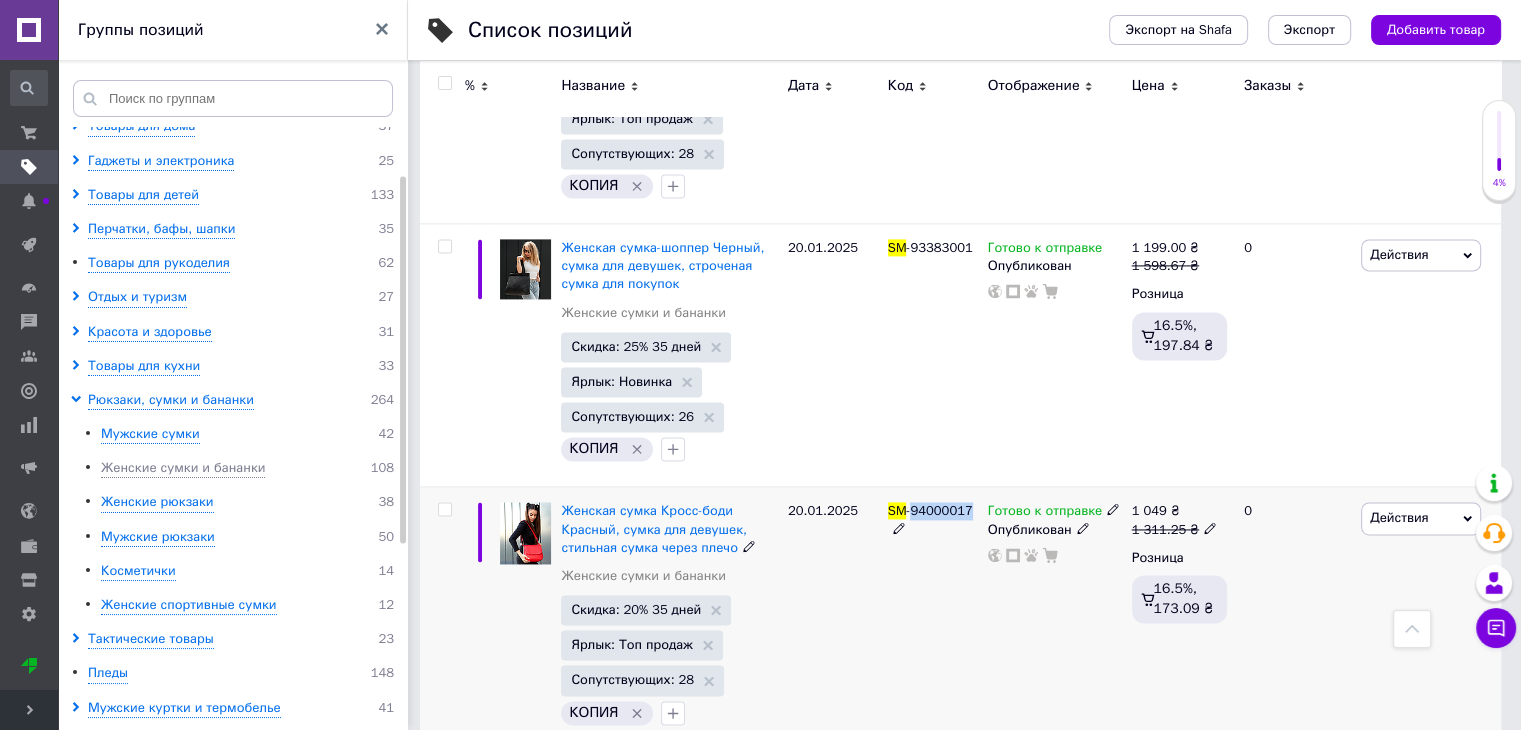 drag, startPoint x: 968, startPoint y: 345, endPoint x: 913, endPoint y: 342, distance: 55.081757 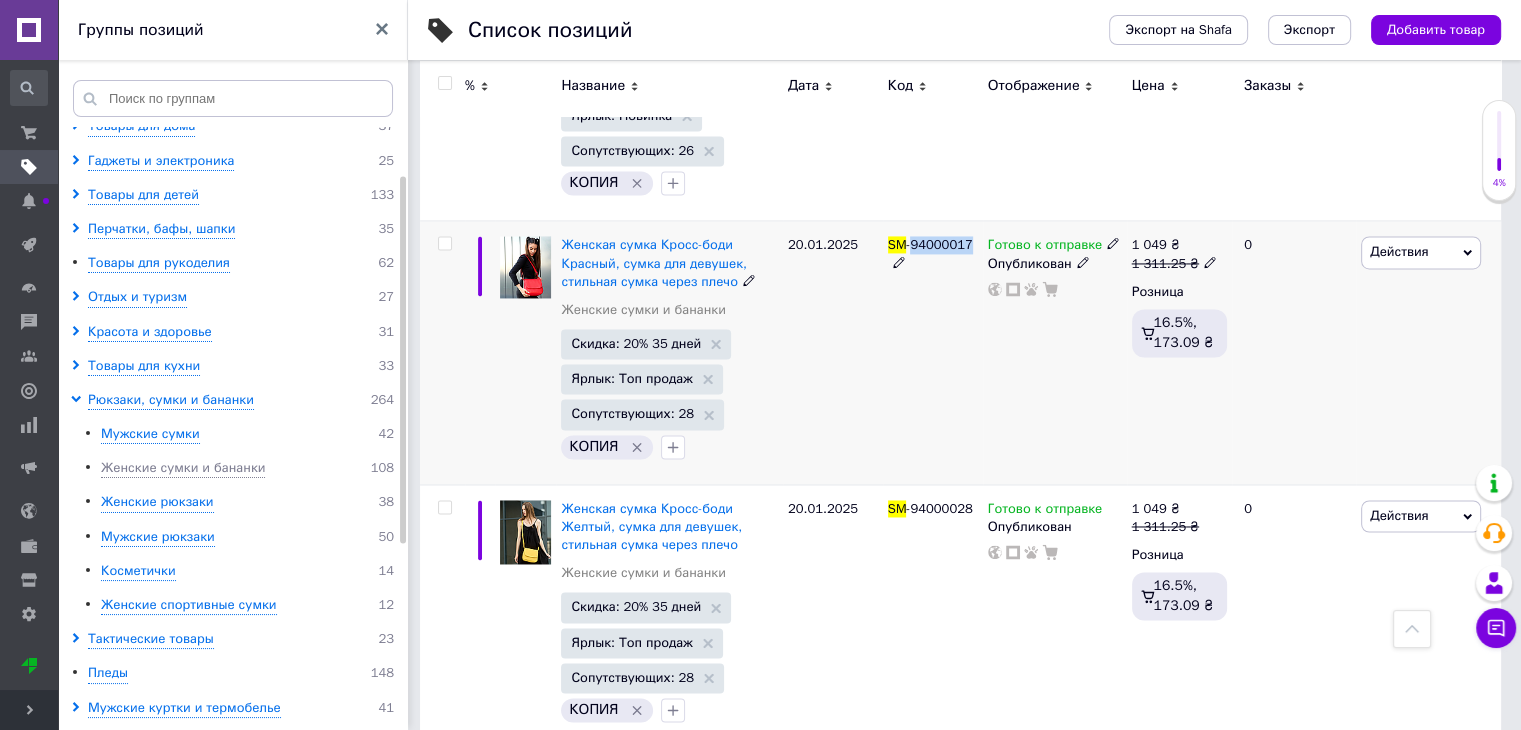 scroll, scrollTop: 18300, scrollLeft: 0, axis: vertical 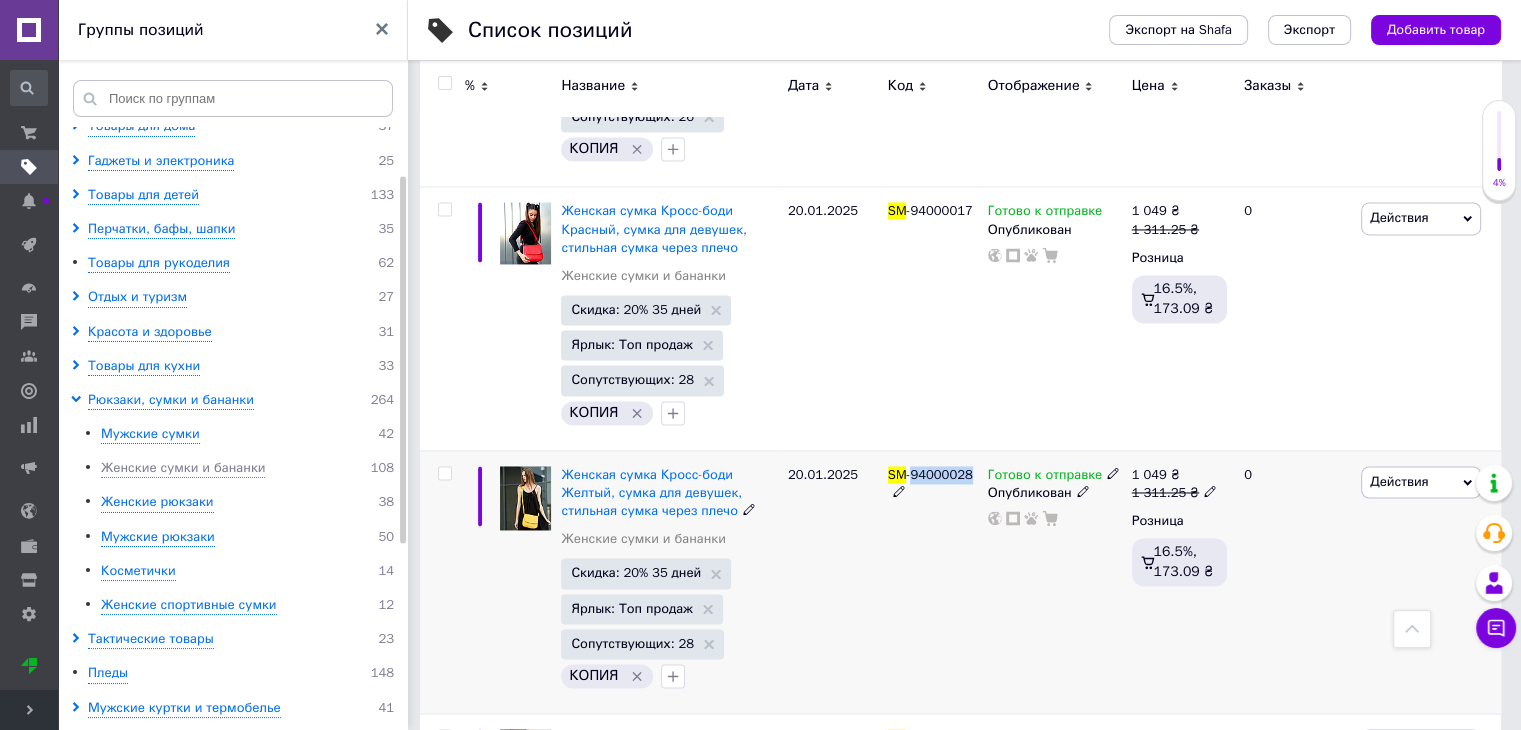 drag, startPoint x: 974, startPoint y: 309, endPoint x: 913, endPoint y: 313, distance: 61.13101 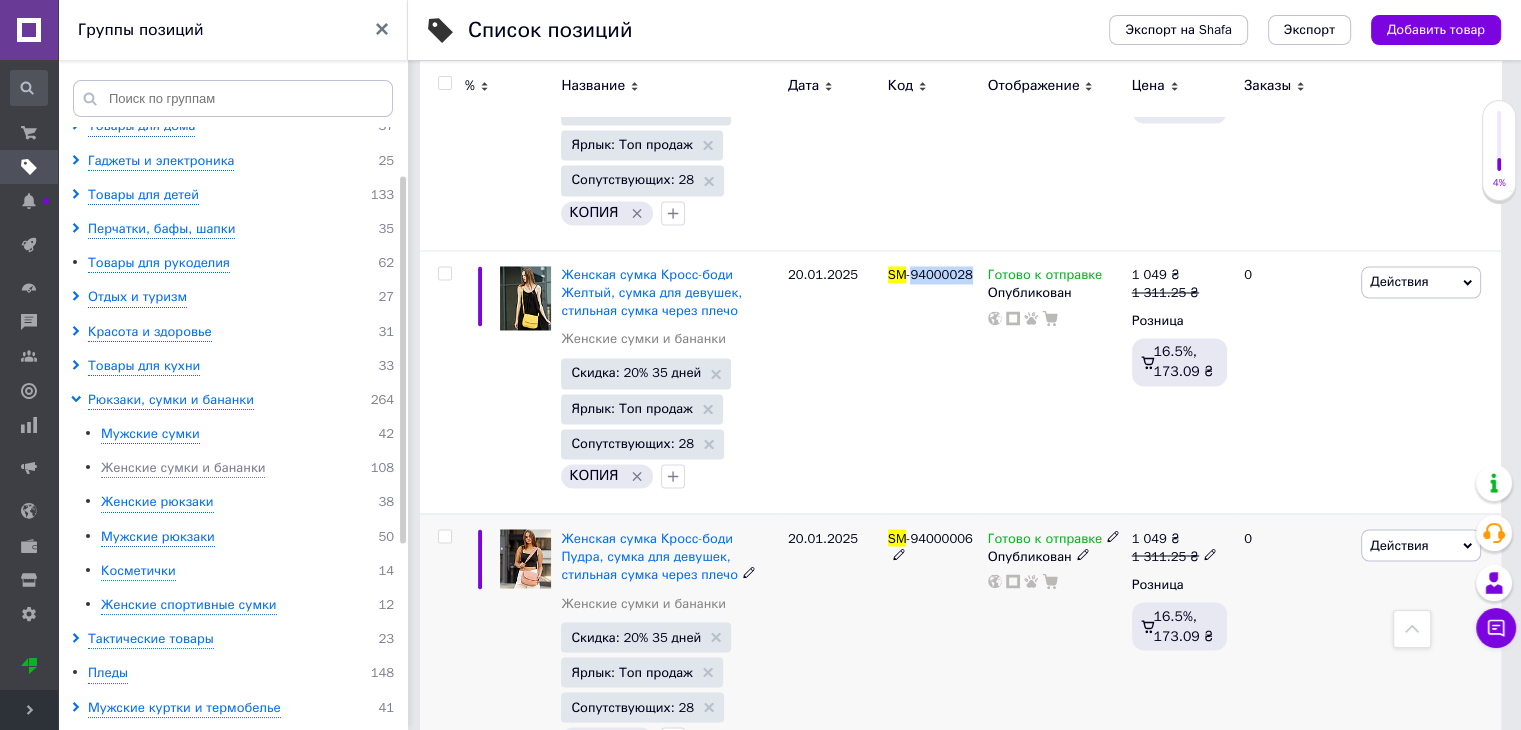 scroll, scrollTop: 18500, scrollLeft: 0, axis: vertical 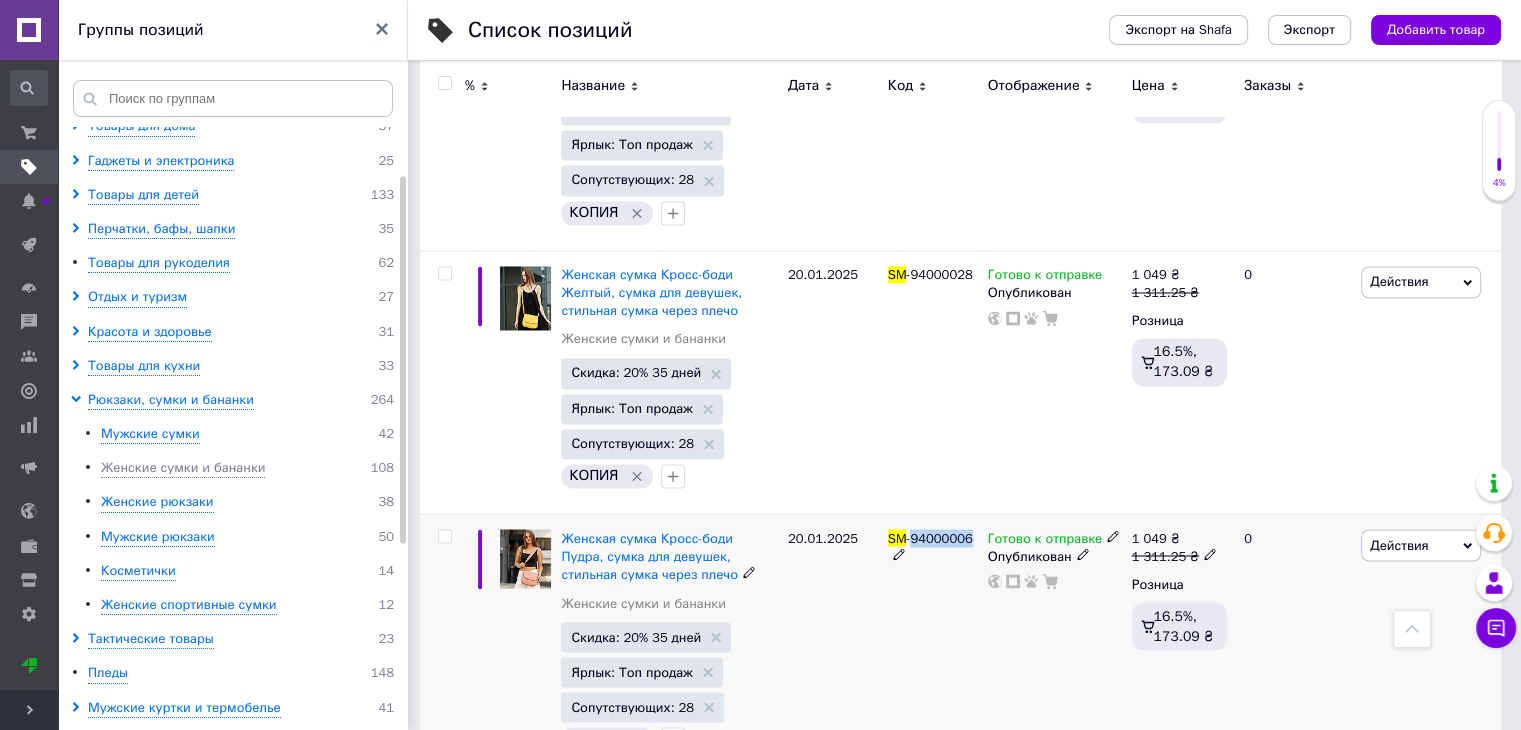 drag, startPoint x: 970, startPoint y: 372, endPoint x: 912, endPoint y: 377, distance: 58.21512 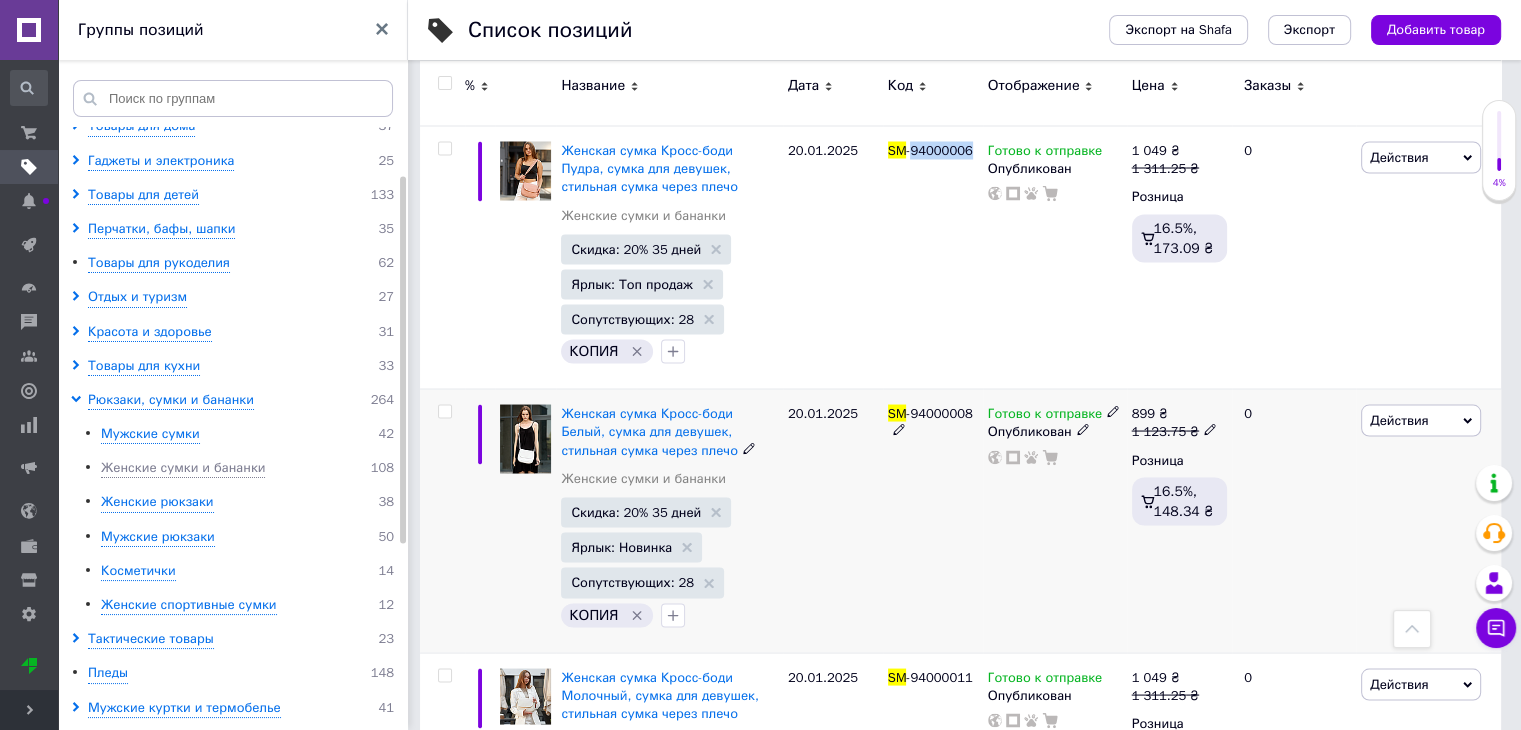 scroll, scrollTop: 18900, scrollLeft: 0, axis: vertical 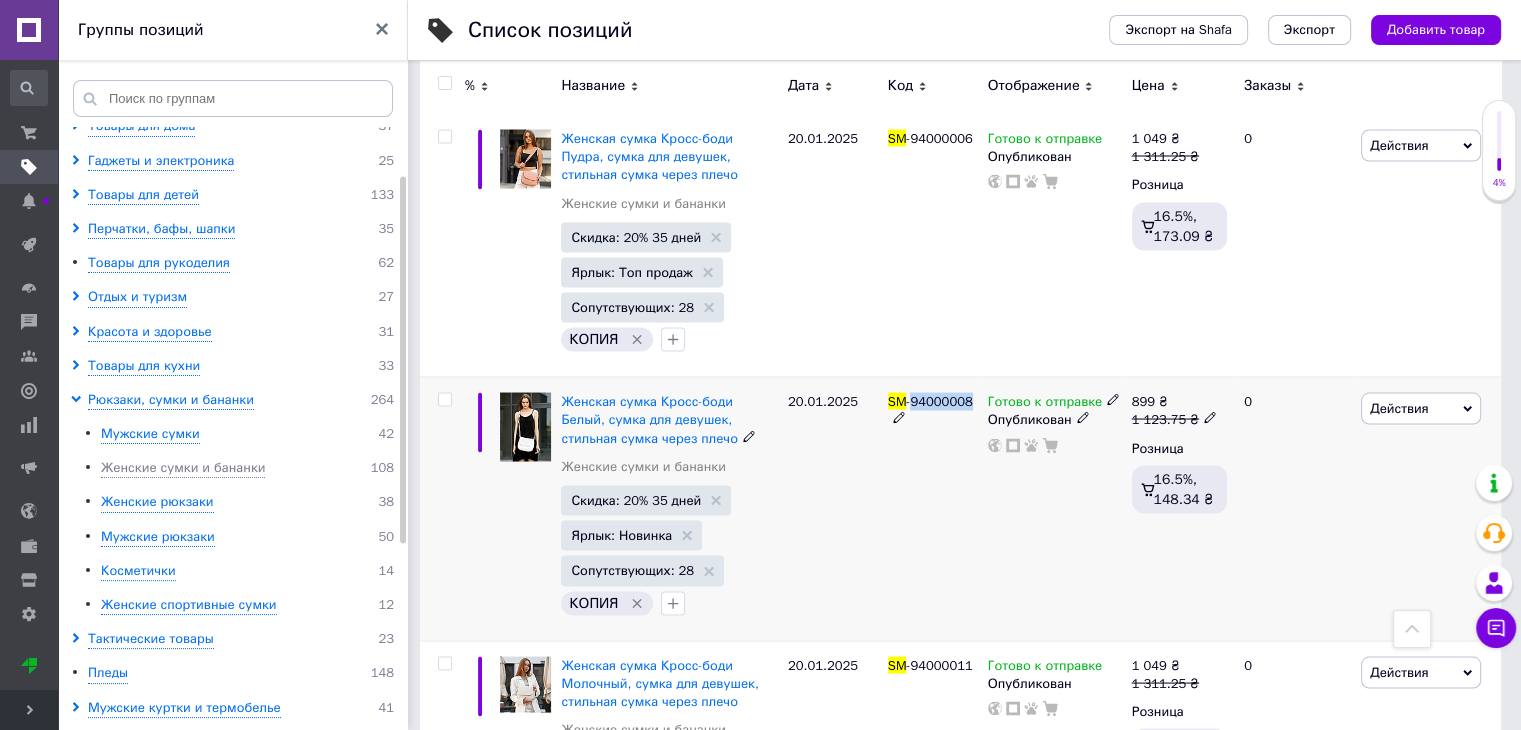 drag, startPoint x: 968, startPoint y: 238, endPoint x: 912, endPoint y: 240, distance: 56.0357 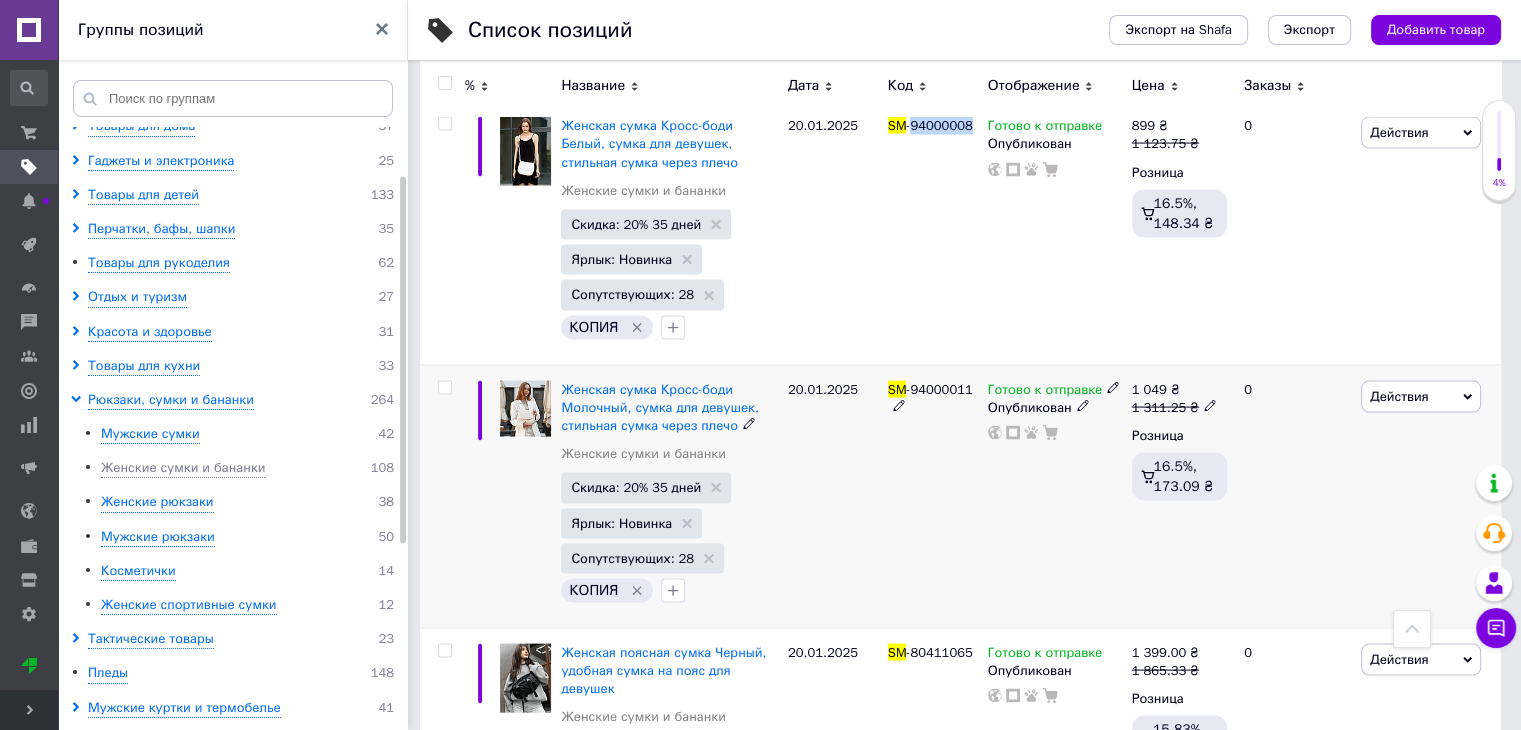 scroll, scrollTop: 19131, scrollLeft: 0, axis: vertical 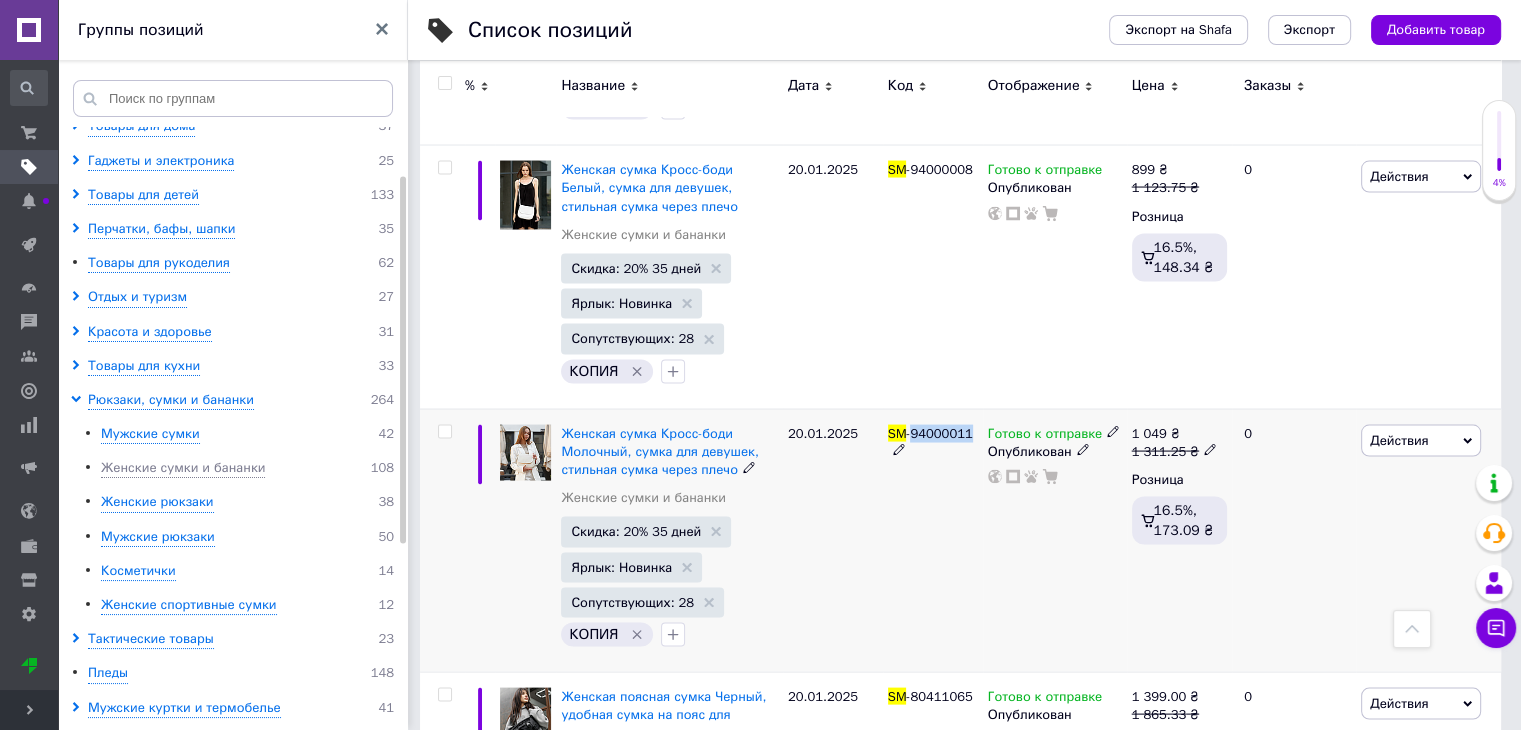 drag, startPoint x: 968, startPoint y: 267, endPoint x: 908, endPoint y: 265, distance: 60.033325 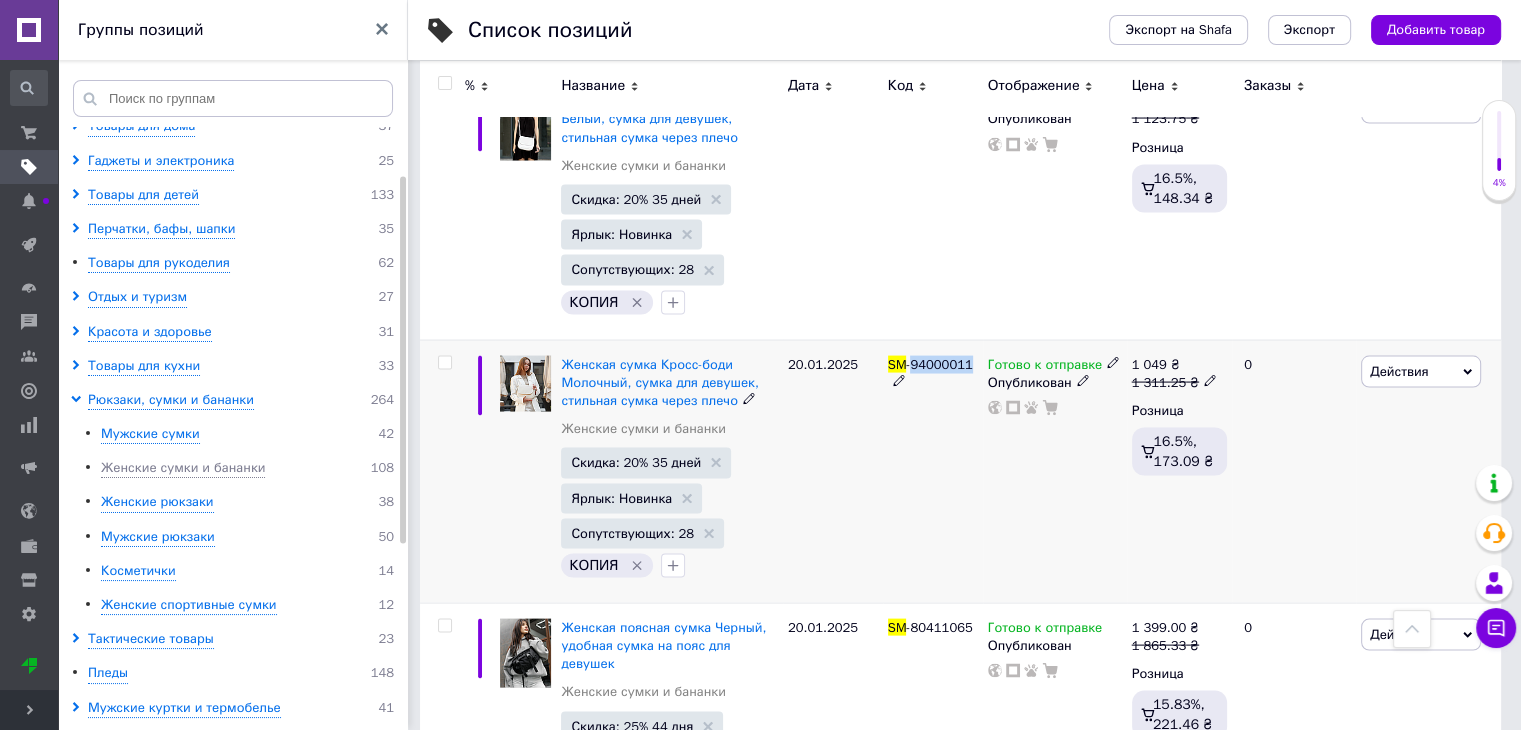 scroll, scrollTop: 19231, scrollLeft: 0, axis: vertical 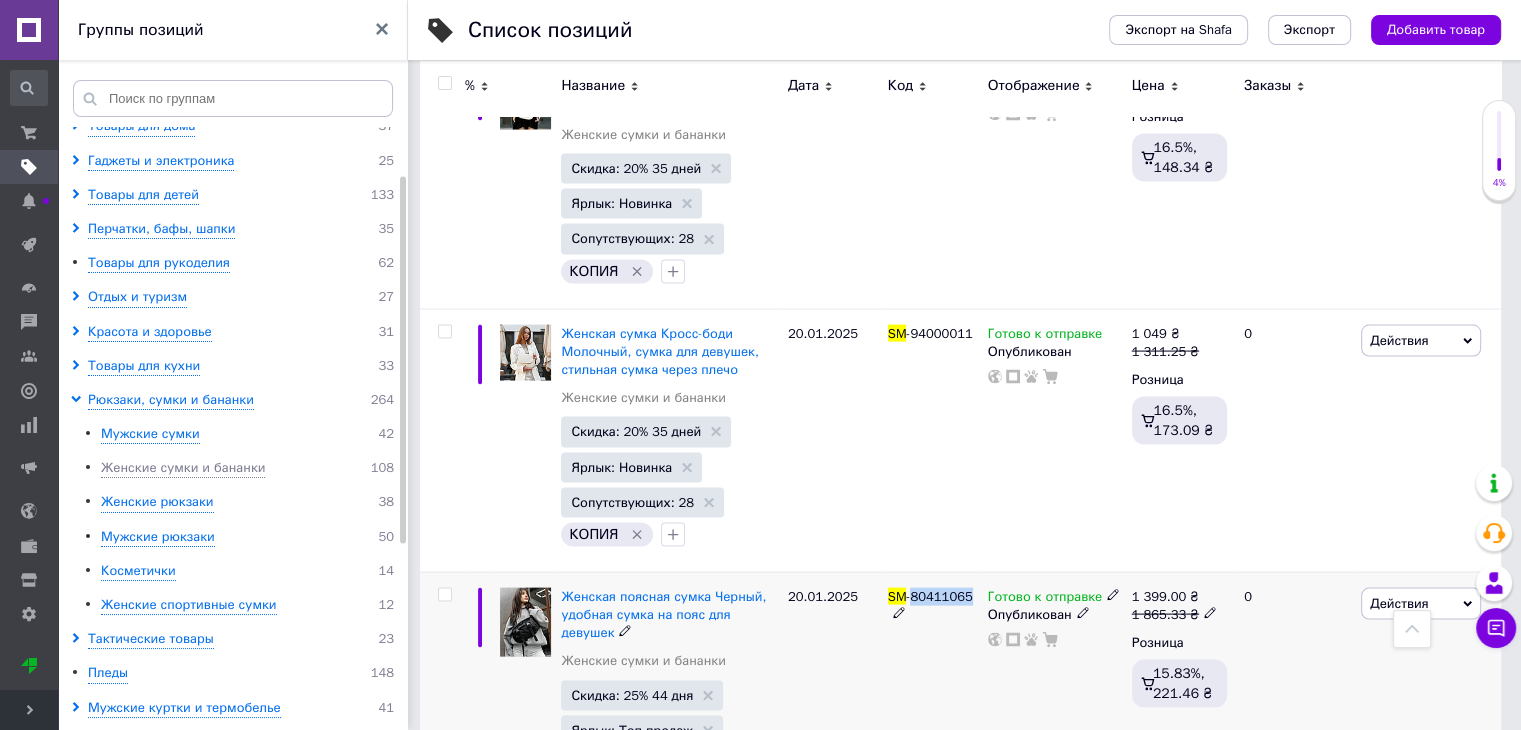 drag, startPoint x: 968, startPoint y: 432, endPoint x: 912, endPoint y: 428, distance: 56.142673 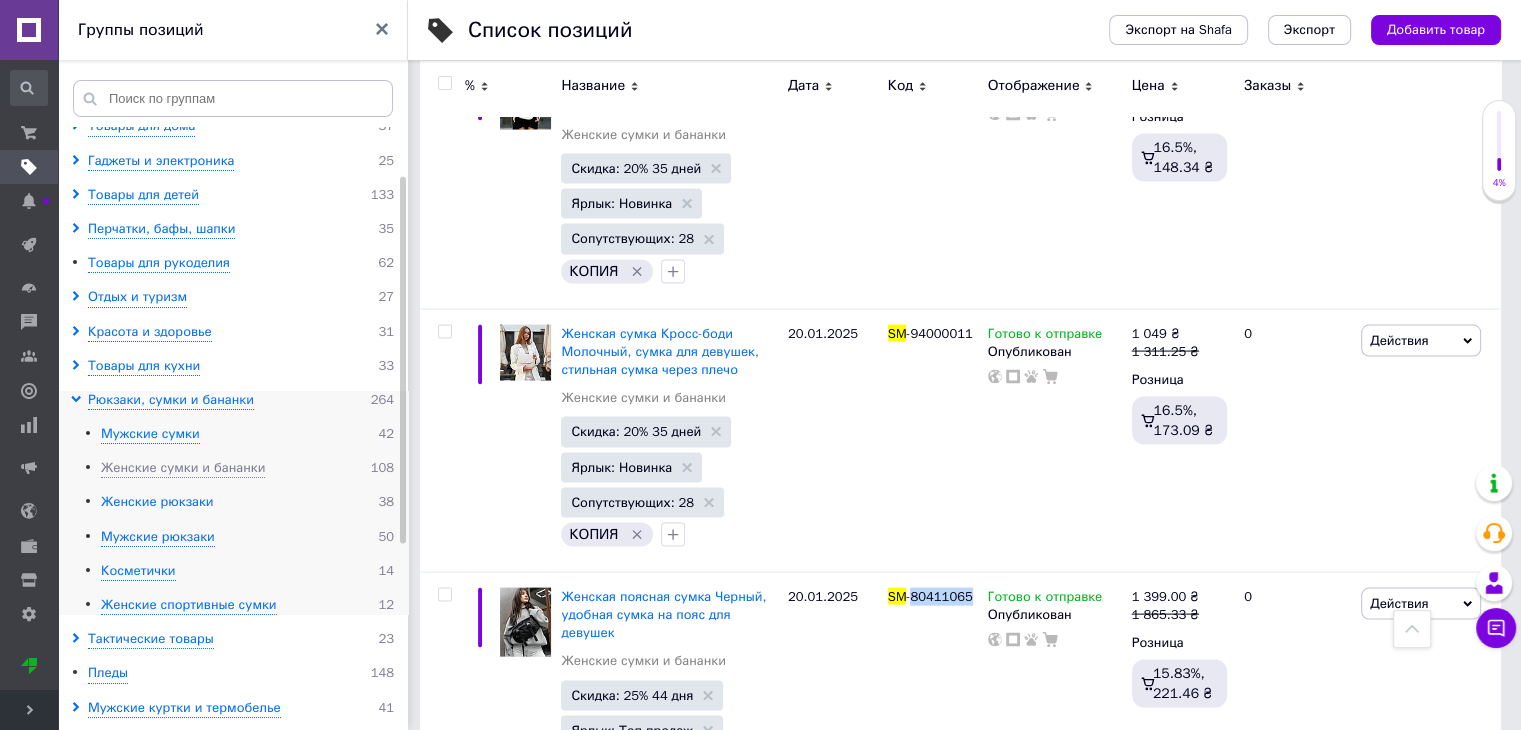 click on "Женские рюкзаки" at bounding box center (157, 502) 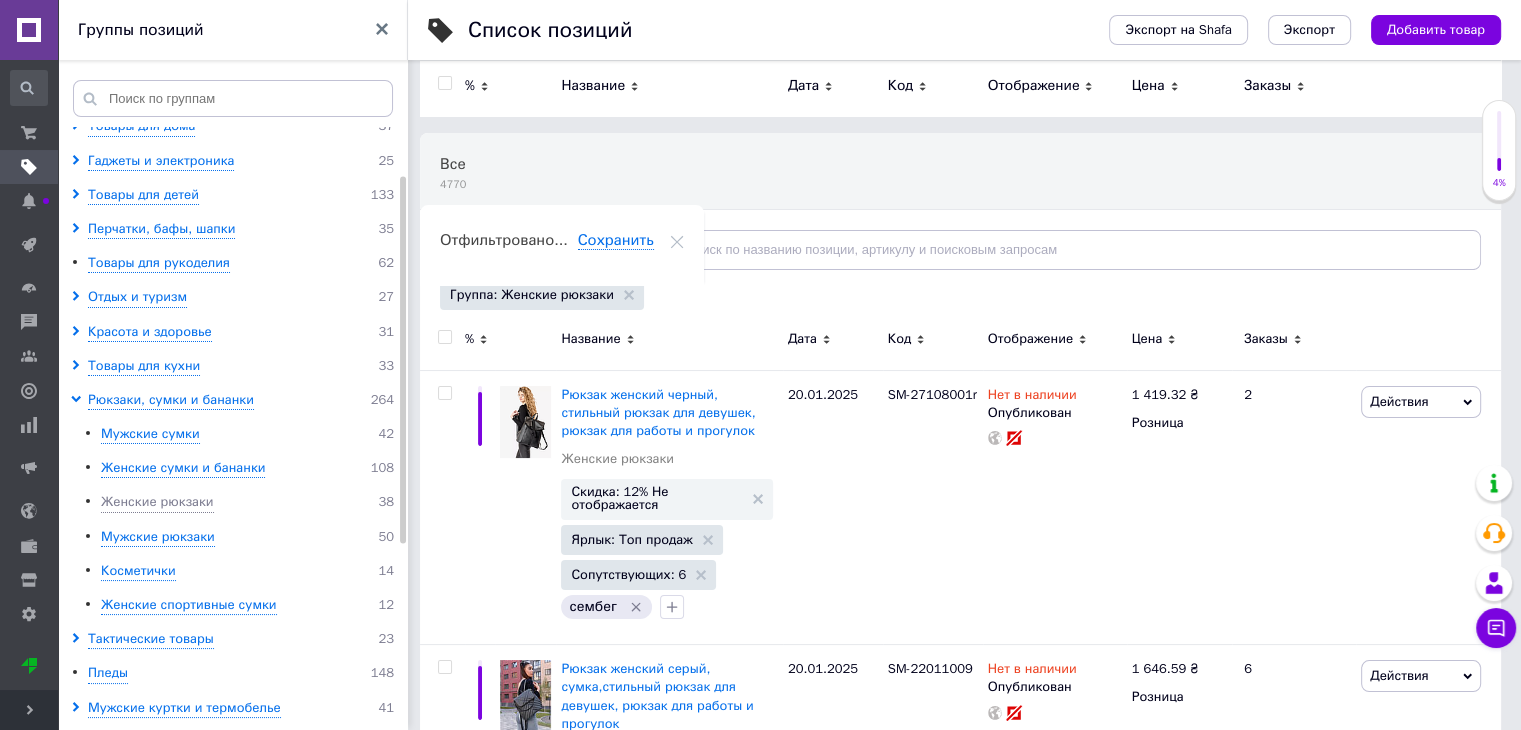 scroll, scrollTop: 0, scrollLeft: 0, axis: both 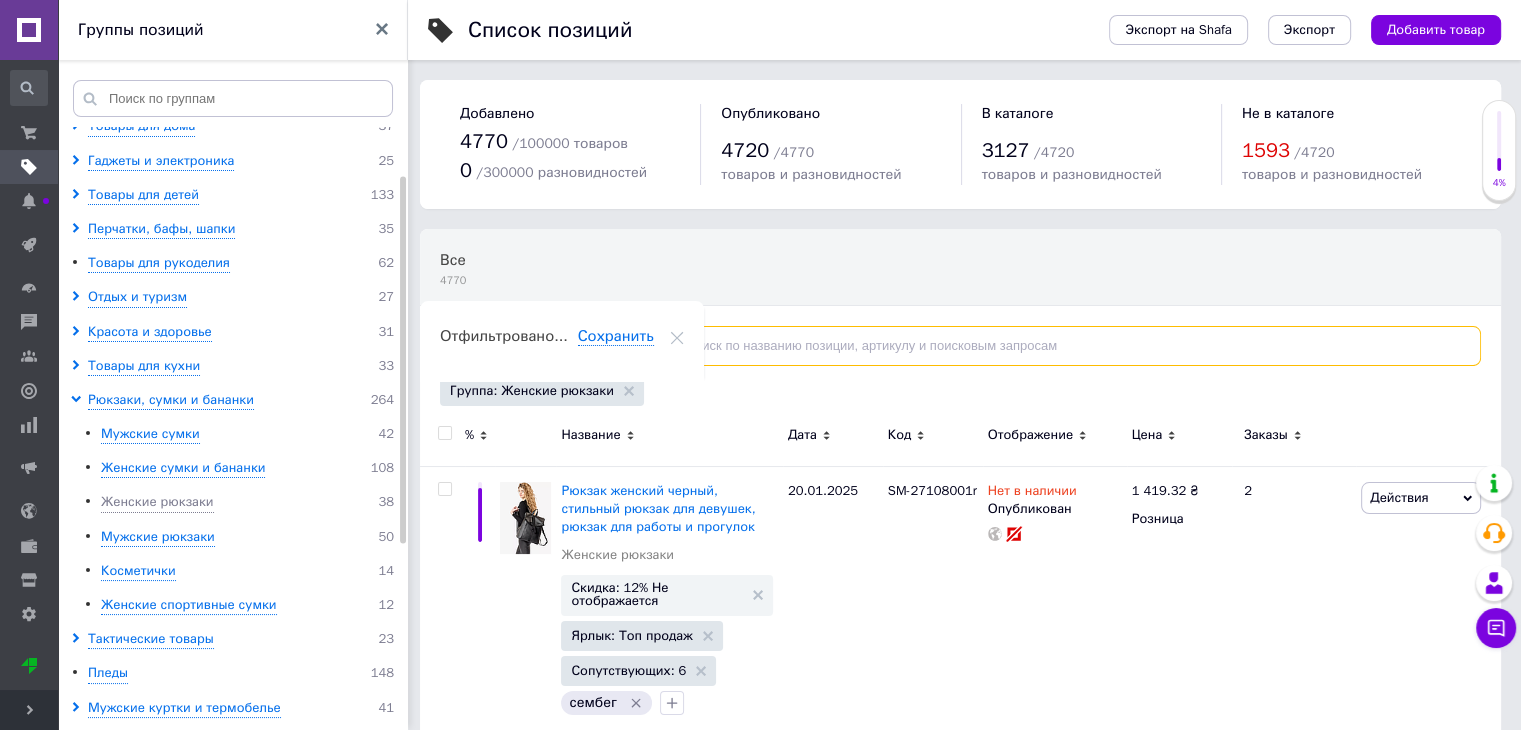 click at bounding box center [1065, 346] 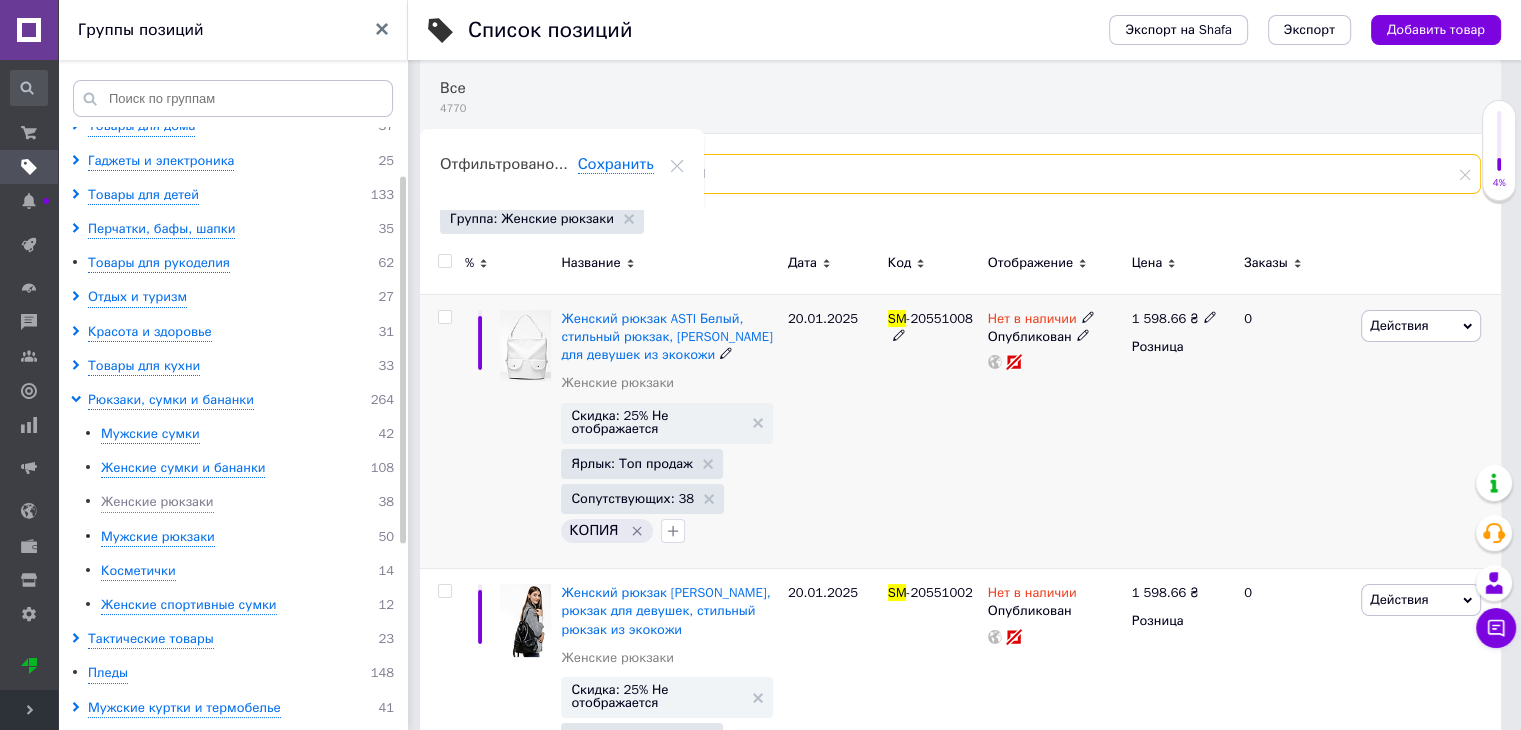 scroll, scrollTop: 200, scrollLeft: 0, axis: vertical 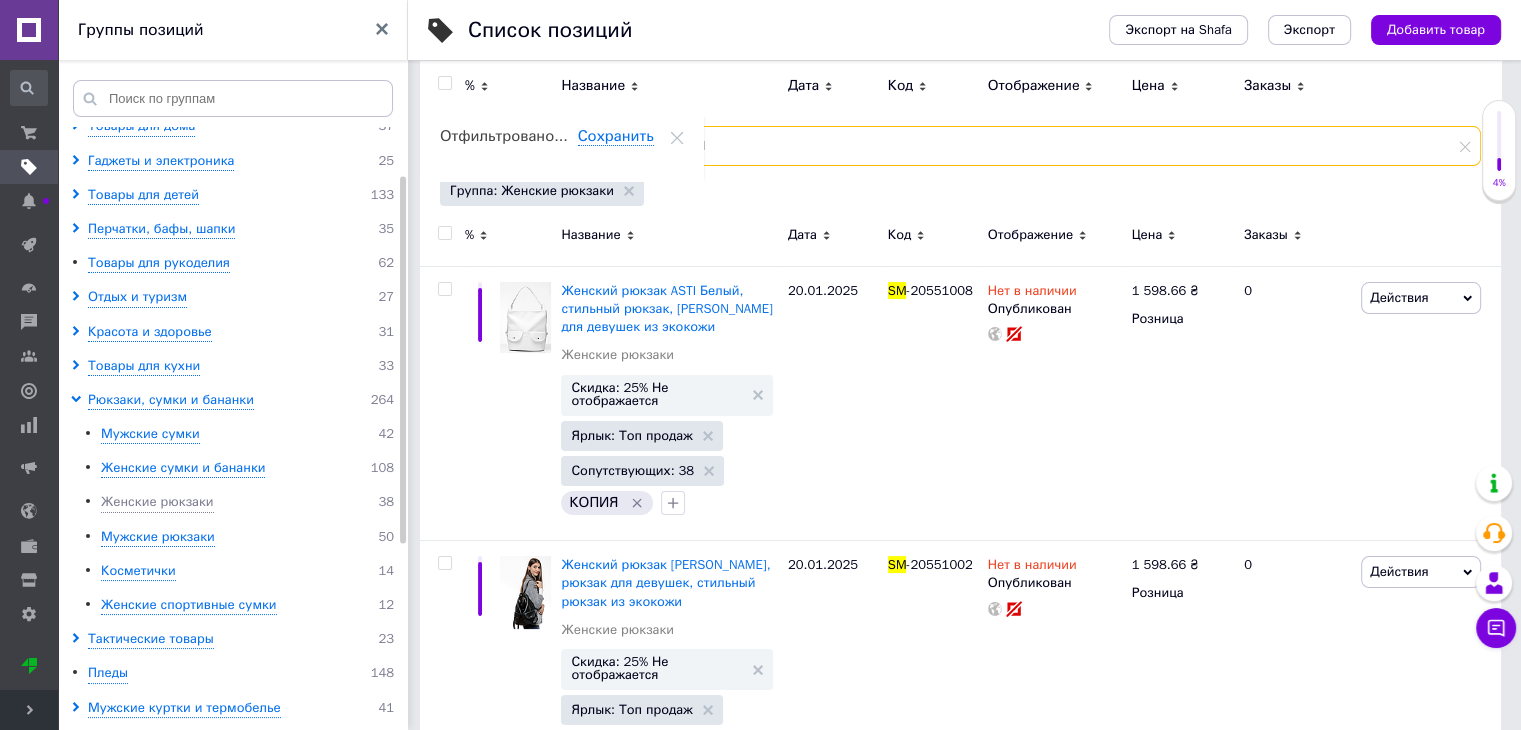 type on "SM" 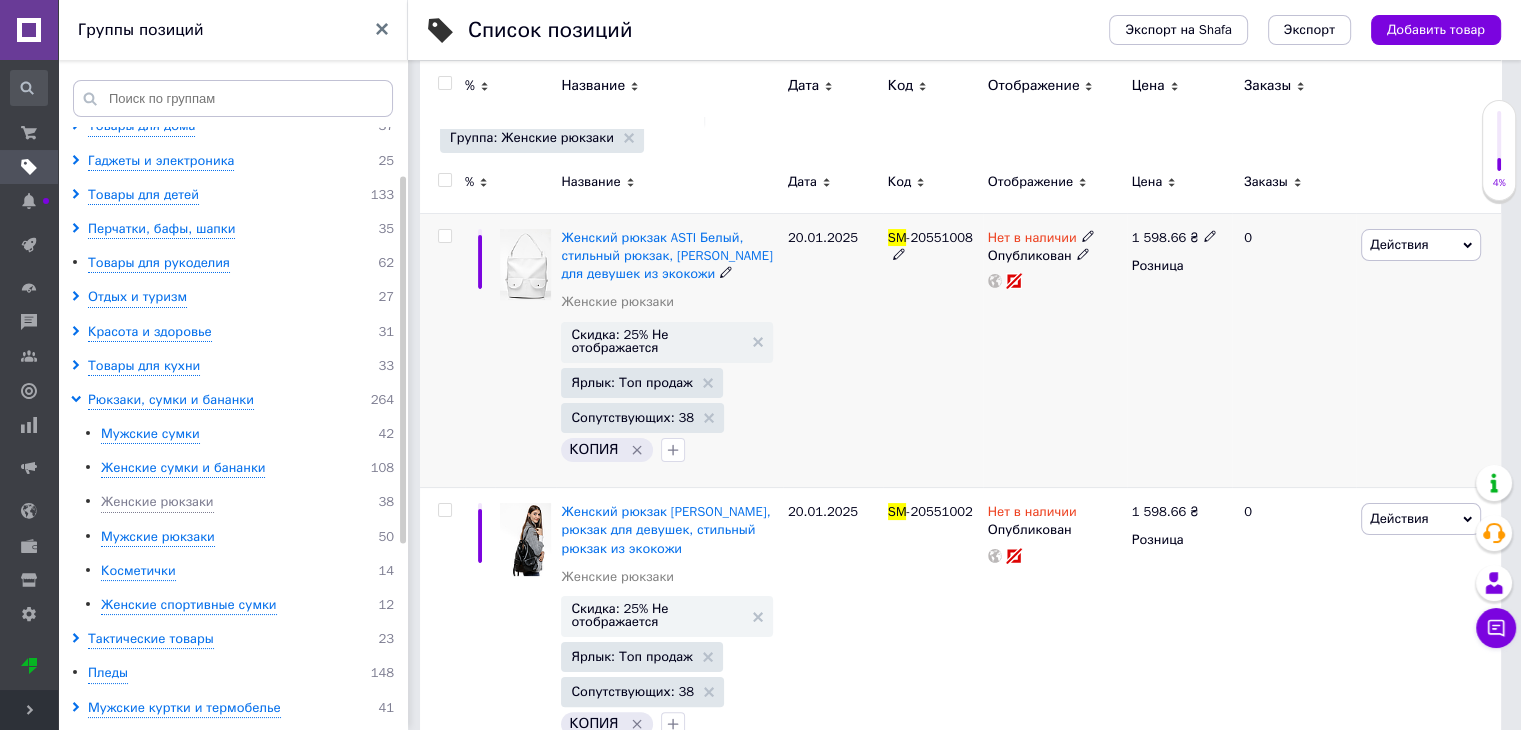 scroll, scrollTop: 300, scrollLeft: 0, axis: vertical 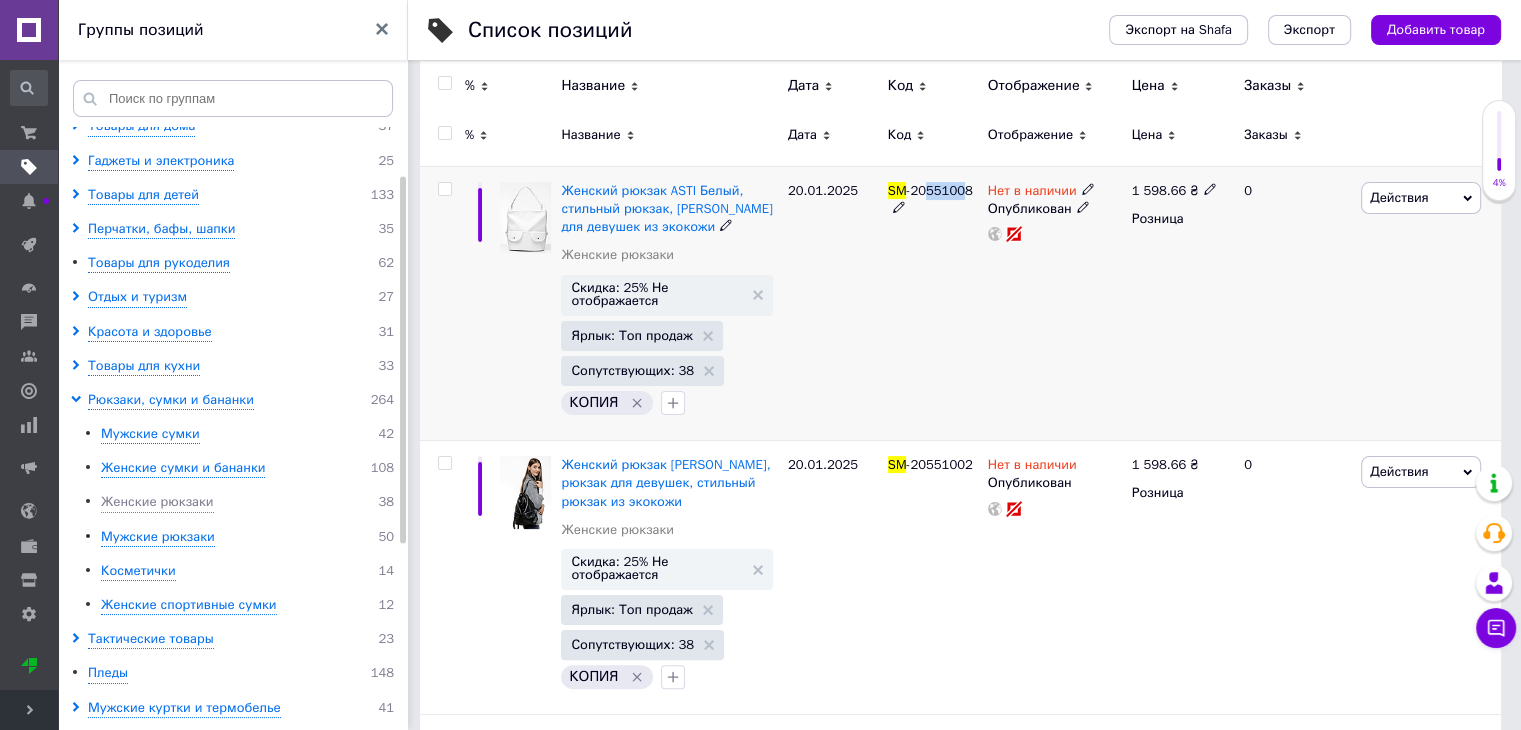 drag, startPoint x: 964, startPoint y: 189, endPoint x: 924, endPoint y: 191, distance: 40.04997 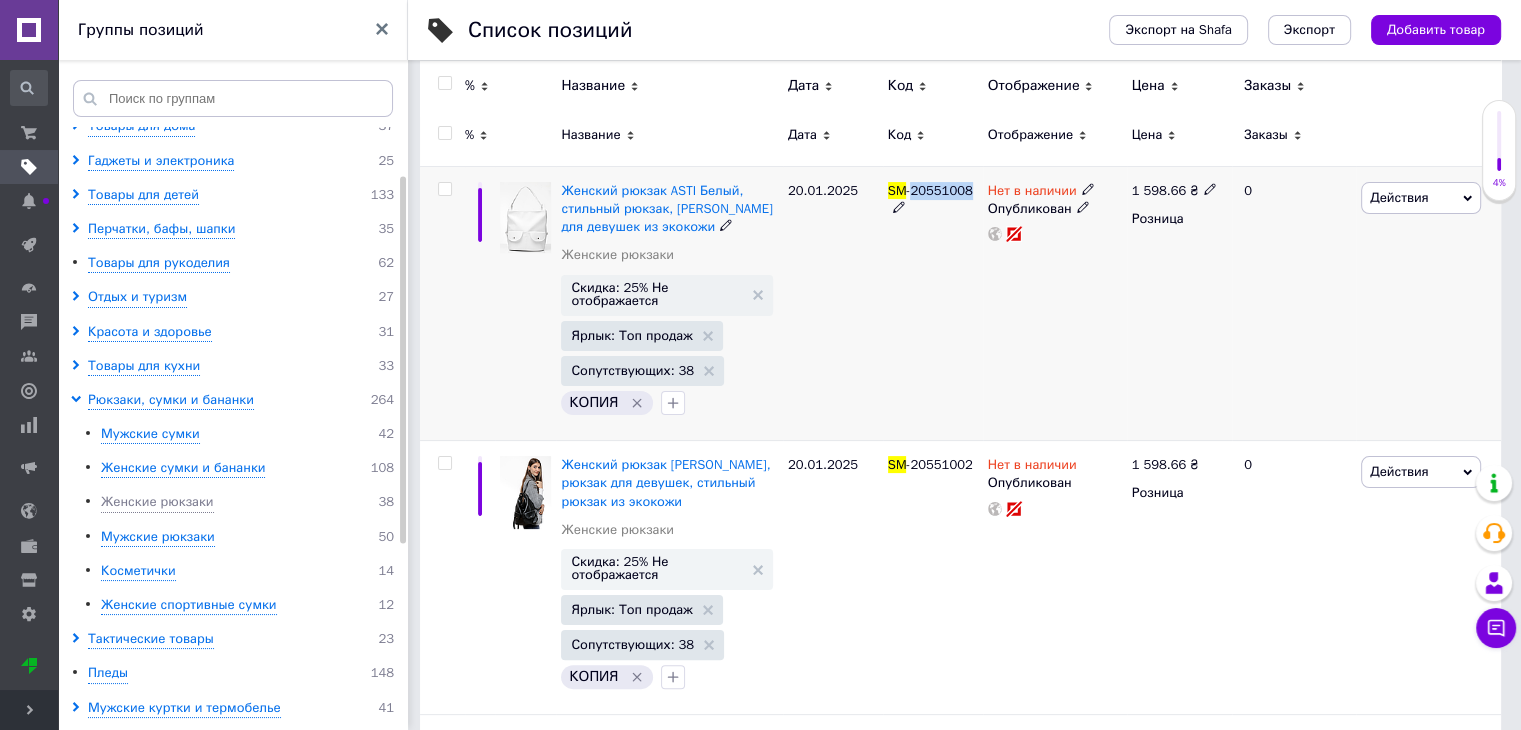 drag, startPoint x: 975, startPoint y: 189, endPoint x: 913, endPoint y: 192, distance: 62.072536 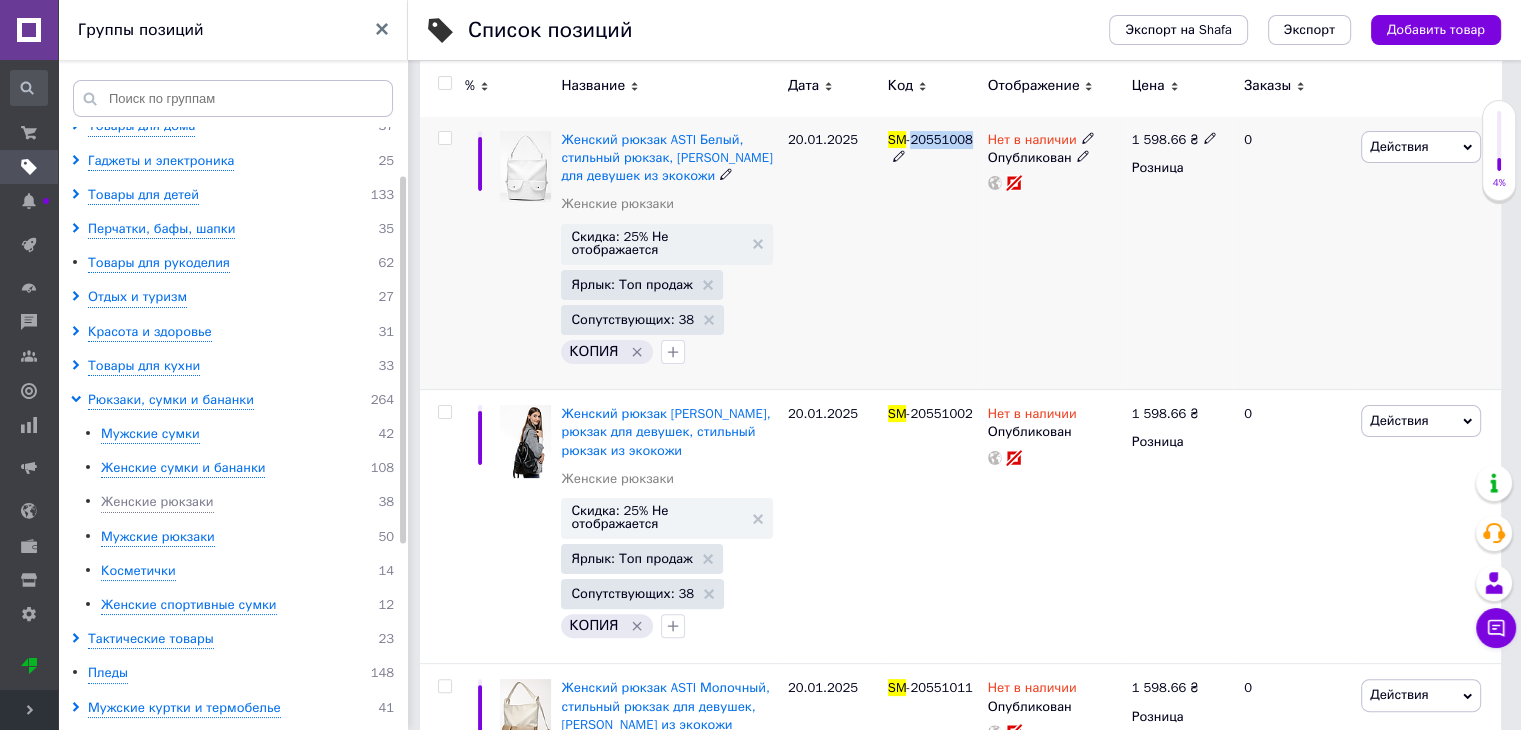 scroll, scrollTop: 400, scrollLeft: 0, axis: vertical 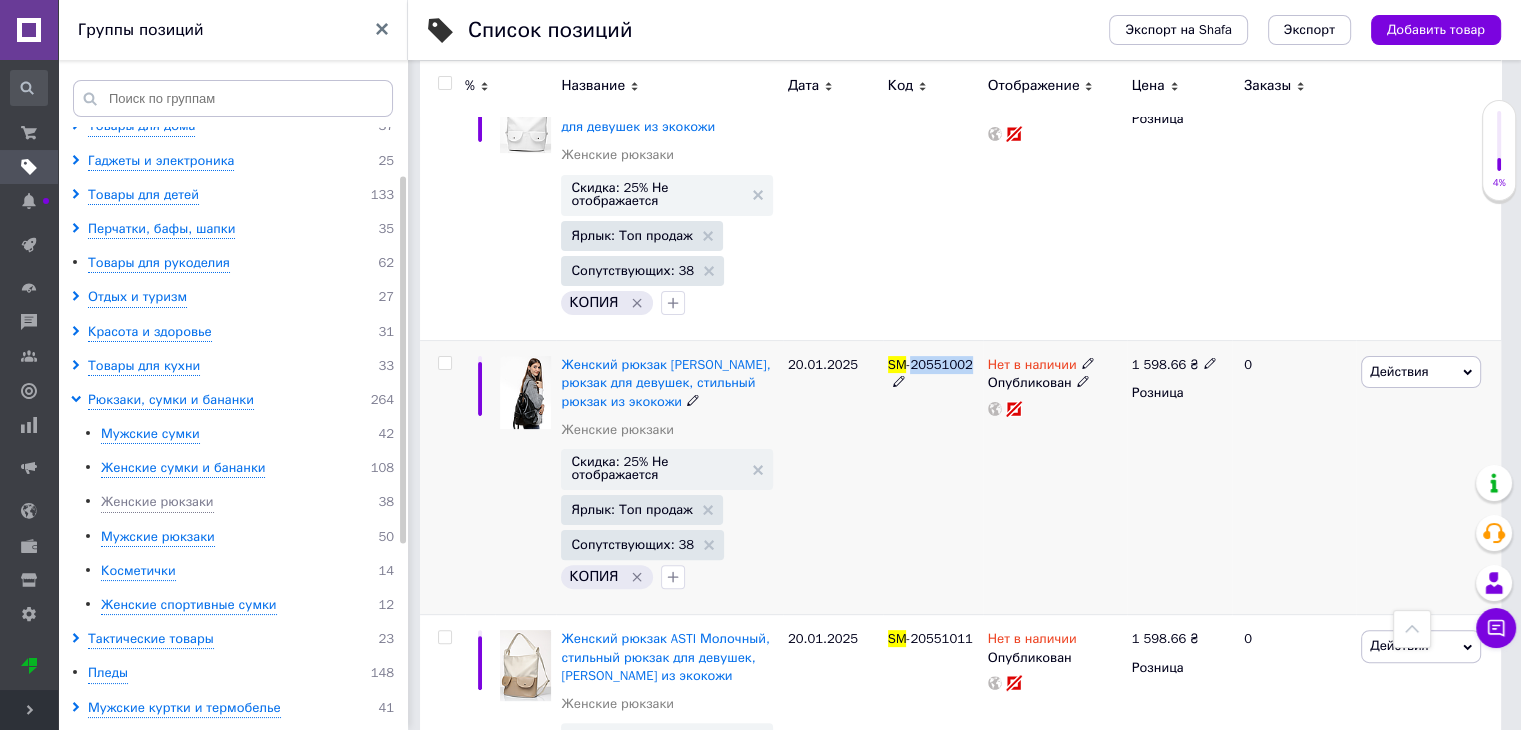 drag, startPoint x: 971, startPoint y: 364, endPoint x: 913, endPoint y: 357, distance: 58.420887 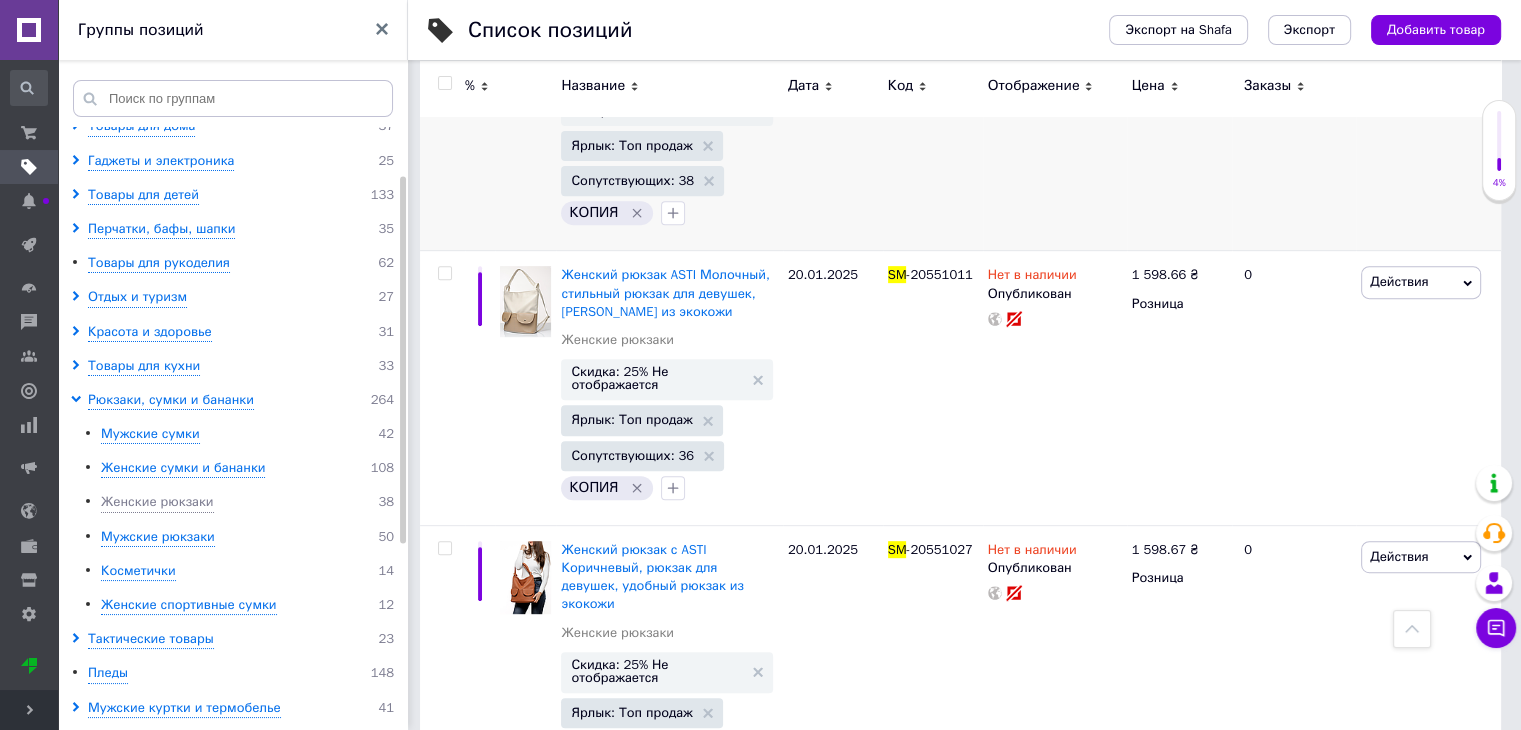 scroll, scrollTop: 800, scrollLeft: 0, axis: vertical 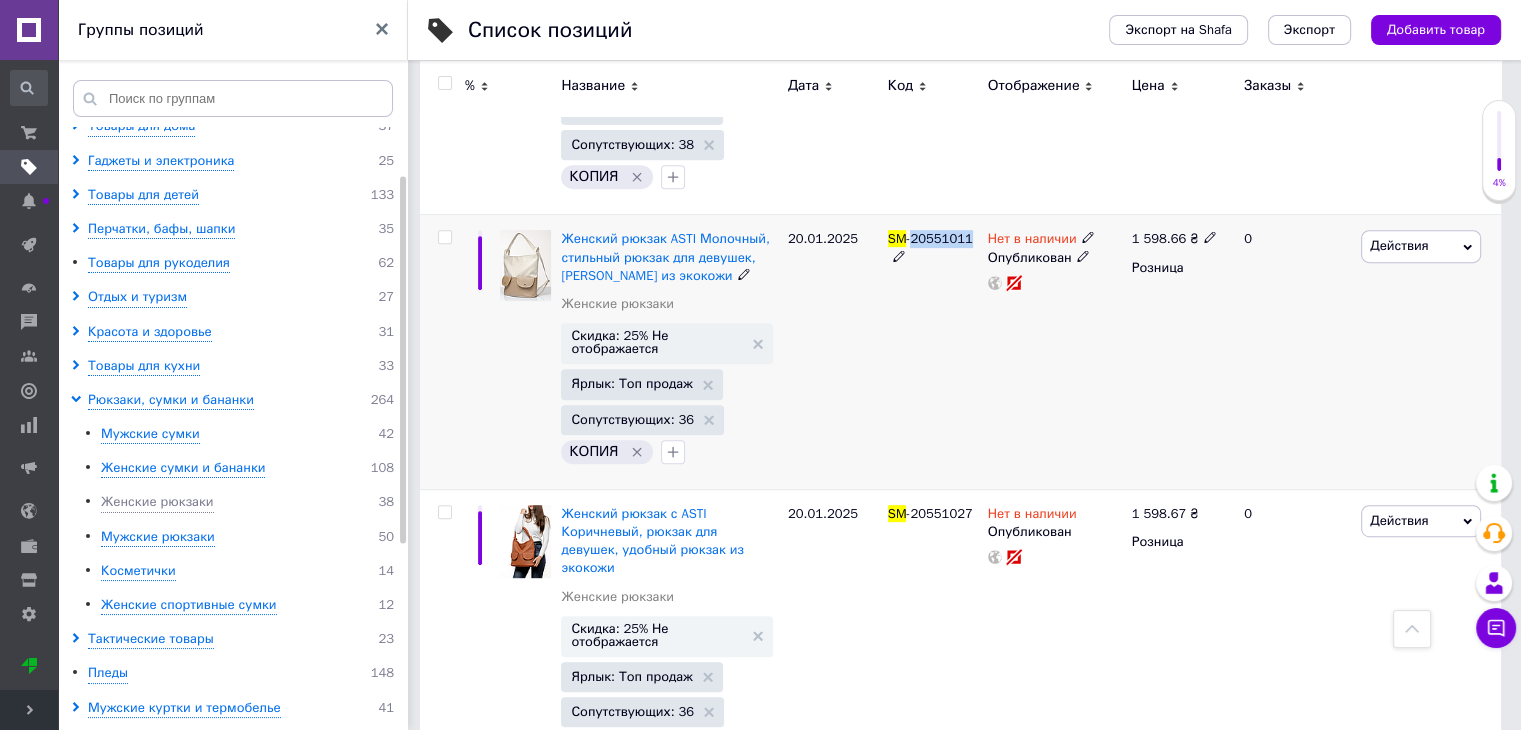 drag, startPoint x: 964, startPoint y: 233, endPoint x: 911, endPoint y: 233, distance: 53 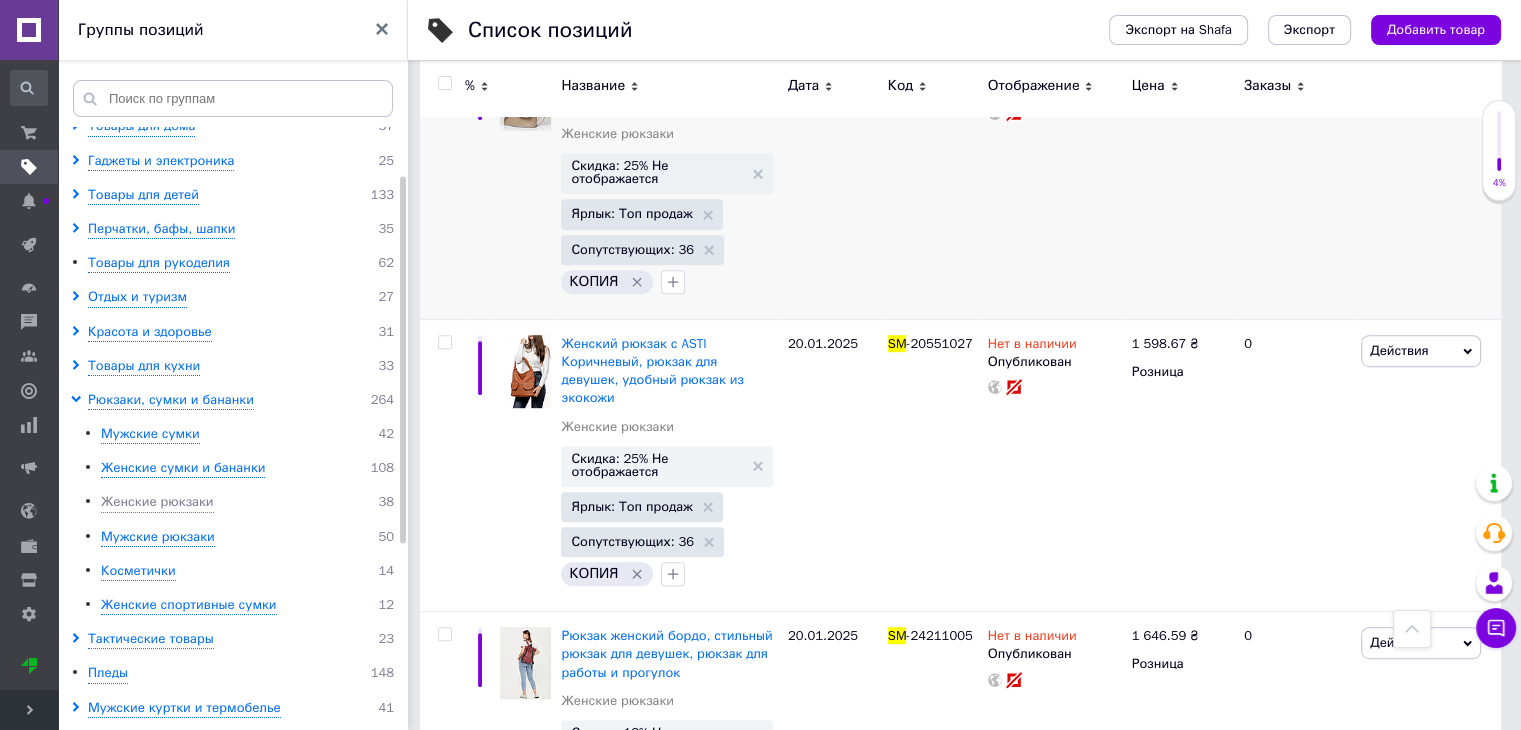 scroll, scrollTop: 1000, scrollLeft: 0, axis: vertical 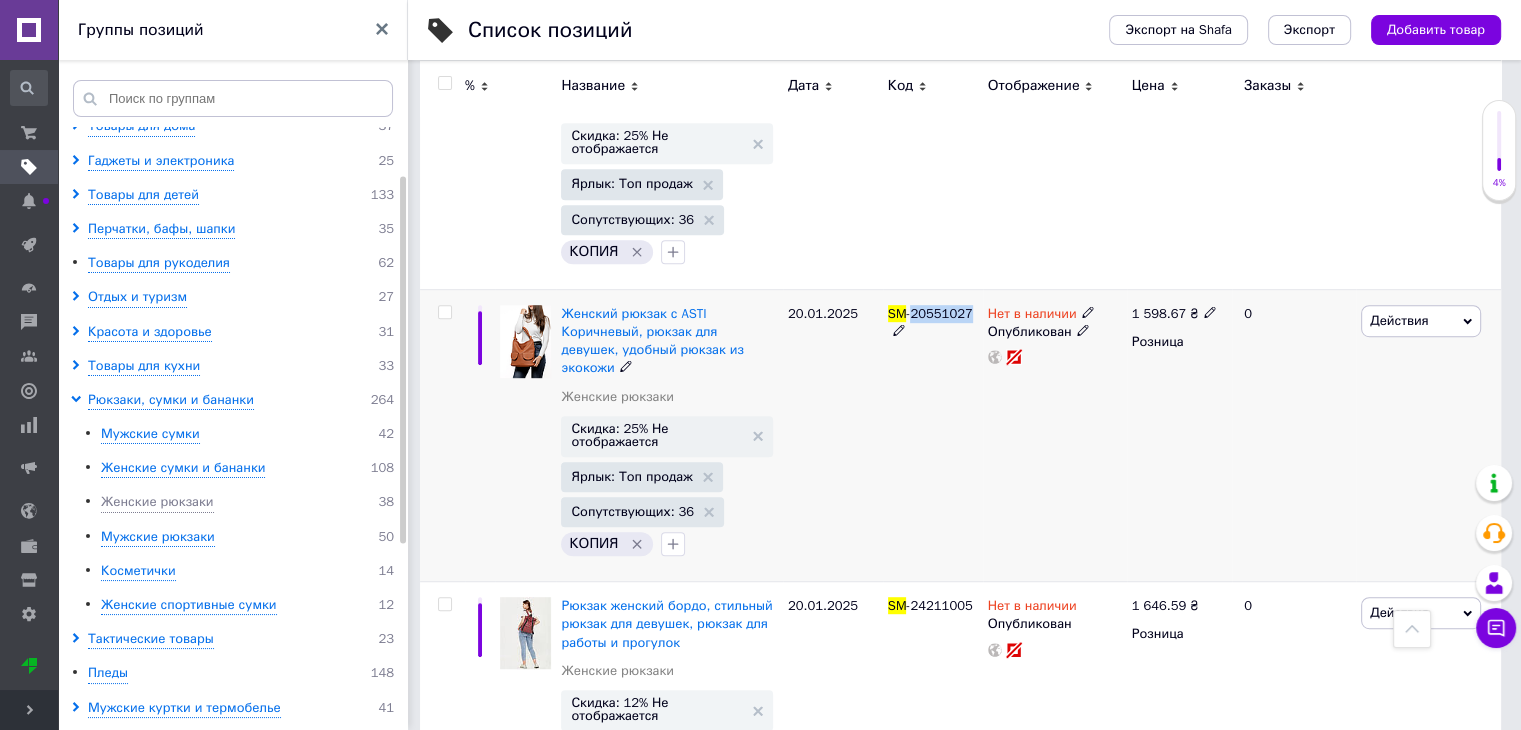 drag, startPoint x: 969, startPoint y: 313, endPoint x: 913, endPoint y: 313, distance: 56 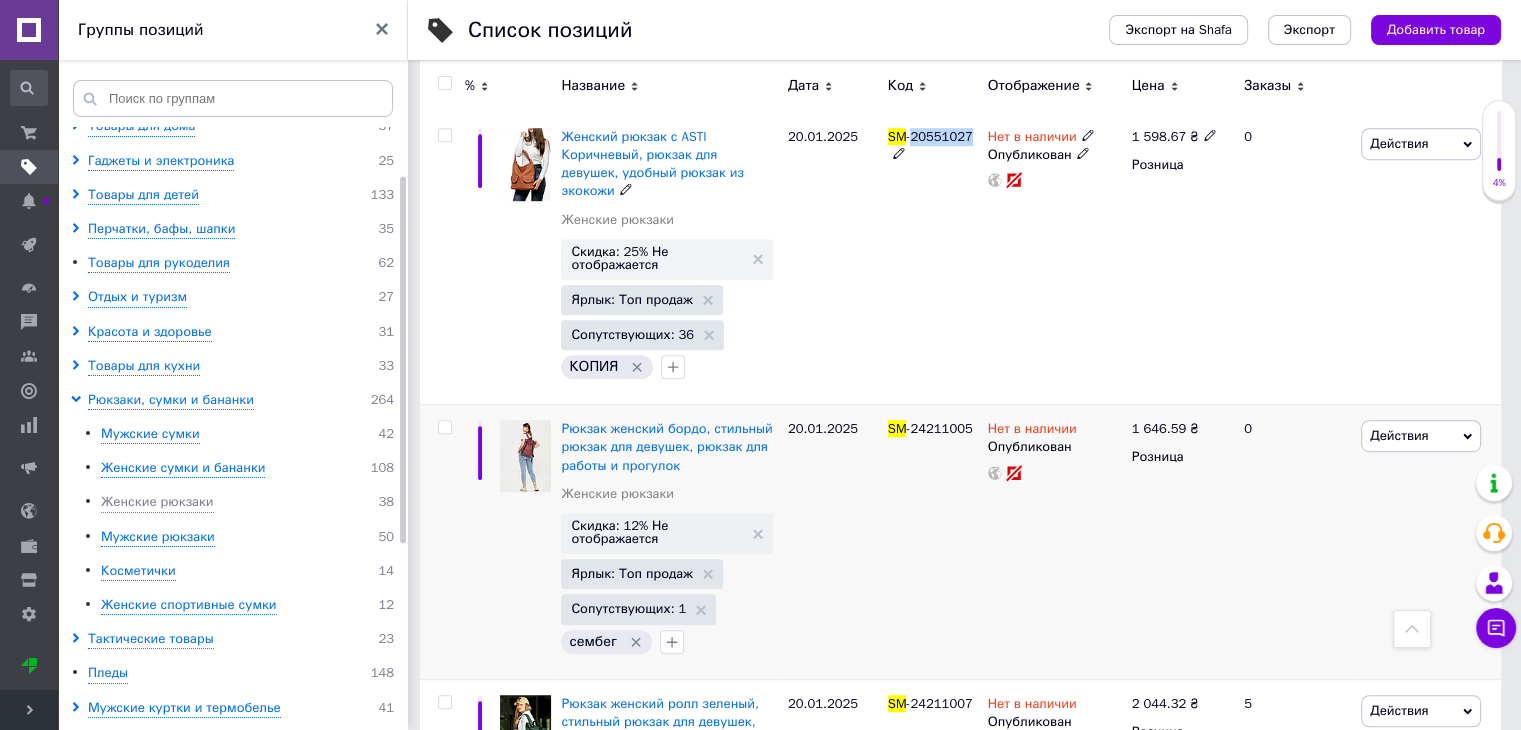 scroll, scrollTop: 1200, scrollLeft: 0, axis: vertical 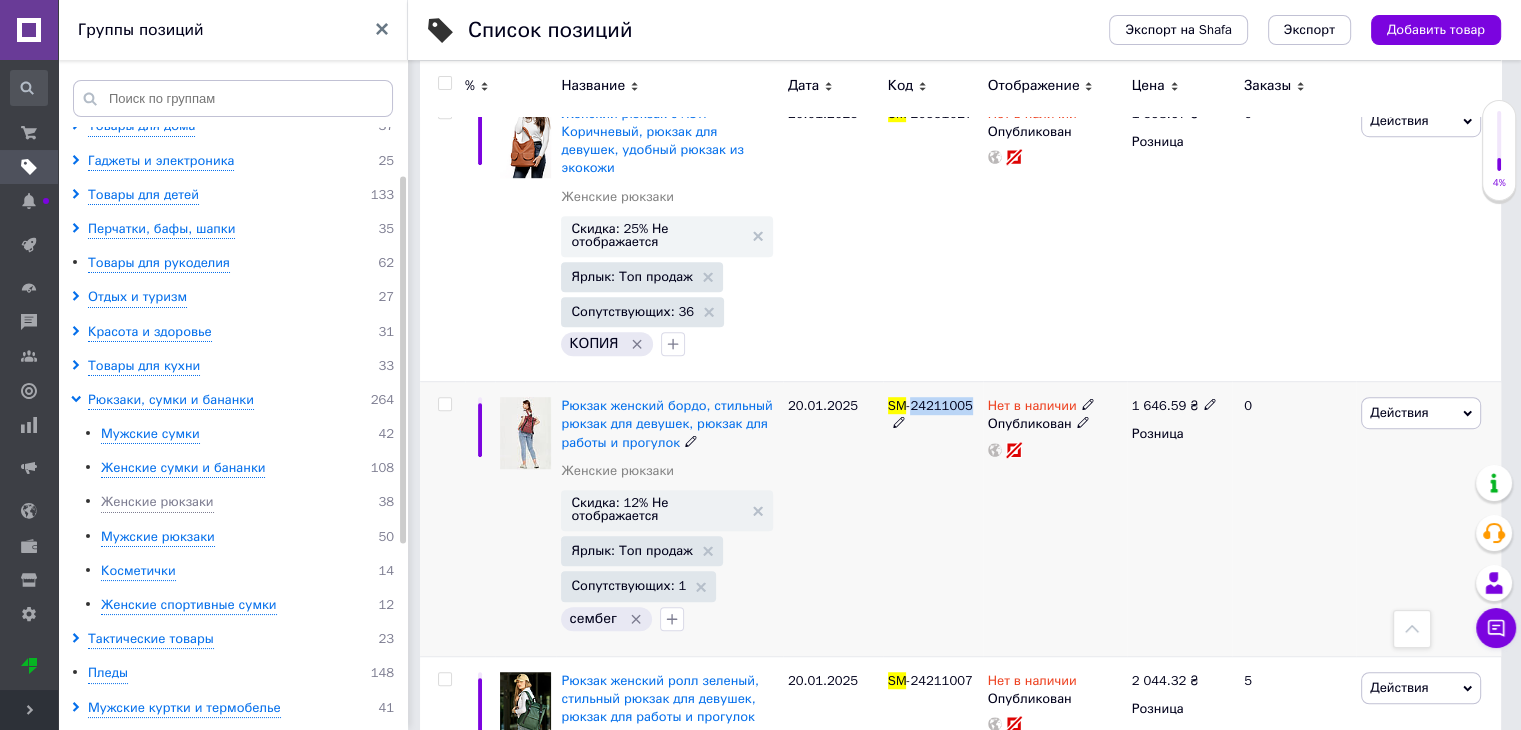 drag, startPoint x: 972, startPoint y: 380, endPoint x: 912, endPoint y: 377, distance: 60.074955 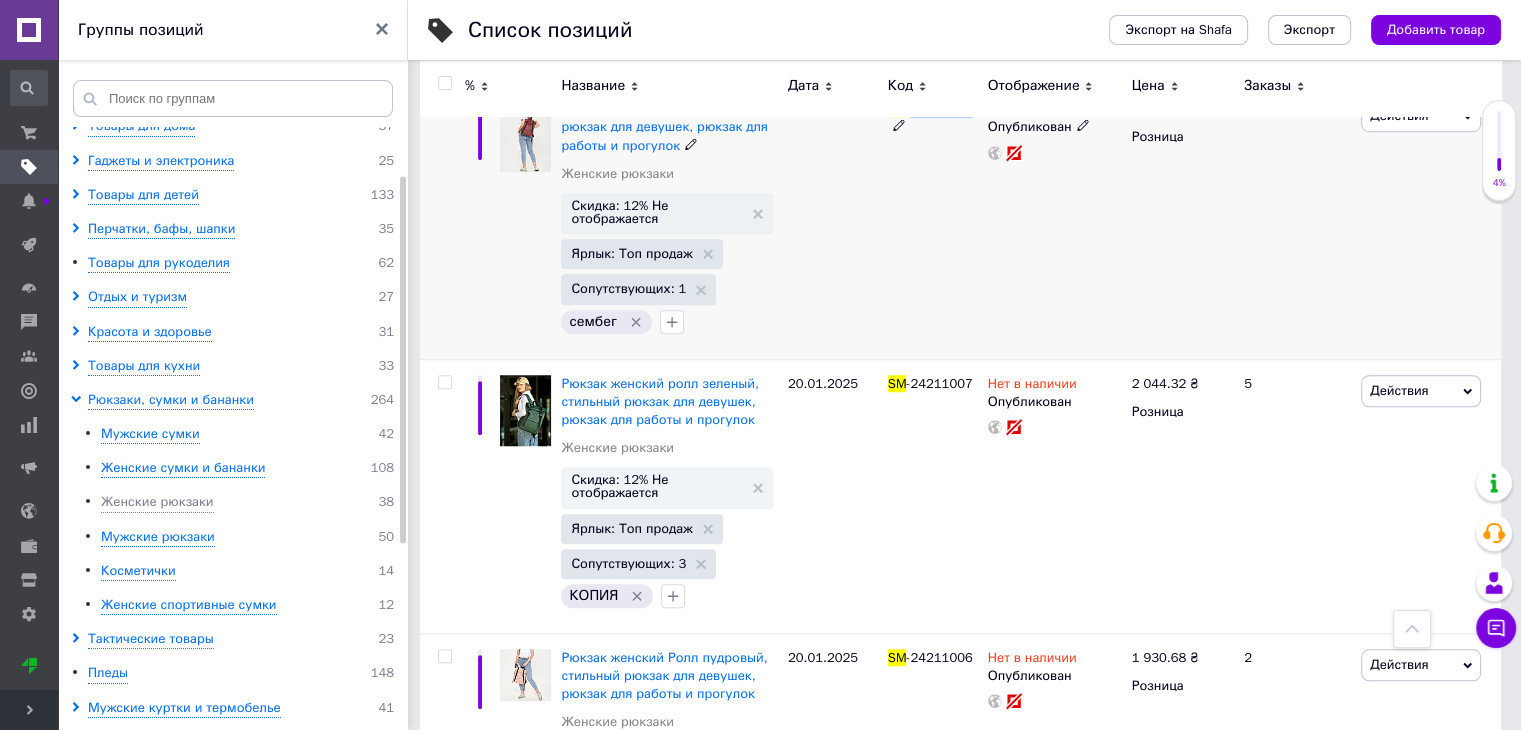 scroll, scrollTop: 1500, scrollLeft: 0, axis: vertical 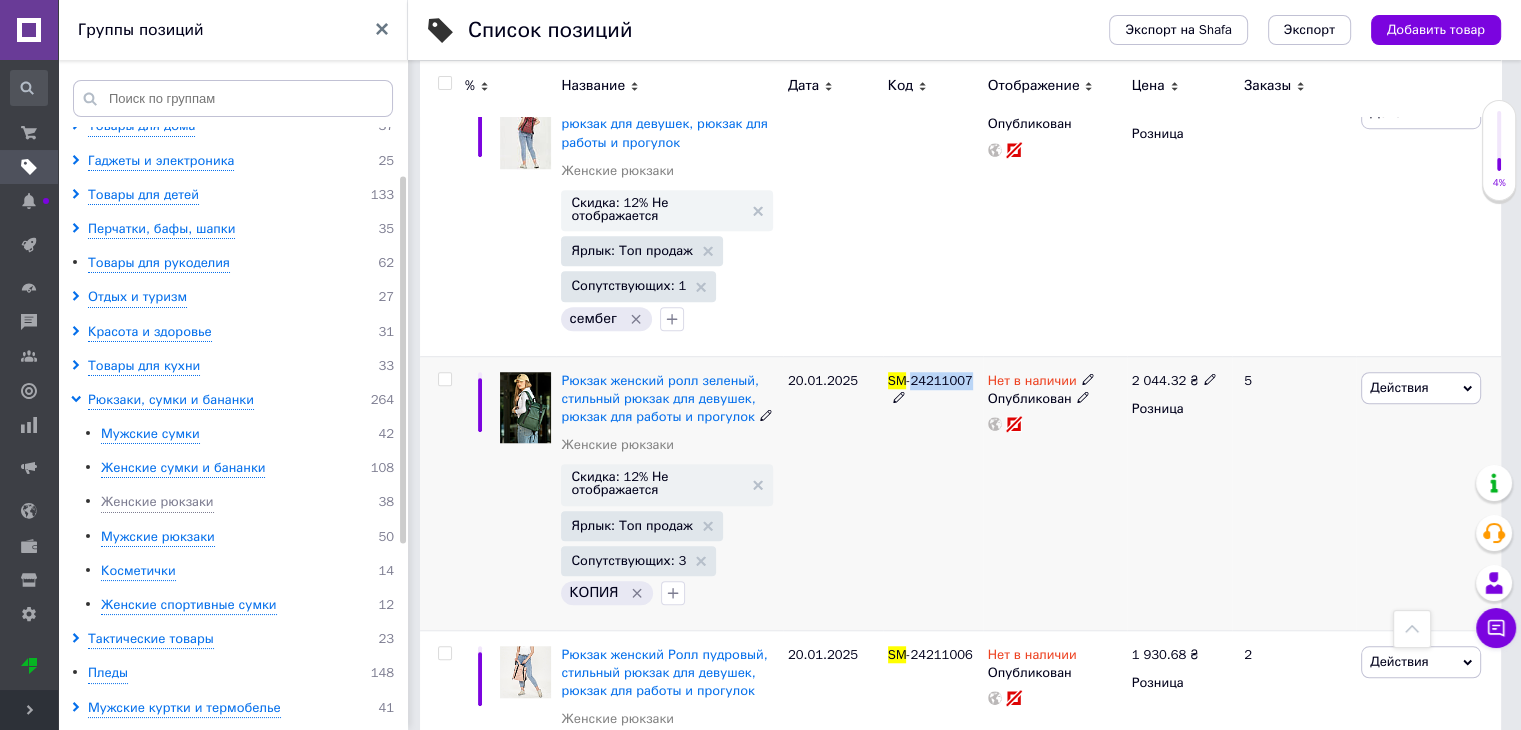 drag, startPoint x: 973, startPoint y: 359, endPoint x: 911, endPoint y: 358, distance: 62.008064 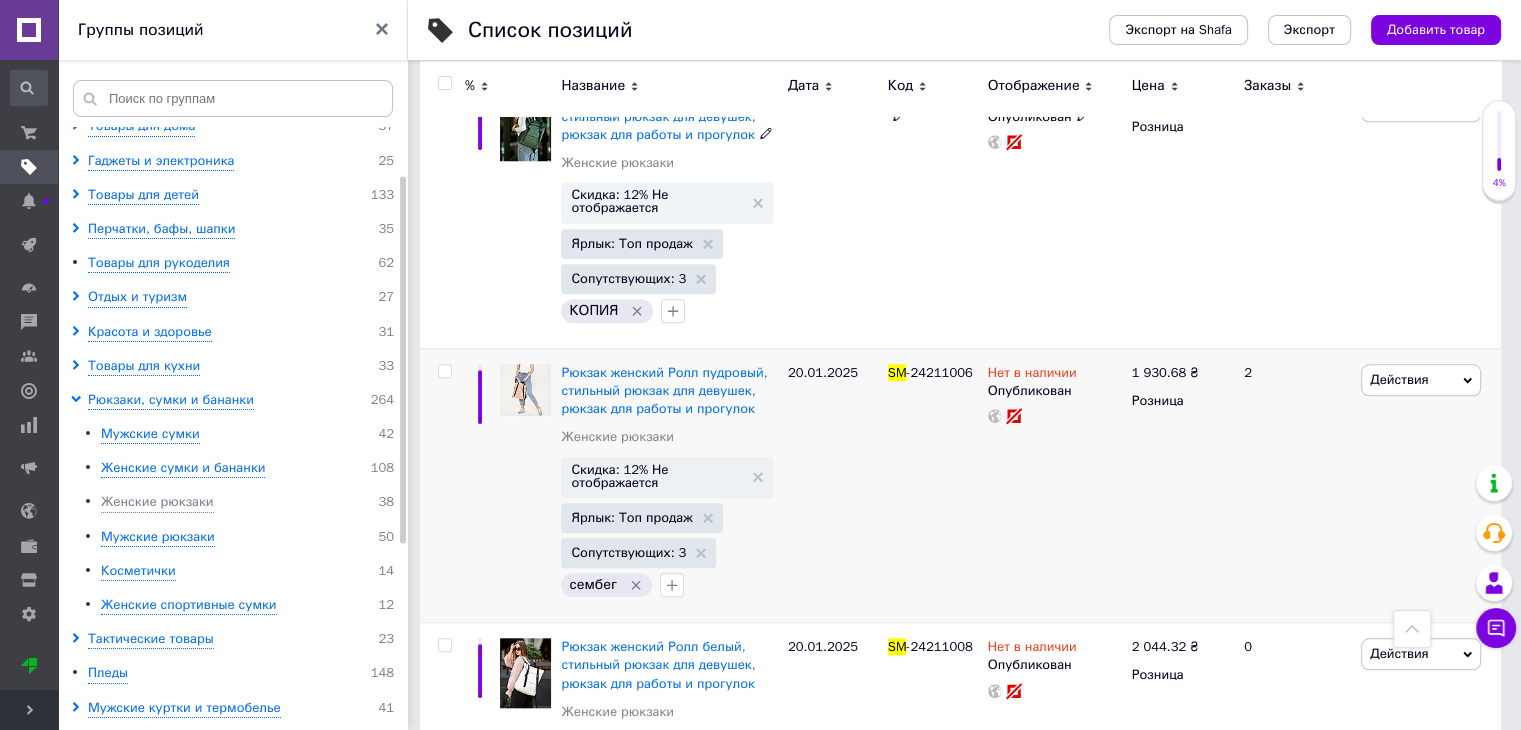 scroll, scrollTop: 1800, scrollLeft: 0, axis: vertical 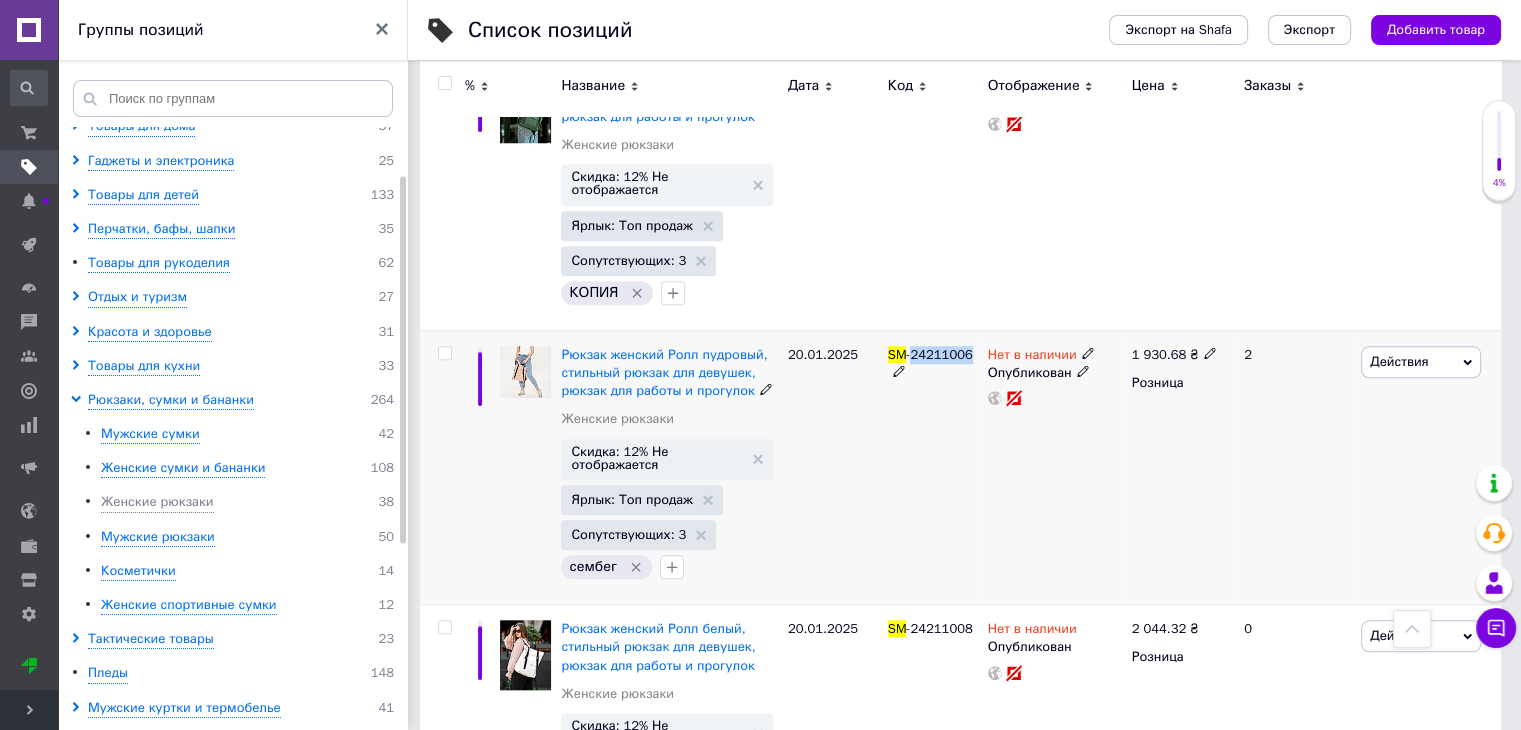 drag, startPoint x: 964, startPoint y: 333, endPoint x: 912, endPoint y: 336, distance: 52.086468 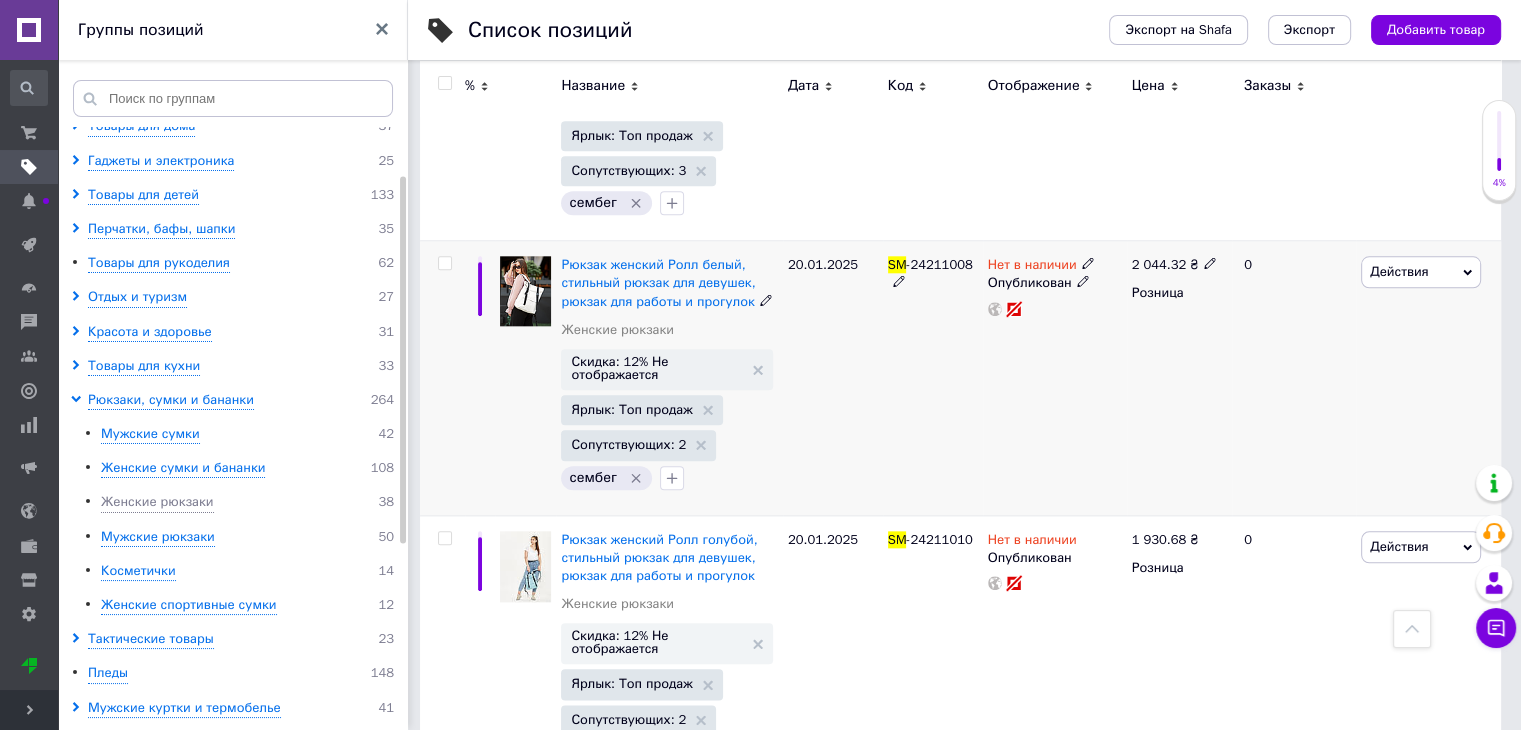 scroll, scrollTop: 2200, scrollLeft: 0, axis: vertical 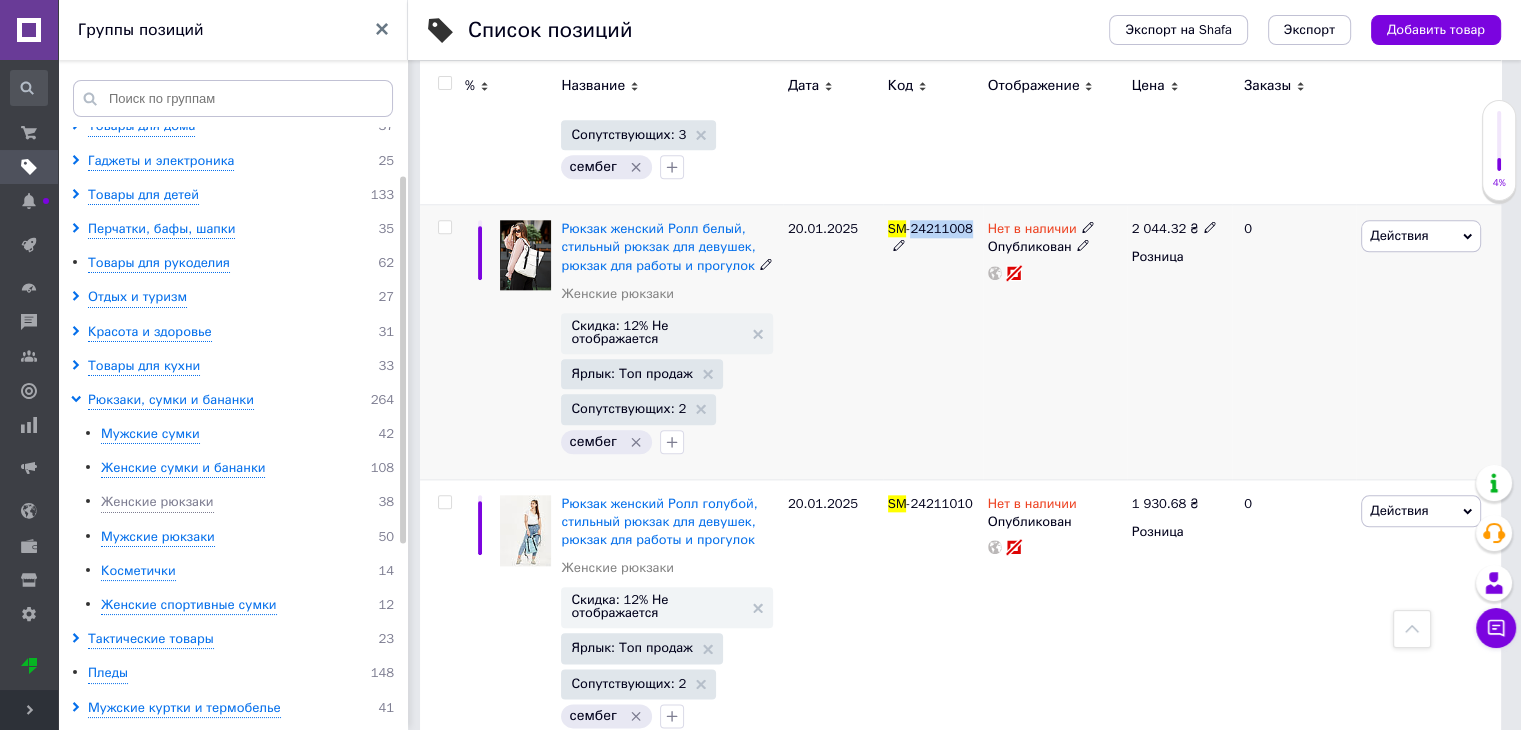 drag, startPoint x: 966, startPoint y: 207, endPoint x: 913, endPoint y: 211, distance: 53.15073 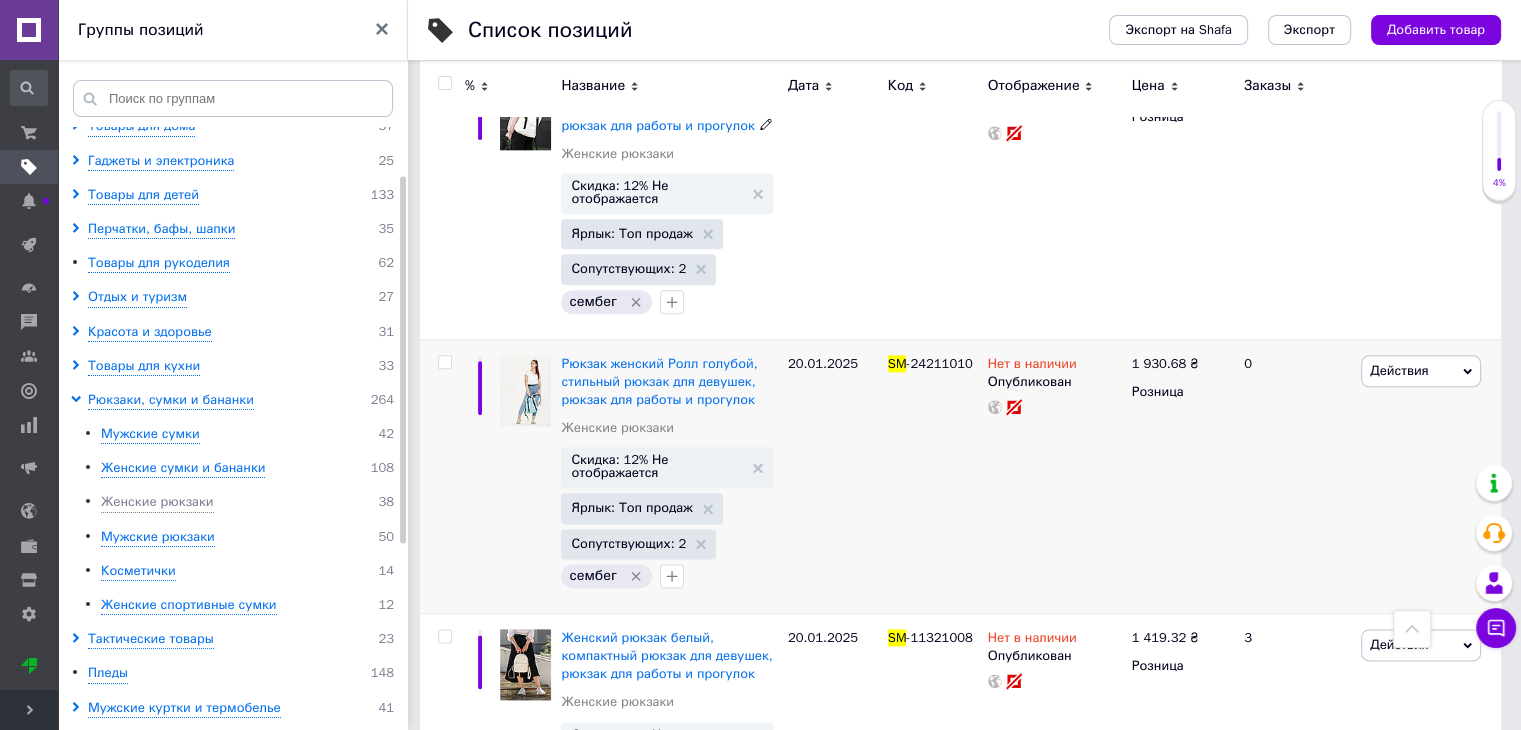 scroll, scrollTop: 2400, scrollLeft: 0, axis: vertical 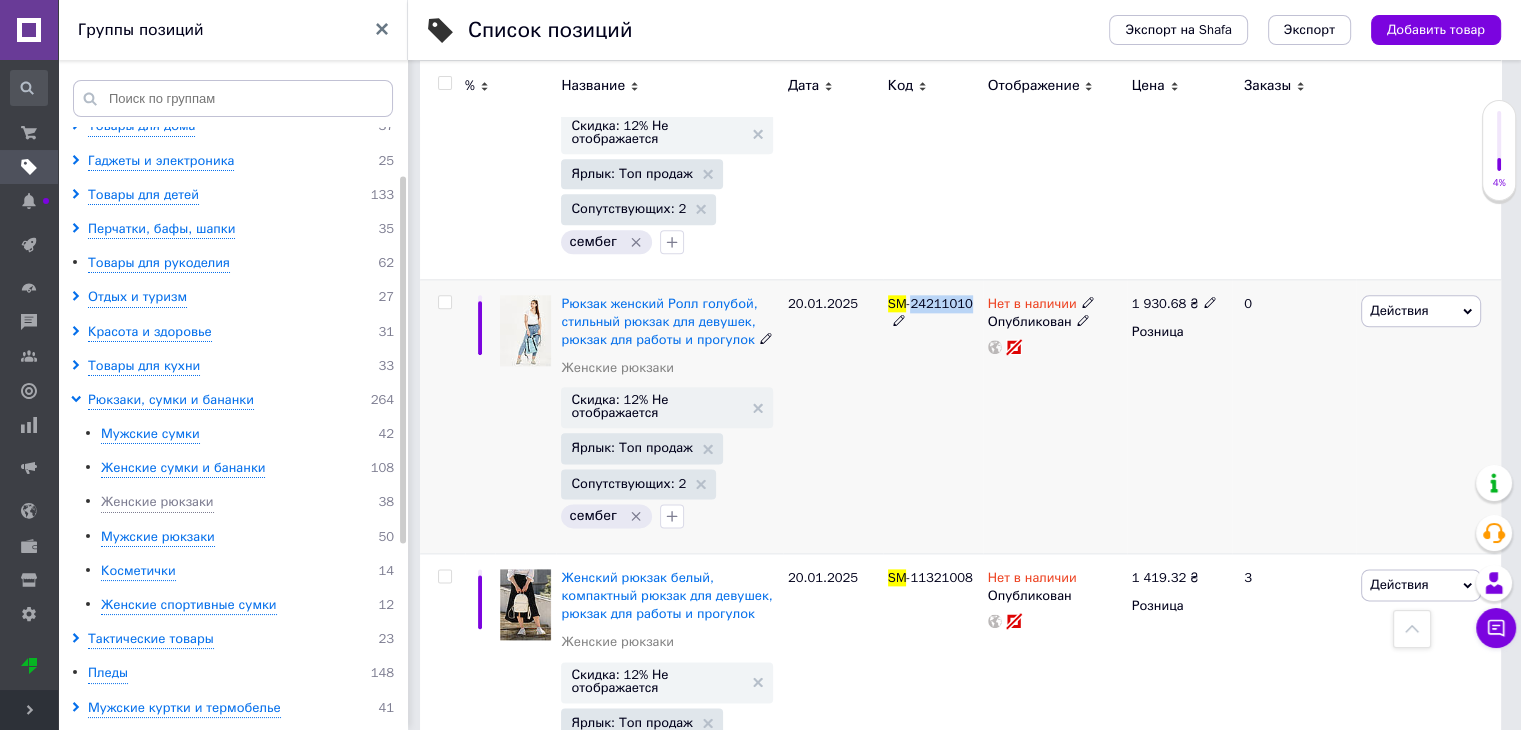 drag, startPoint x: 968, startPoint y: 279, endPoint x: 912, endPoint y: 278, distance: 56.008926 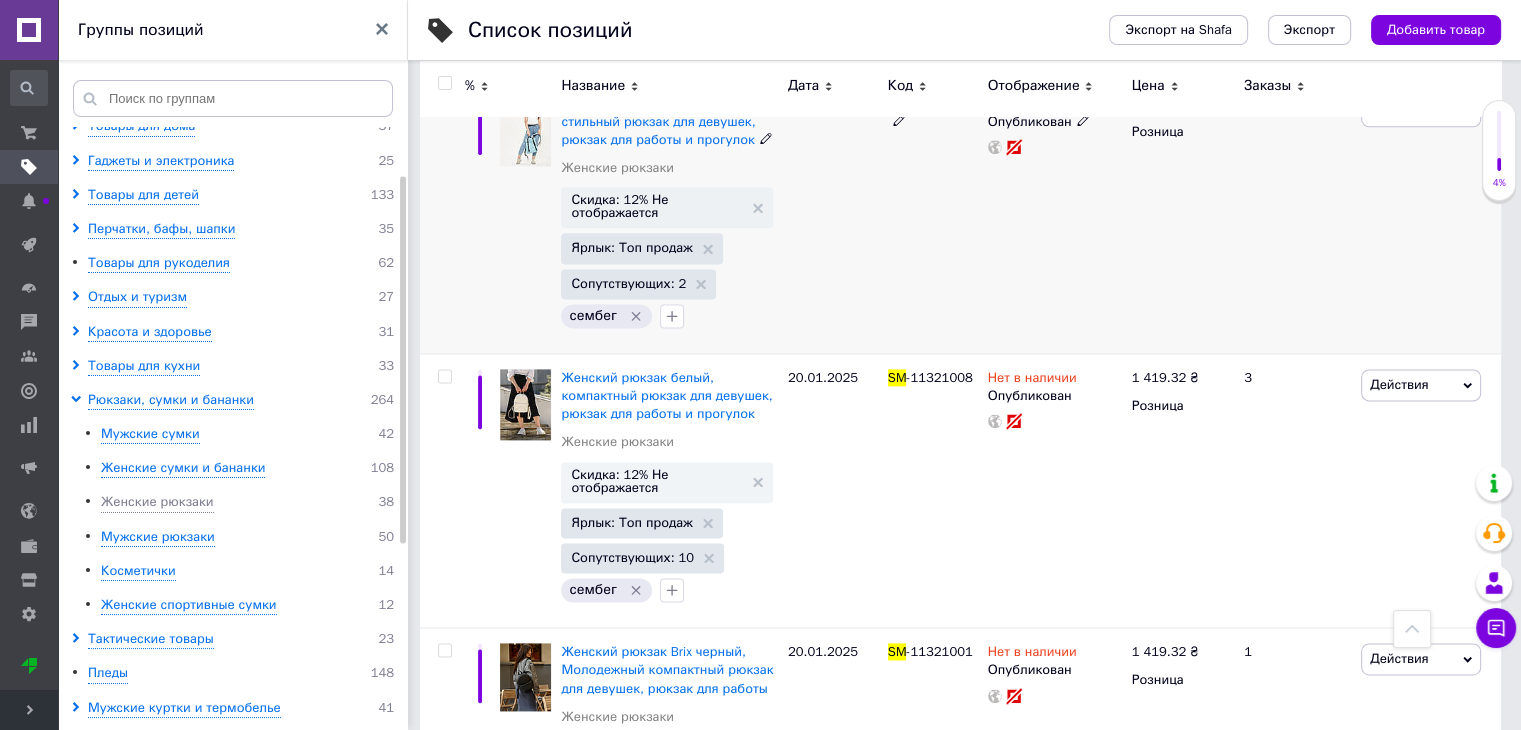 scroll, scrollTop: 2700, scrollLeft: 0, axis: vertical 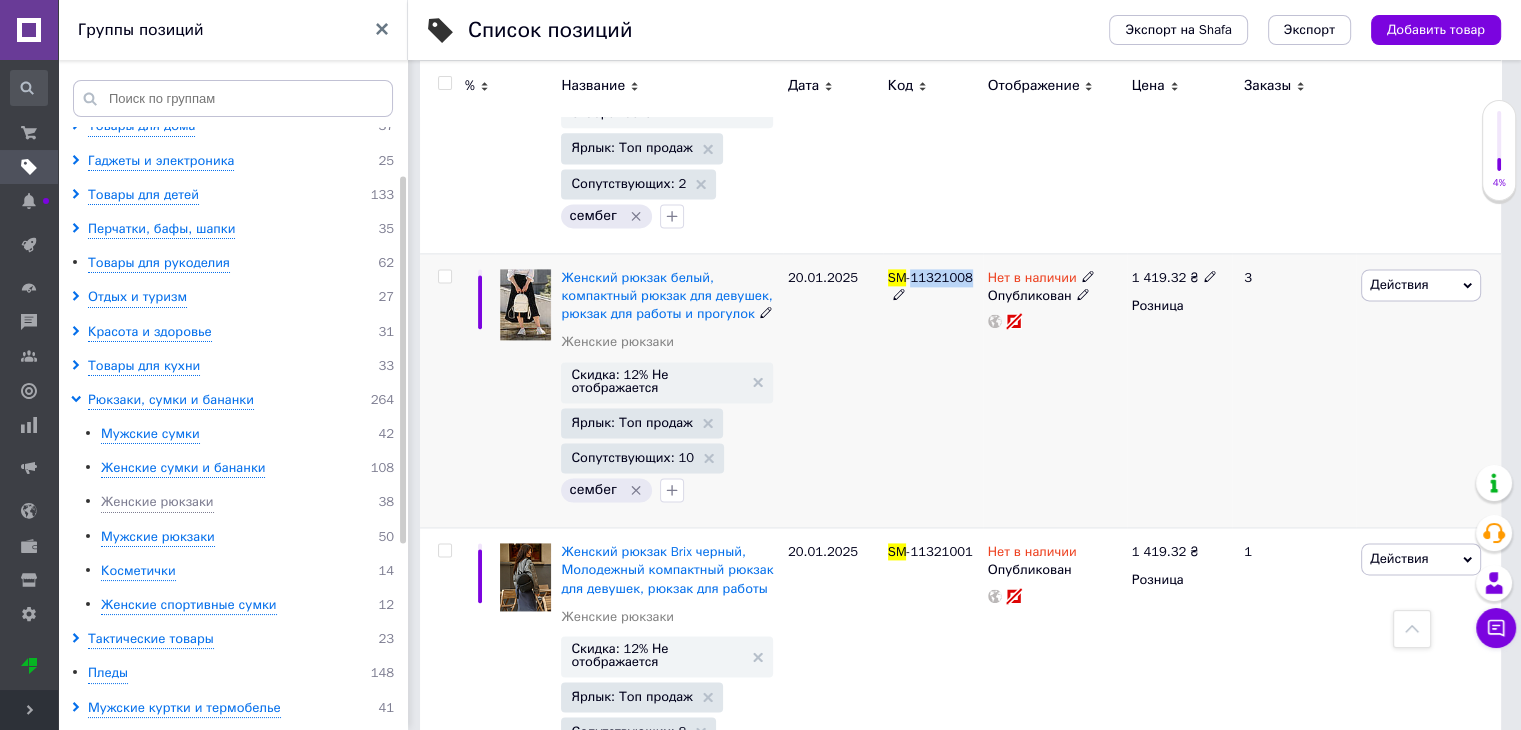 drag, startPoint x: 972, startPoint y: 257, endPoint x: 912, endPoint y: 261, distance: 60.133186 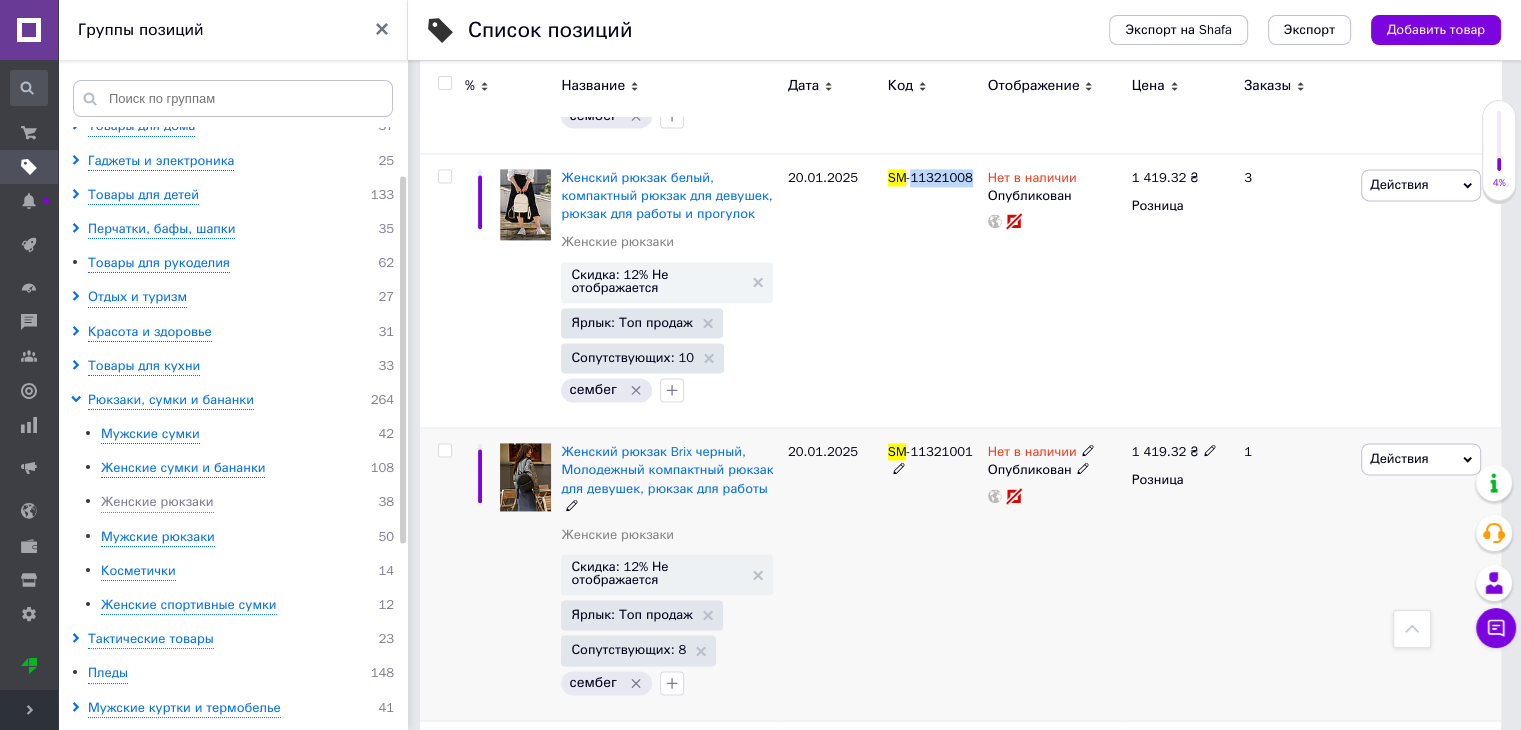 scroll, scrollTop: 2900, scrollLeft: 0, axis: vertical 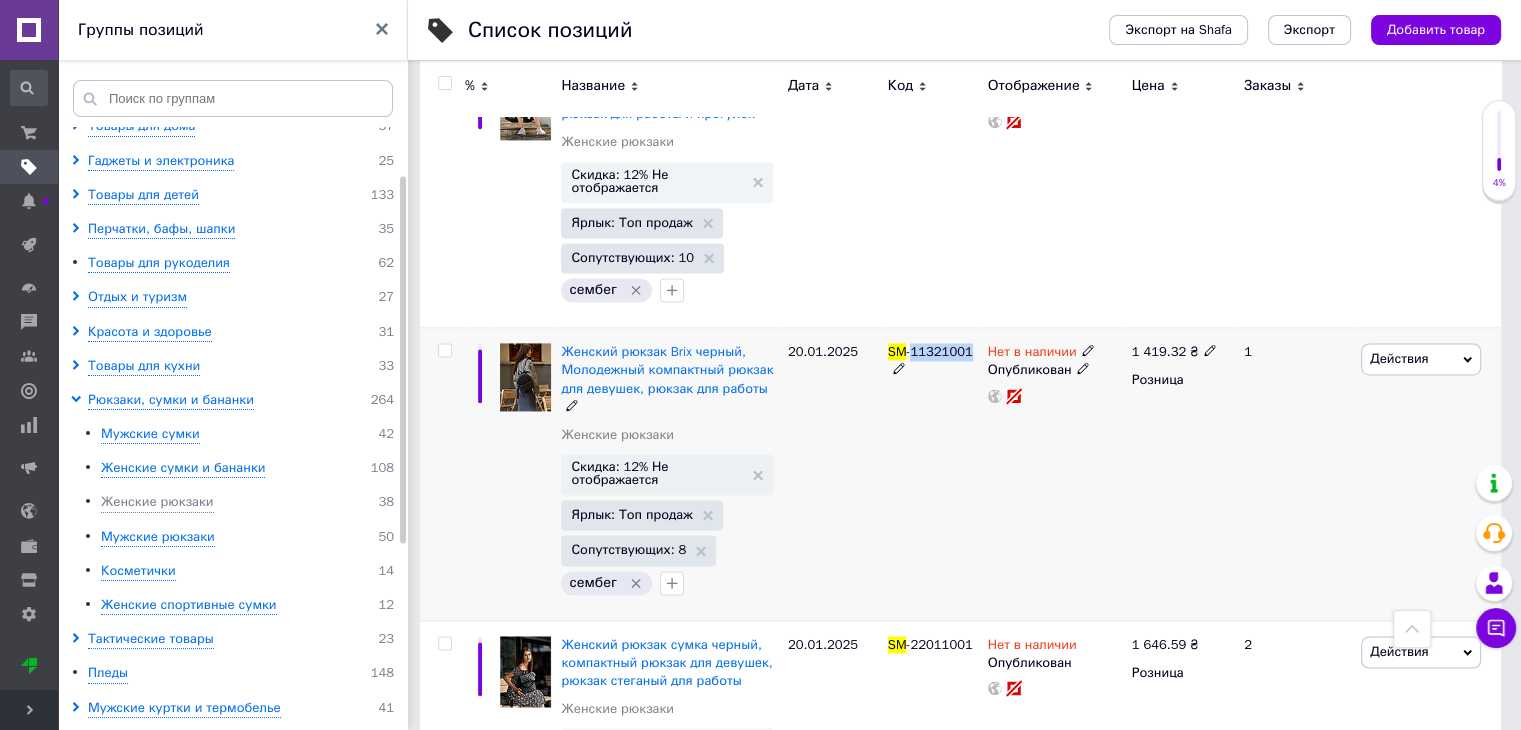 drag, startPoint x: 972, startPoint y: 333, endPoint x: 914, endPoint y: 328, distance: 58.21512 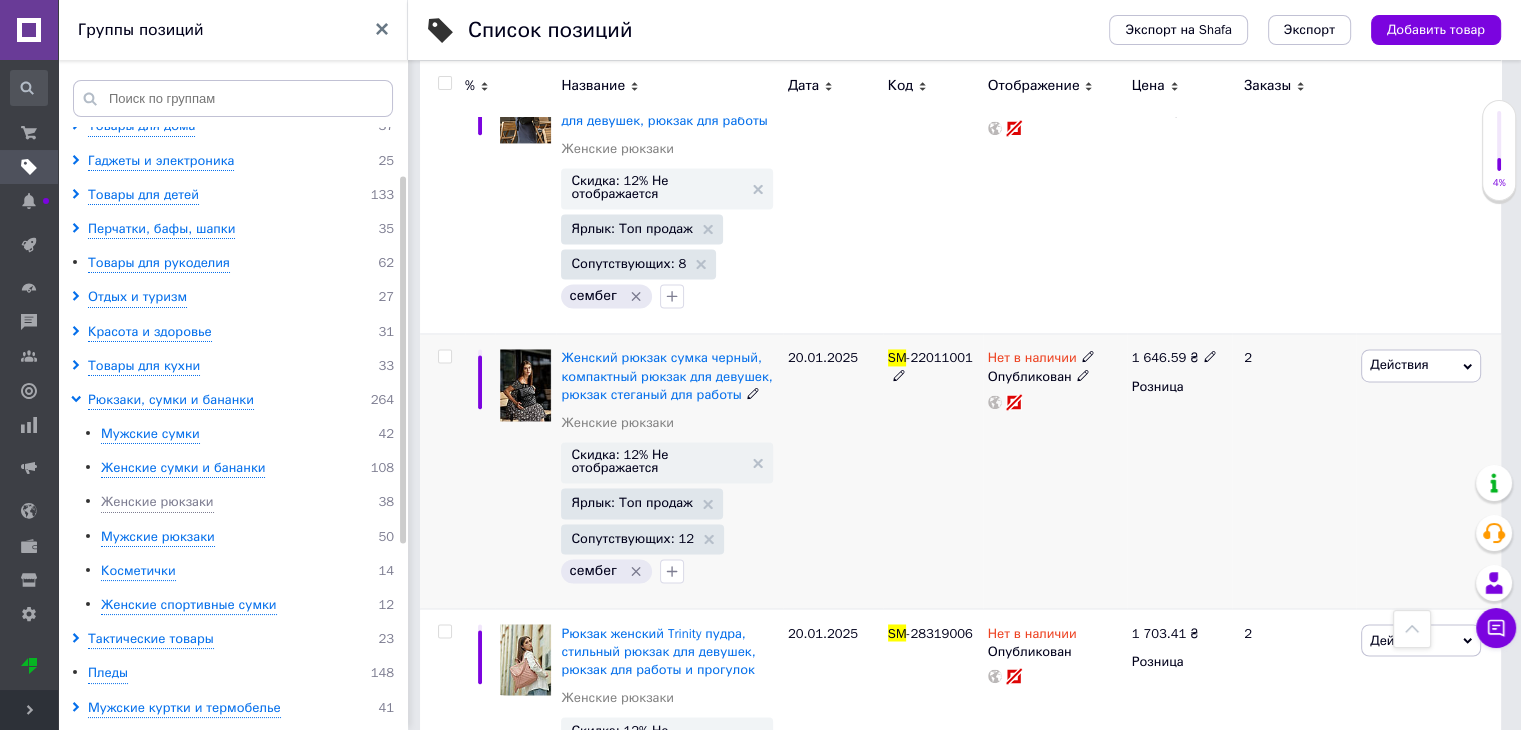 scroll, scrollTop: 3200, scrollLeft: 0, axis: vertical 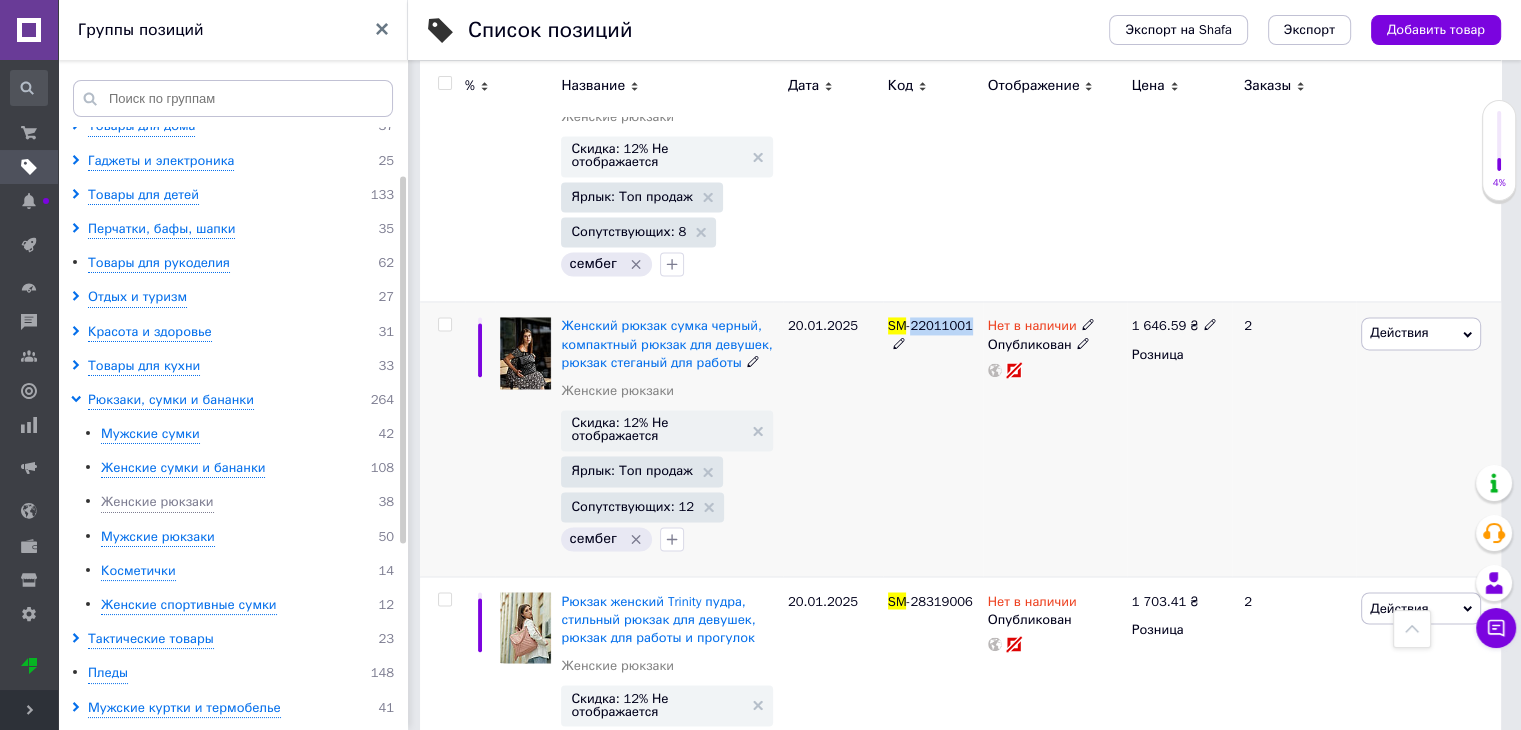 drag, startPoint x: 969, startPoint y: 303, endPoint x: 914, endPoint y: 303, distance: 55 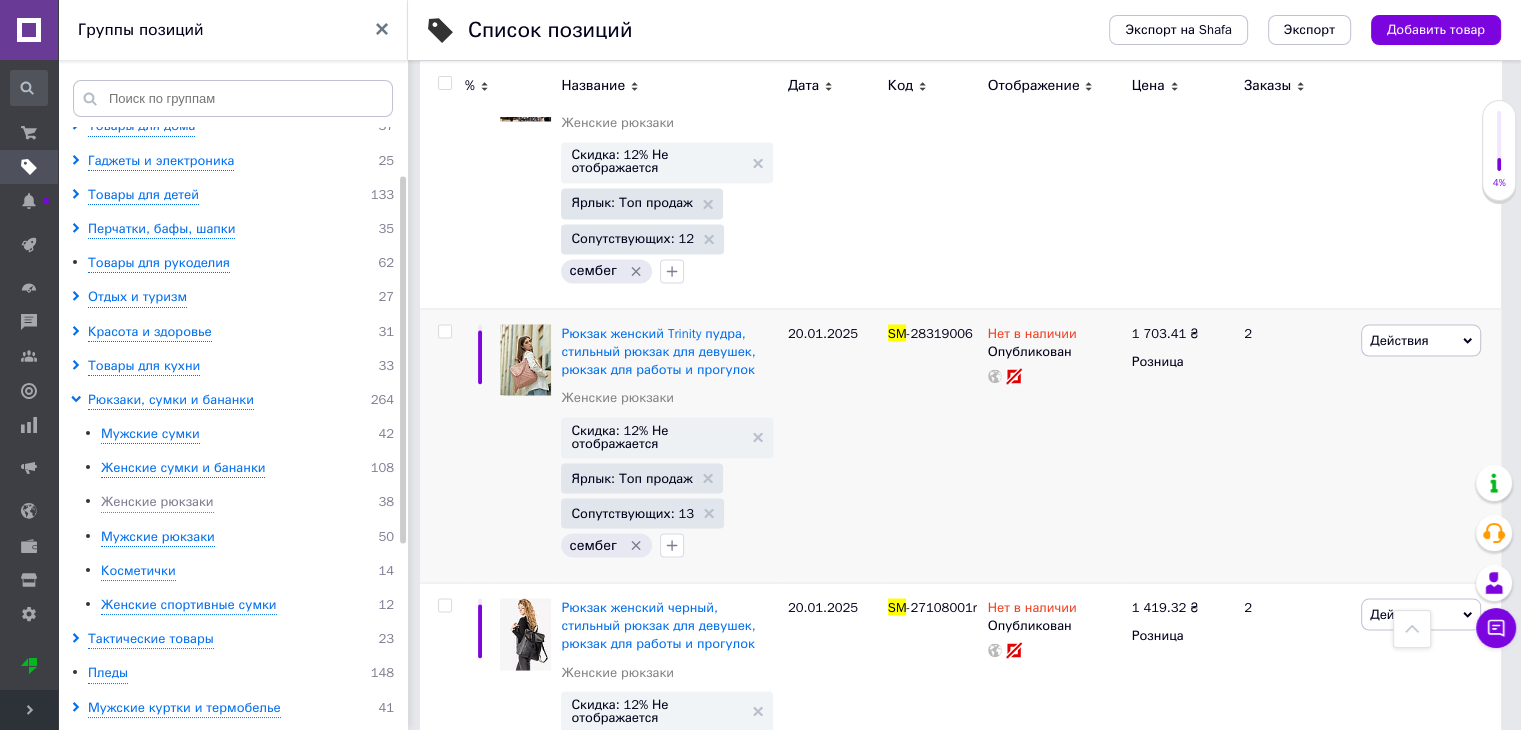 scroll, scrollTop: 3500, scrollLeft: 0, axis: vertical 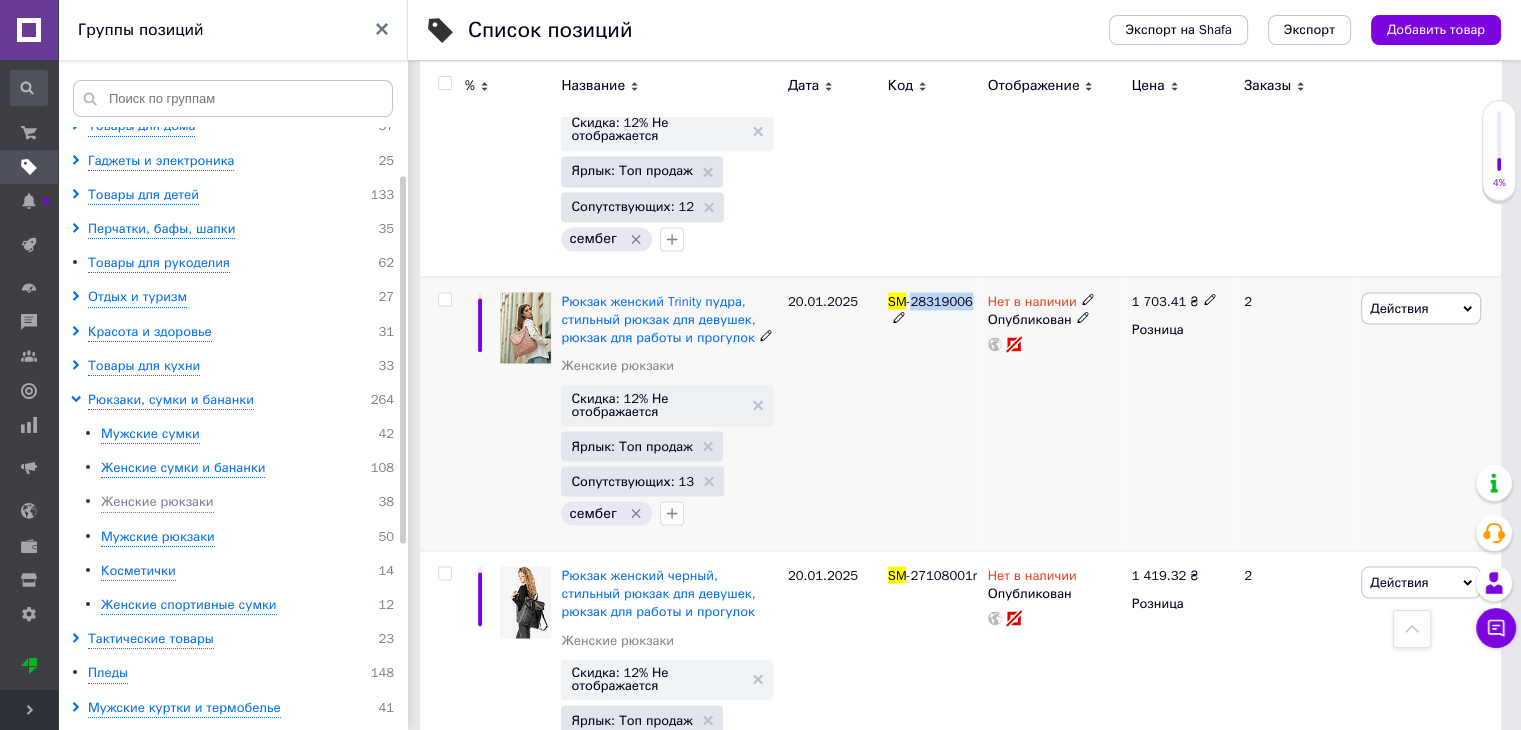 drag, startPoint x: 972, startPoint y: 273, endPoint x: 913, endPoint y: 275, distance: 59.03389 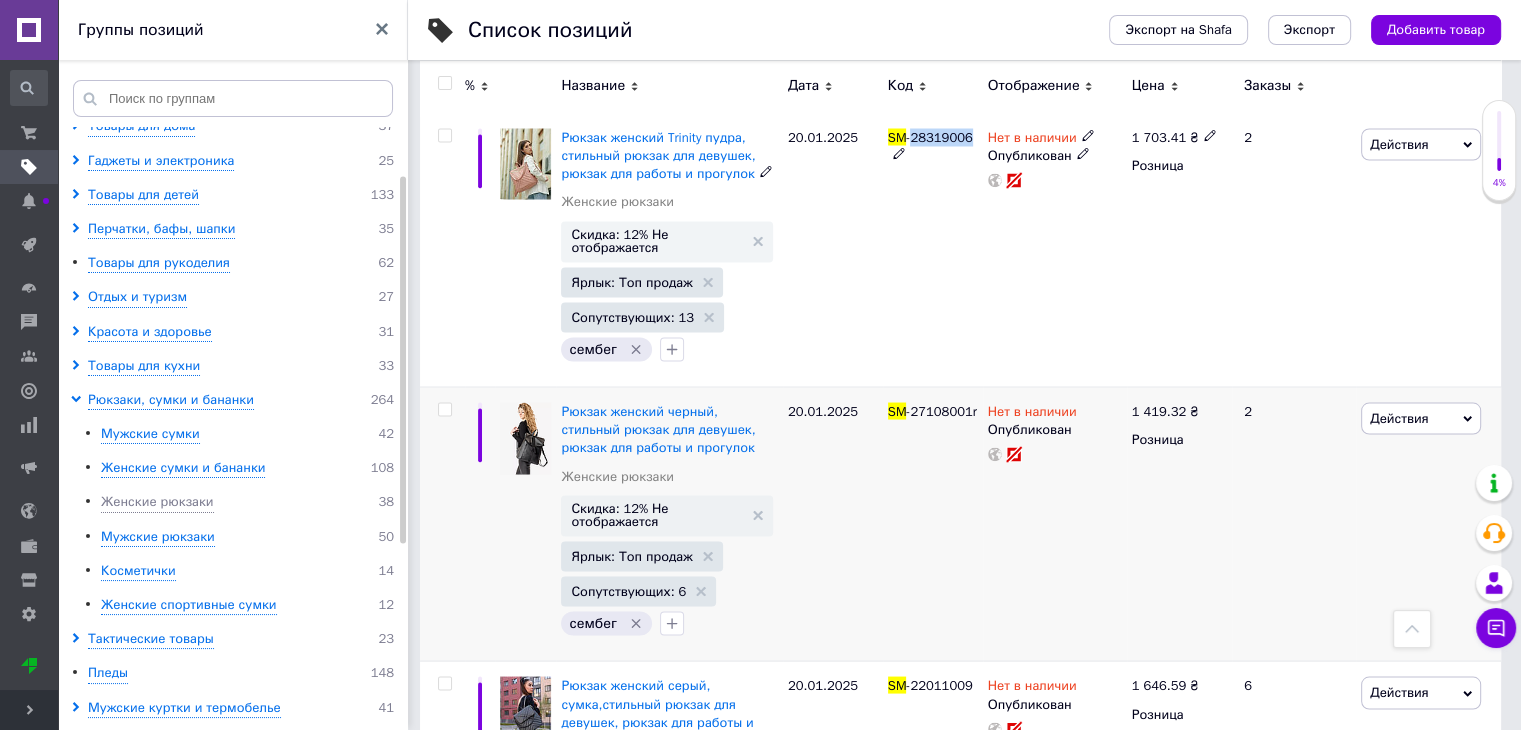 scroll, scrollTop: 3700, scrollLeft: 0, axis: vertical 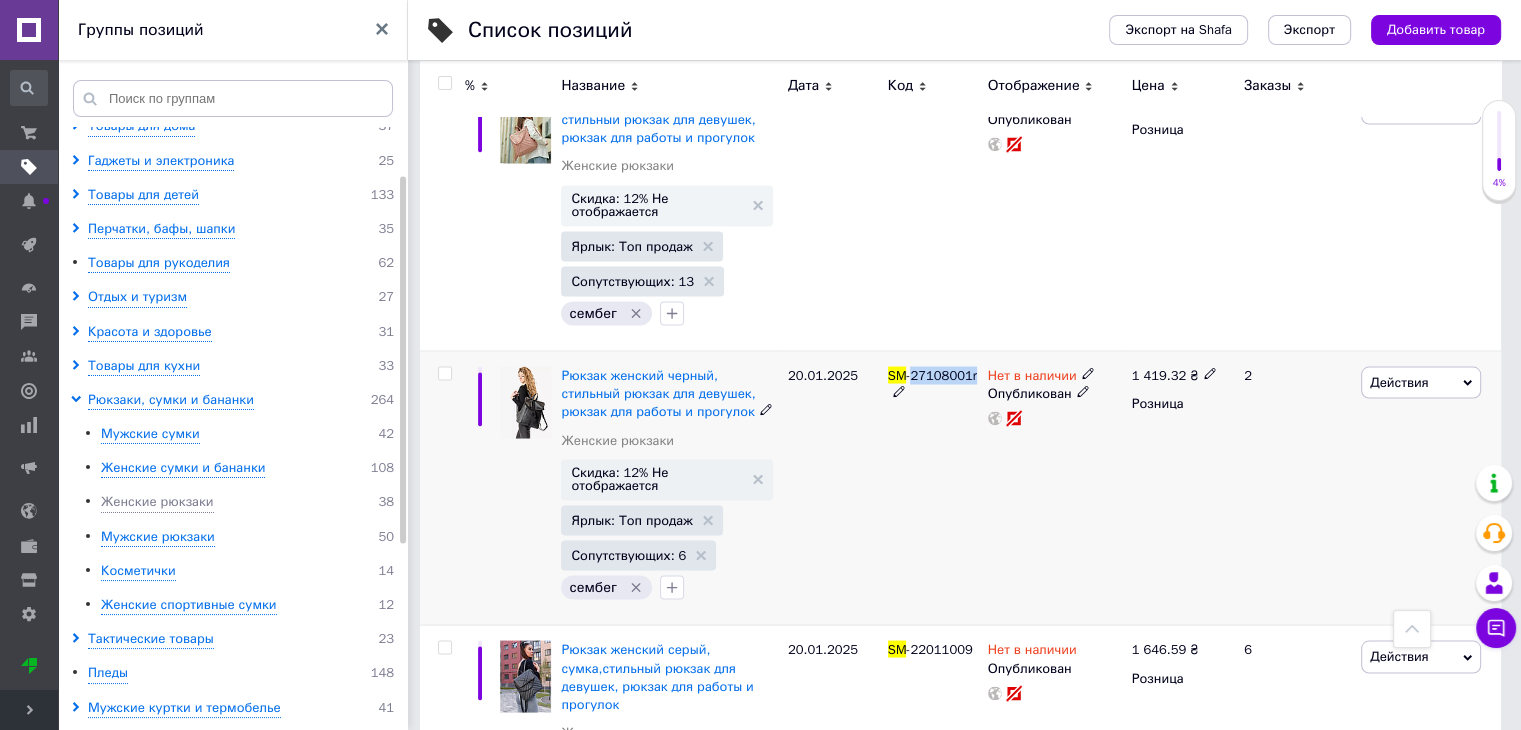 drag, startPoint x: 965, startPoint y: 352, endPoint x: 913, endPoint y: 353, distance: 52.009613 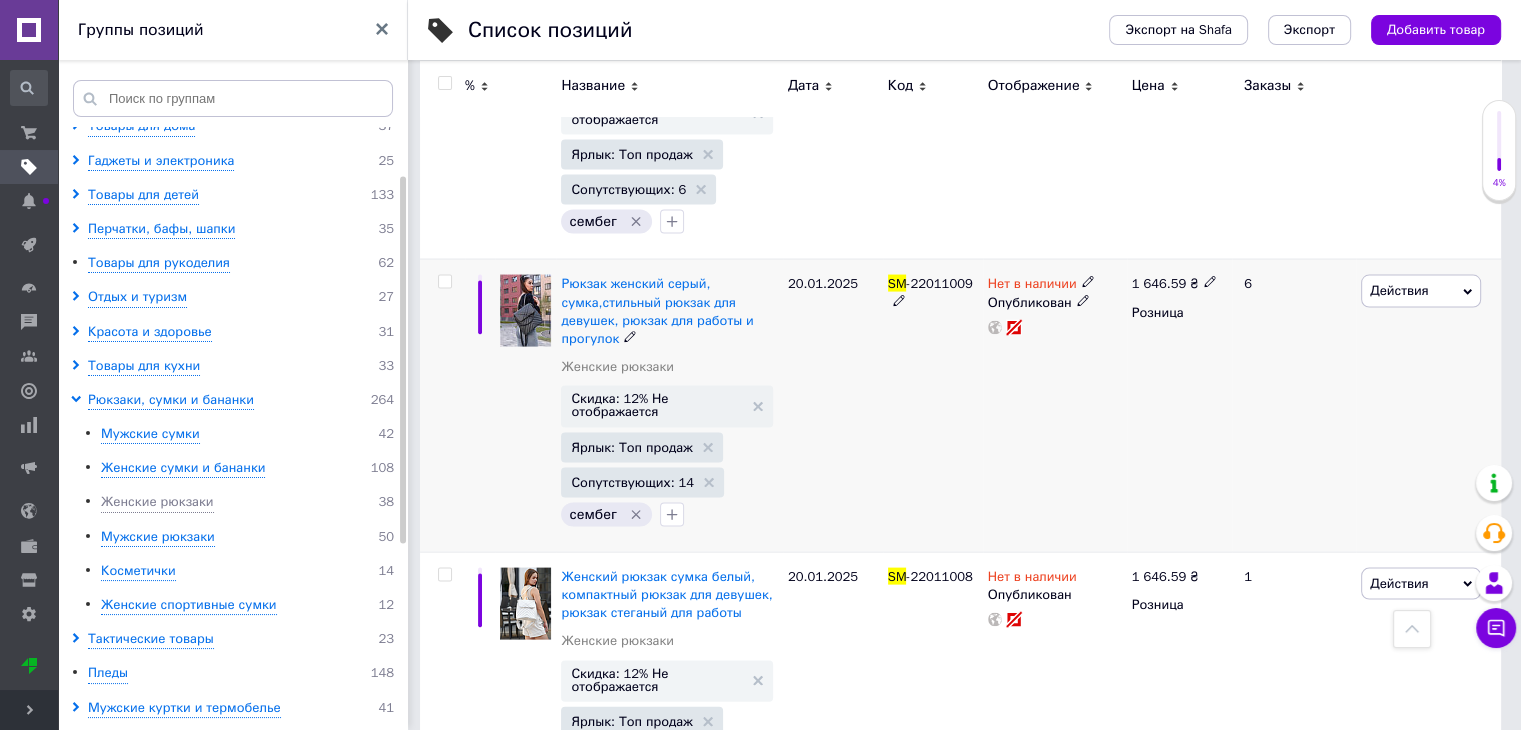 scroll, scrollTop: 4100, scrollLeft: 0, axis: vertical 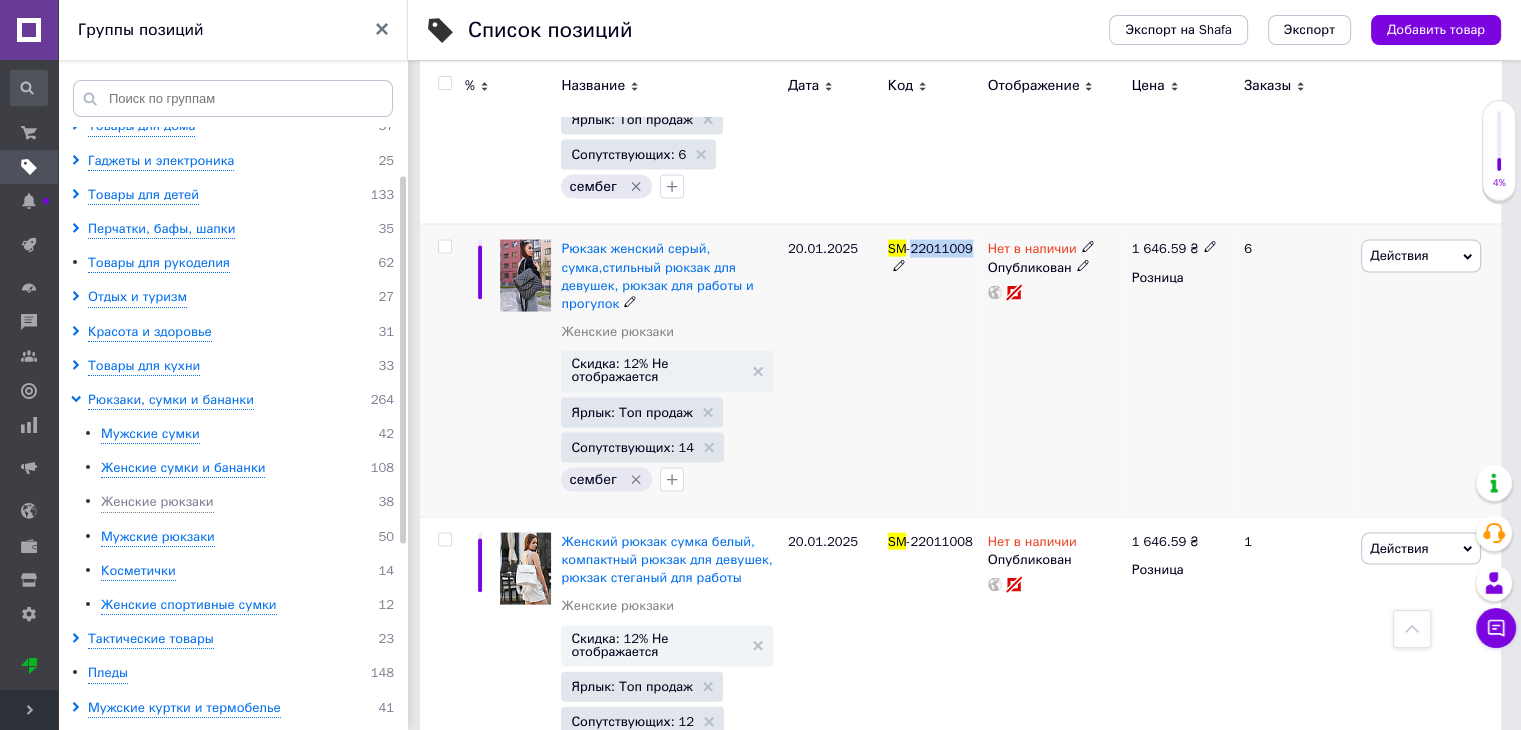 drag, startPoint x: 971, startPoint y: 225, endPoint x: 914, endPoint y: 227, distance: 57.035076 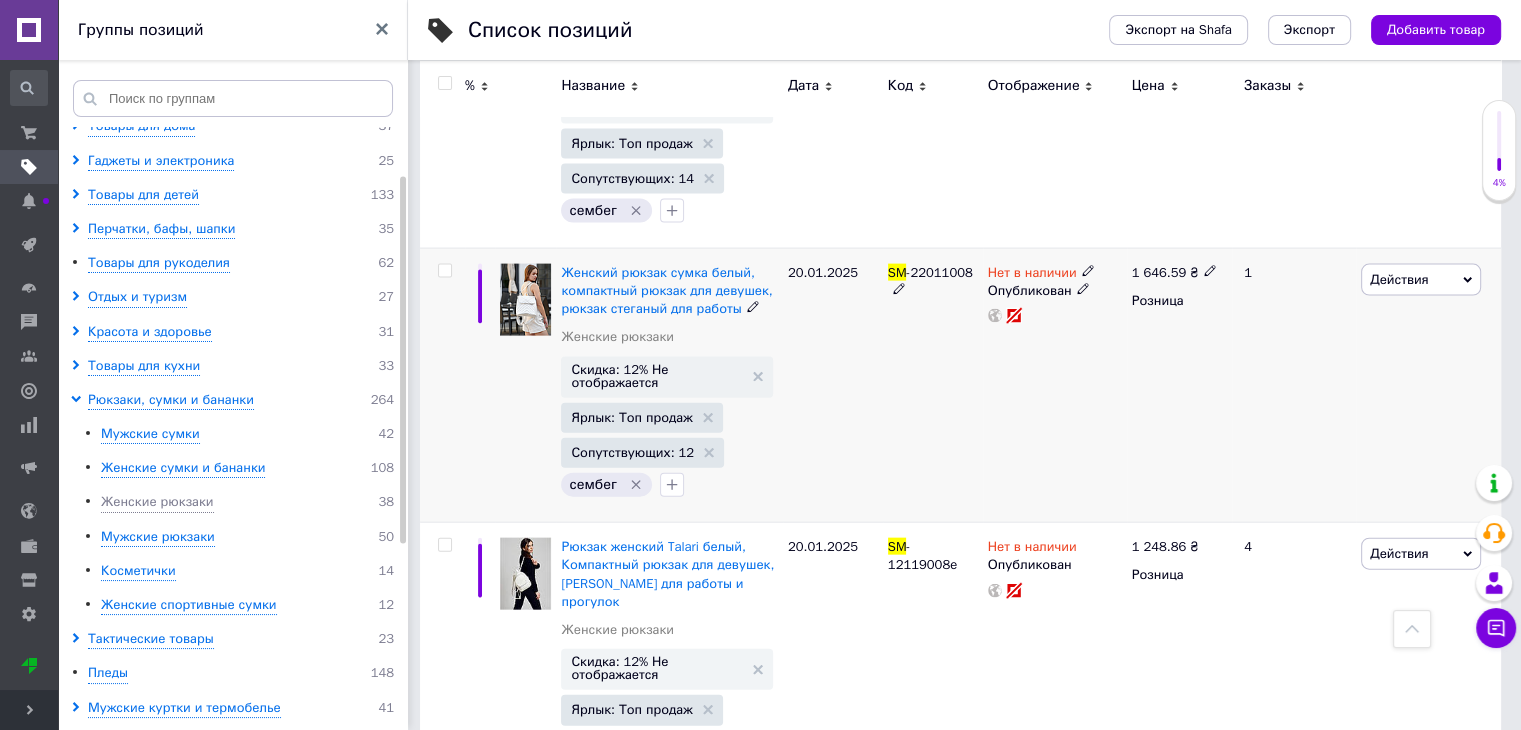 scroll, scrollTop: 4400, scrollLeft: 0, axis: vertical 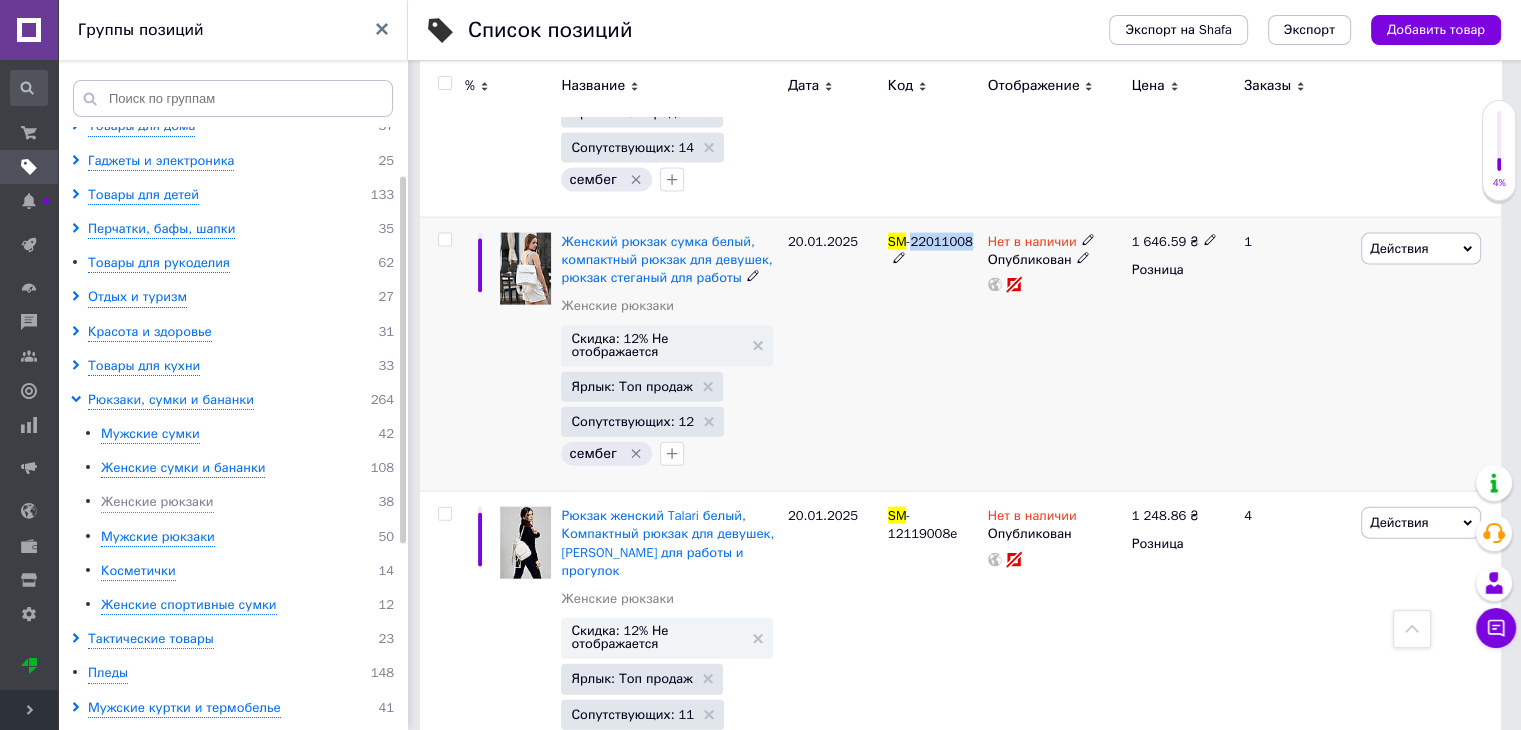 drag, startPoint x: 972, startPoint y: 215, endPoint x: 911, endPoint y: 215, distance: 61 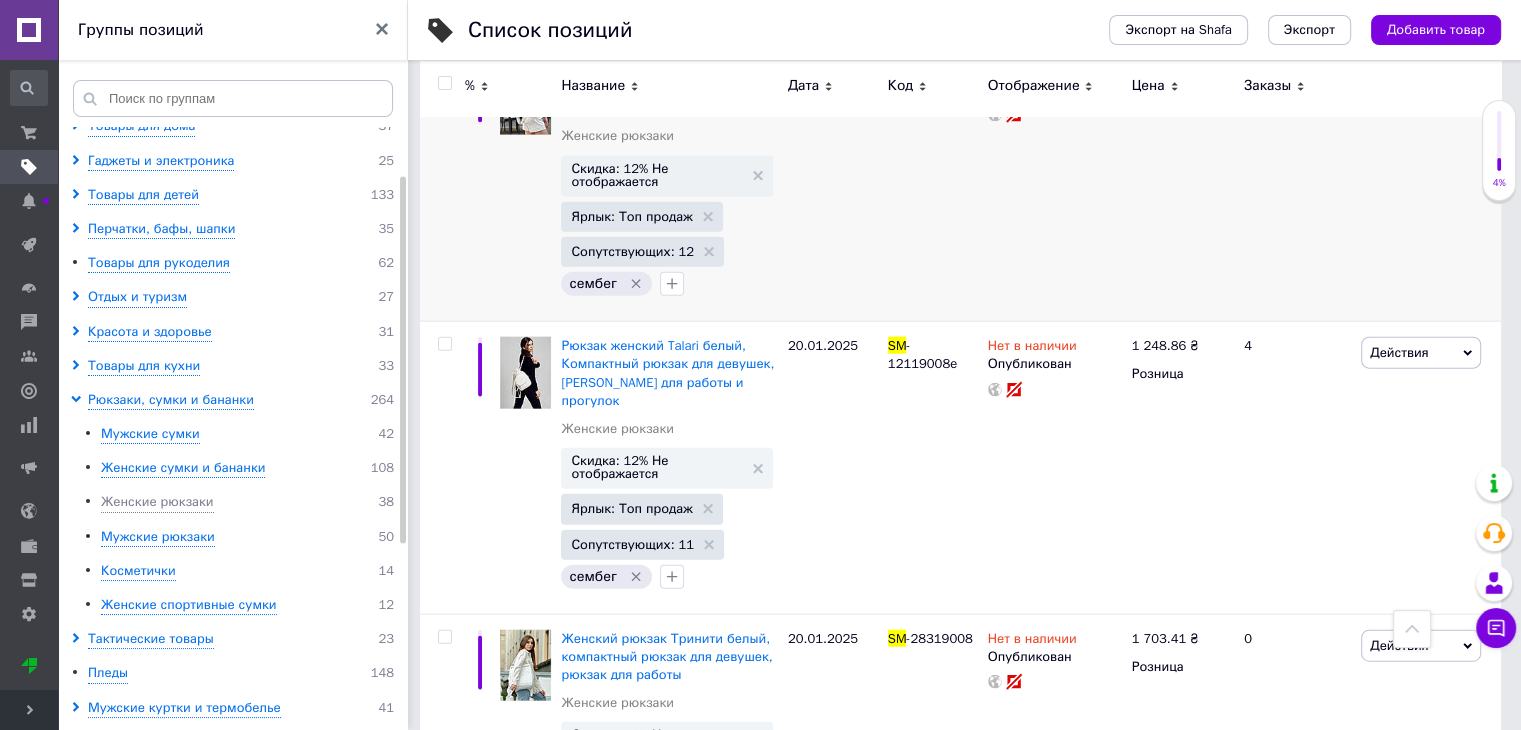 scroll, scrollTop: 4600, scrollLeft: 0, axis: vertical 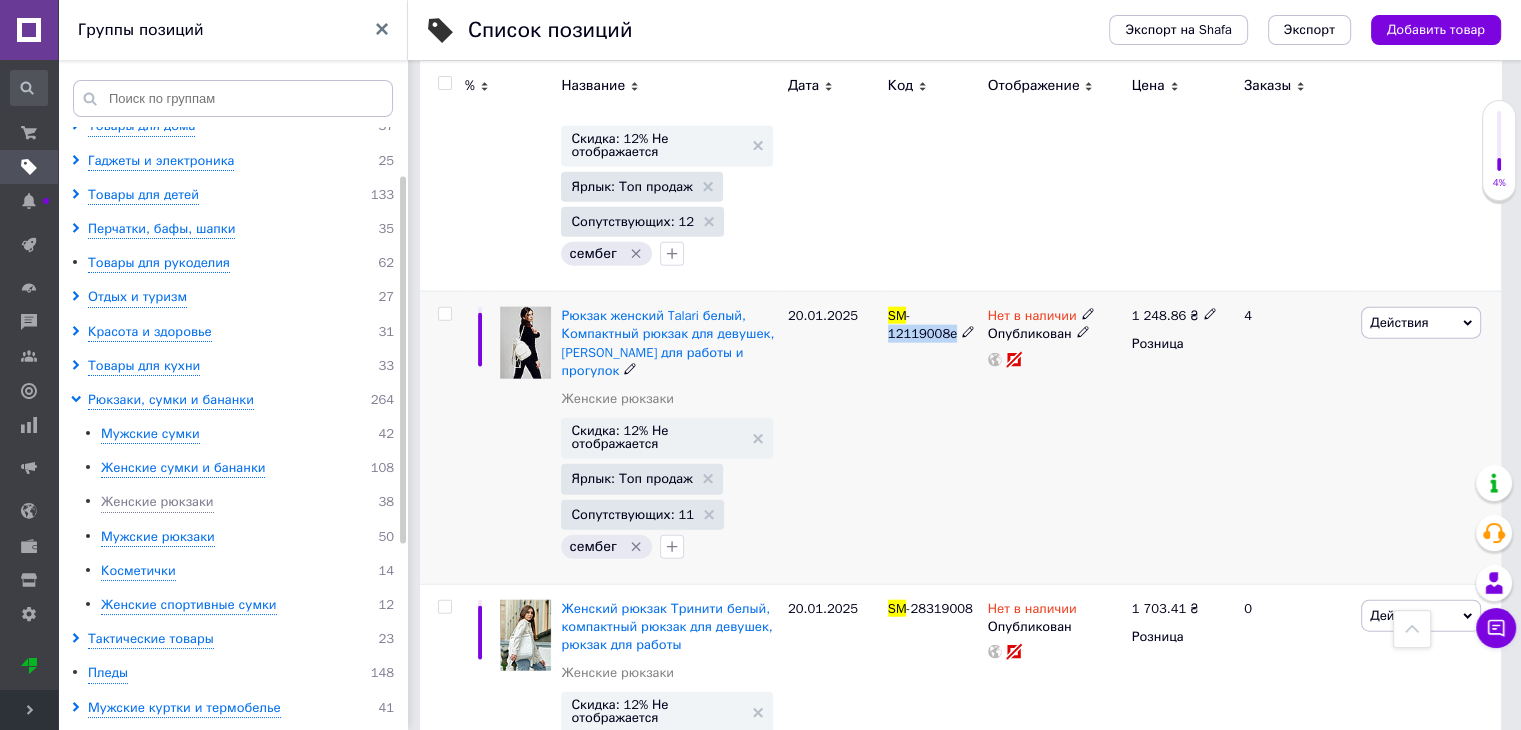 drag, startPoint x: 980, startPoint y: 289, endPoint x: 914, endPoint y: 282, distance: 66.37017 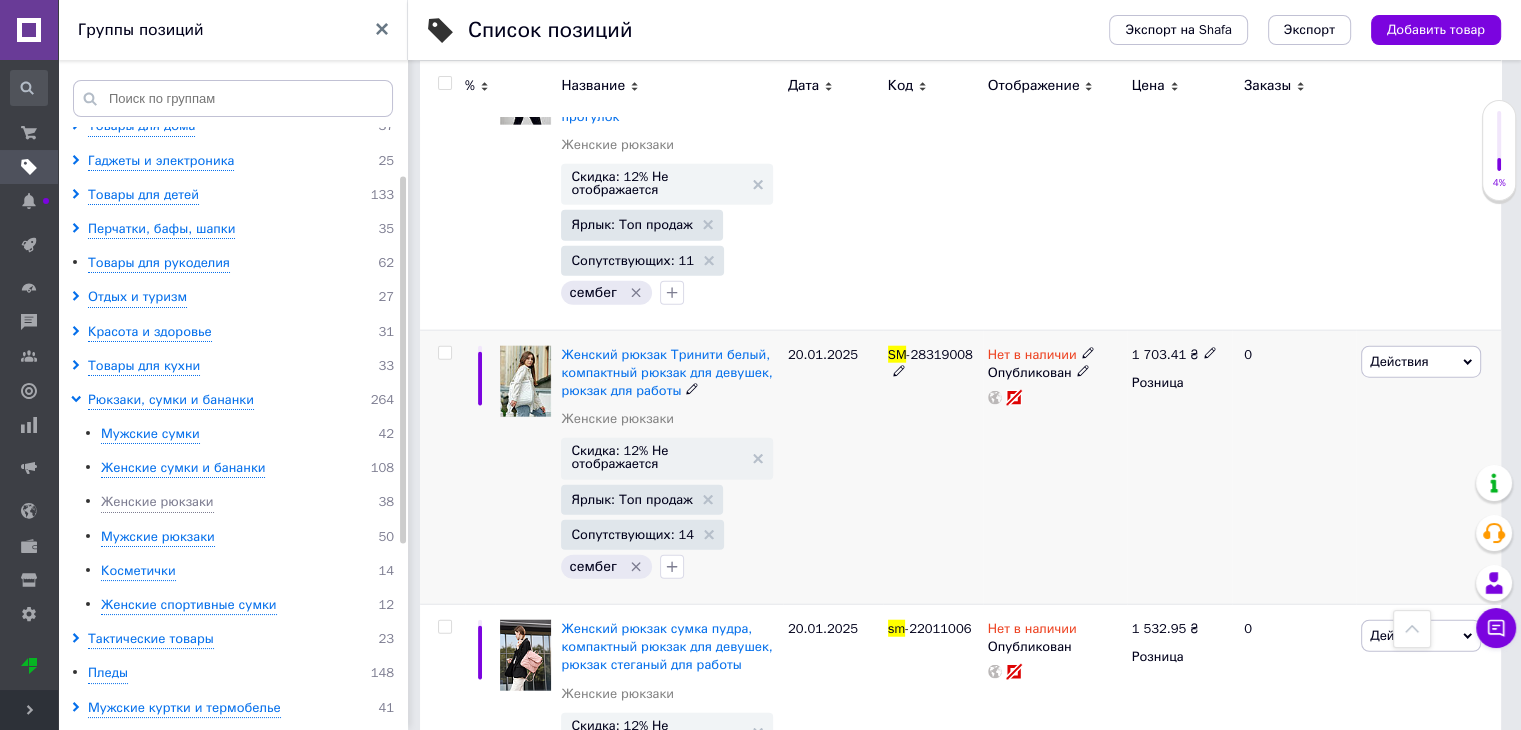 scroll, scrollTop: 4900, scrollLeft: 0, axis: vertical 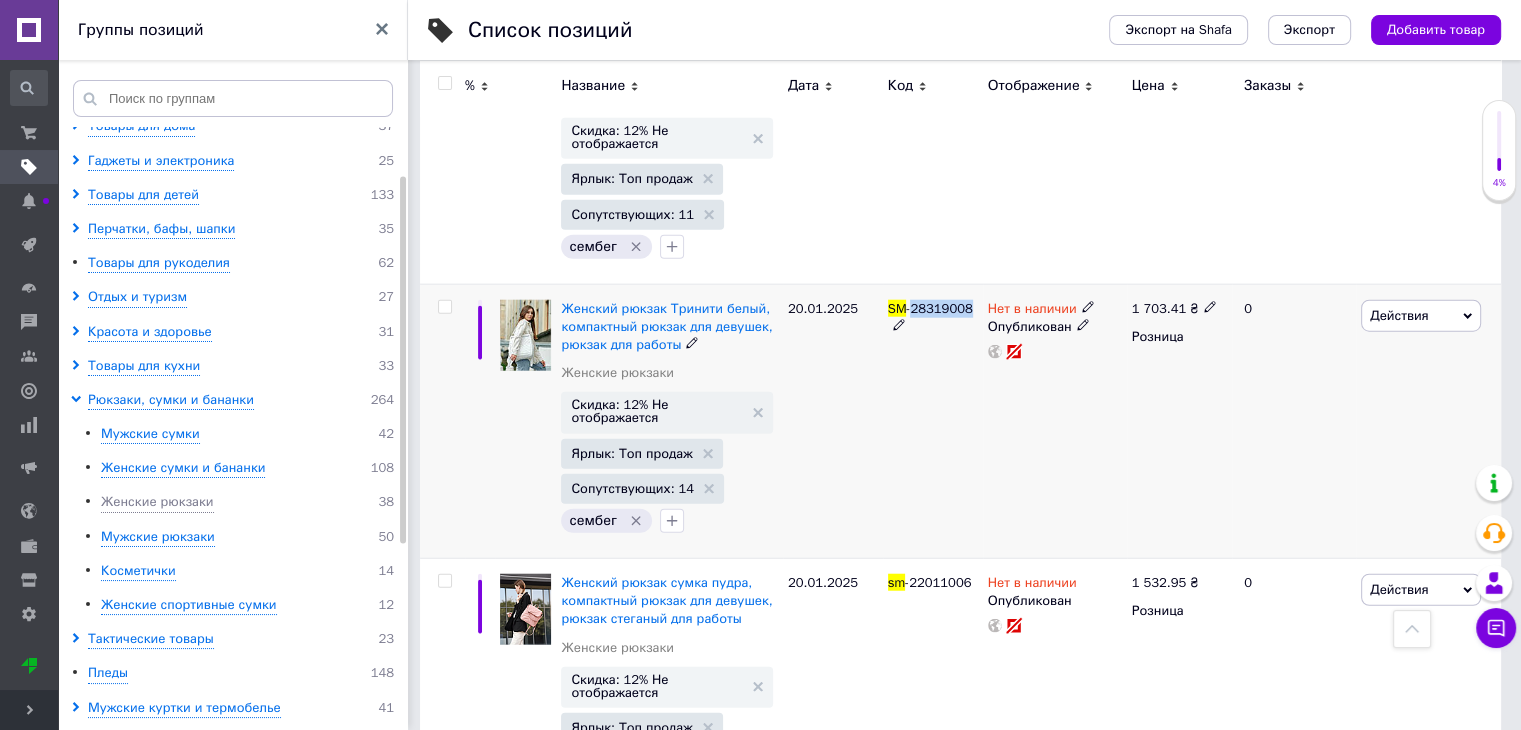 drag, startPoint x: 967, startPoint y: 262, endPoint x: 912, endPoint y: 262, distance: 55 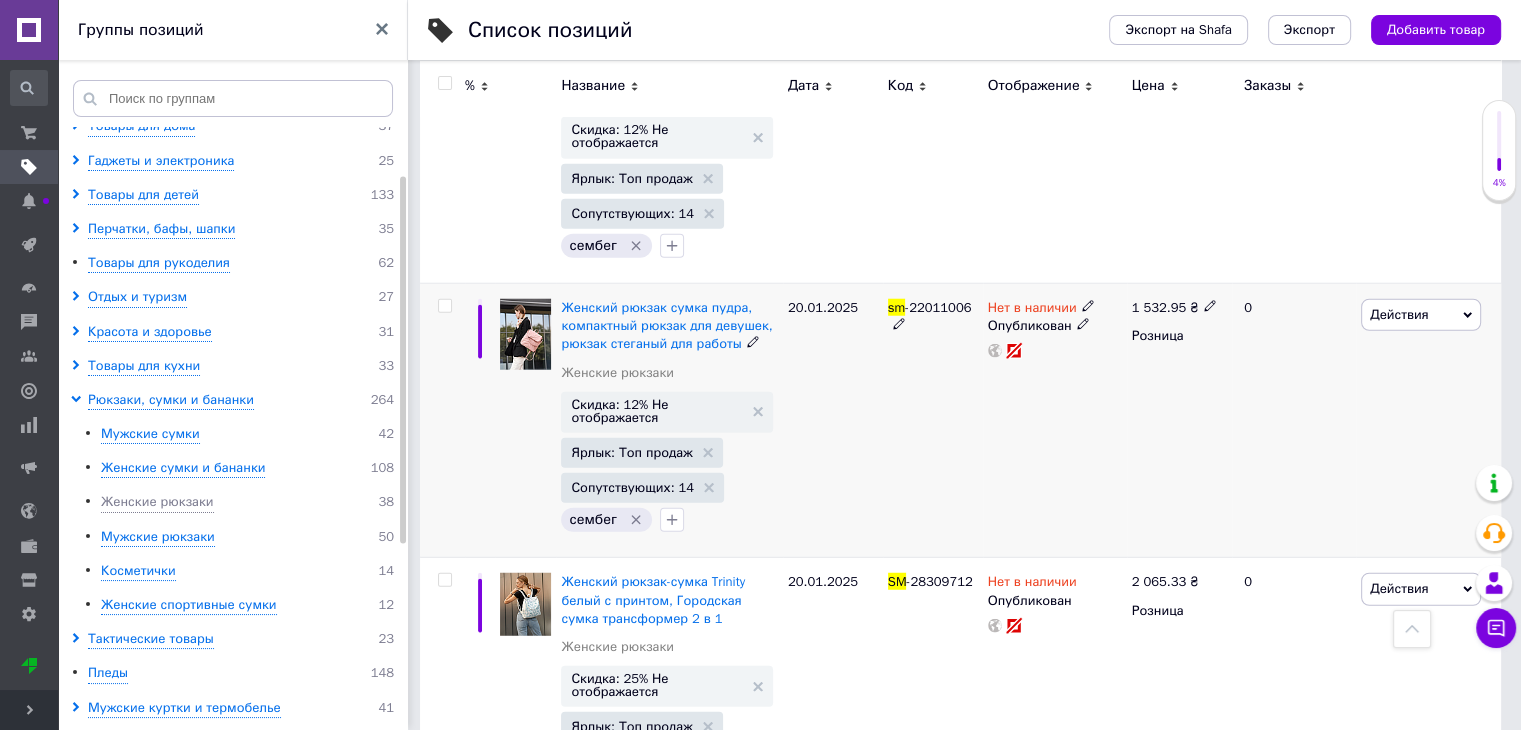 scroll, scrollTop: 5200, scrollLeft: 0, axis: vertical 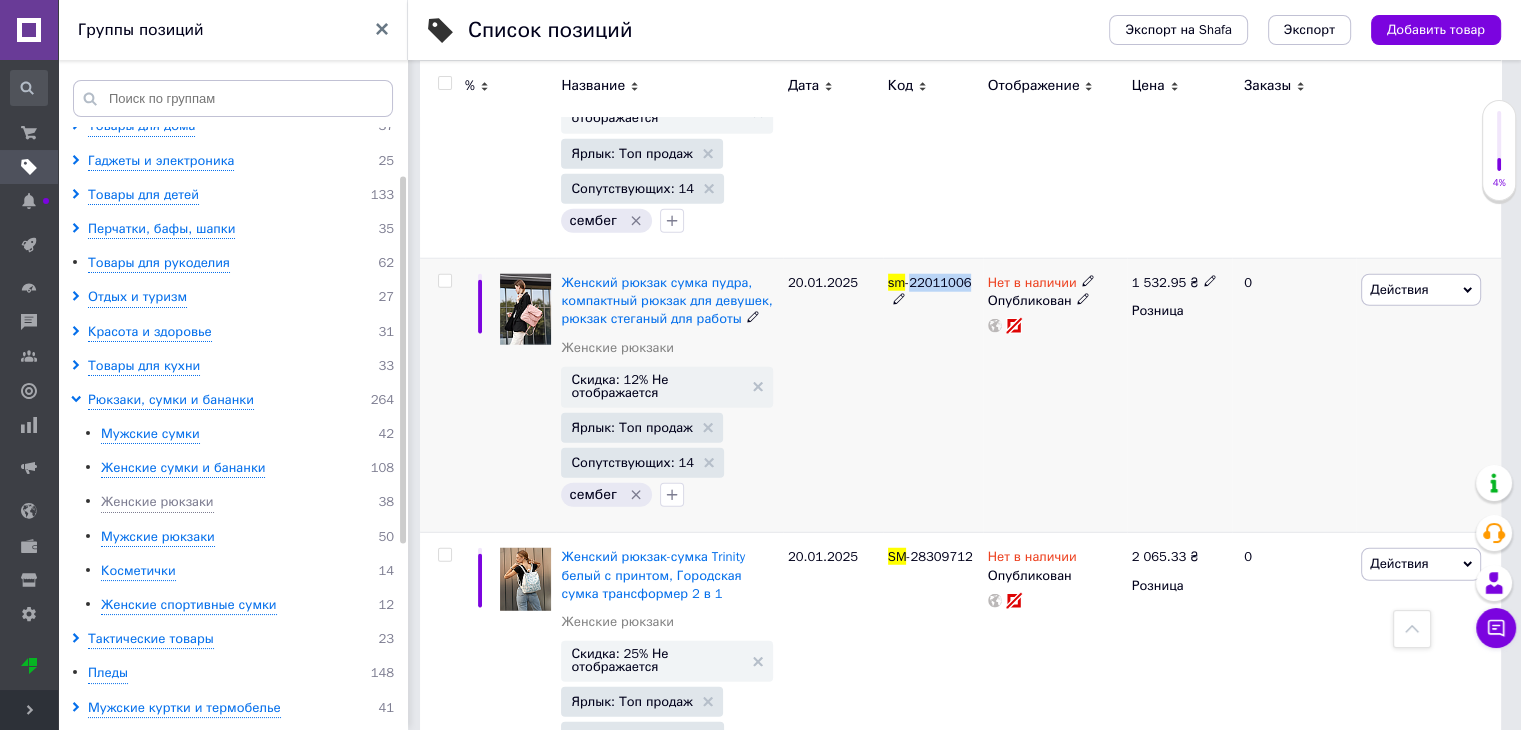 drag, startPoint x: 966, startPoint y: 236, endPoint x: 912, endPoint y: 239, distance: 54.08327 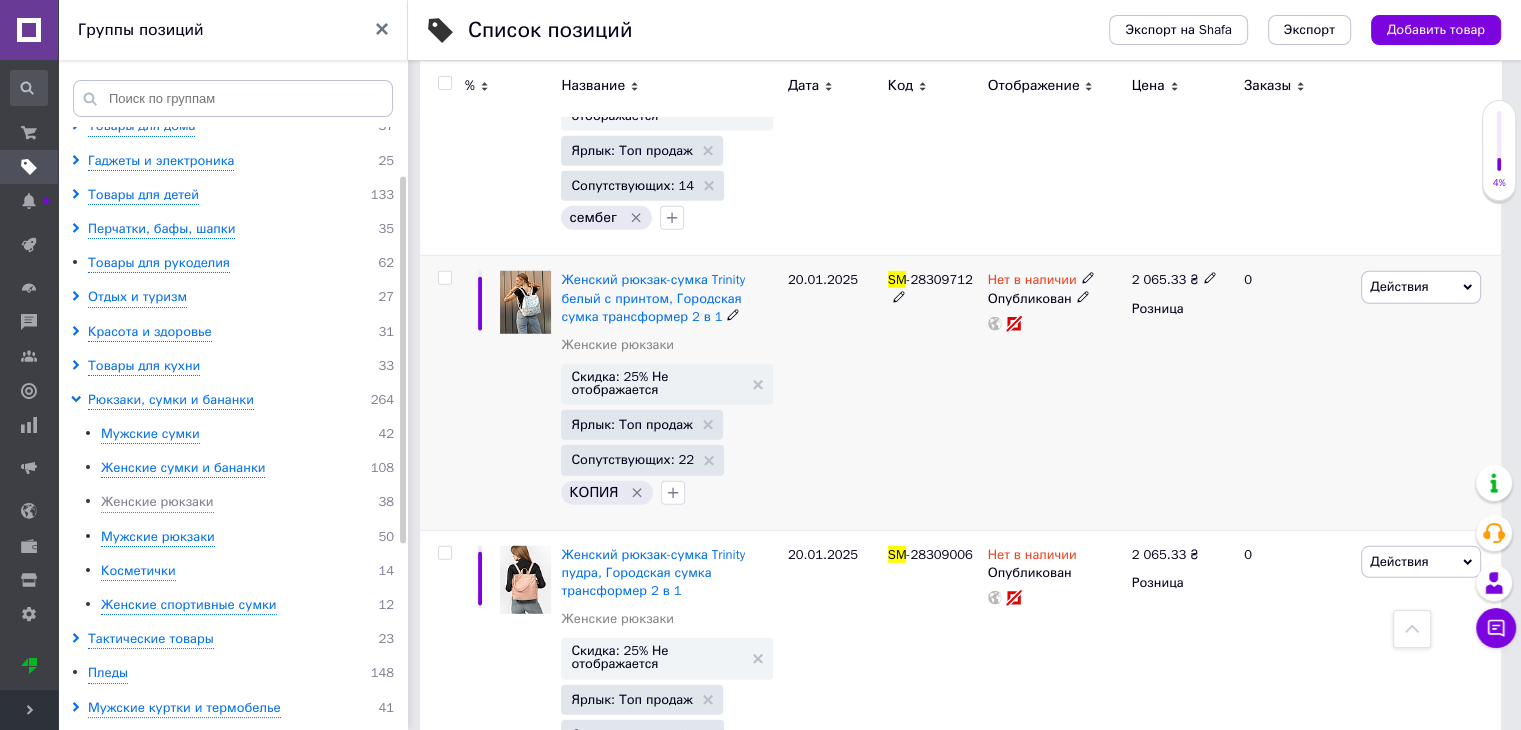 scroll, scrollTop: 5500, scrollLeft: 0, axis: vertical 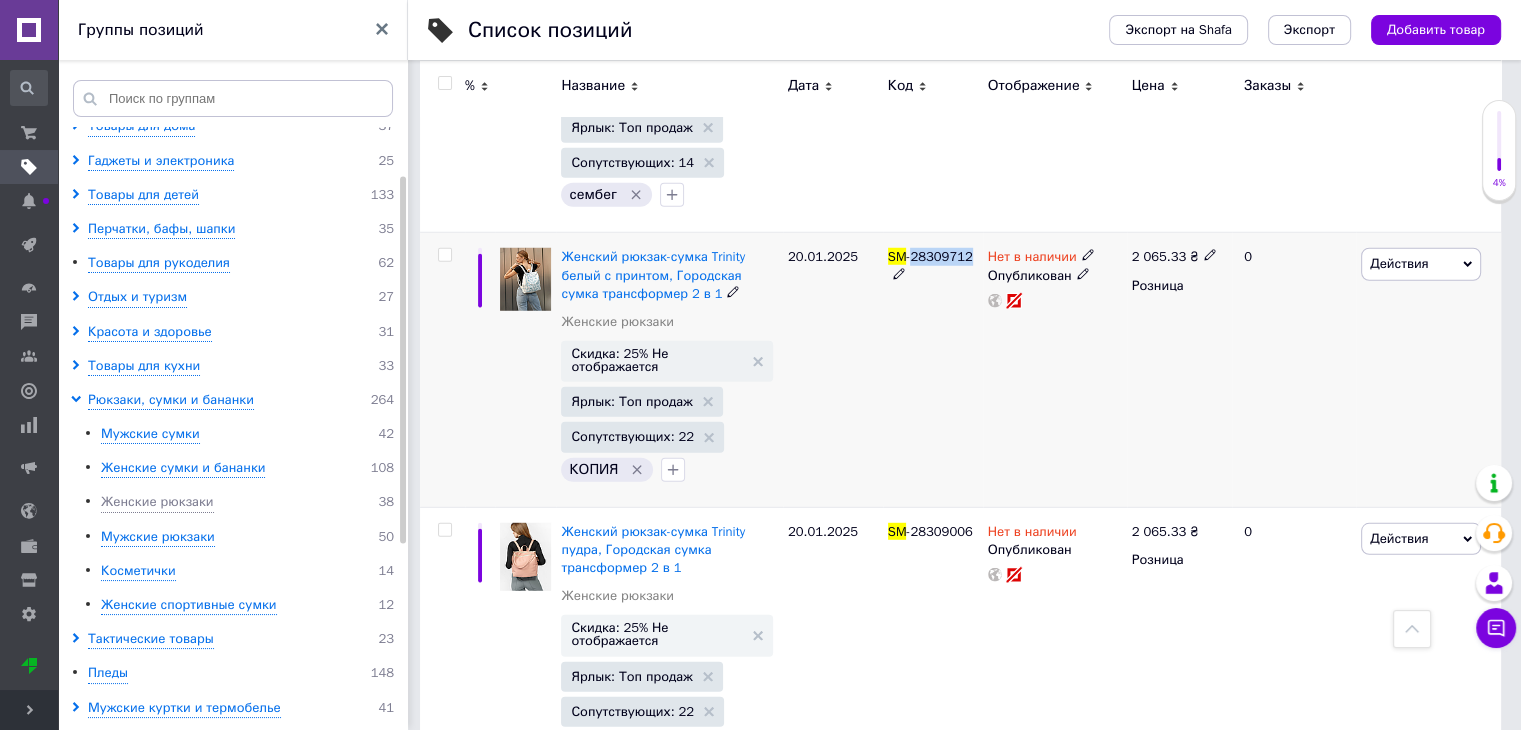 drag, startPoint x: 964, startPoint y: 215, endPoint x: 912, endPoint y: 209, distance: 52.34501 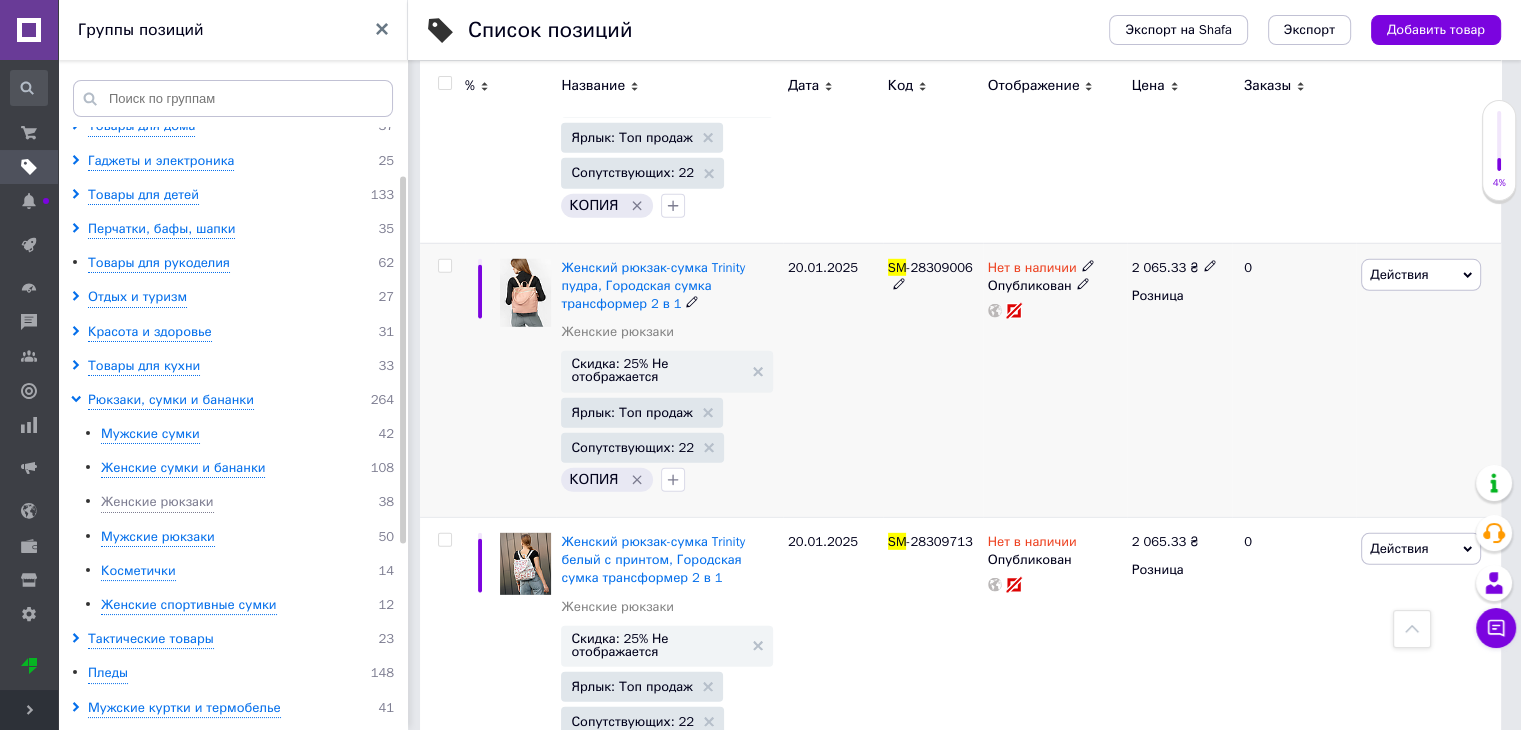 scroll, scrollTop: 5800, scrollLeft: 0, axis: vertical 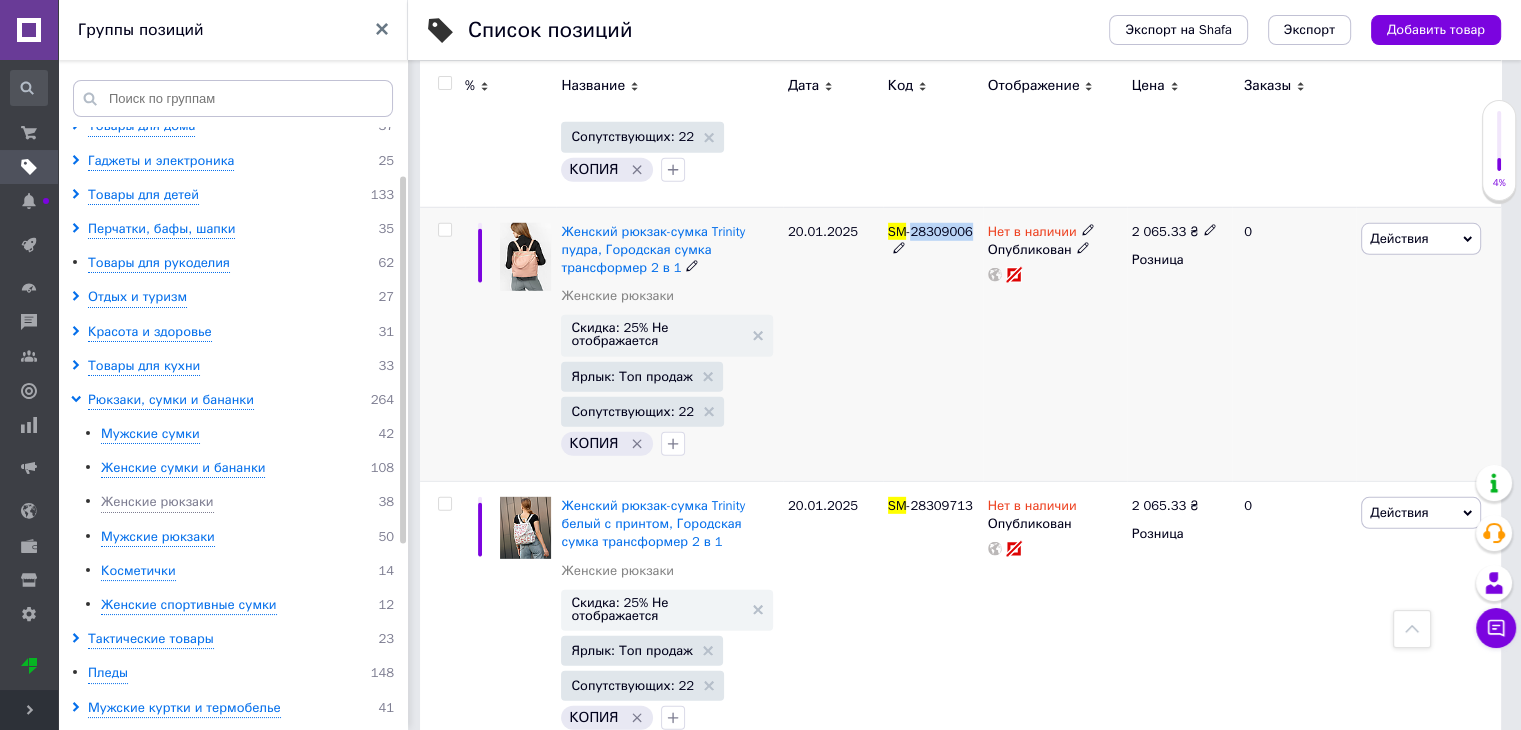 drag, startPoint x: 968, startPoint y: 192, endPoint x: 910, endPoint y: 185, distance: 58.420887 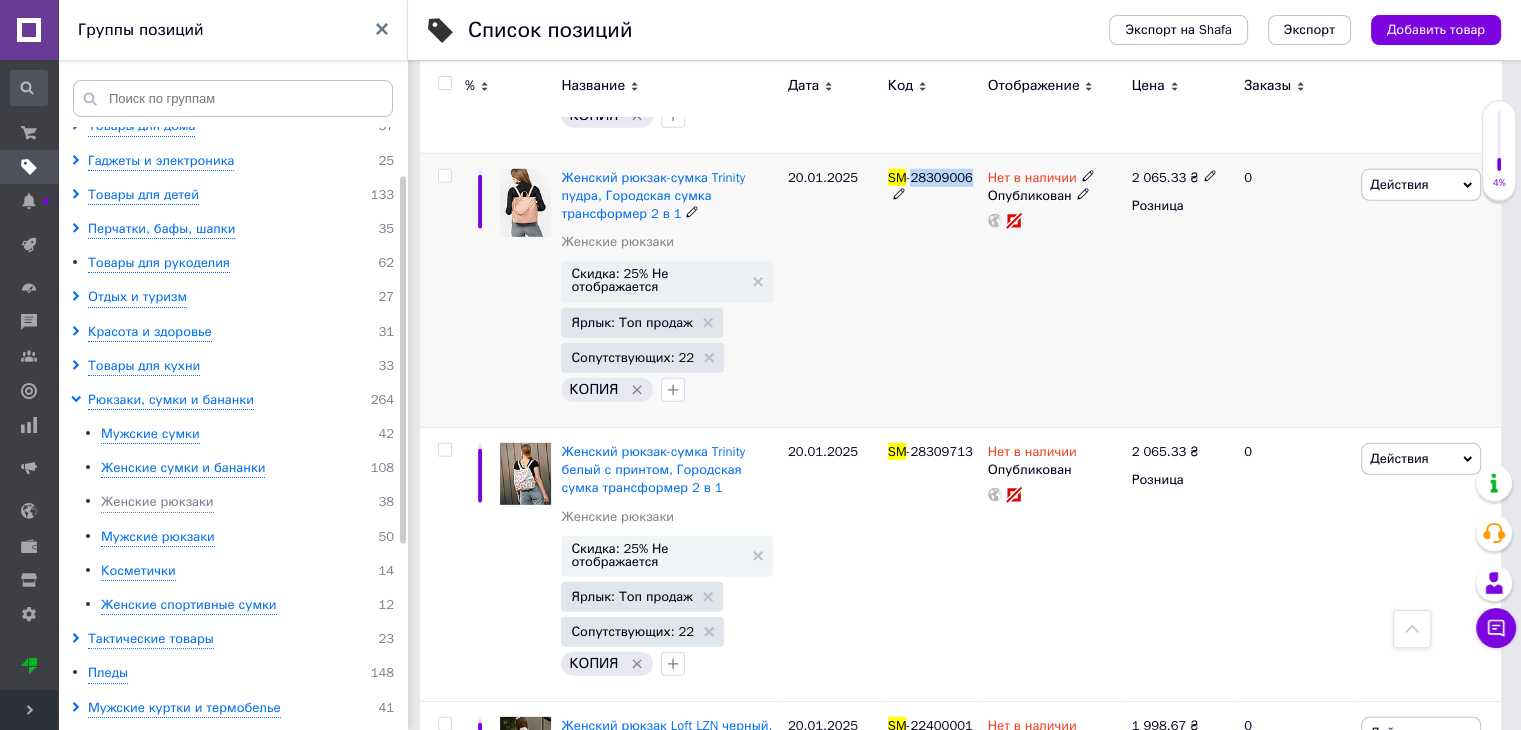 scroll, scrollTop: 5900, scrollLeft: 0, axis: vertical 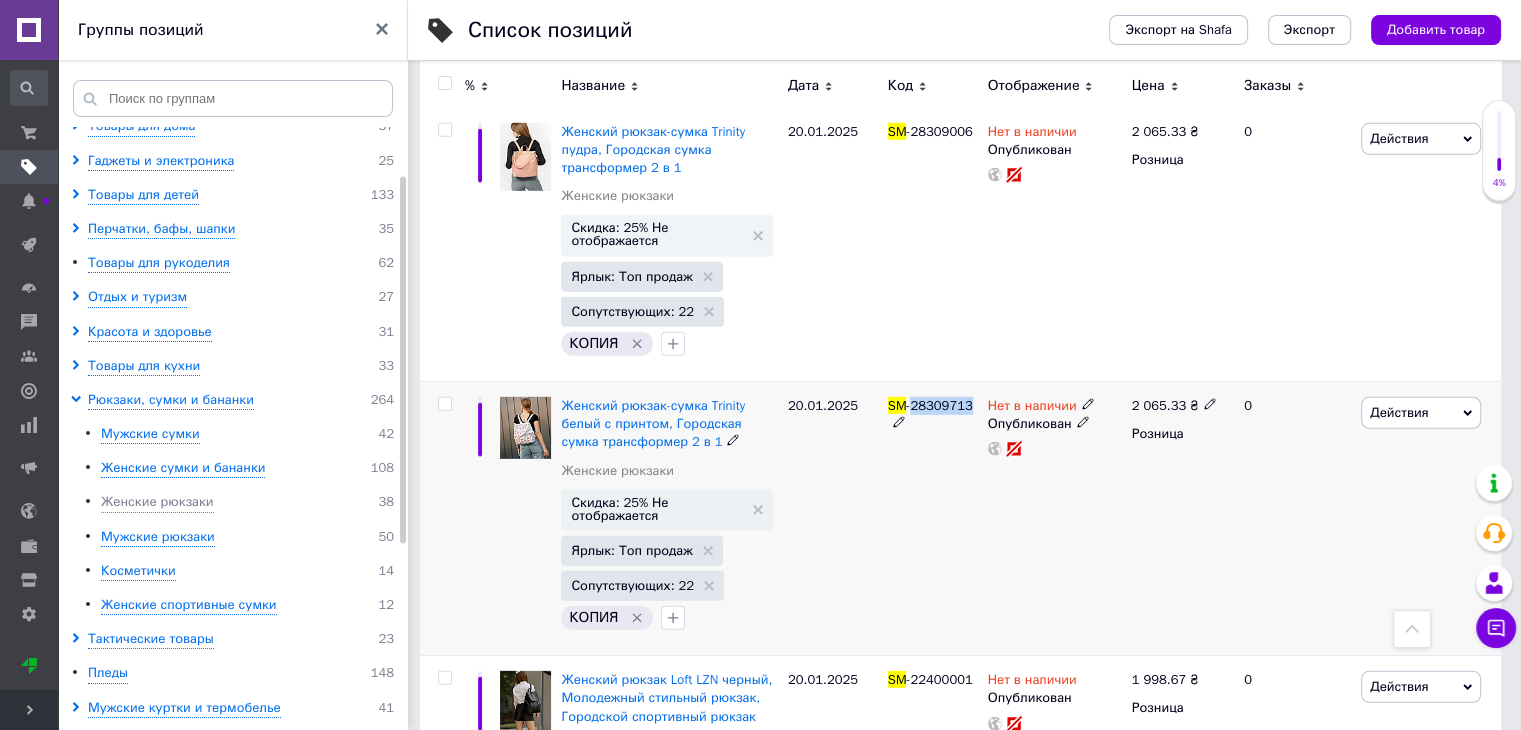 drag, startPoint x: 966, startPoint y: 362, endPoint x: 912, endPoint y: 362, distance: 54 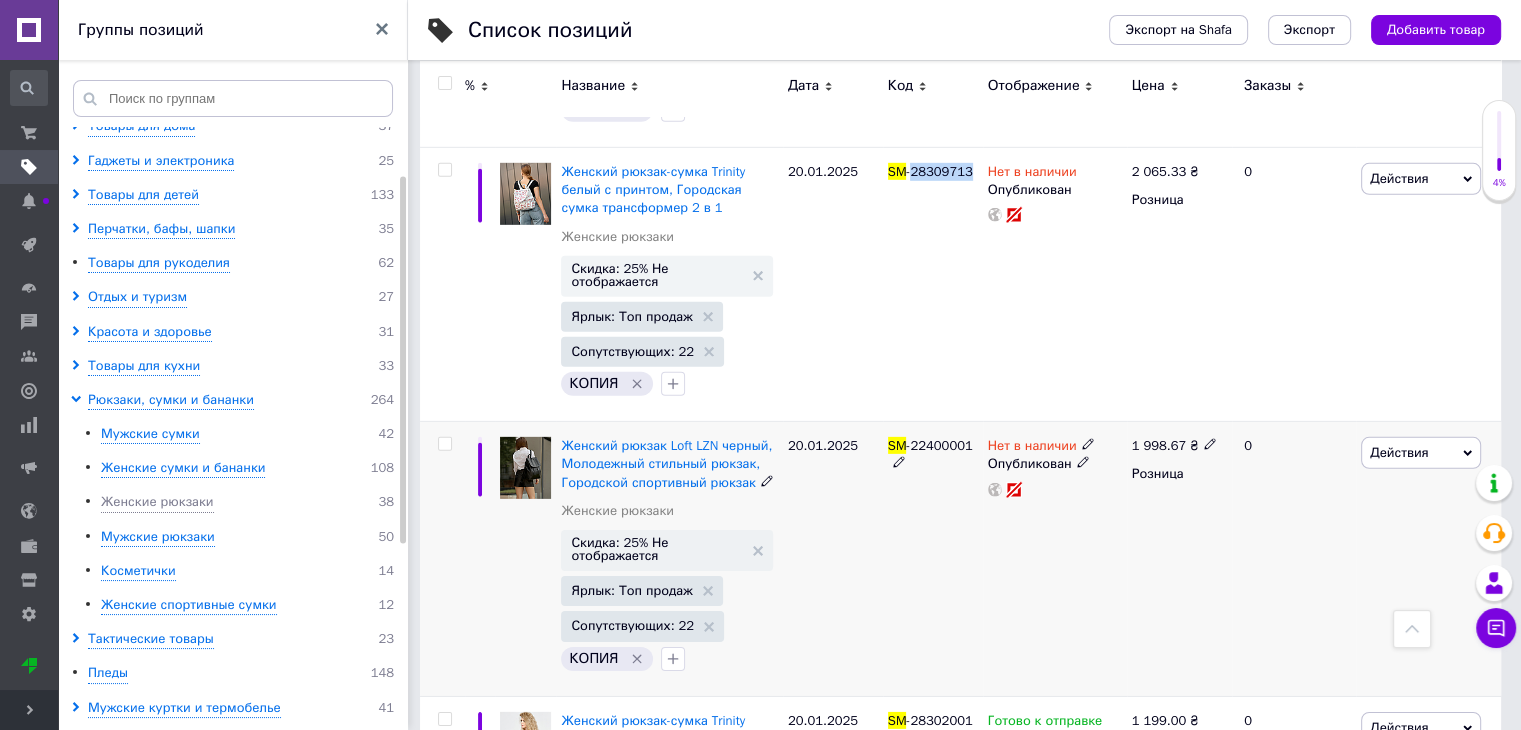 scroll, scrollTop: 6200, scrollLeft: 0, axis: vertical 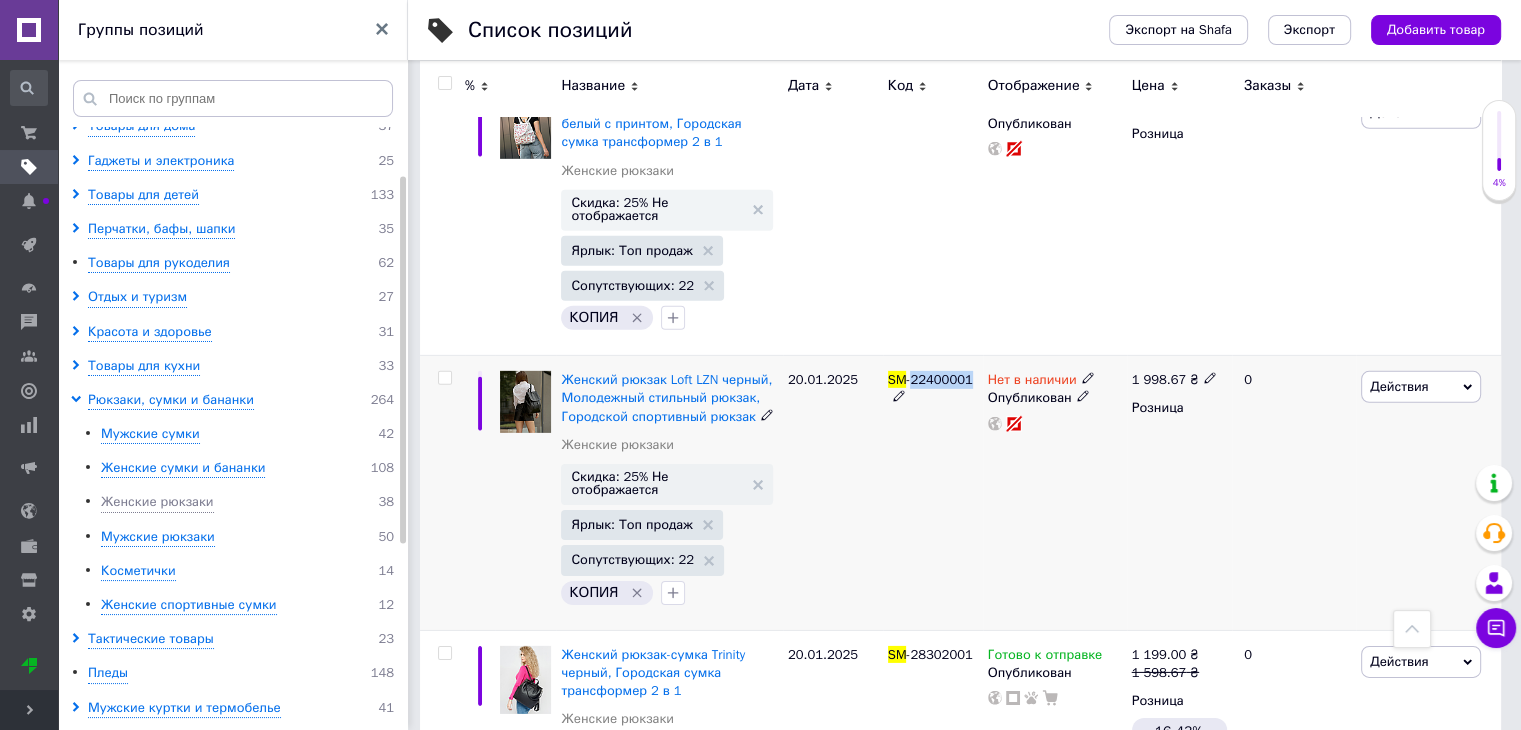 drag, startPoint x: 968, startPoint y: 334, endPoint x: 913, endPoint y: 335, distance: 55.00909 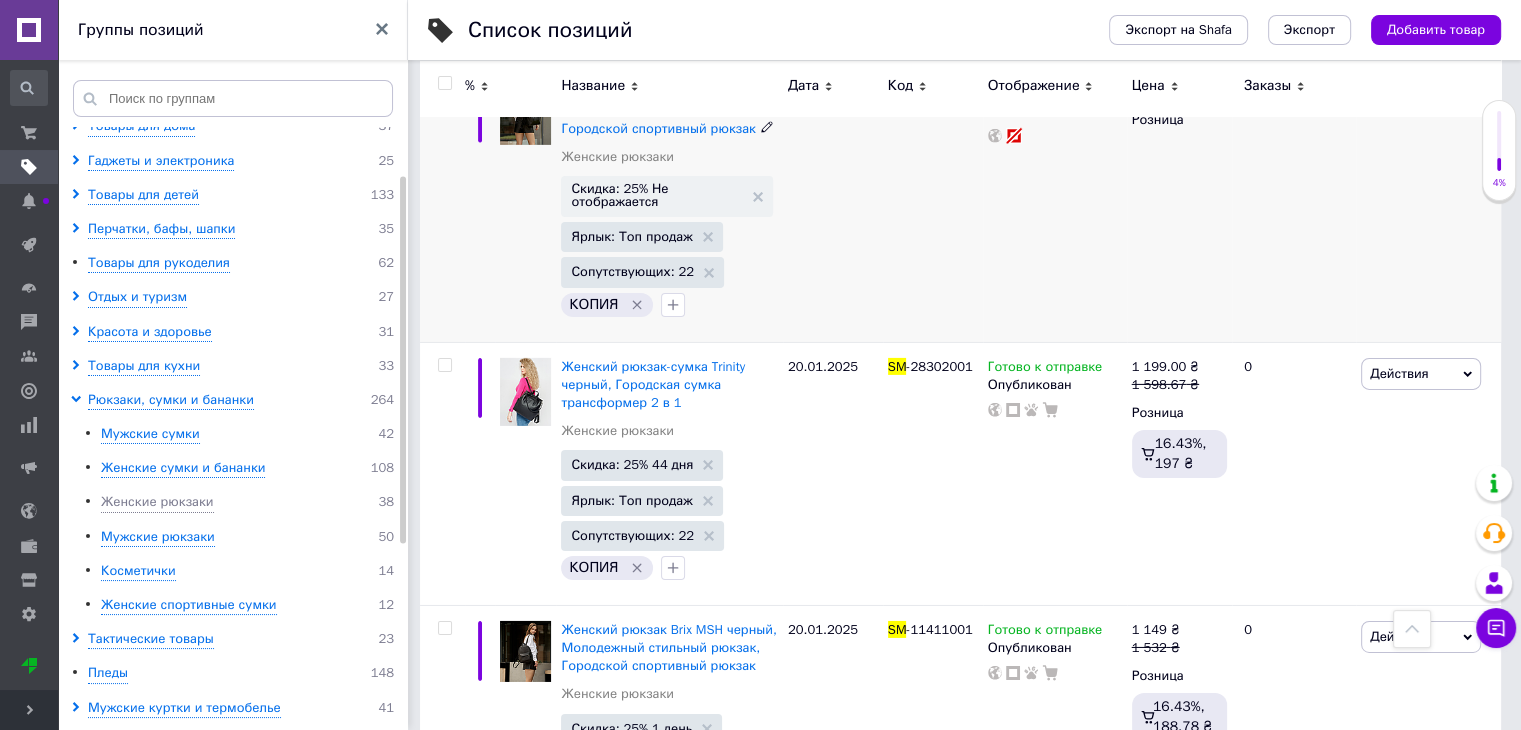 scroll, scrollTop: 6500, scrollLeft: 0, axis: vertical 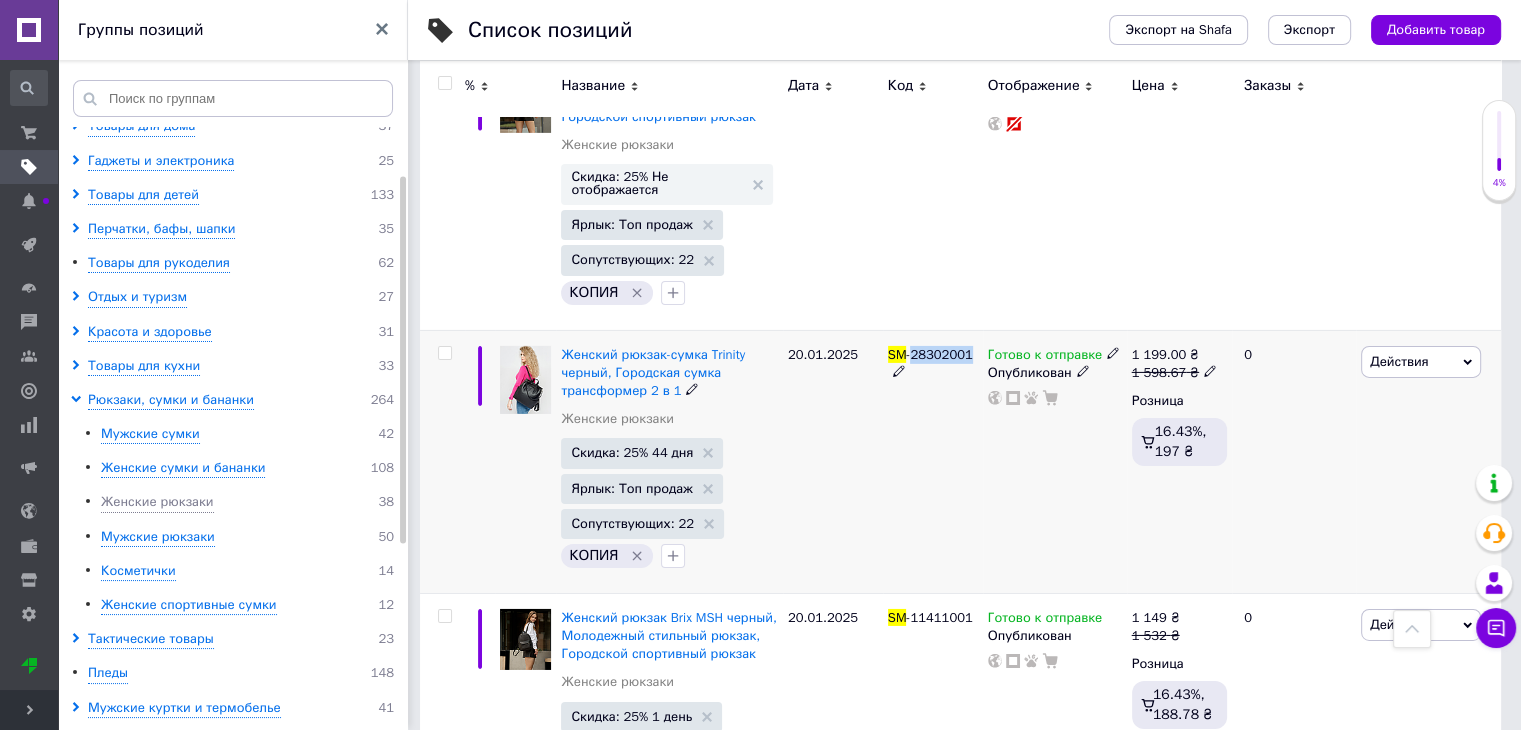 drag, startPoint x: 967, startPoint y: 308, endPoint x: 914, endPoint y: 312, distance: 53.15073 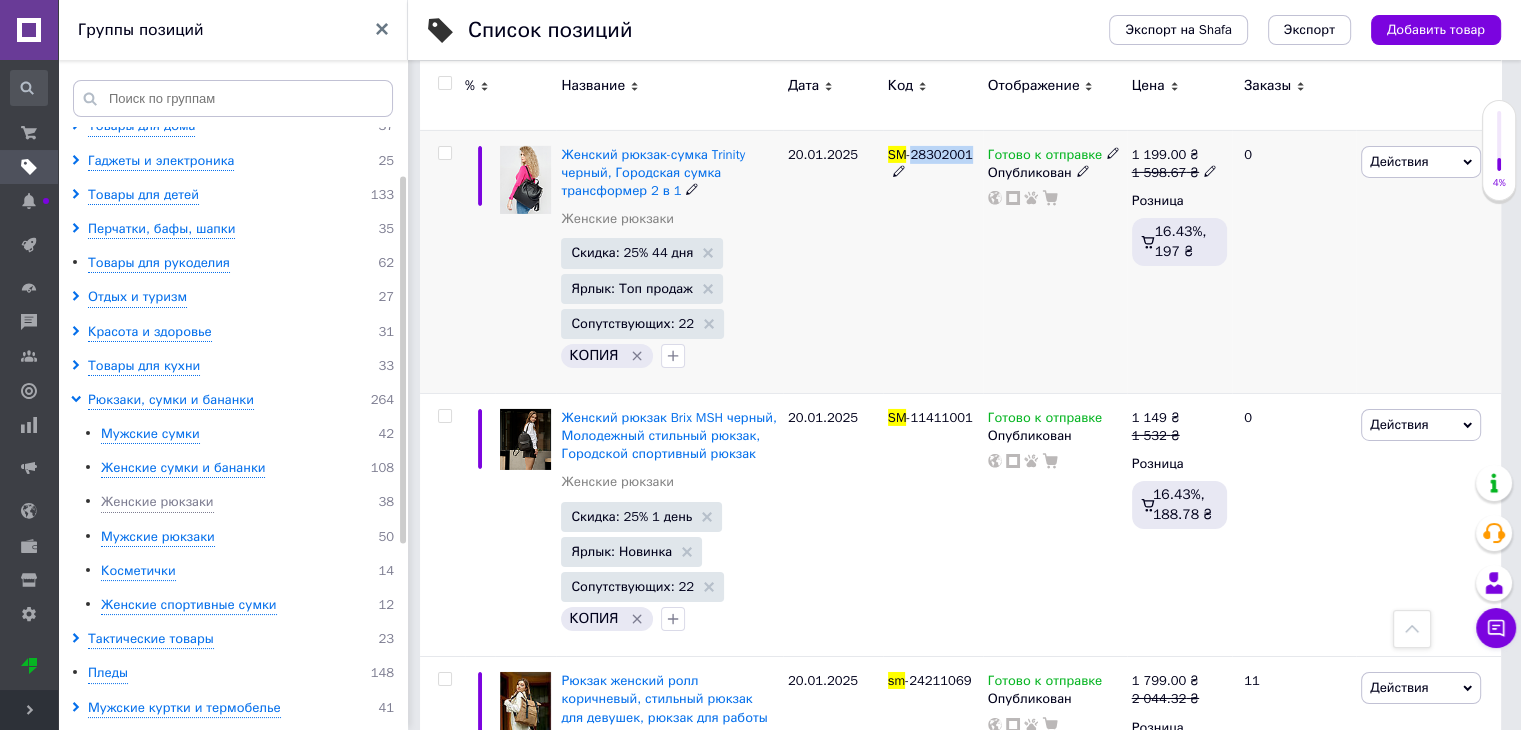 scroll, scrollTop: 6800, scrollLeft: 0, axis: vertical 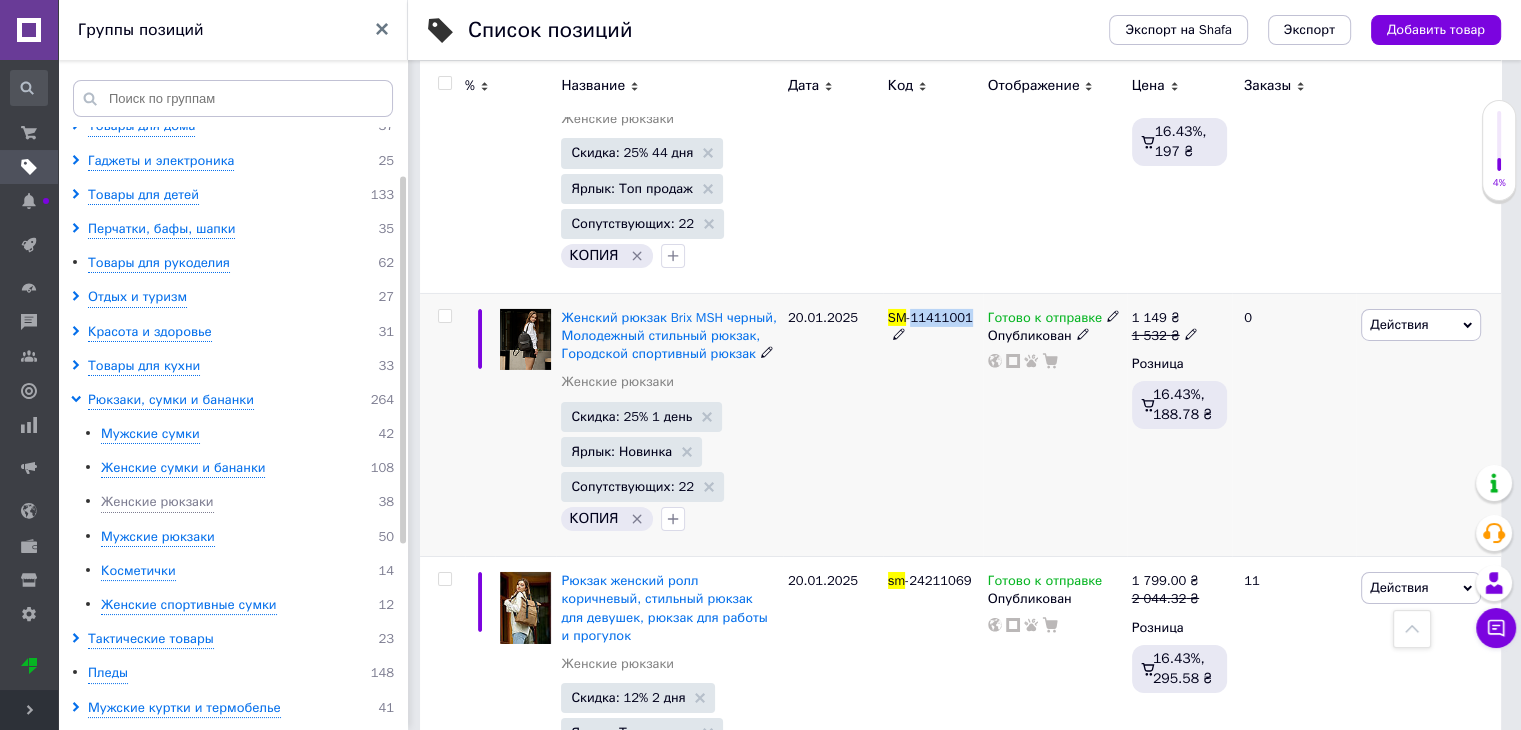 drag, startPoint x: 968, startPoint y: 264, endPoint x: 912, endPoint y: 263, distance: 56.008926 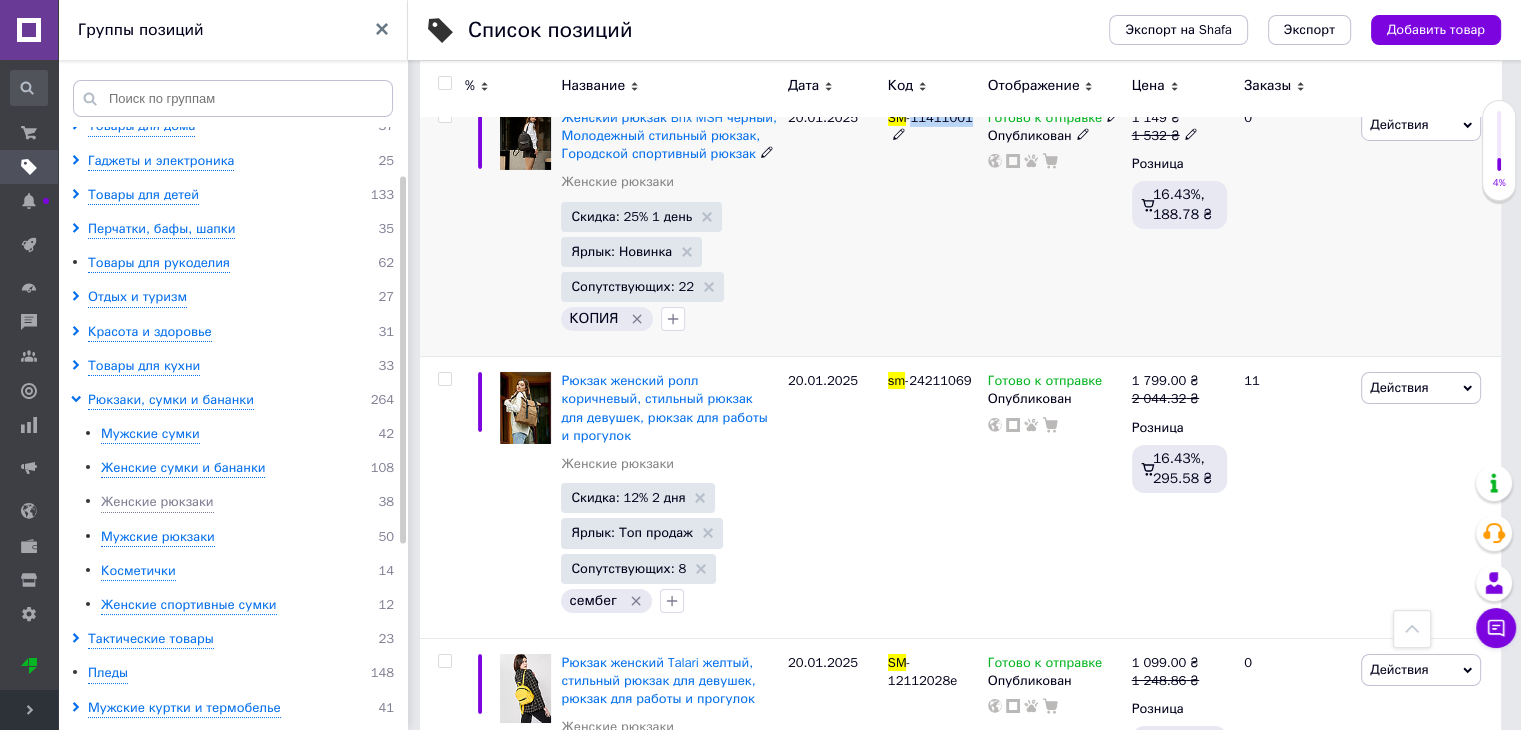 scroll, scrollTop: 7100, scrollLeft: 0, axis: vertical 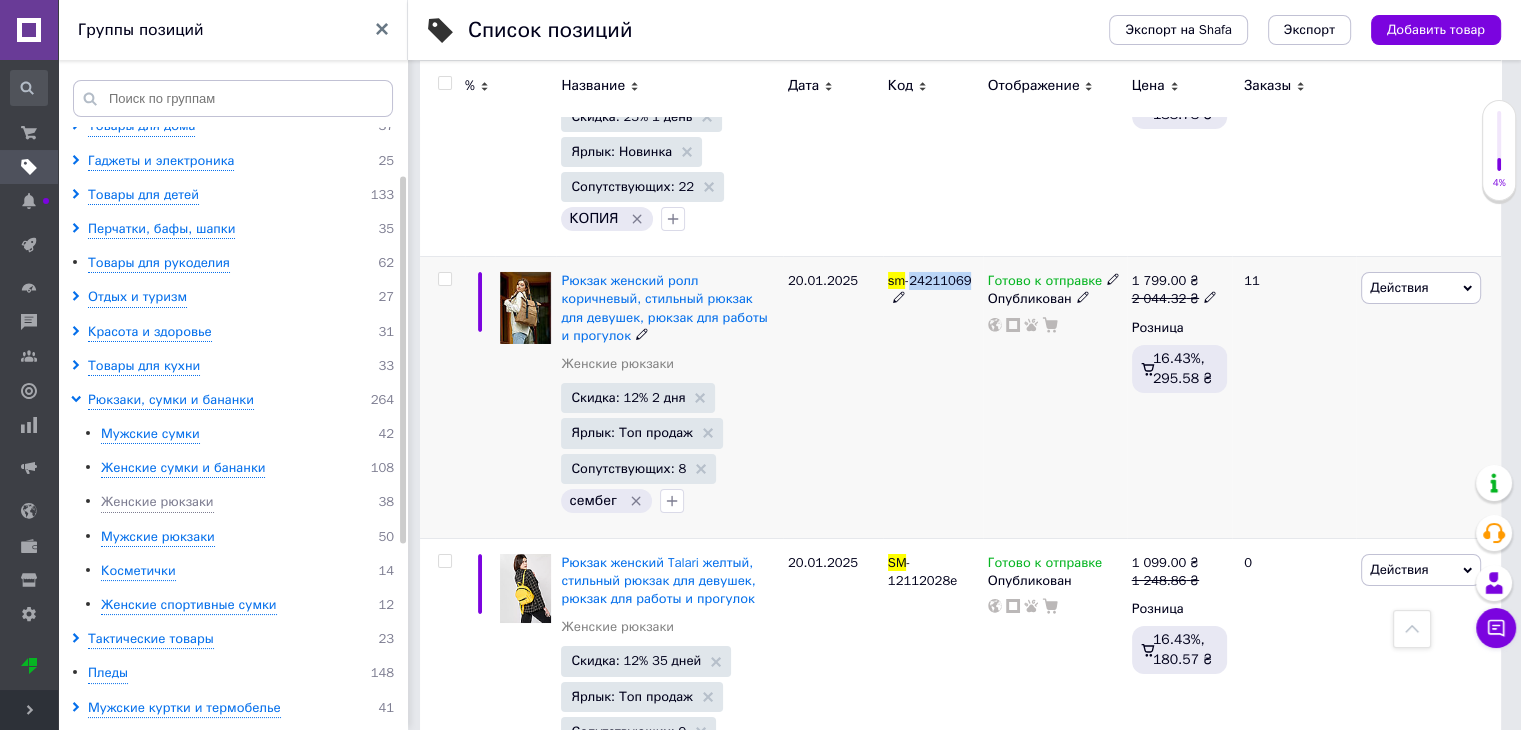 drag, startPoint x: 973, startPoint y: 234, endPoint x: 909, endPoint y: 237, distance: 64.070274 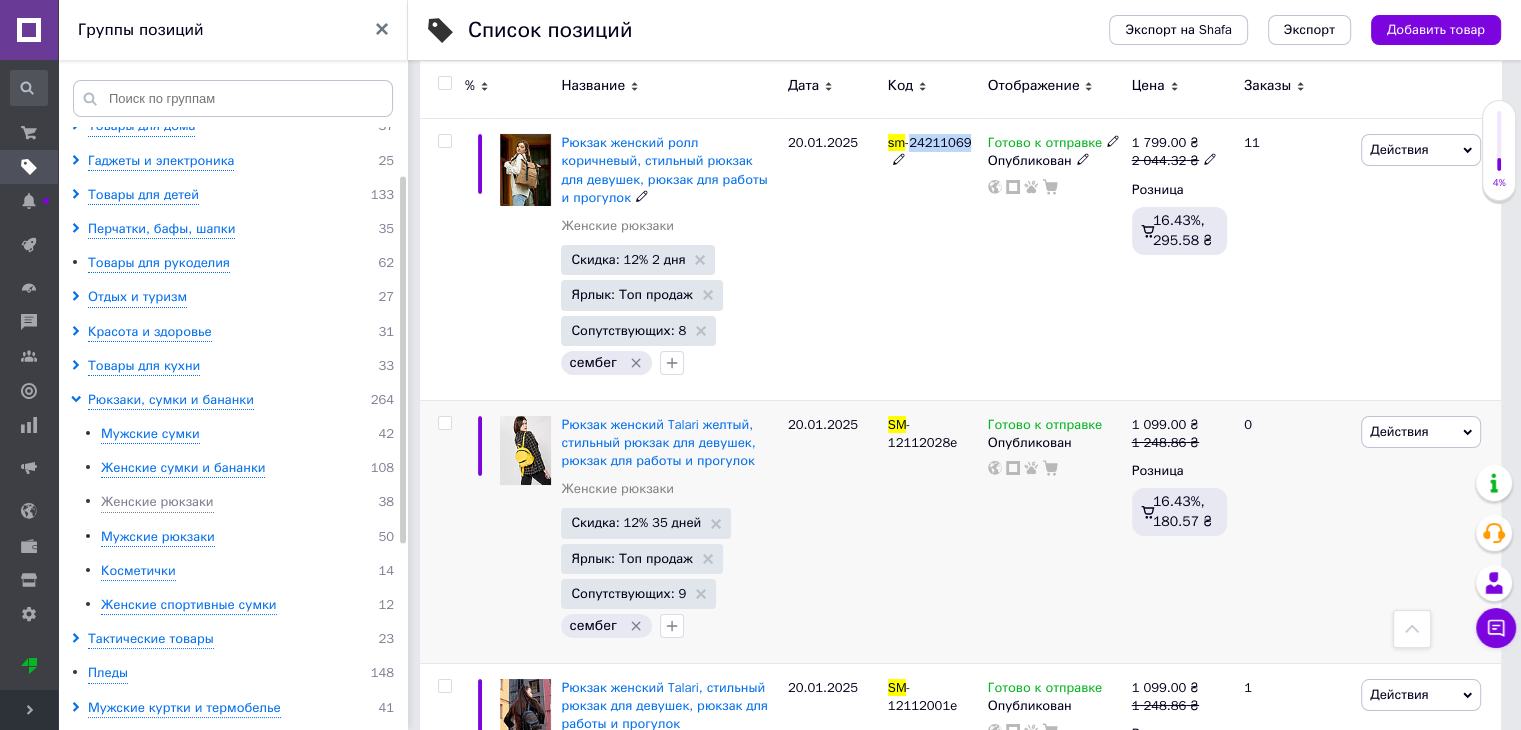 scroll, scrollTop: 7300, scrollLeft: 0, axis: vertical 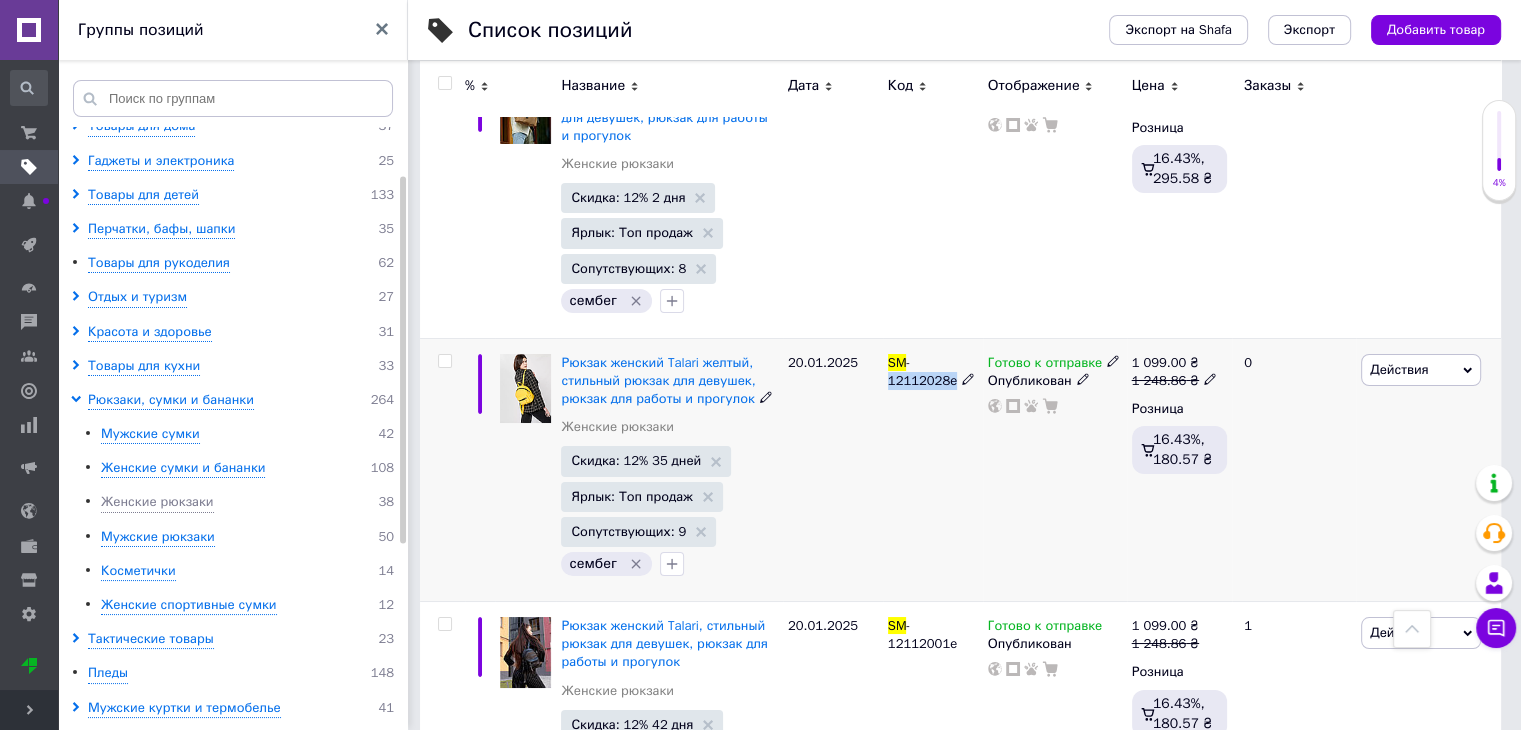 drag, startPoint x: 975, startPoint y: 301, endPoint x: 914, endPoint y: 301, distance: 61 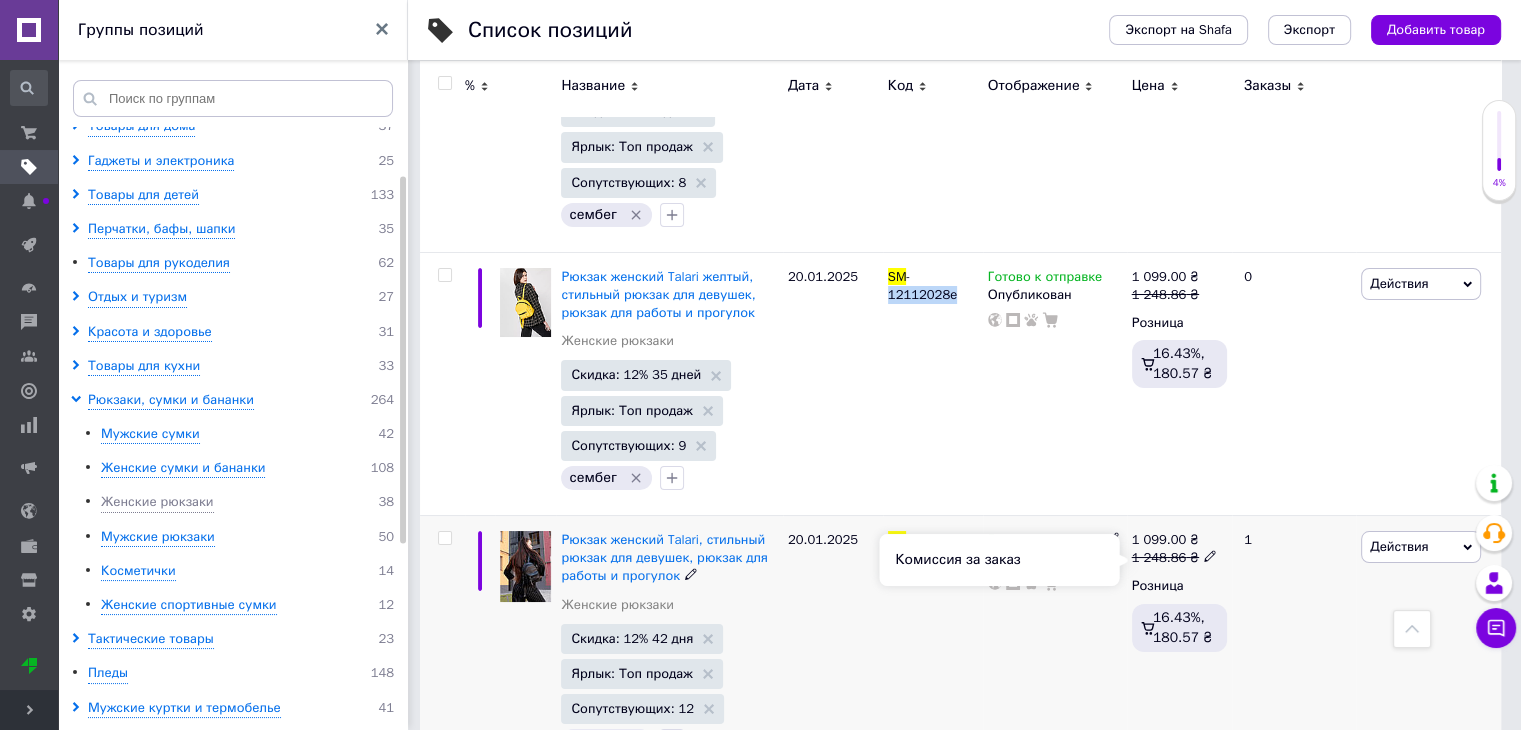 scroll, scrollTop: 7500, scrollLeft: 0, axis: vertical 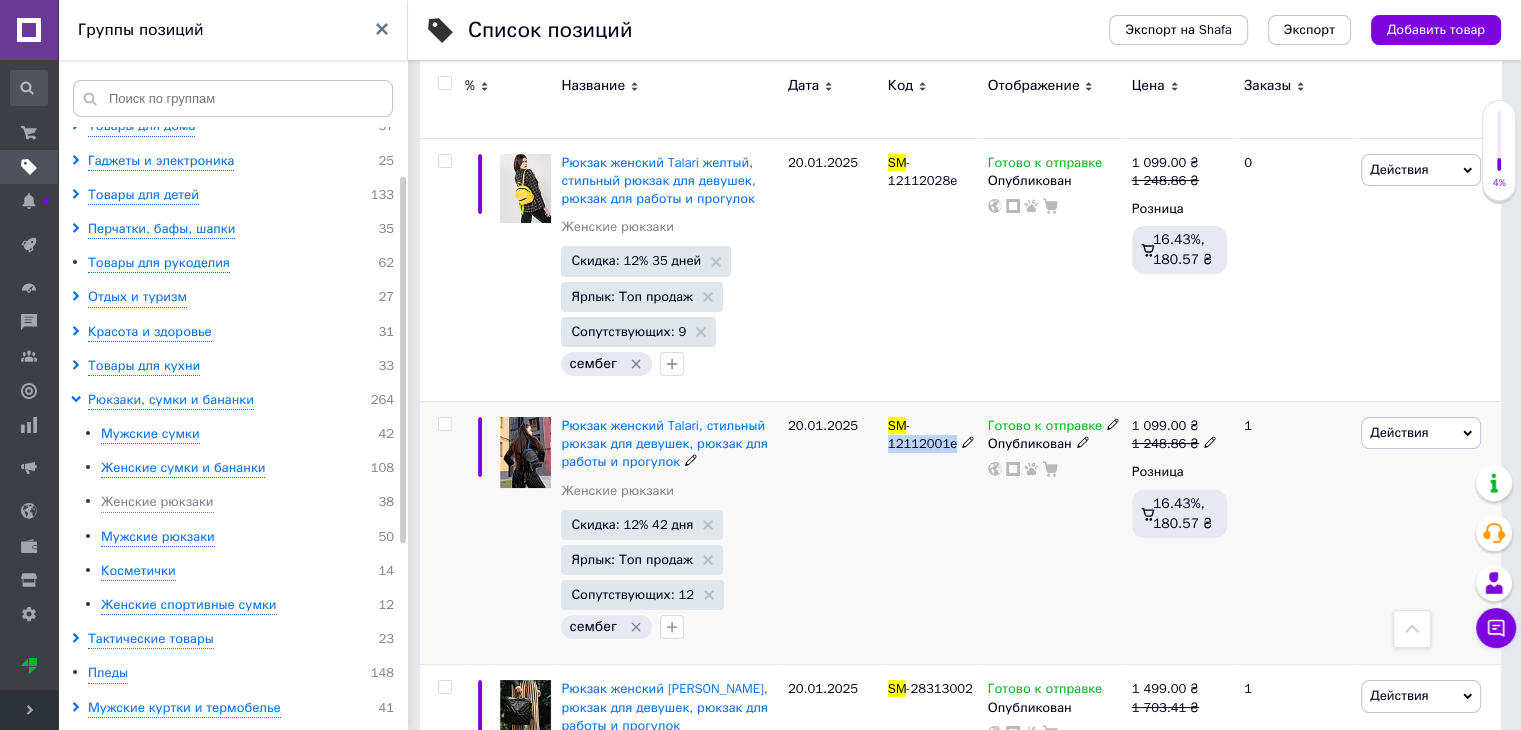 drag, startPoint x: 974, startPoint y: 365, endPoint x: 913, endPoint y: 361, distance: 61.13101 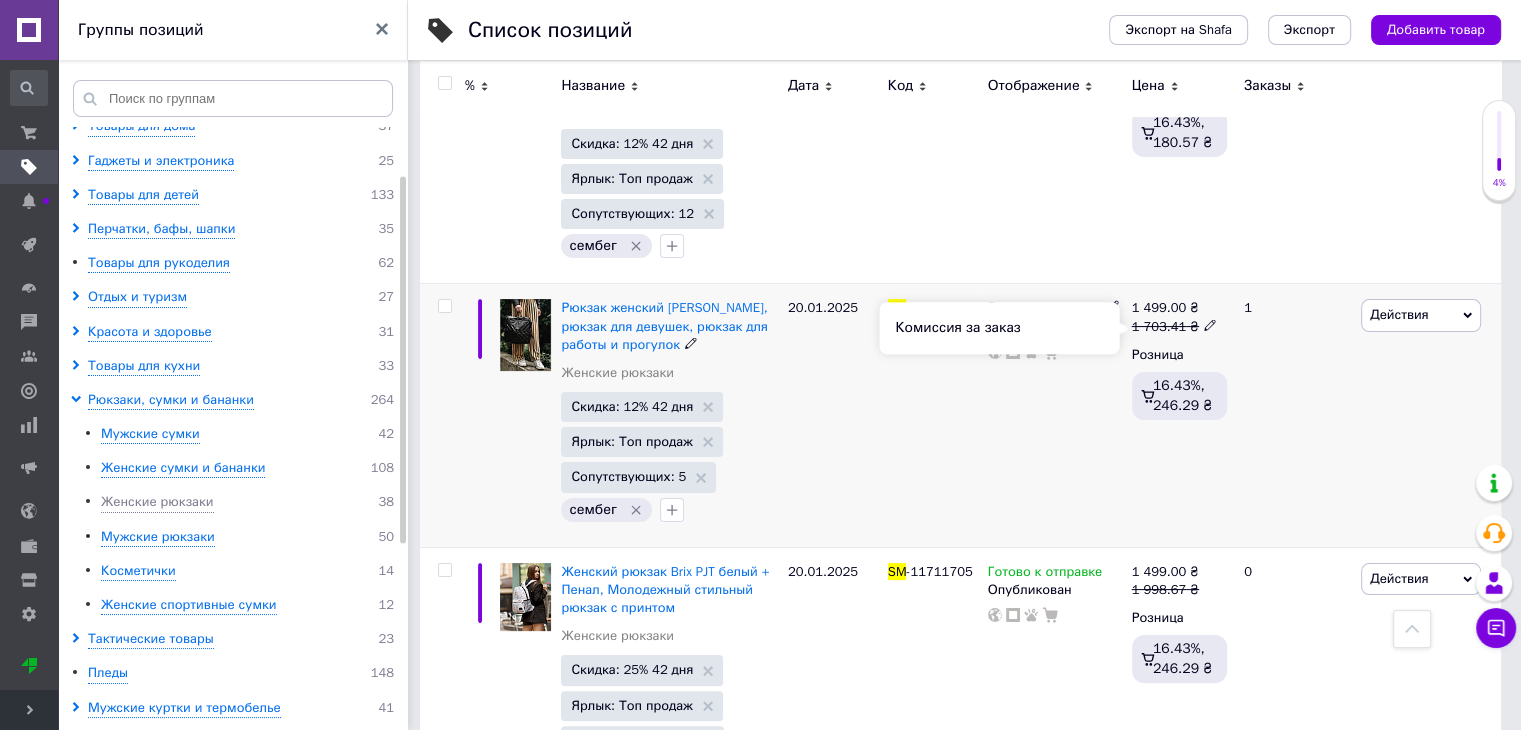 scroll, scrollTop: 7900, scrollLeft: 0, axis: vertical 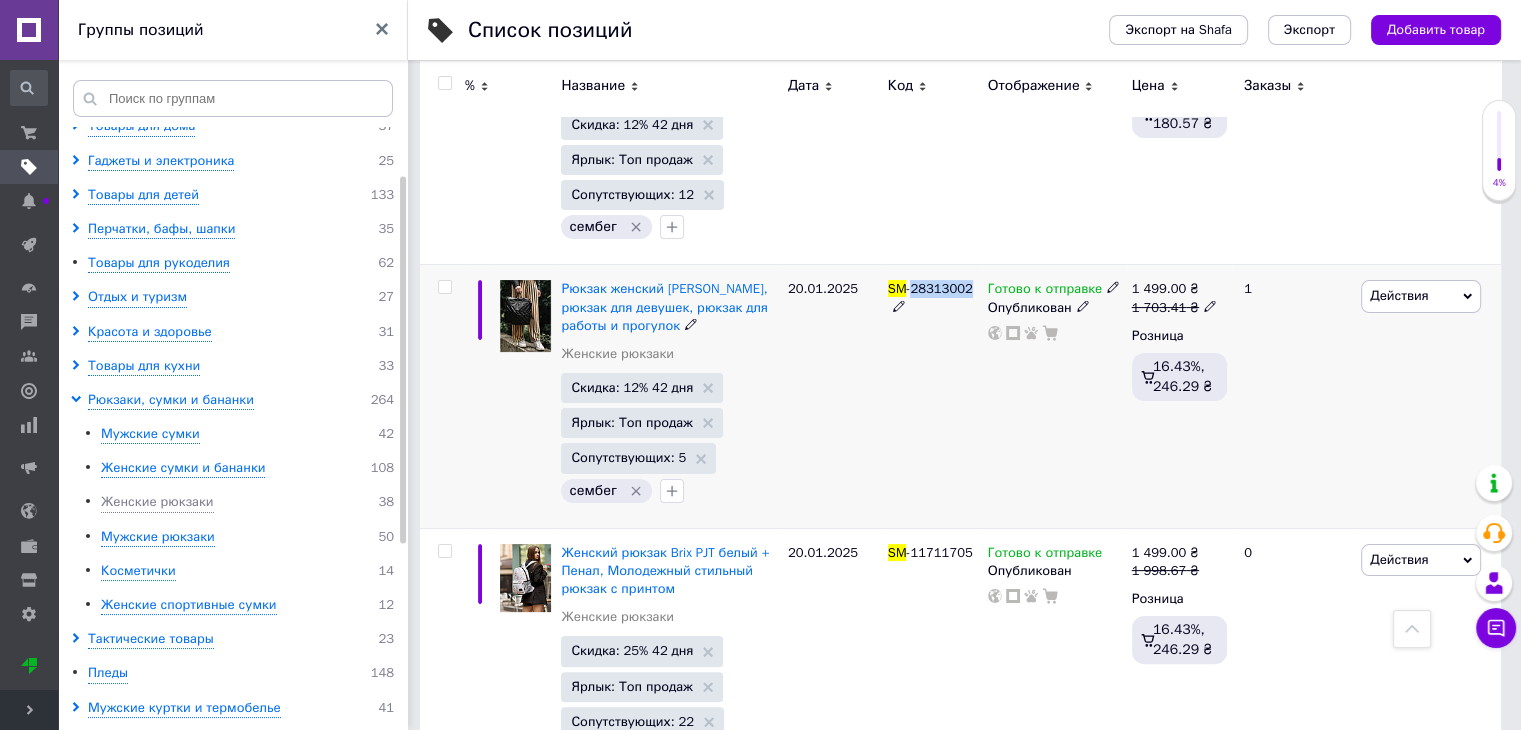 drag, startPoint x: 964, startPoint y: 218, endPoint x: 908, endPoint y: 217, distance: 56.008926 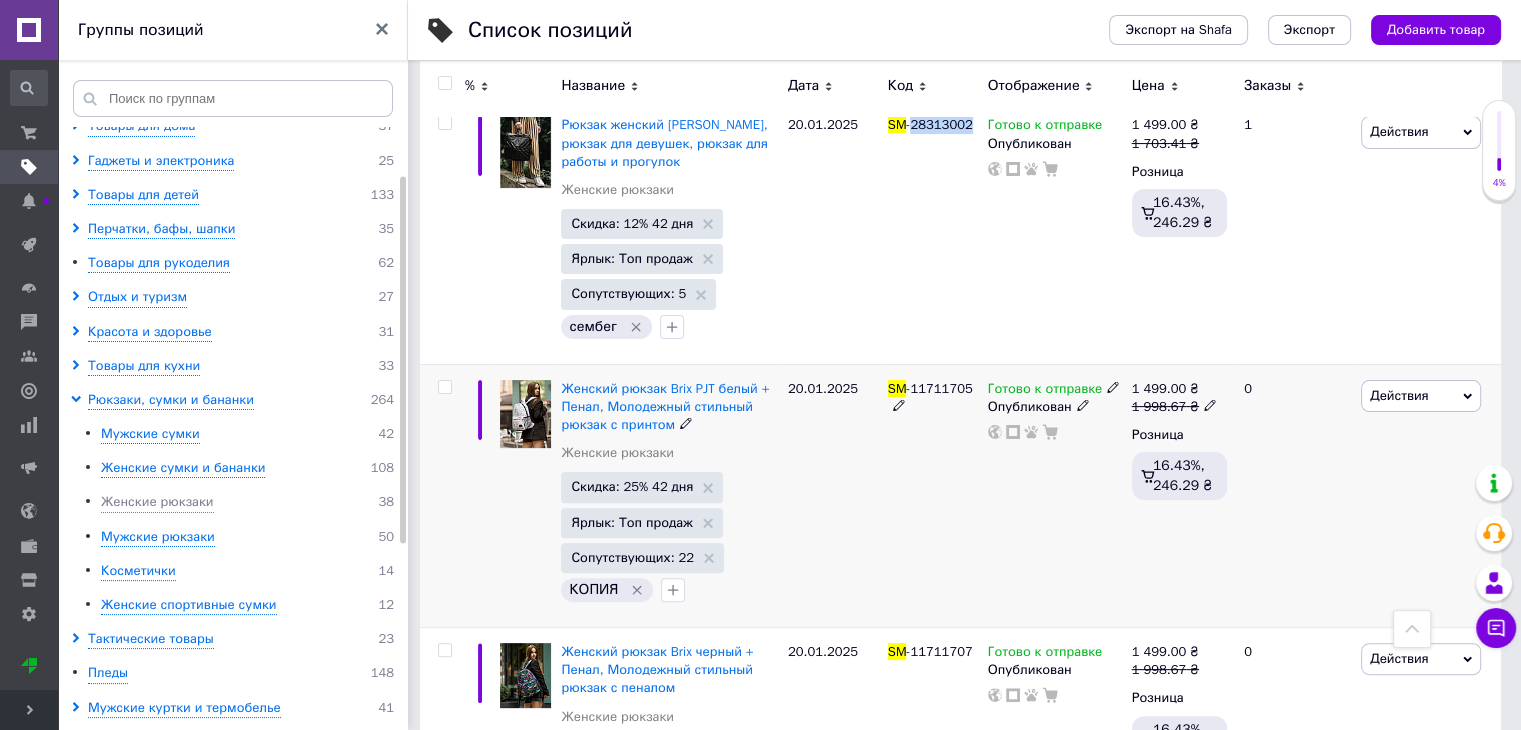 scroll, scrollTop: 8100, scrollLeft: 0, axis: vertical 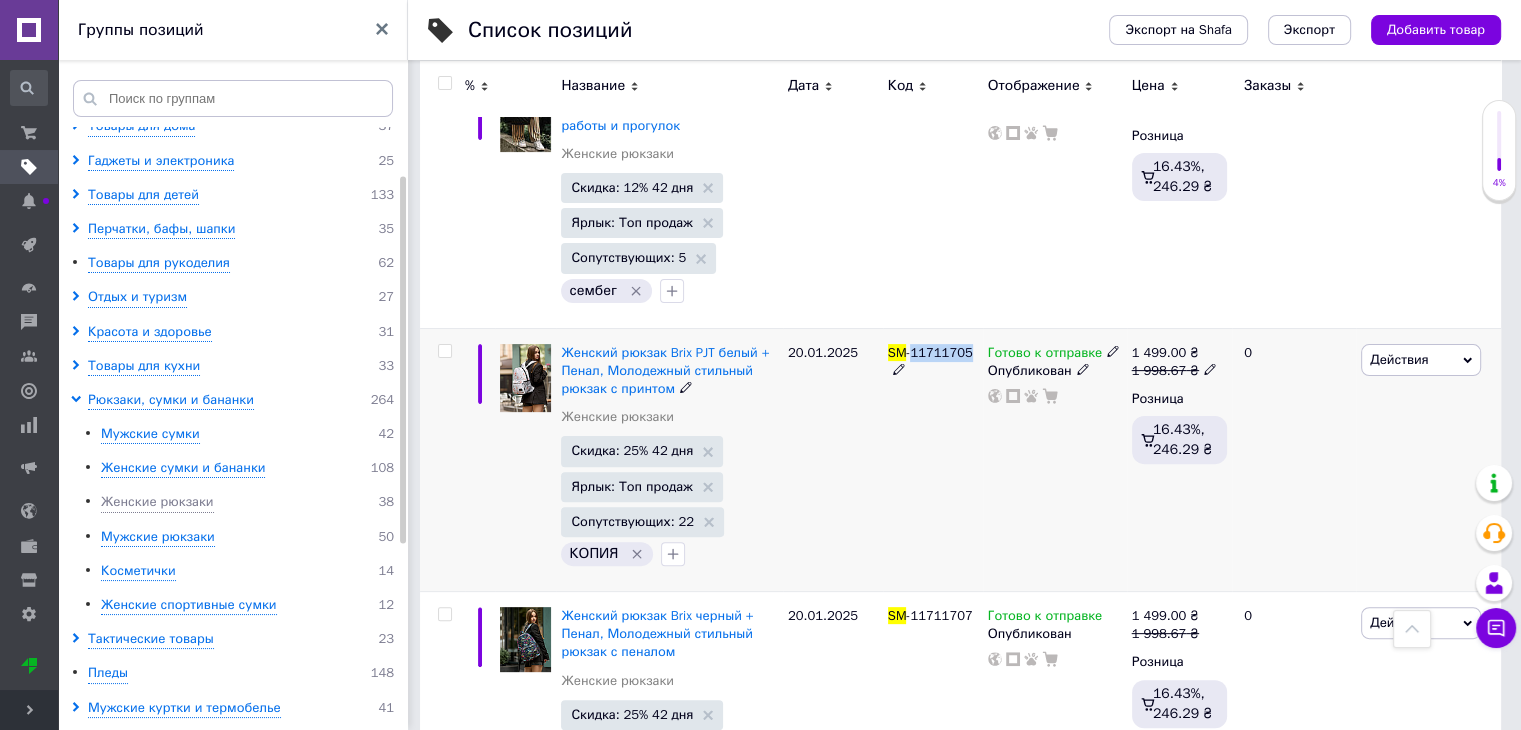 drag, startPoint x: 965, startPoint y: 282, endPoint x: 913, endPoint y: 282, distance: 52 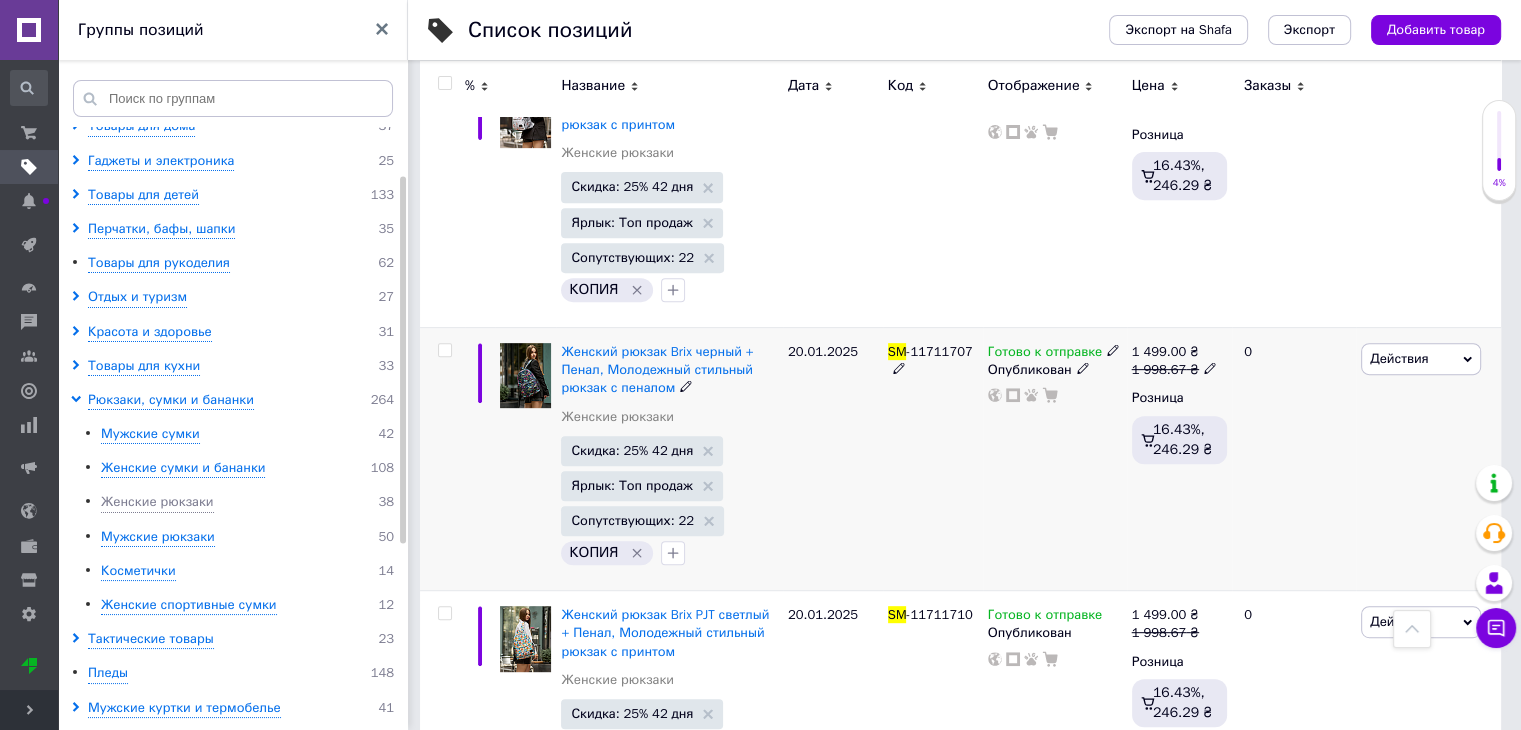 scroll, scrollTop: 8400, scrollLeft: 0, axis: vertical 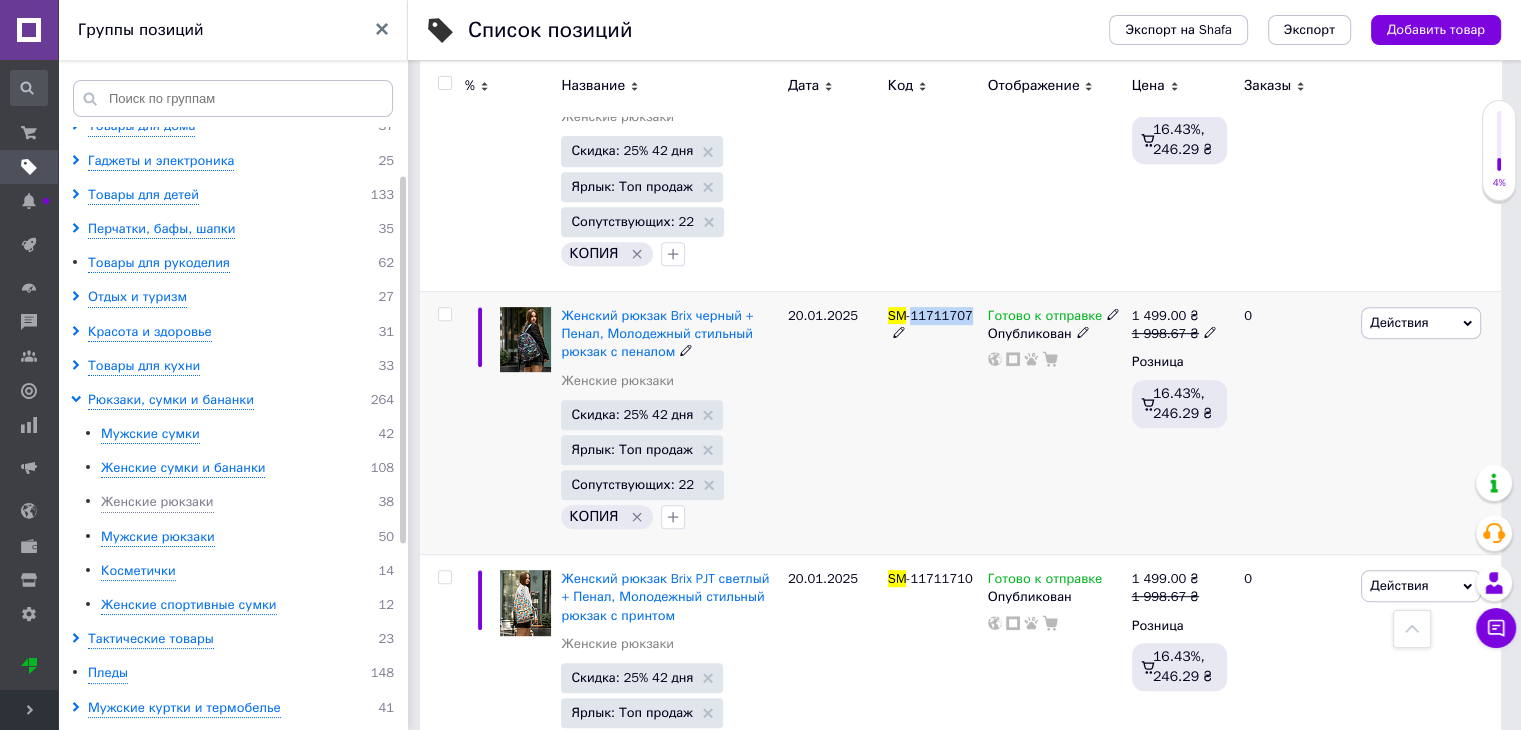 drag, startPoint x: 969, startPoint y: 249, endPoint x: 914, endPoint y: 250, distance: 55.00909 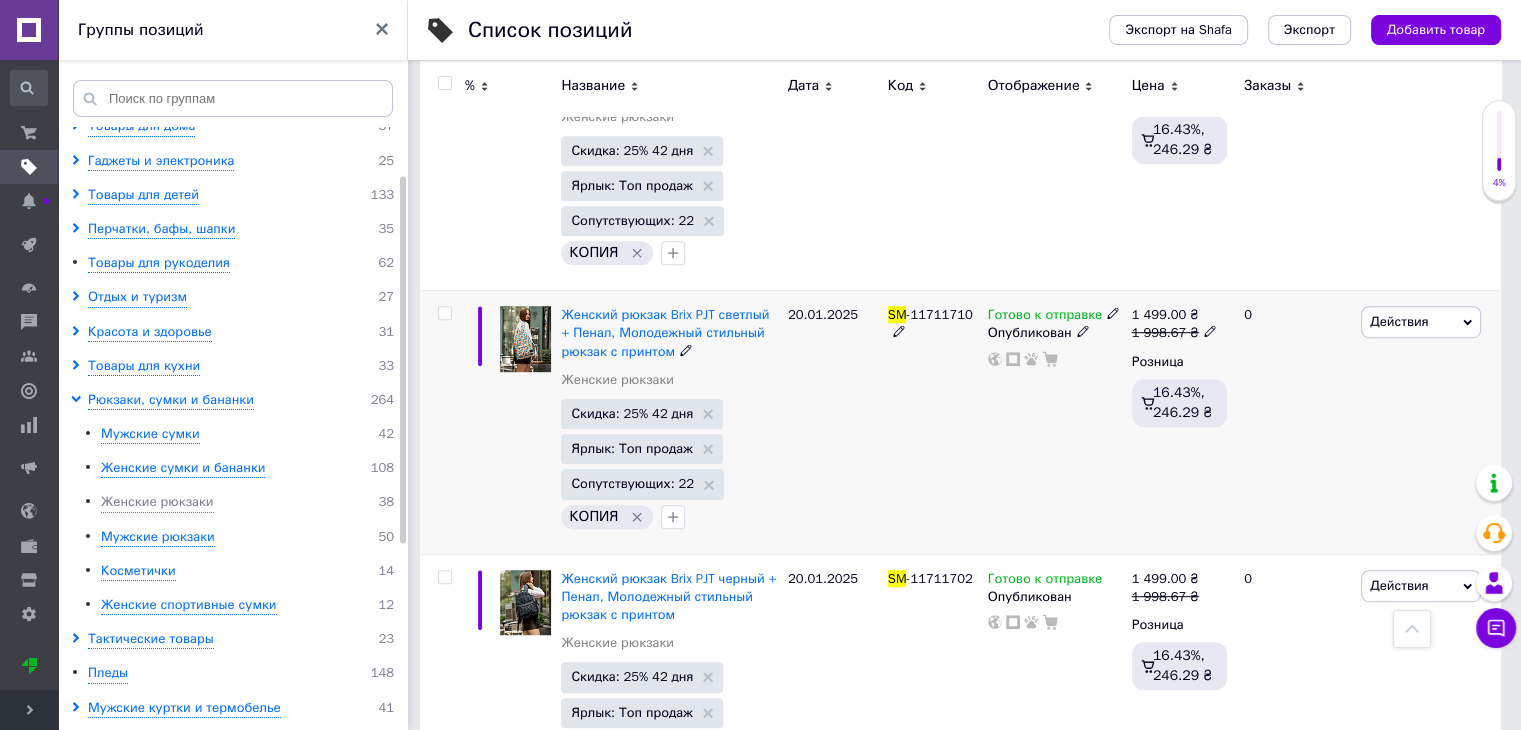 scroll, scrollTop: 8700, scrollLeft: 0, axis: vertical 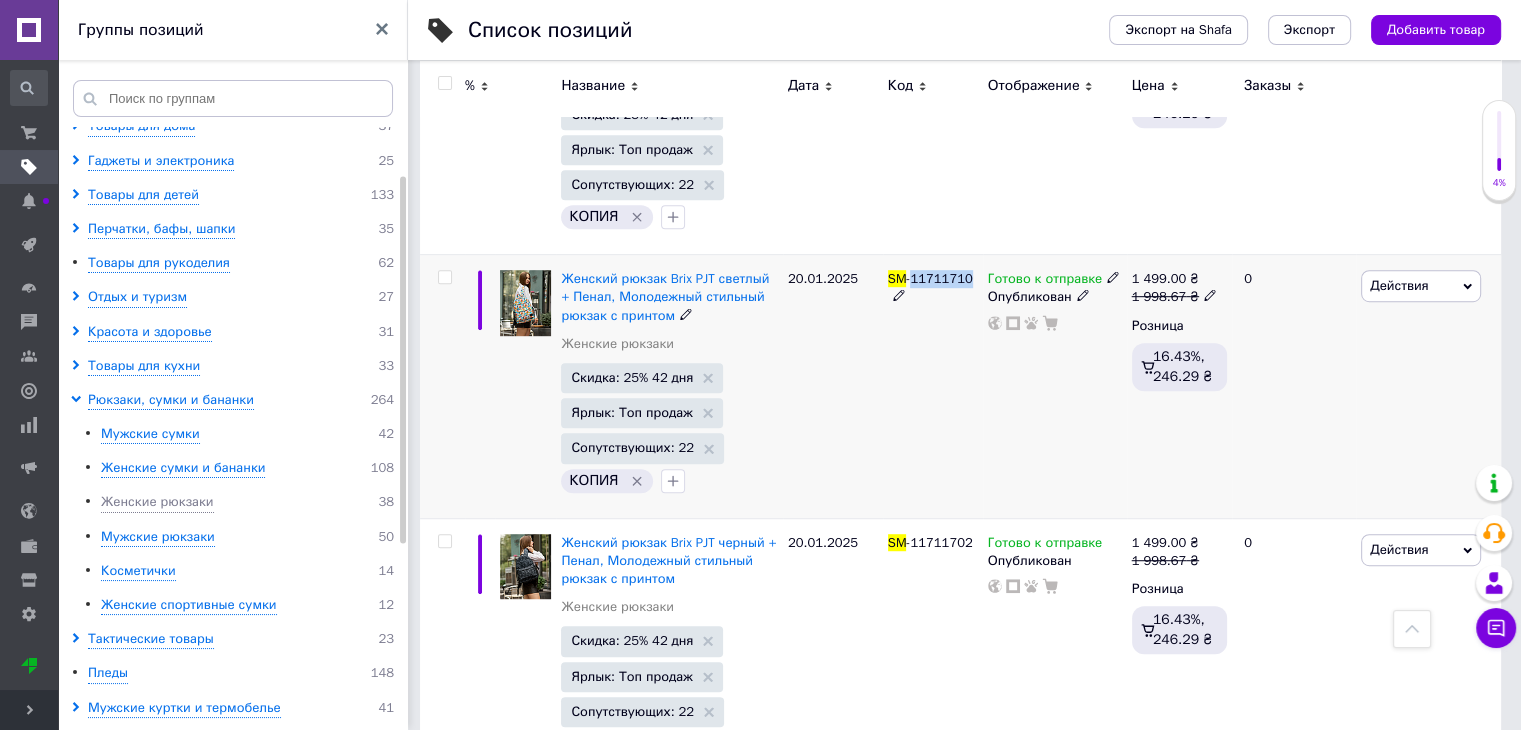 drag, startPoint x: 968, startPoint y: 213, endPoint x: 914, endPoint y: 210, distance: 54.08327 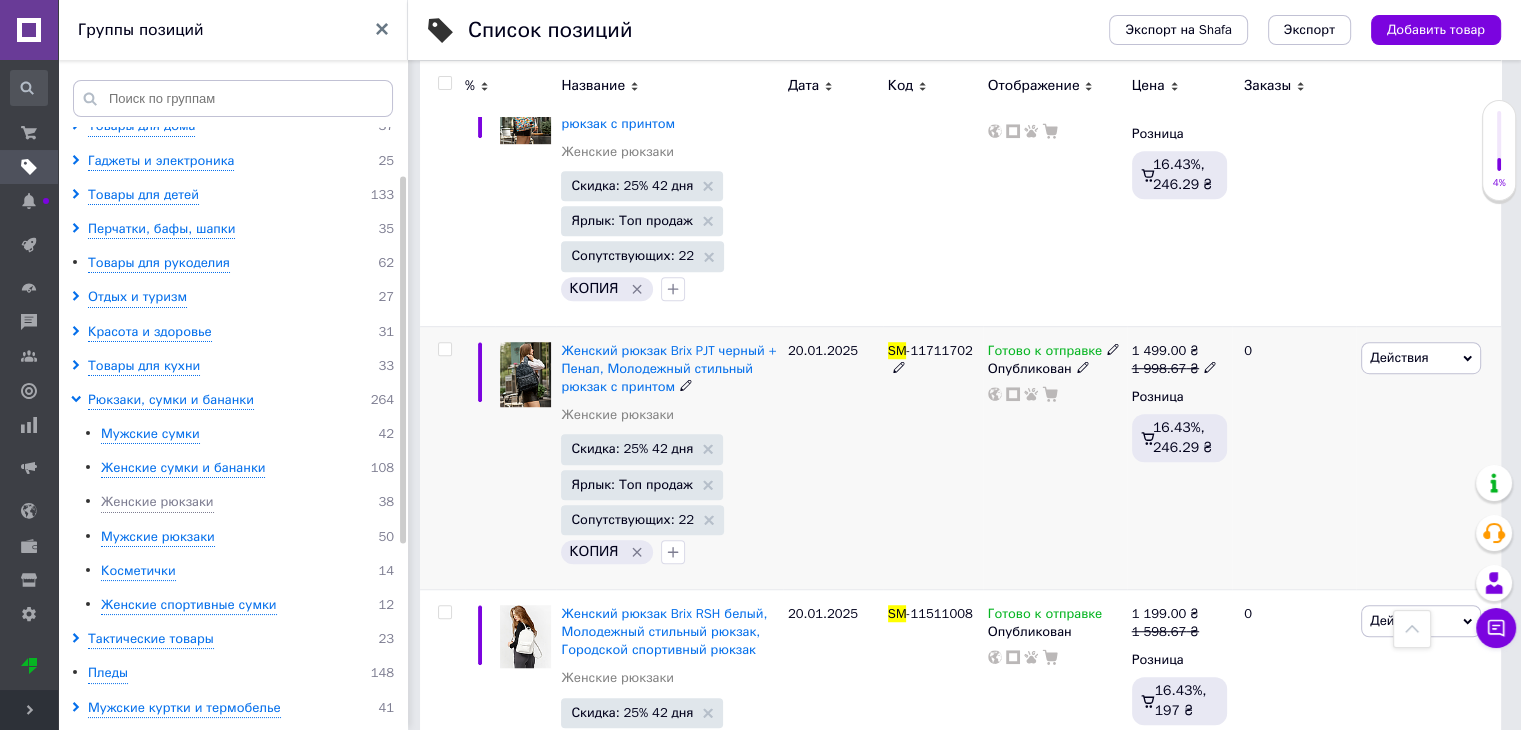 scroll, scrollTop: 8900, scrollLeft: 0, axis: vertical 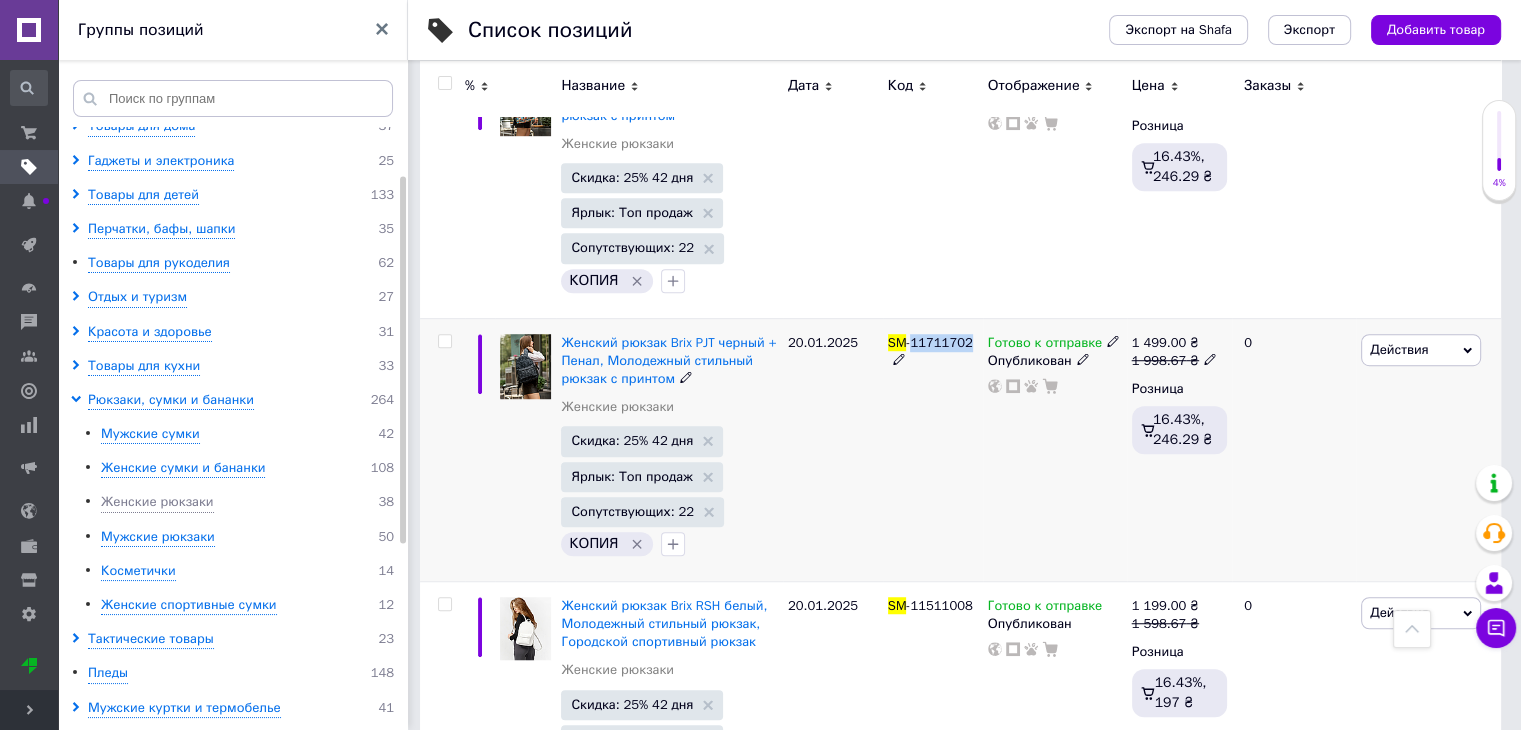 drag, startPoint x: 967, startPoint y: 273, endPoint x: 911, endPoint y: 277, distance: 56.142673 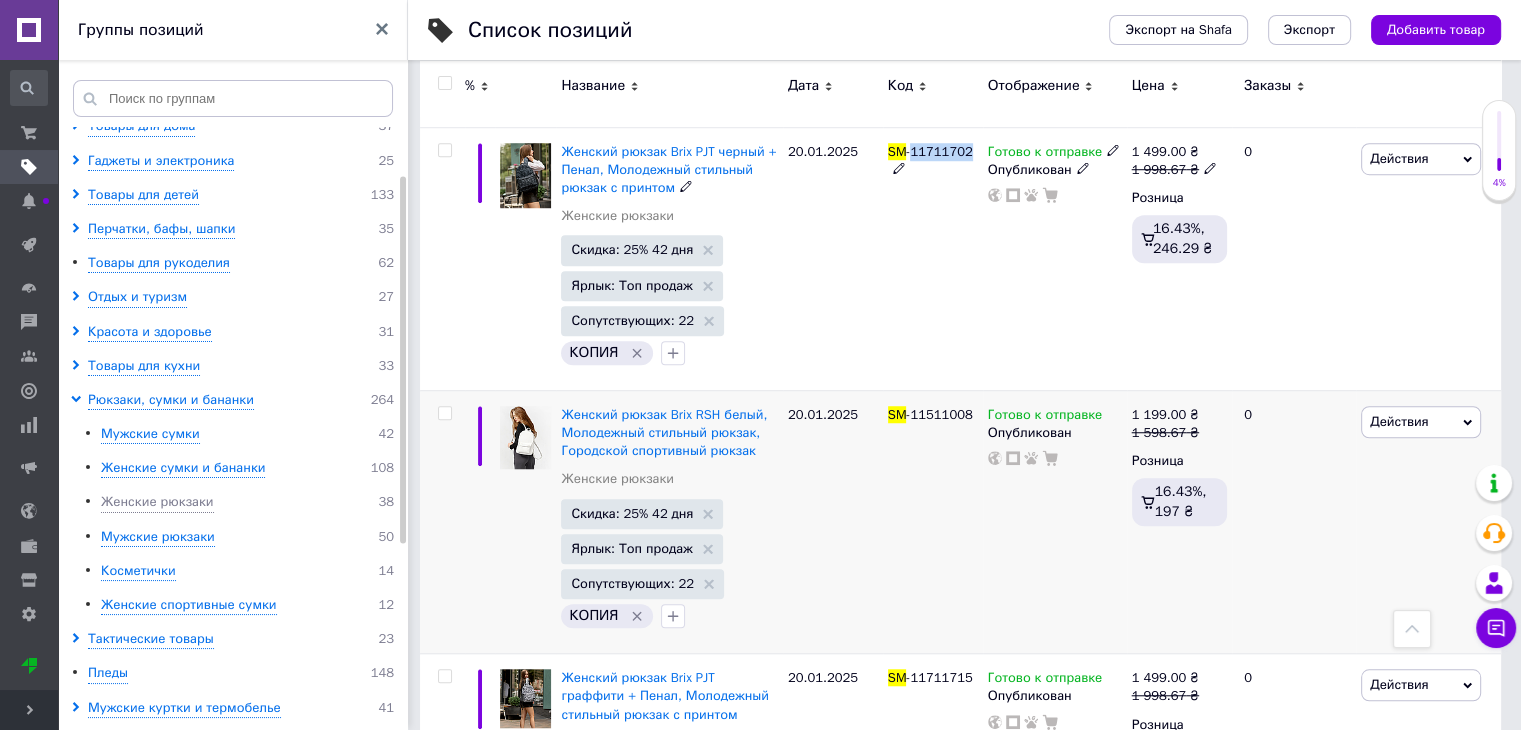 scroll, scrollTop: 9100, scrollLeft: 0, axis: vertical 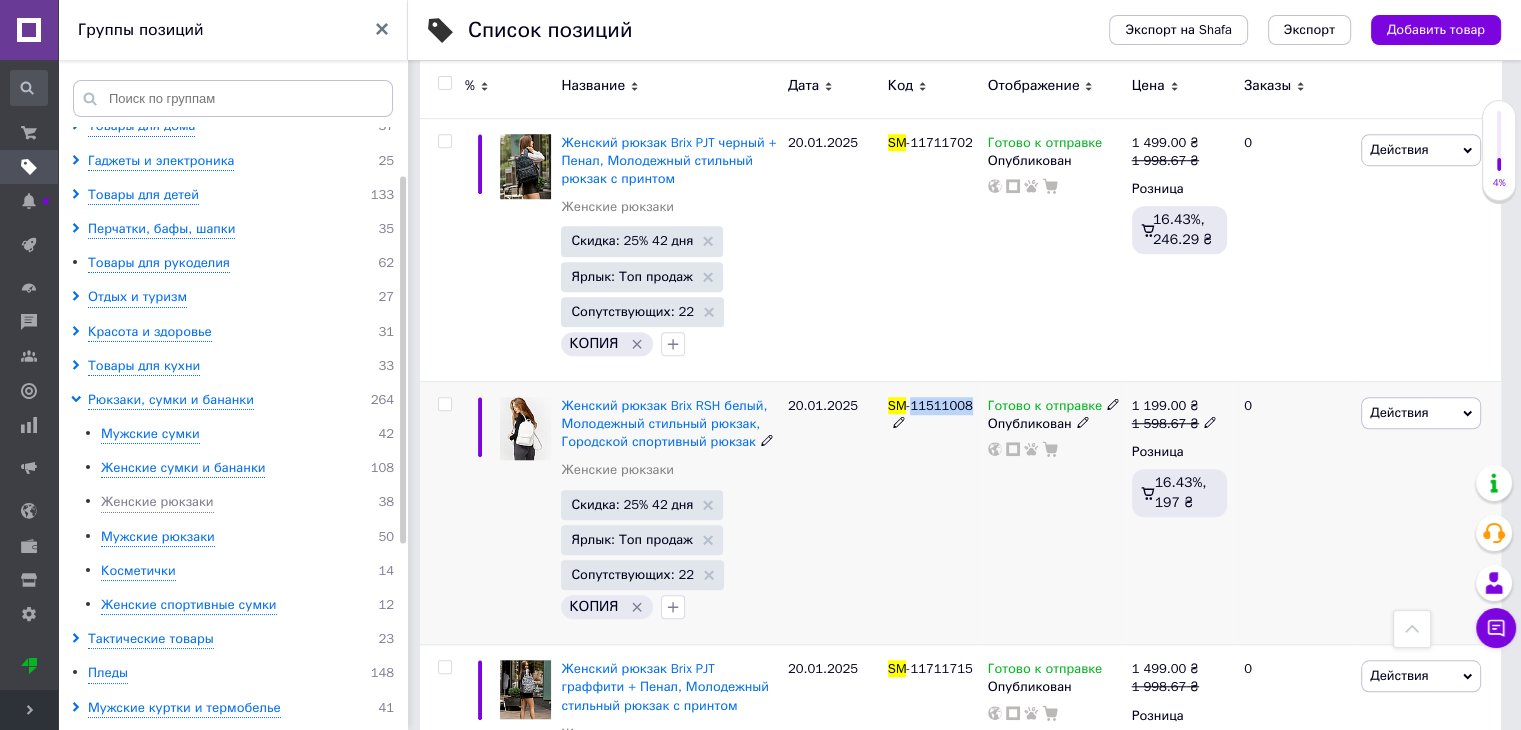 drag, startPoint x: 970, startPoint y: 334, endPoint x: 913, endPoint y: 333, distance: 57.00877 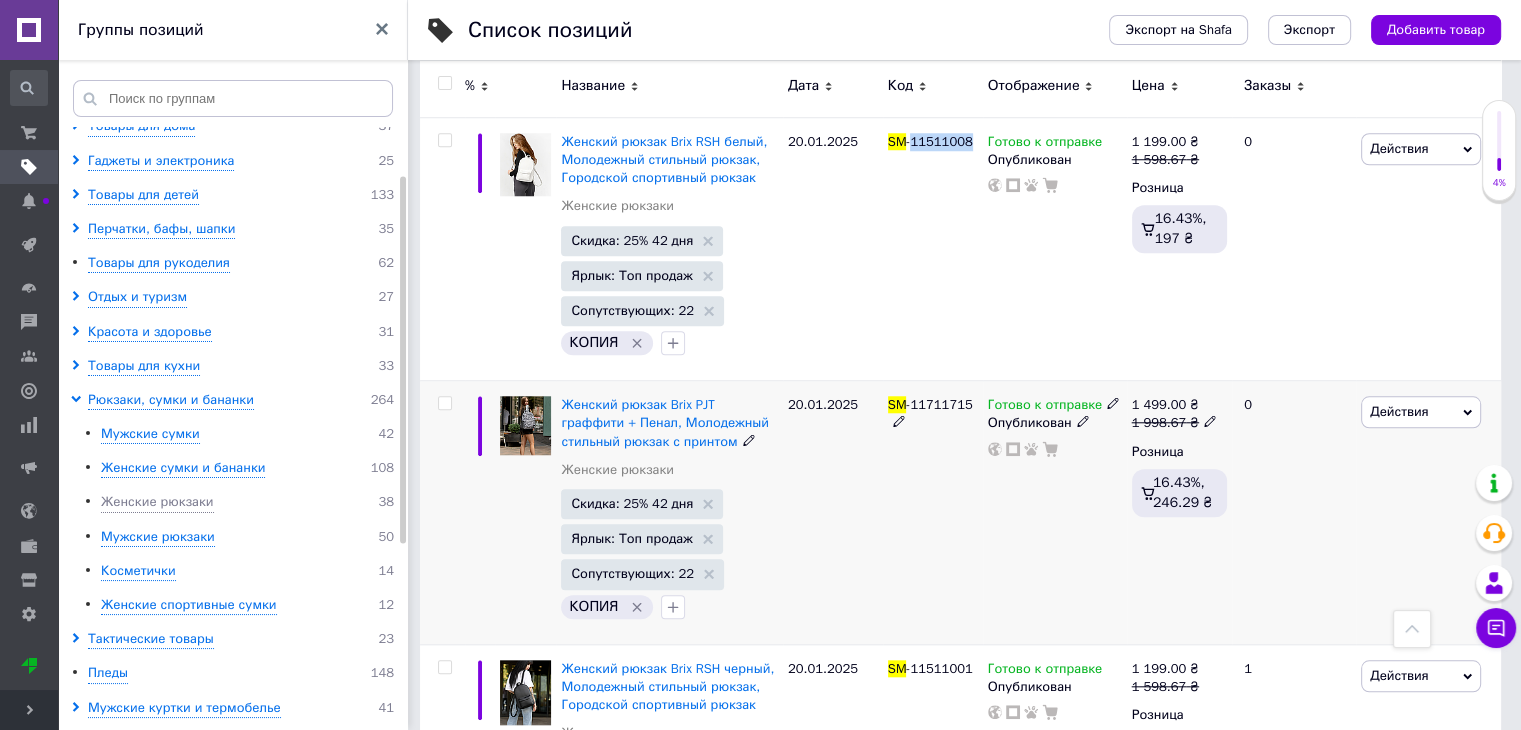 scroll, scrollTop: 9400, scrollLeft: 0, axis: vertical 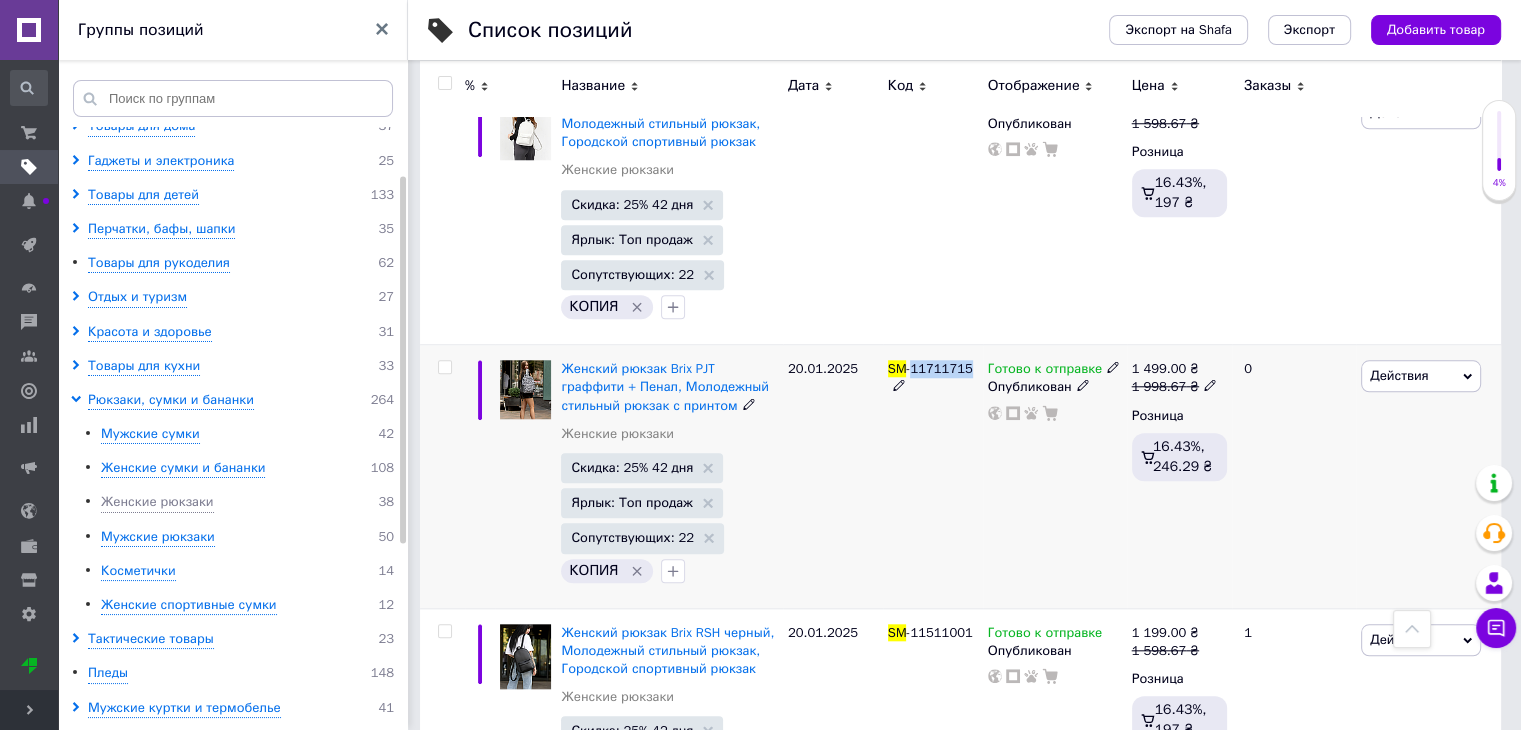 drag, startPoint x: 967, startPoint y: 305, endPoint x: 914, endPoint y: 305, distance: 53 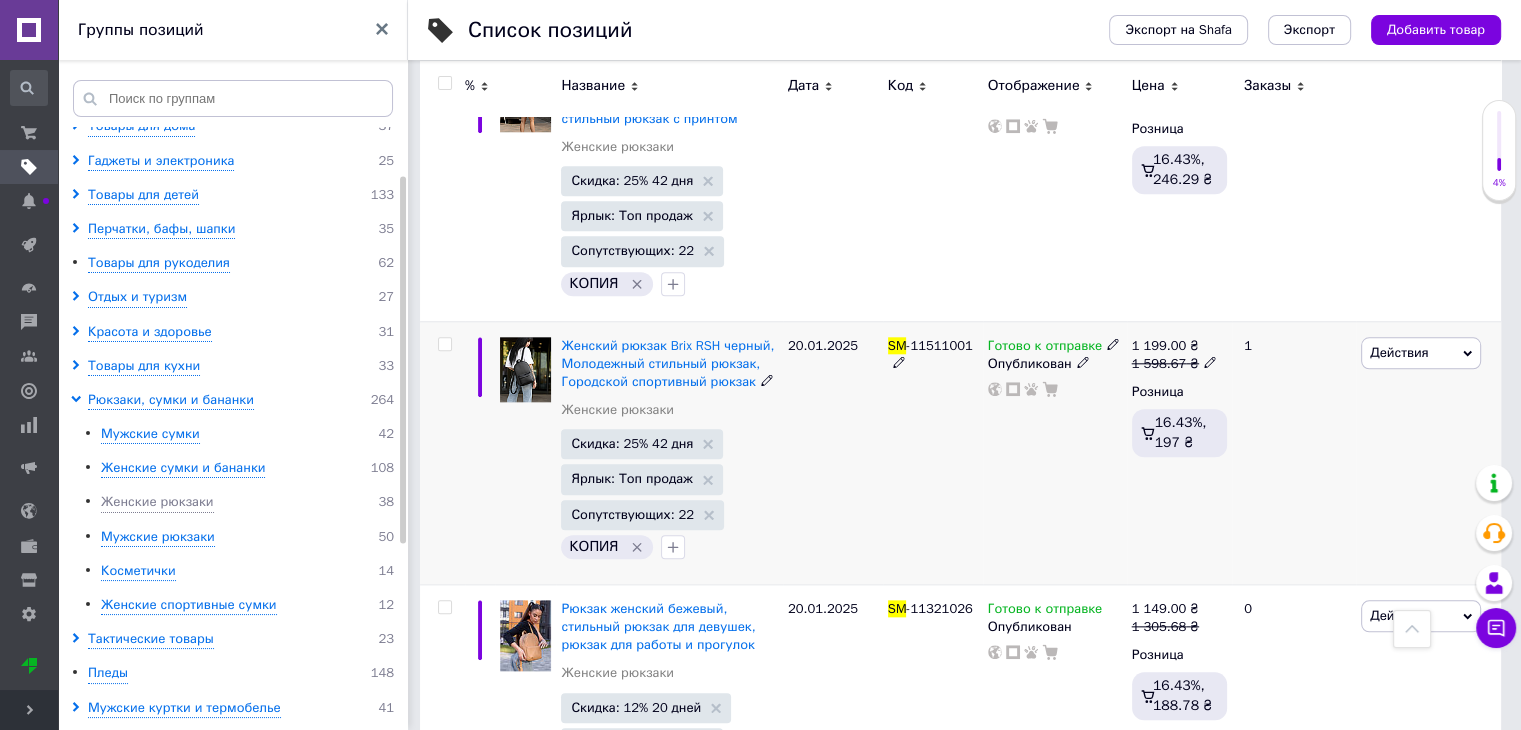 scroll, scrollTop: 9679, scrollLeft: 0, axis: vertical 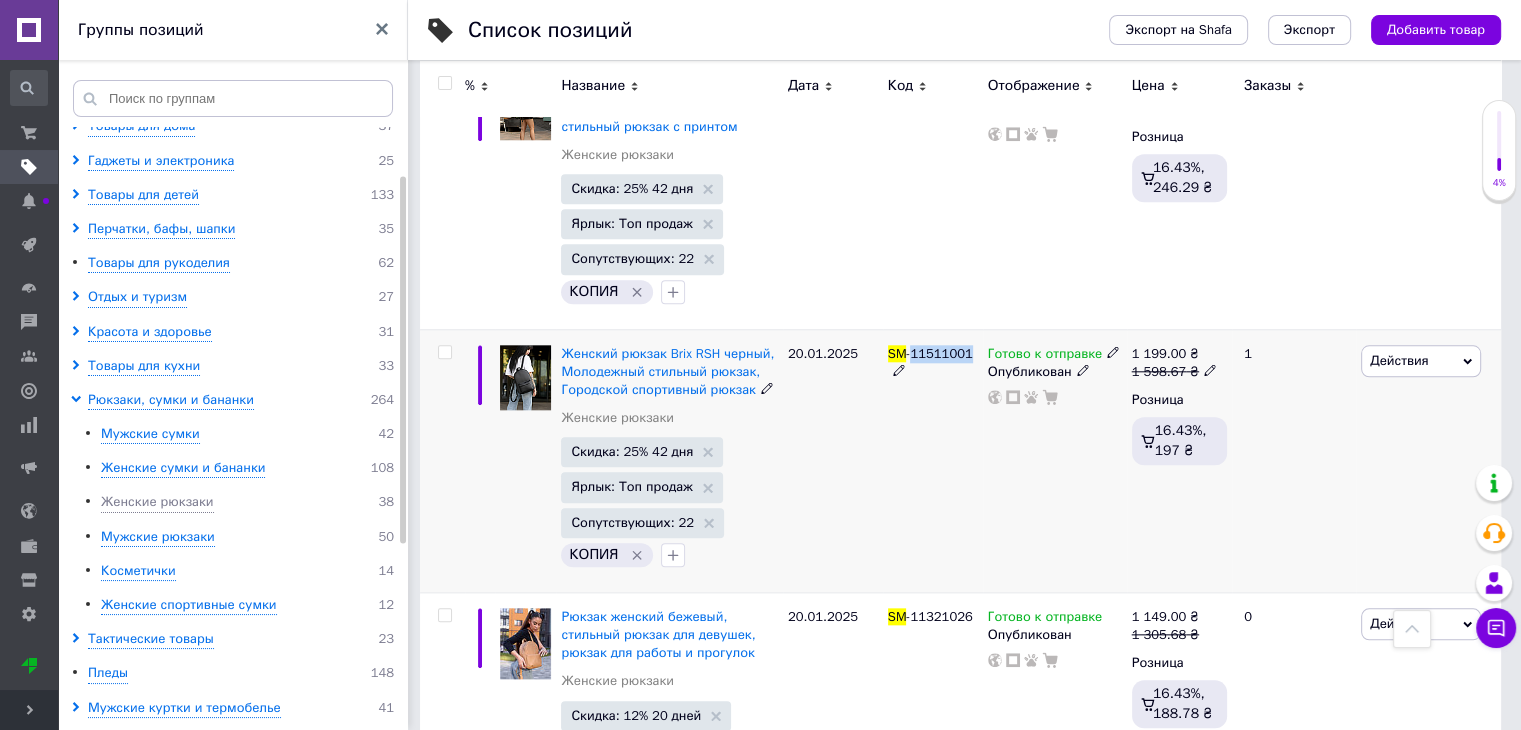 drag, startPoint x: 967, startPoint y: 289, endPoint x: 912, endPoint y: 286, distance: 55.081757 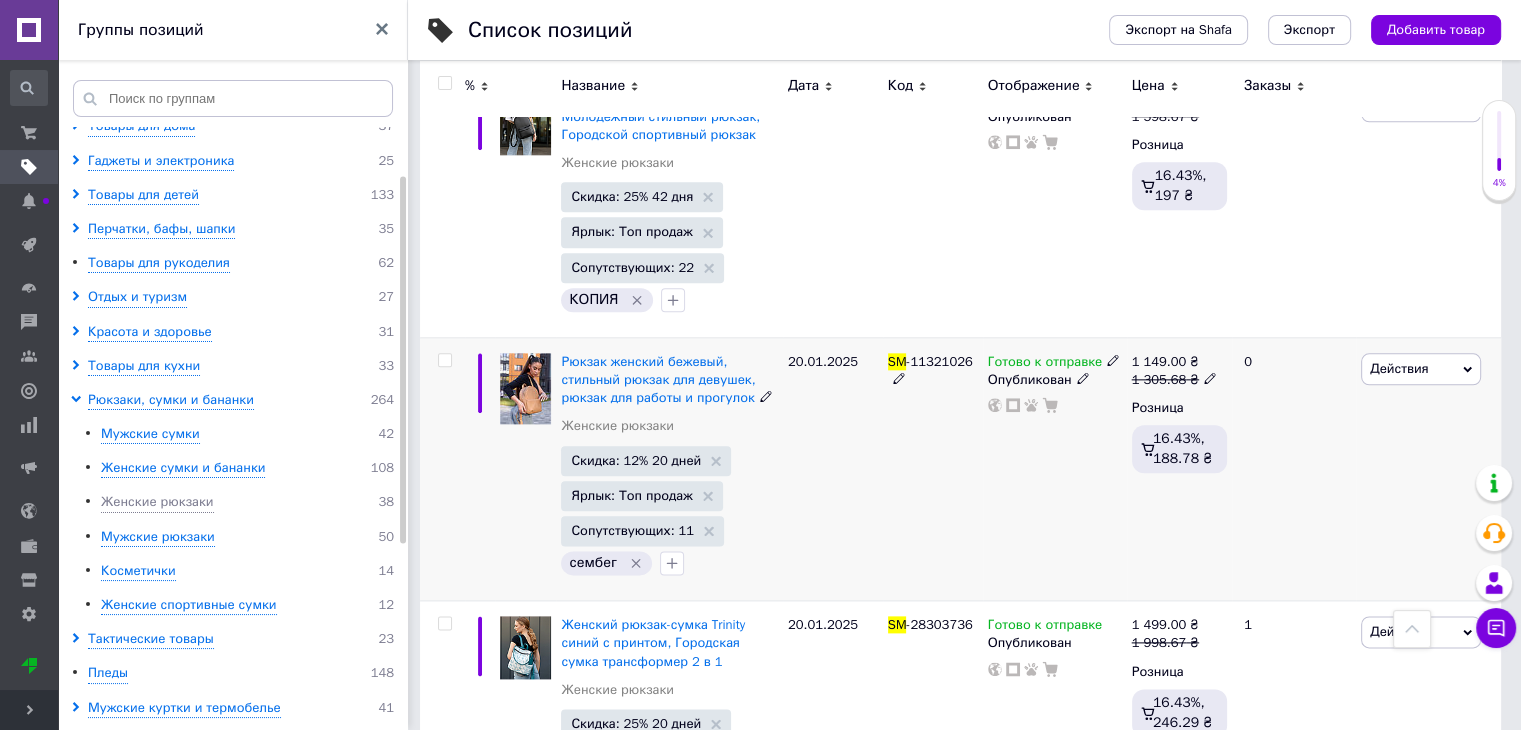 scroll, scrollTop: 9979, scrollLeft: 0, axis: vertical 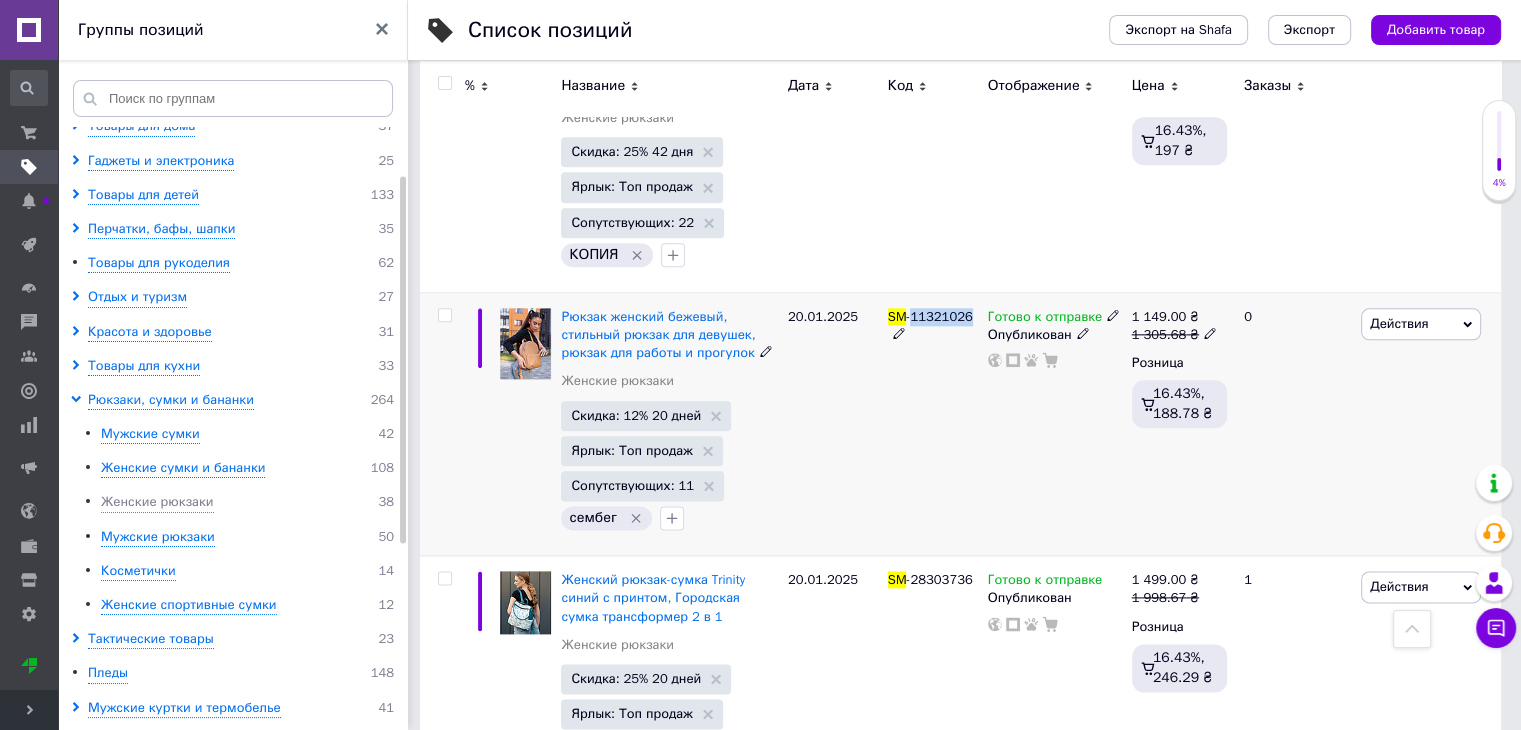 drag, startPoint x: 967, startPoint y: 245, endPoint x: 914, endPoint y: 248, distance: 53.08484 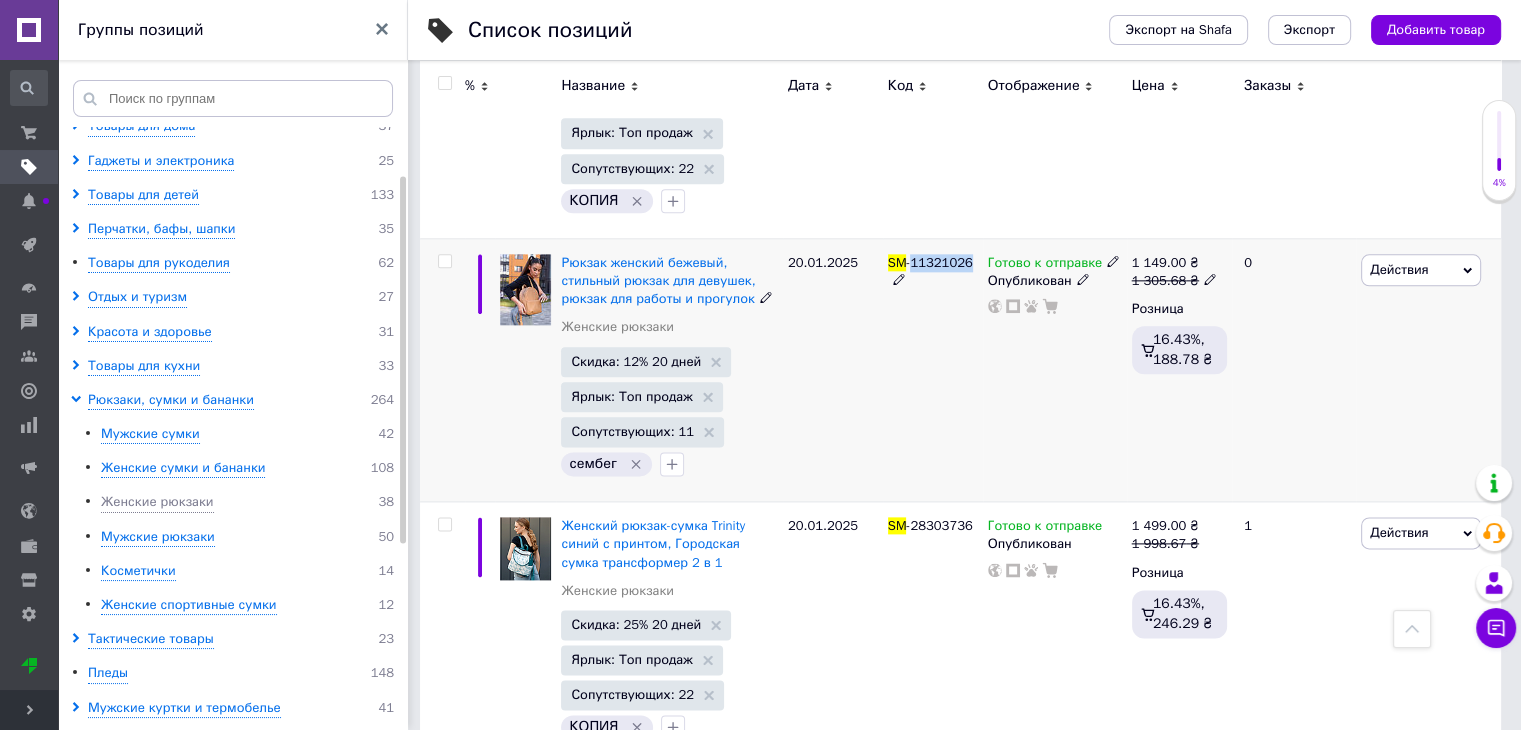 scroll, scrollTop: 10079, scrollLeft: 0, axis: vertical 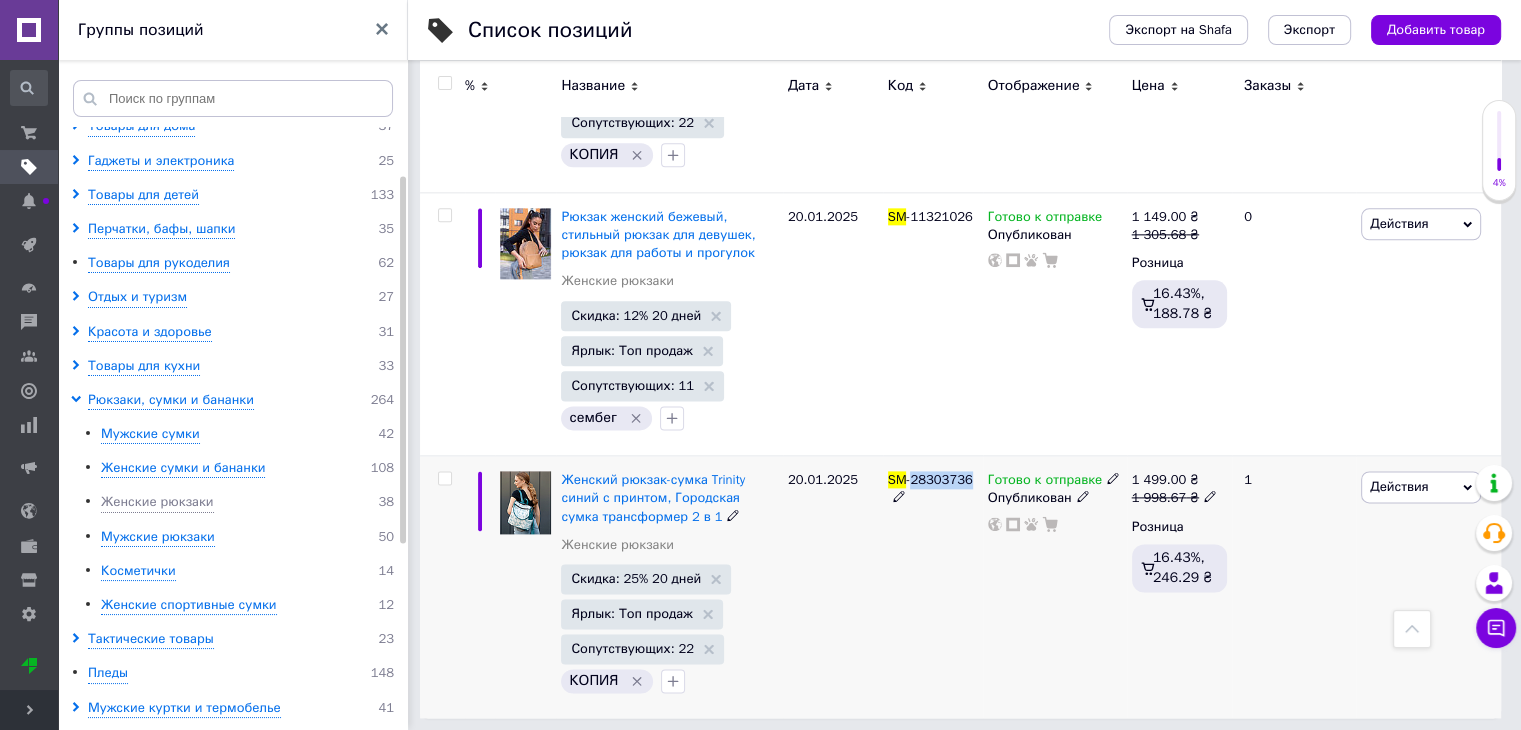 drag, startPoint x: 968, startPoint y: 409, endPoint x: 912, endPoint y: 407, distance: 56.0357 